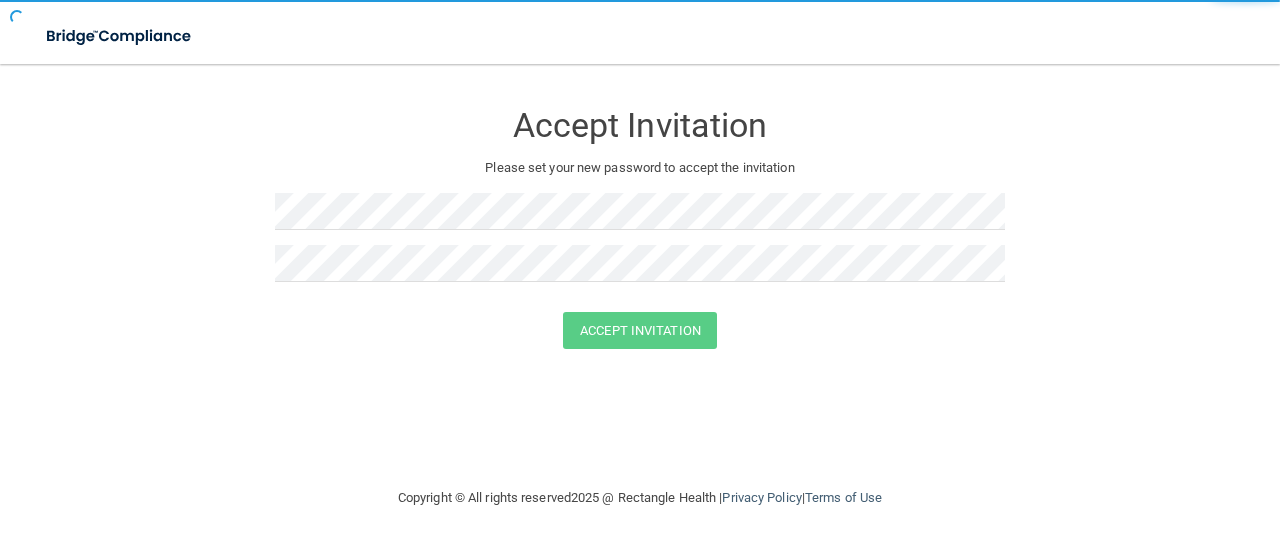 scroll, scrollTop: 0, scrollLeft: 0, axis: both 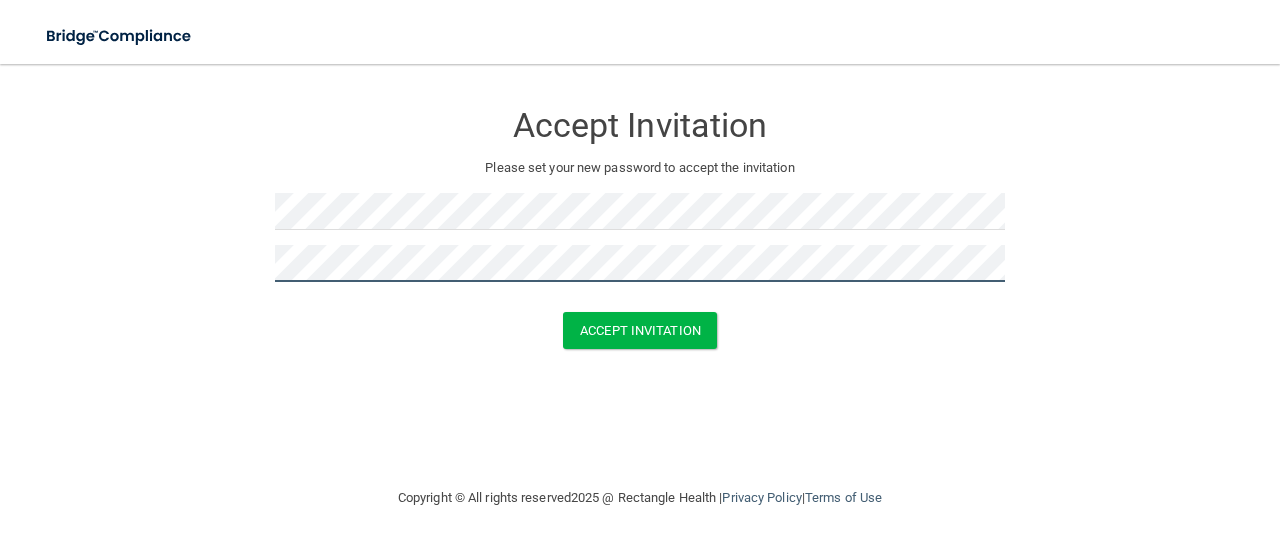 click on "Accept Invitation" at bounding box center (640, 330) 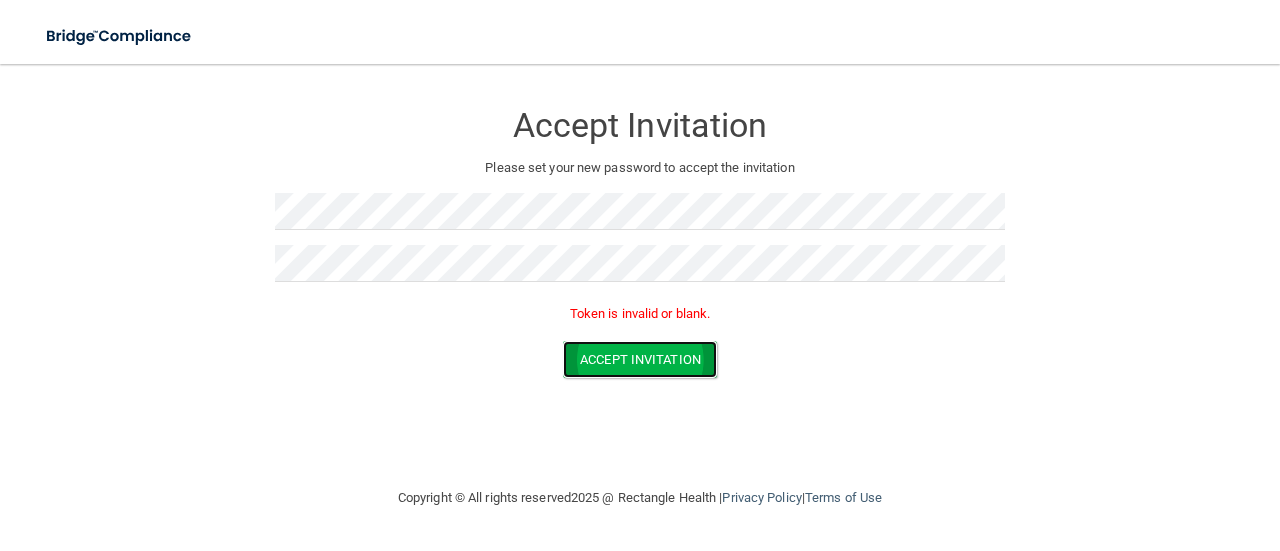 click on "Accept Invitation" at bounding box center (640, 359) 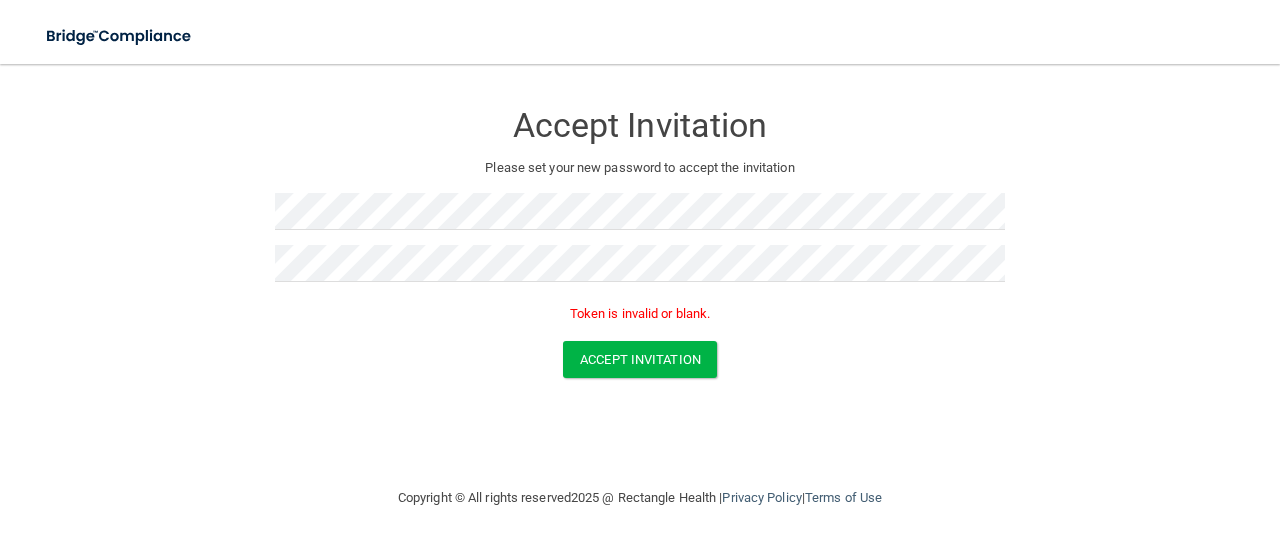 click on "Accept Invitation" at bounding box center (640, 125) 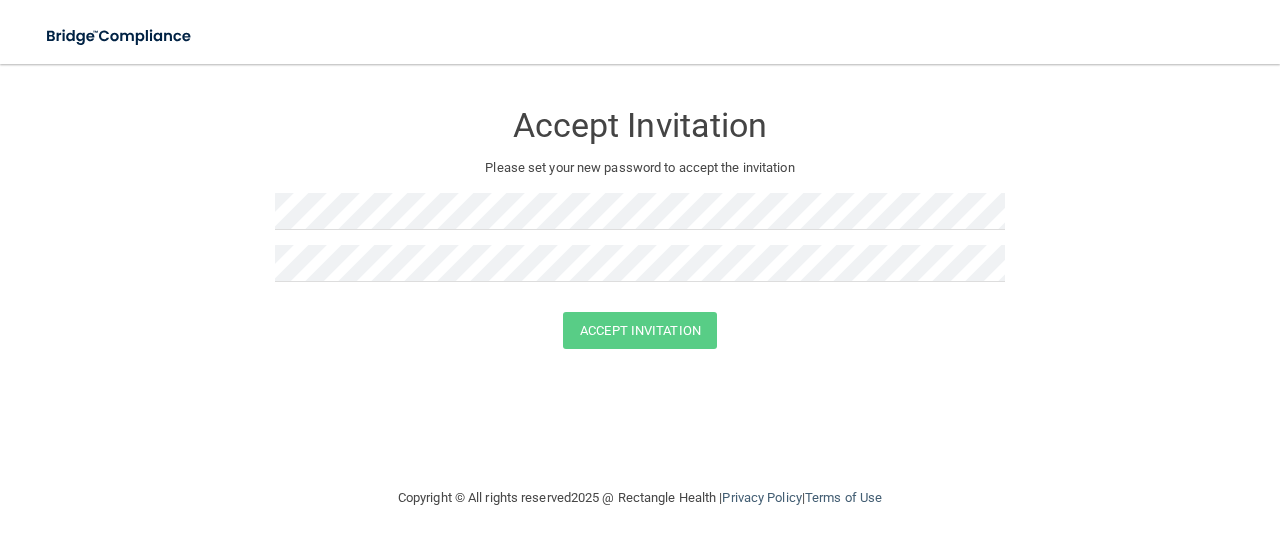 scroll, scrollTop: 0, scrollLeft: 0, axis: both 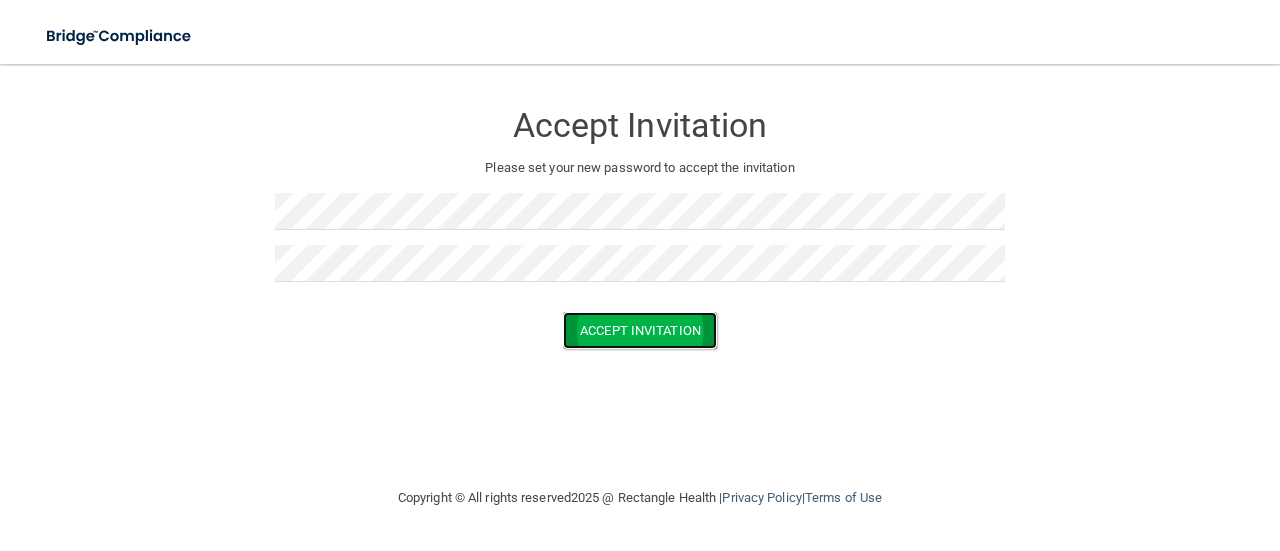 click on "Accept Invitation" at bounding box center [640, 330] 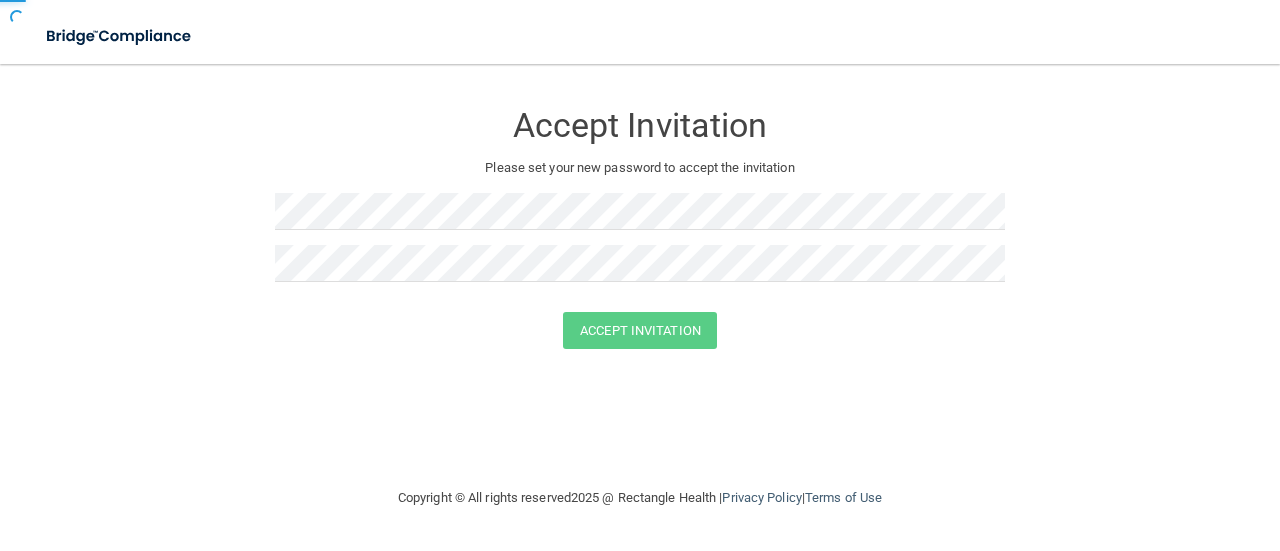 scroll, scrollTop: 0, scrollLeft: 0, axis: both 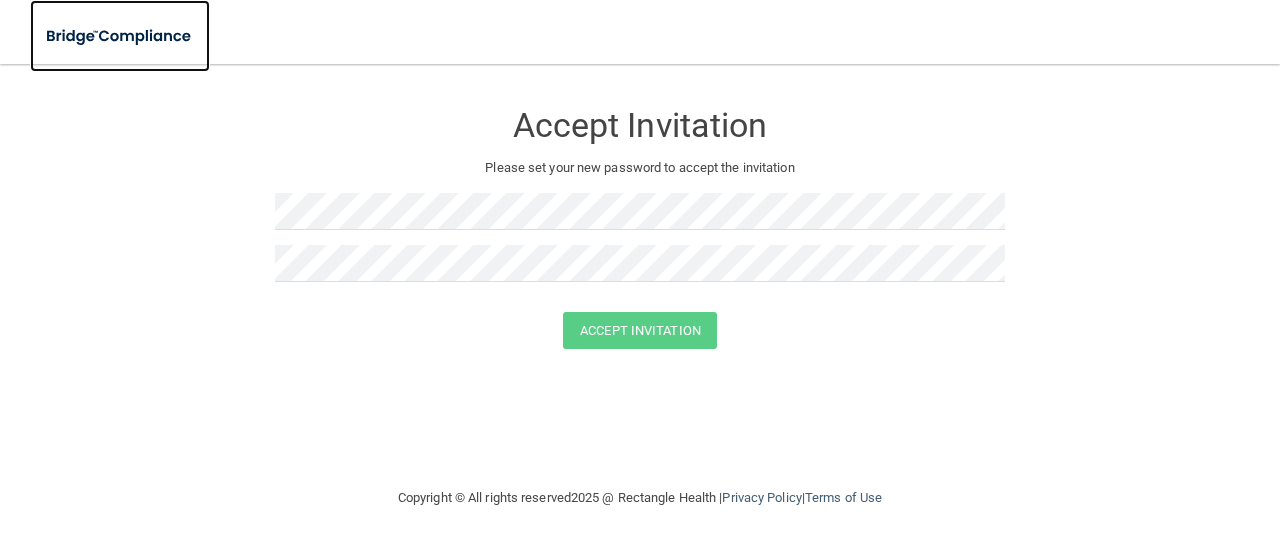 click at bounding box center (120, 36) 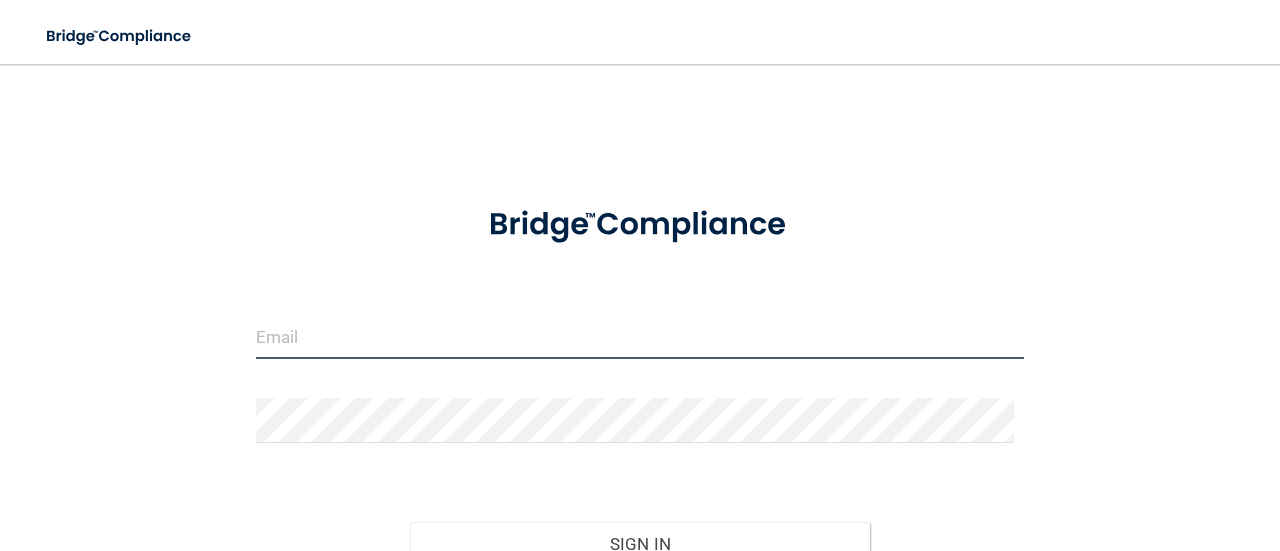 click at bounding box center (640, 336) 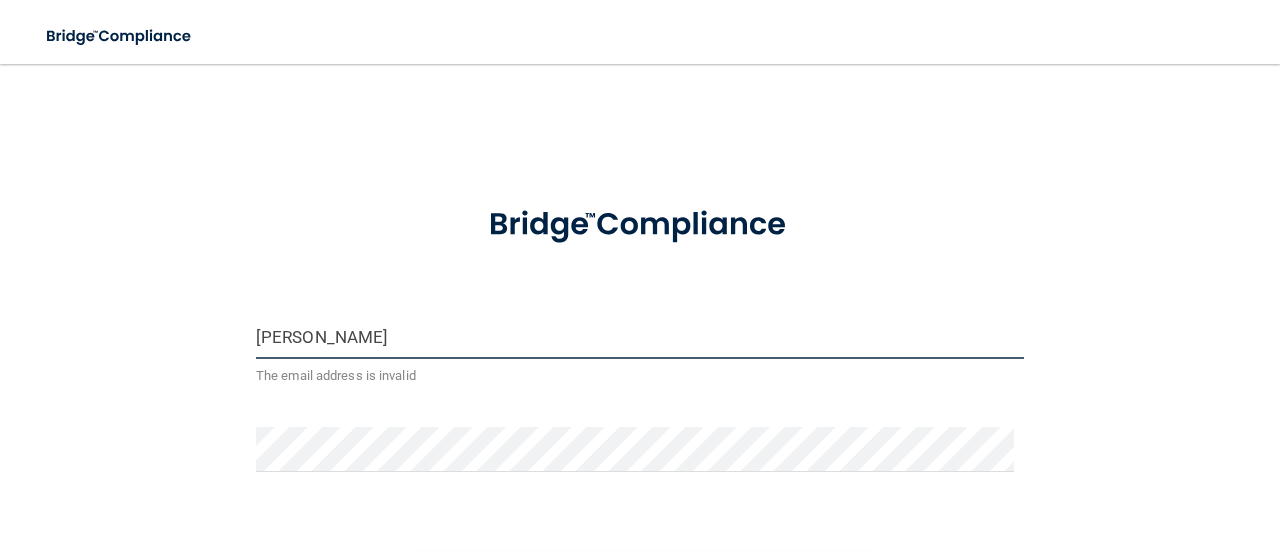 type on "michael.ricks@bansalneuro.com" 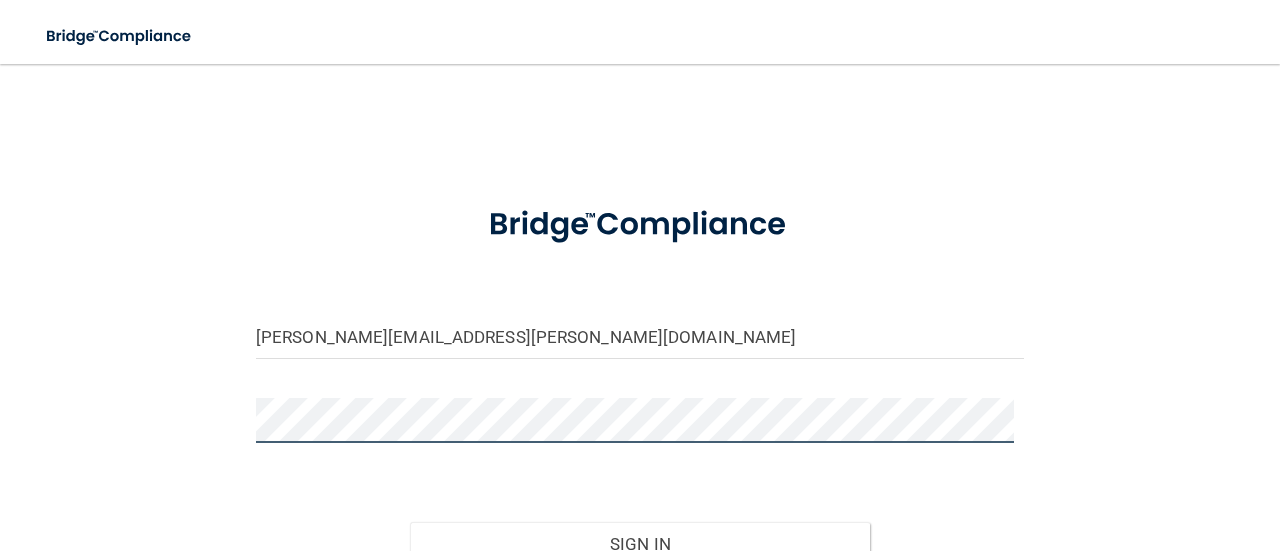 click on "Sign In" at bounding box center (640, 544) 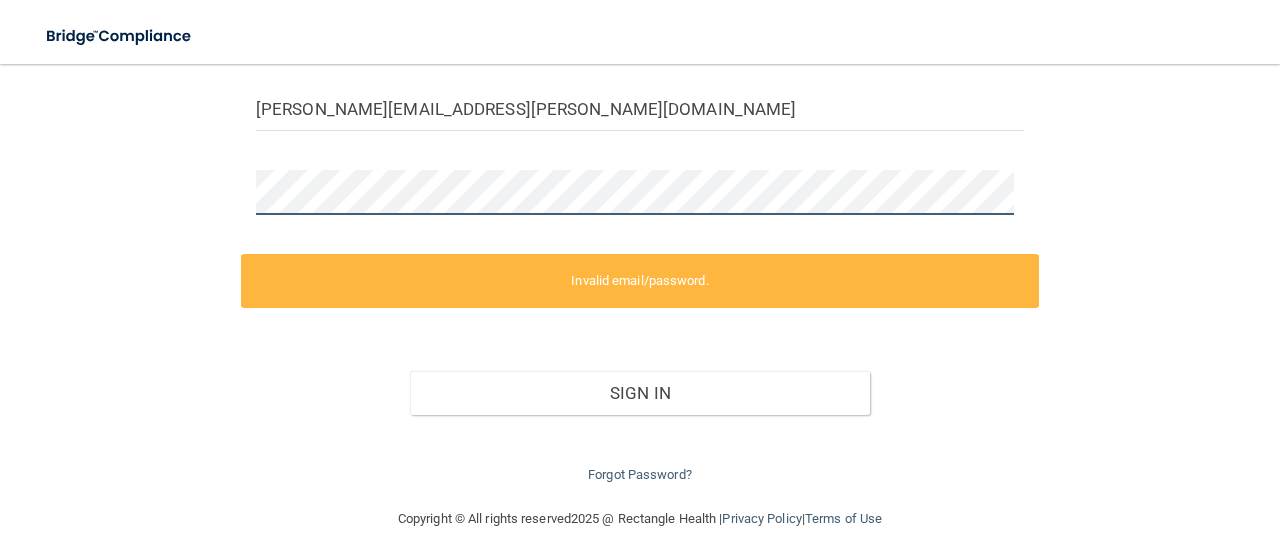 scroll, scrollTop: 242, scrollLeft: 0, axis: vertical 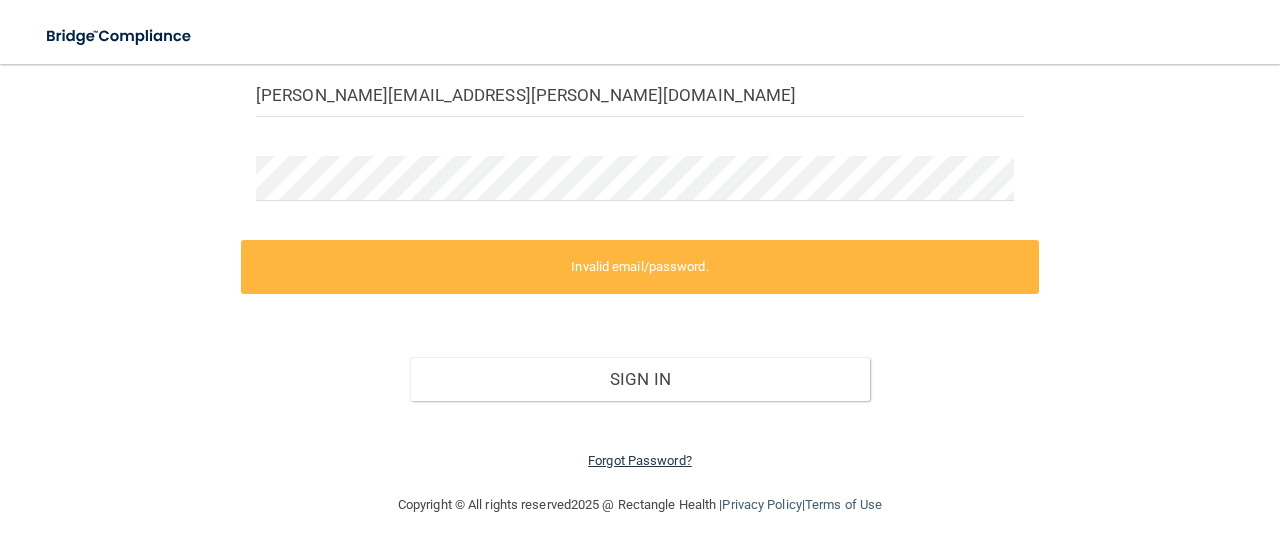 click on "Forgot Password?" at bounding box center (640, 437) 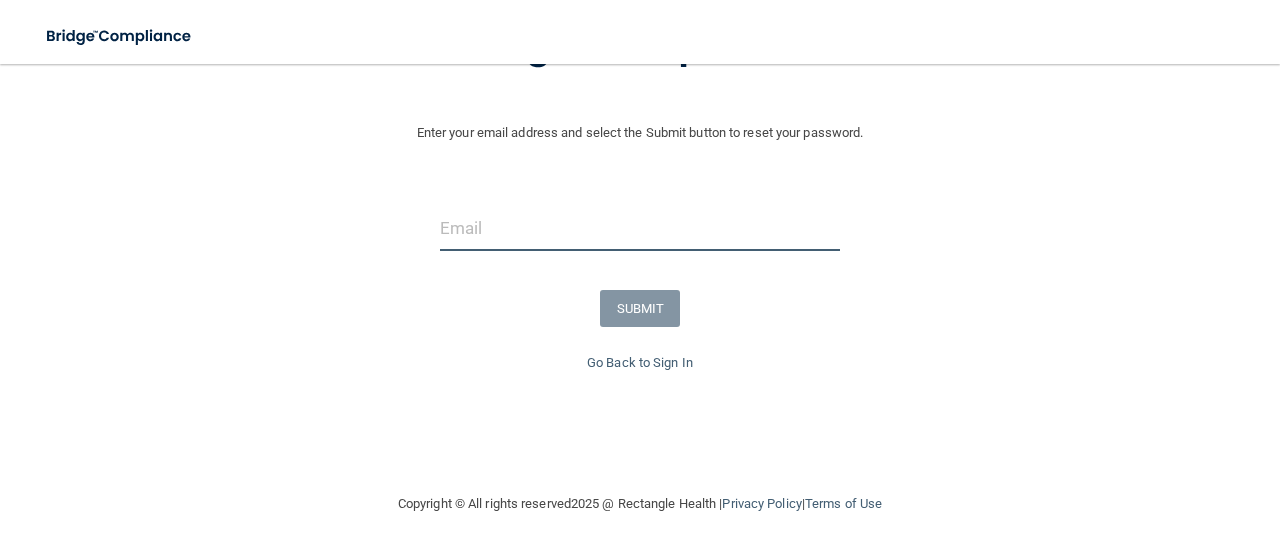 click at bounding box center [640, 228] 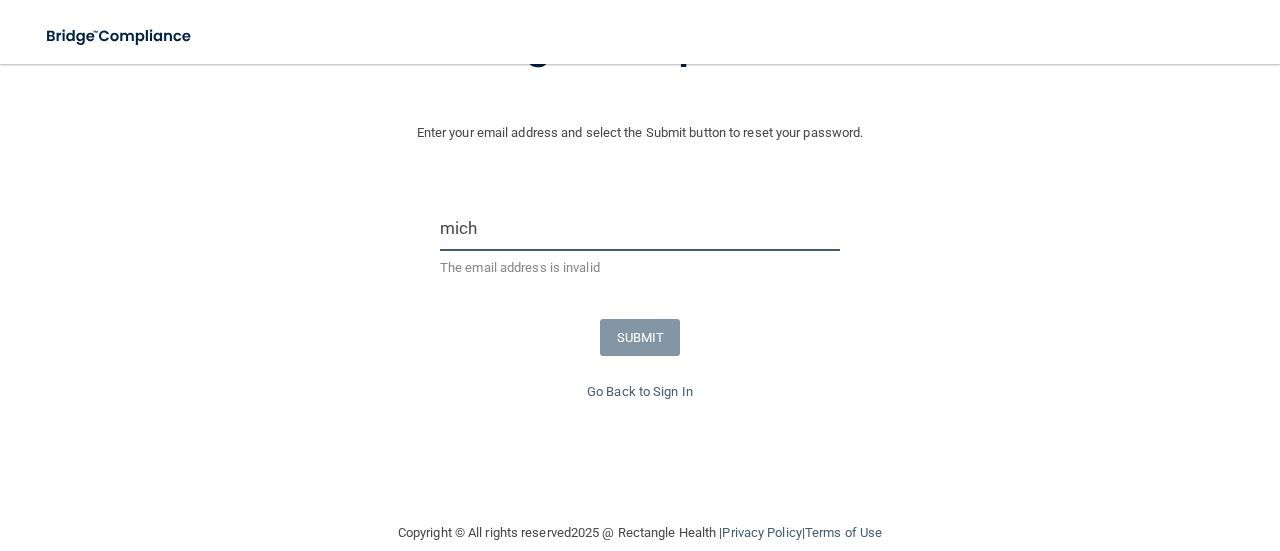 type on "michael.ricks@bansalneuro.com" 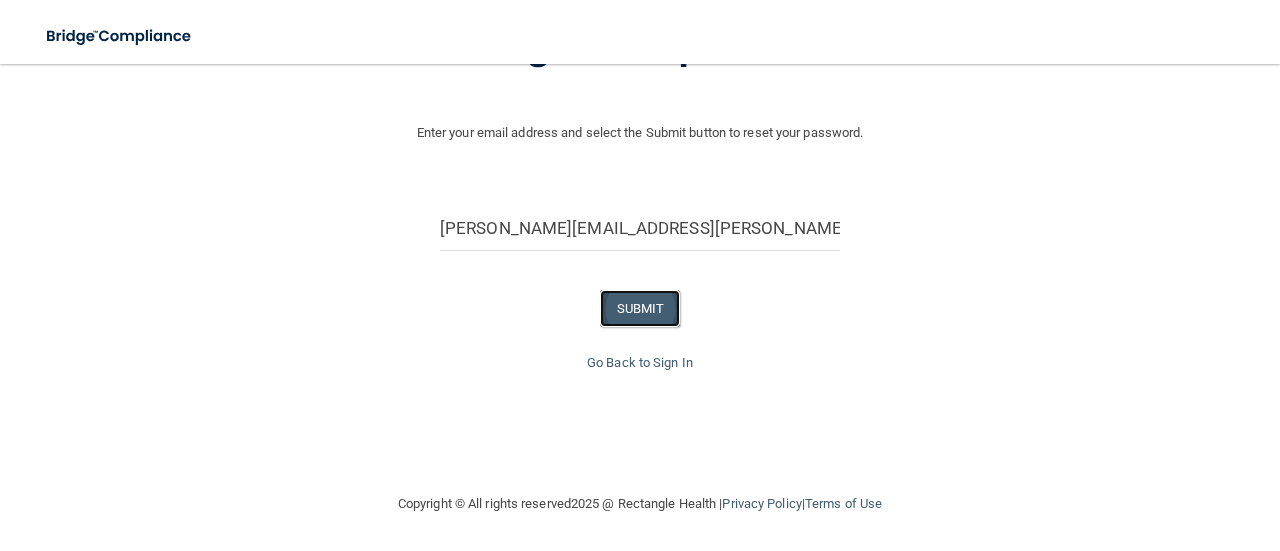 click on "SUBMIT" at bounding box center (640, 308) 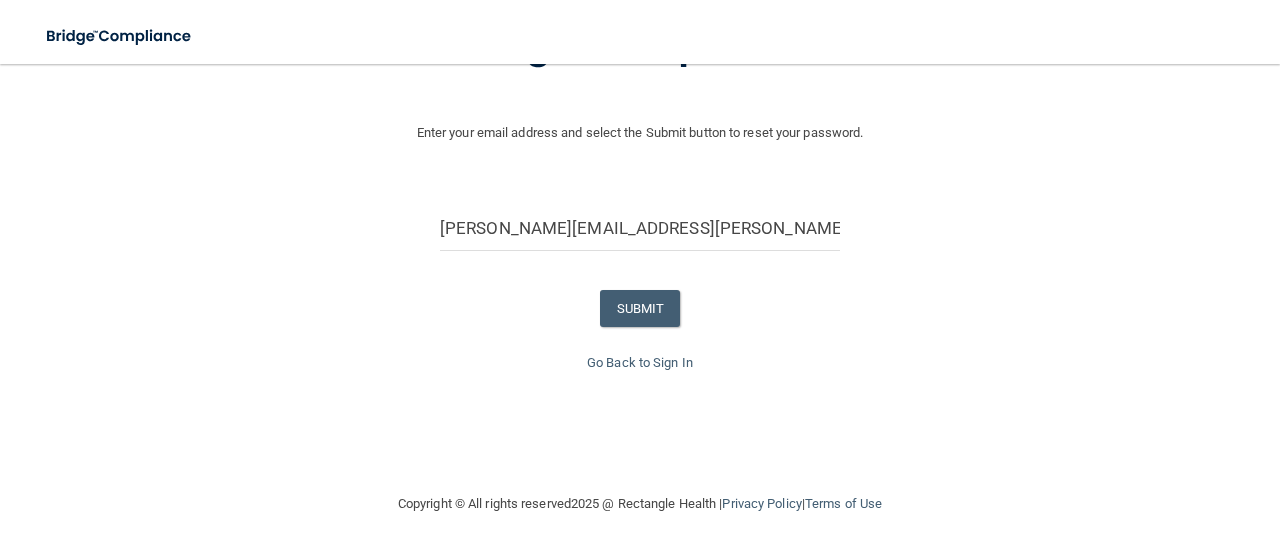 scroll, scrollTop: 52, scrollLeft: 0, axis: vertical 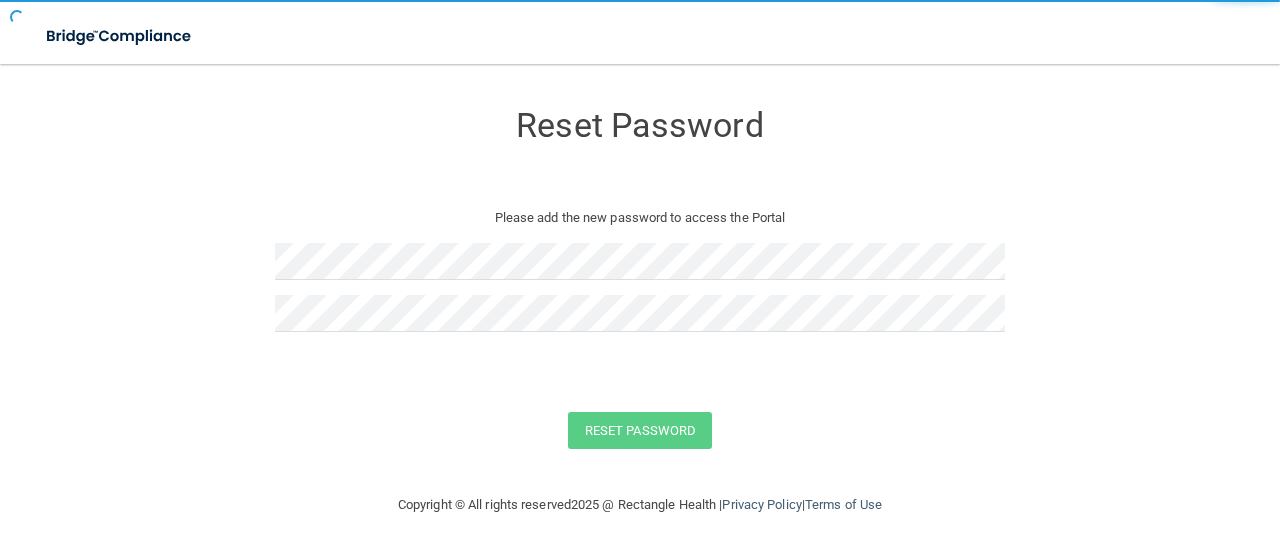 click on "Reset Password     Please add the new password to access the Portal" at bounding box center [640, 223] 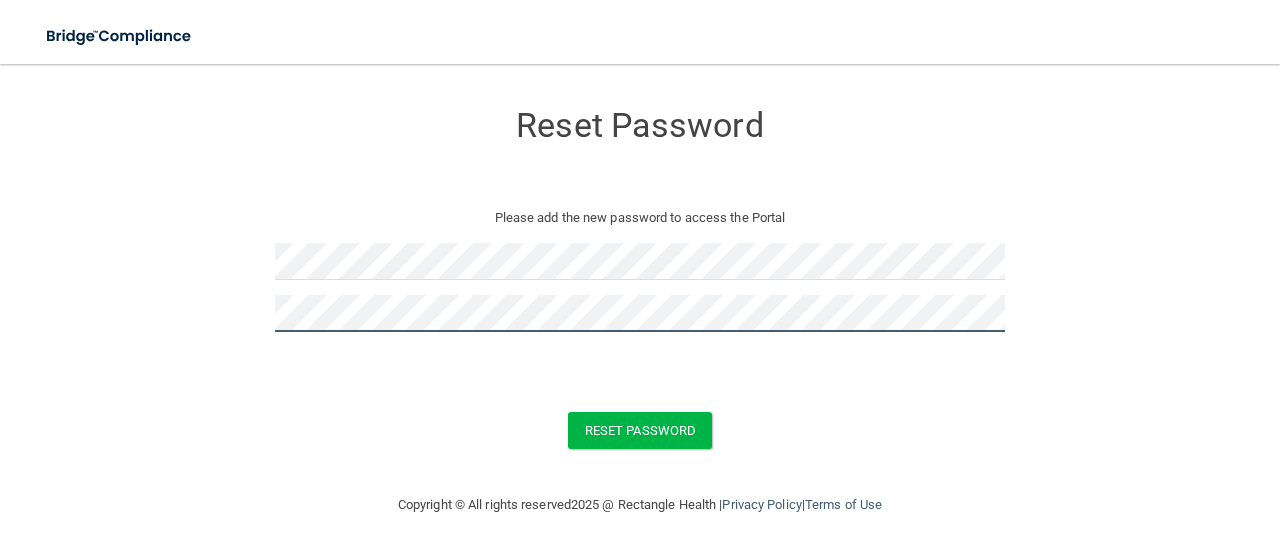 click on "Reset Password" at bounding box center [640, 430] 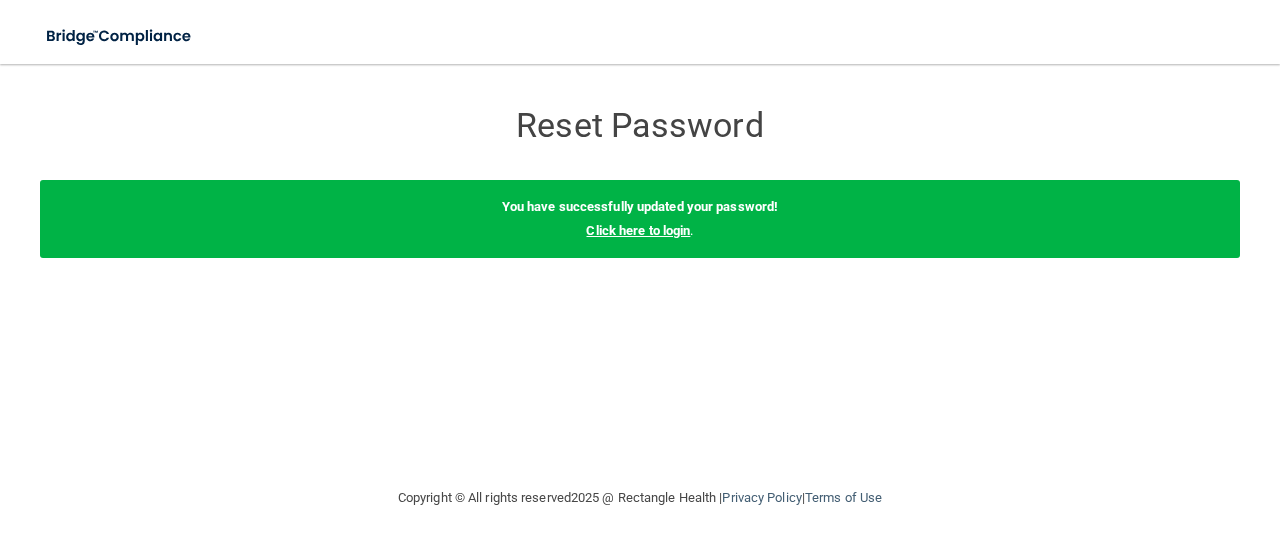 click on "Click here to login" at bounding box center (638, 230) 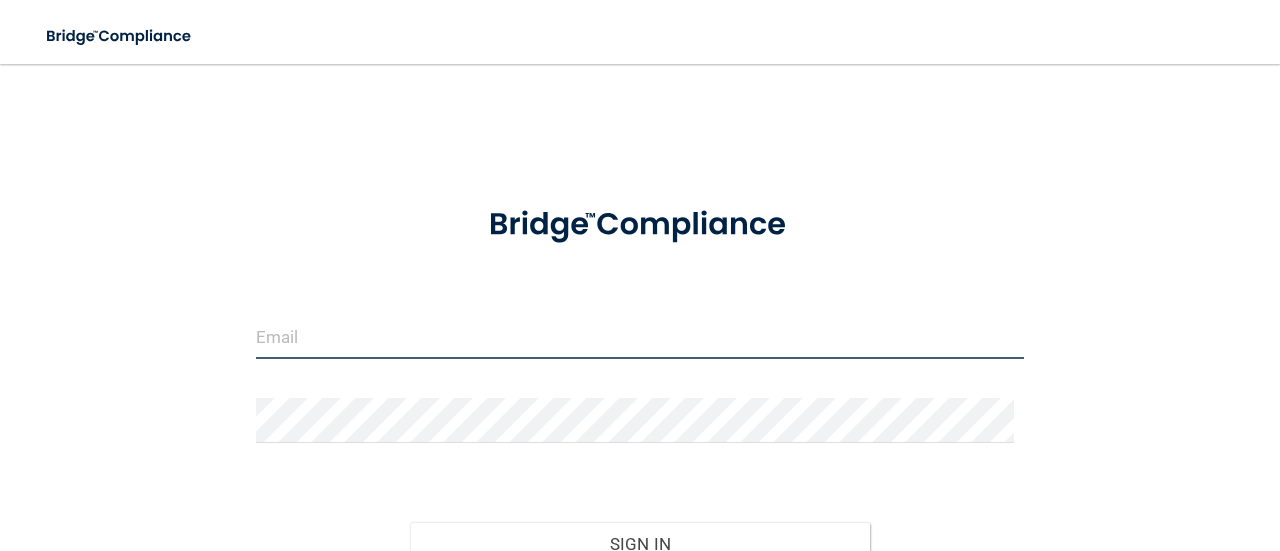 click at bounding box center [640, 336] 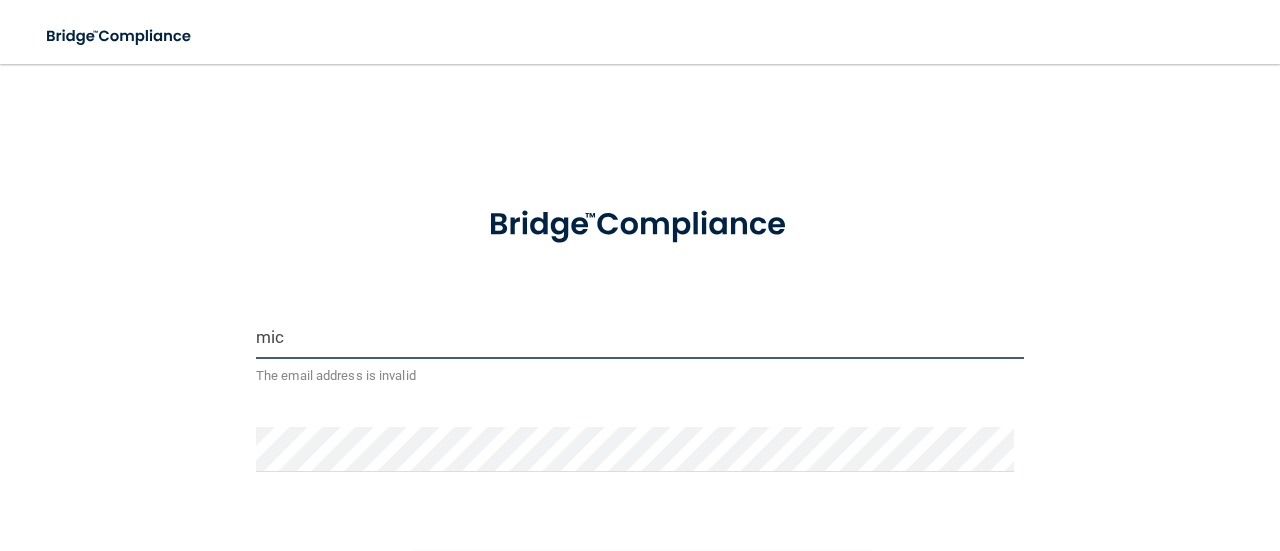 type on "michael.ricks@bansalneuro.com" 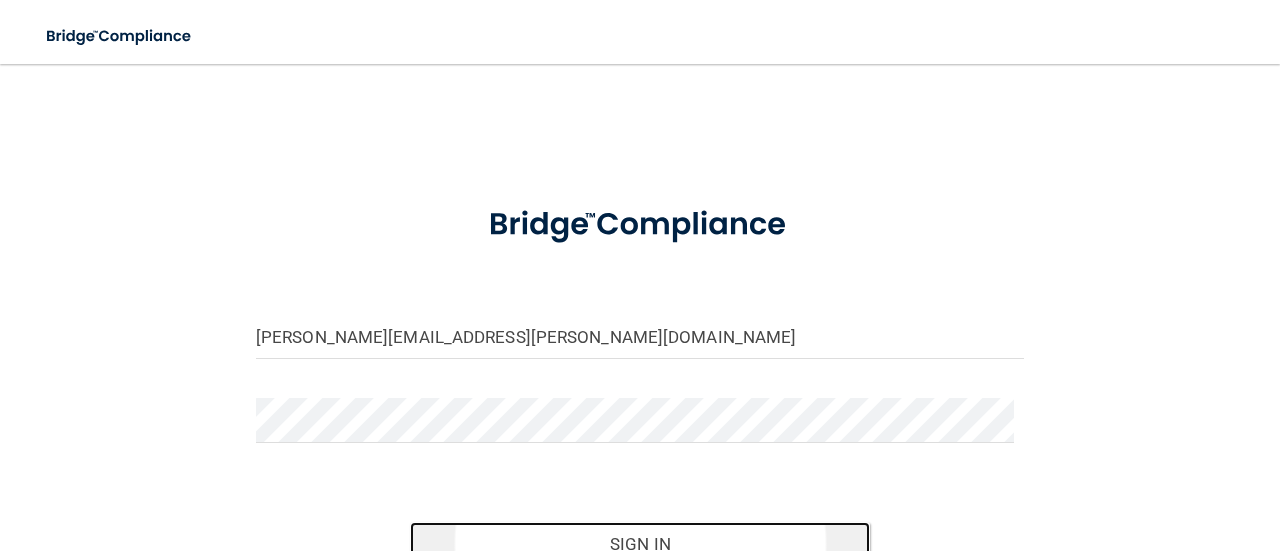 click on "Sign In" at bounding box center [640, 544] 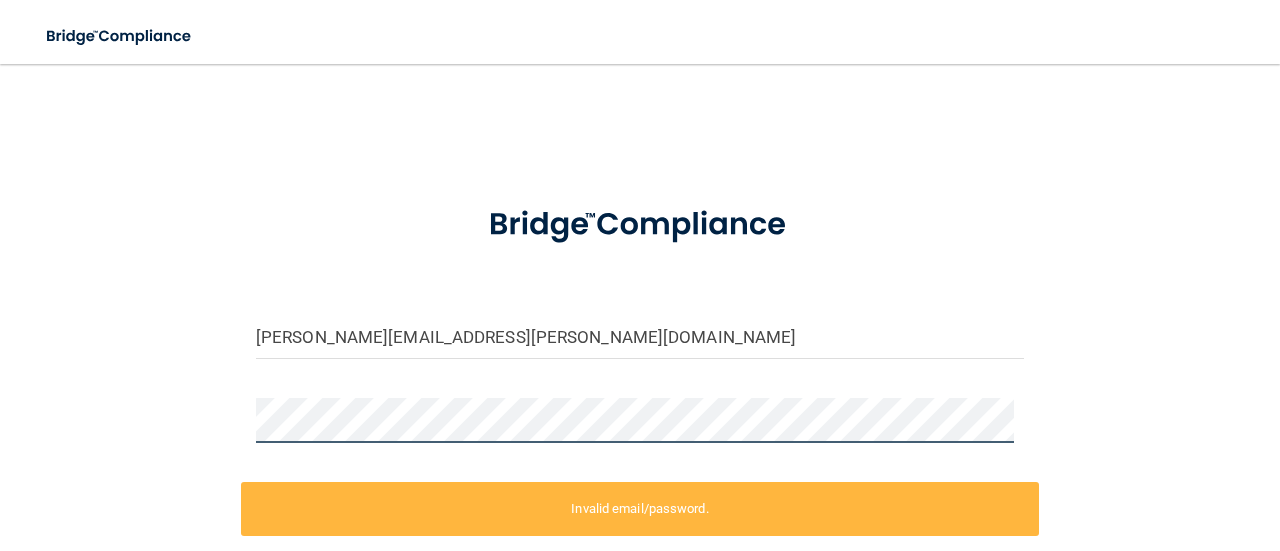 click on "michael.ricks@bansalneuro.com                                    Invalid email/password.     You don't have permission to access that page.       Sign In            Forgot Password?" at bounding box center [640, 399] 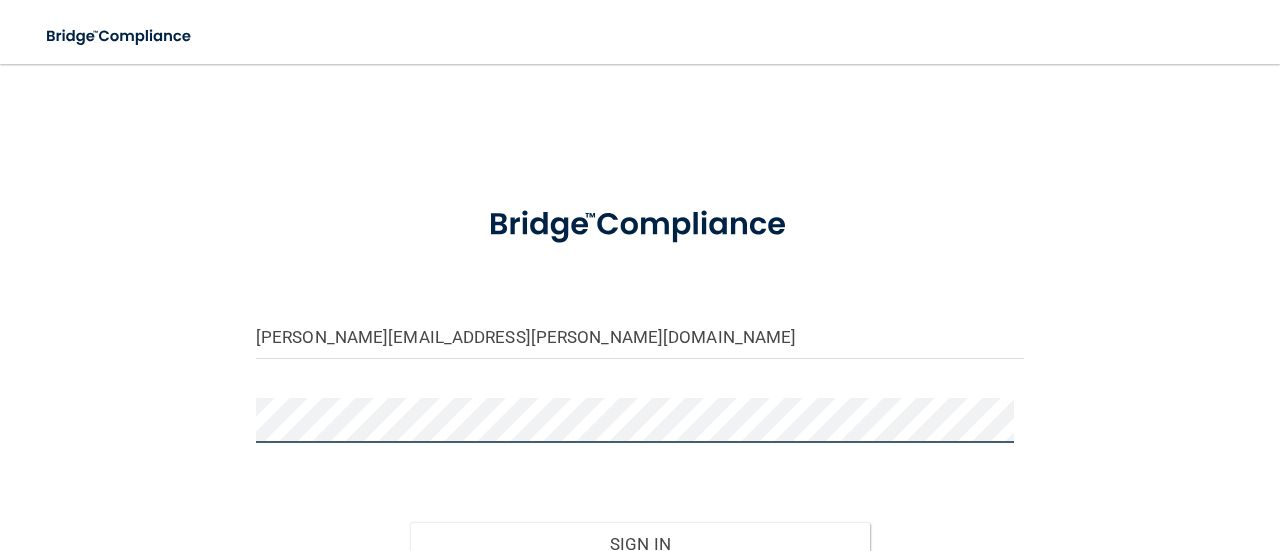 click on "Sign In" at bounding box center [640, 544] 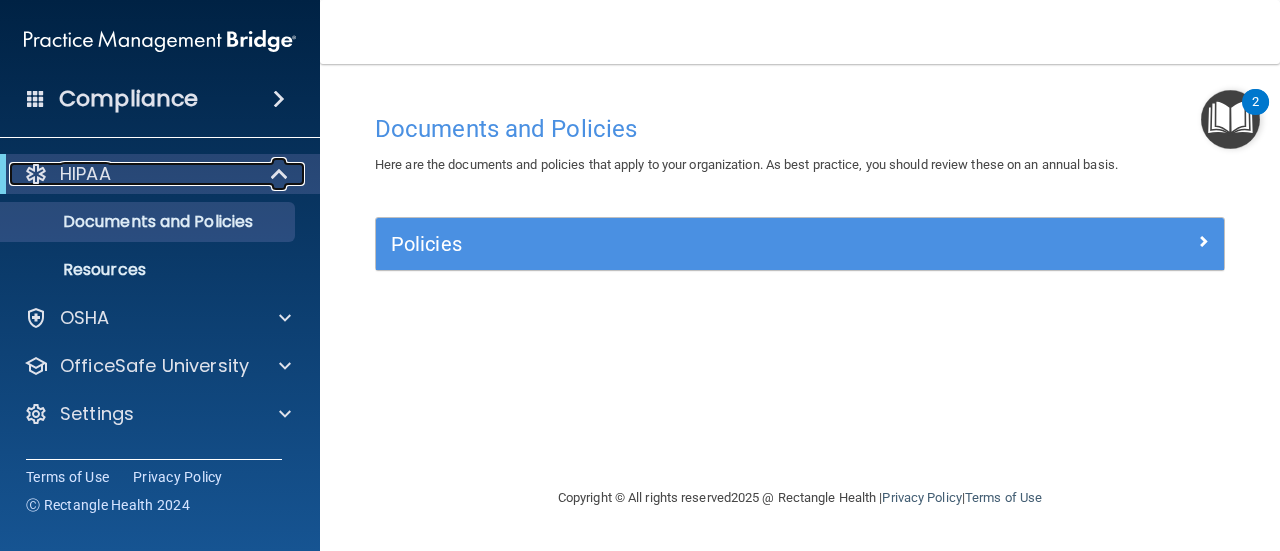click on "HIPAA" at bounding box center (132, 174) 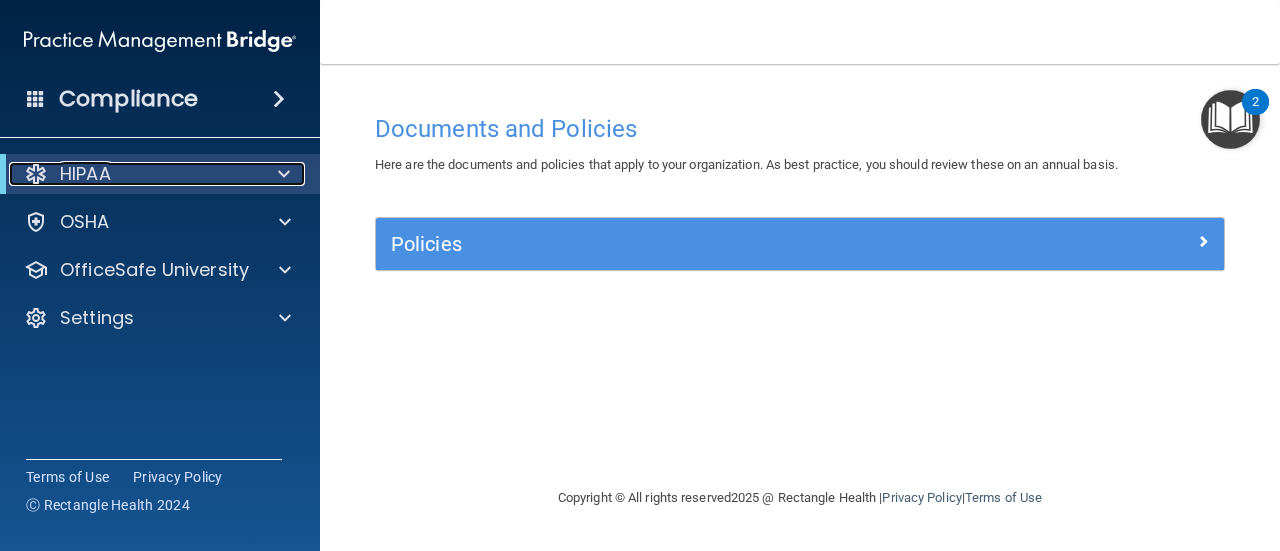 click on "HIPAA" at bounding box center [132, 174] 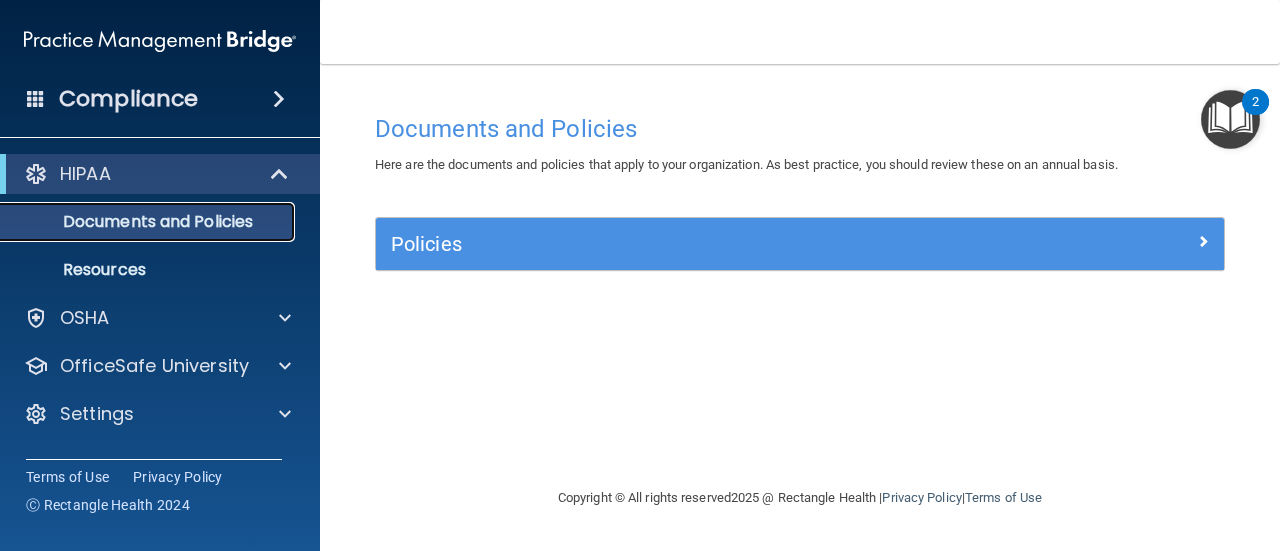 click on "Documents and Policies" at bounding box center (149, 222) 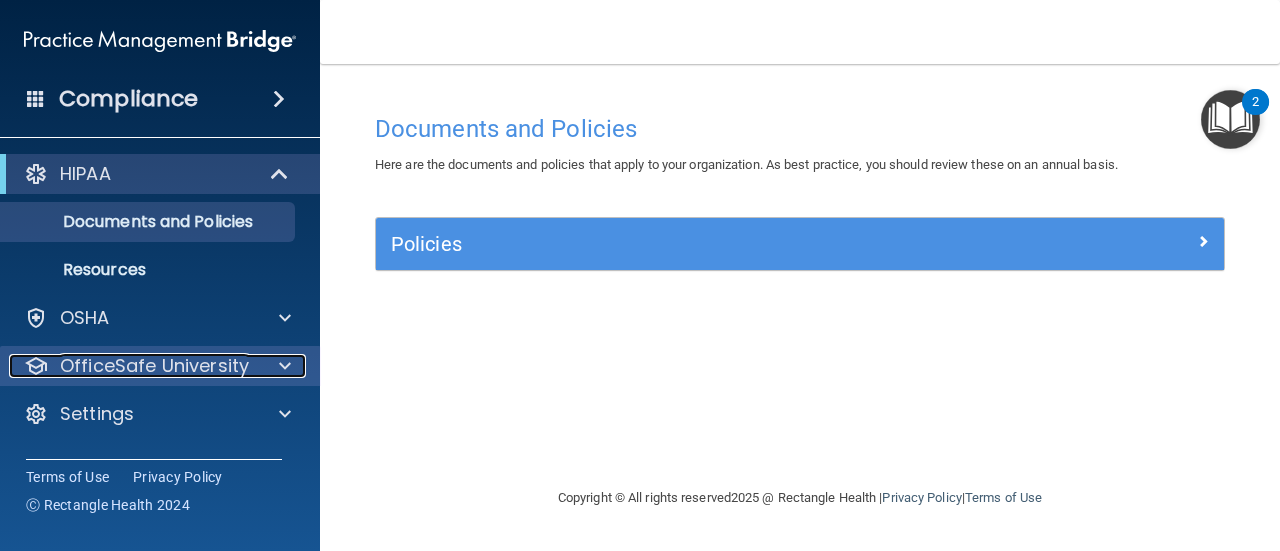 click on "OfficeSafe University" at bounding box center [154, 366] 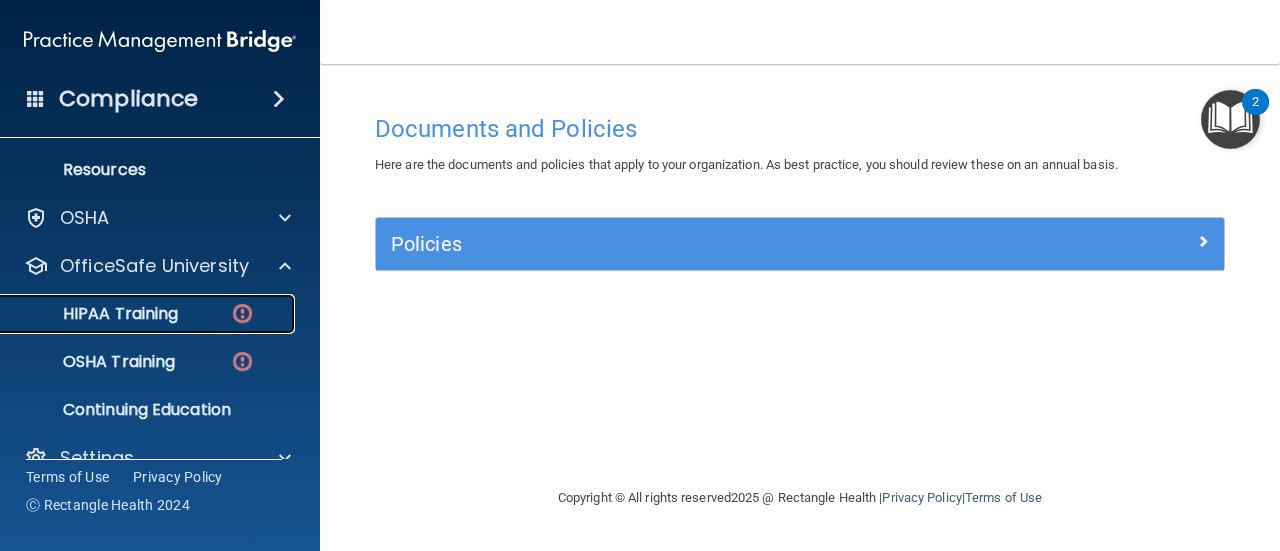 click on "HIPAA Training" at bounding box center [149, 314] 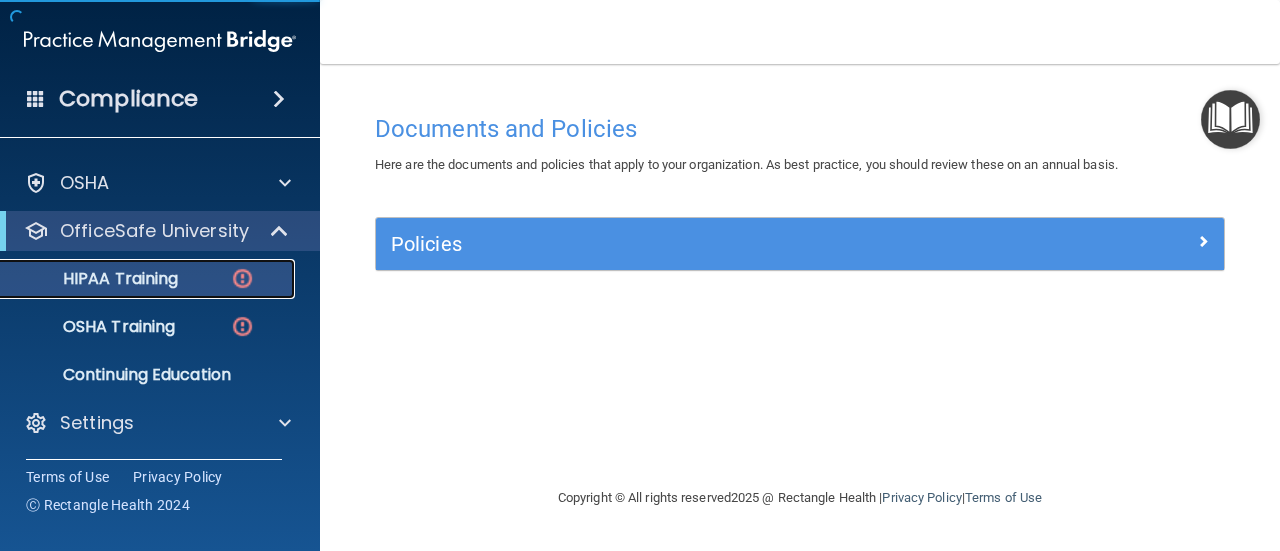 scroll, scrollTop: 38, scrollLeft: 0, axis: vertical 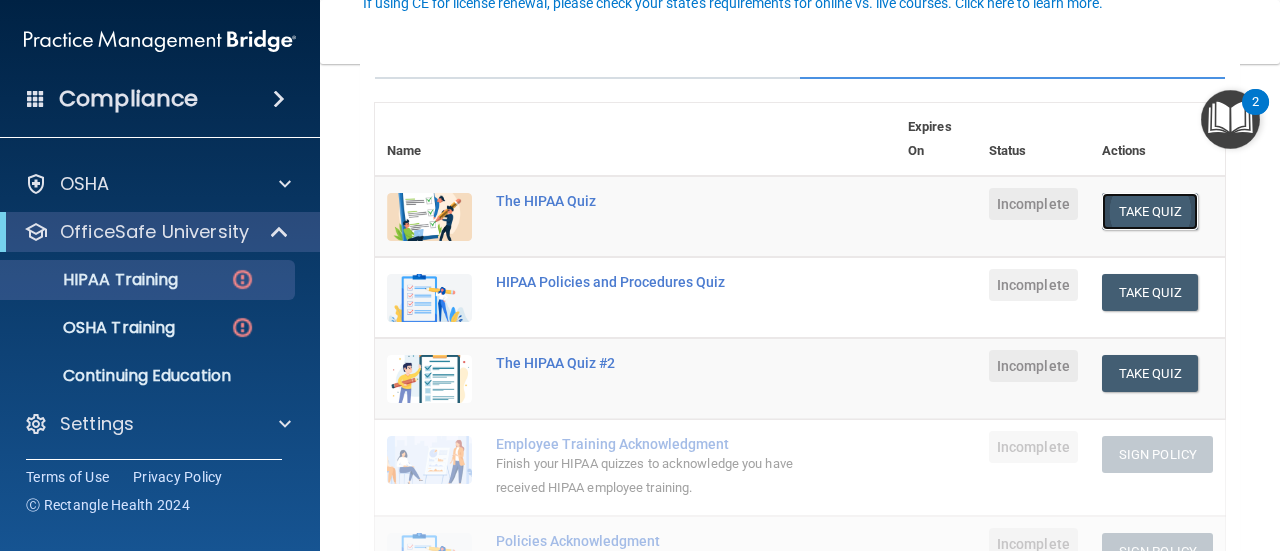click on "Take Quiz" at bounding box center [1150, 211] 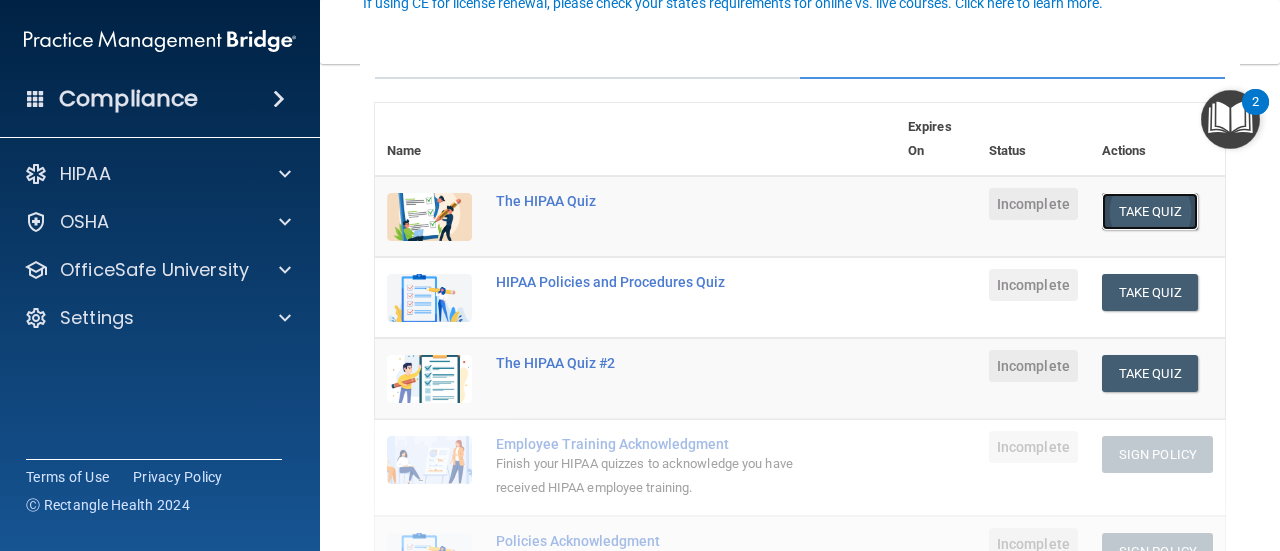 scroll, scrollTop: 0, scrollLeft: 0, axis: both 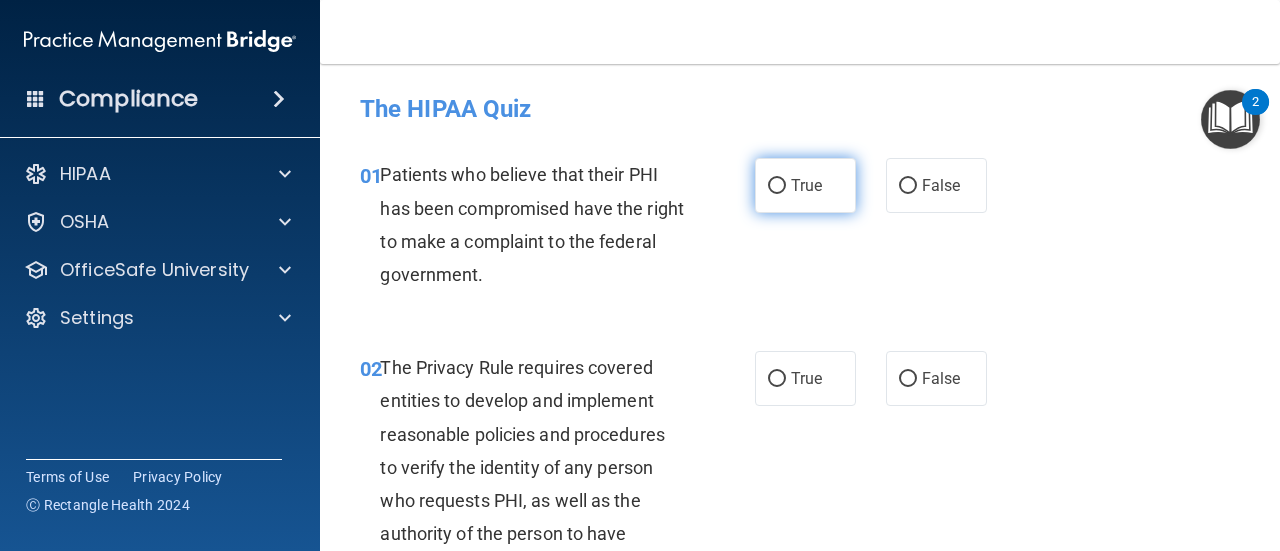 click on "True" at bounding box center [777, 186] 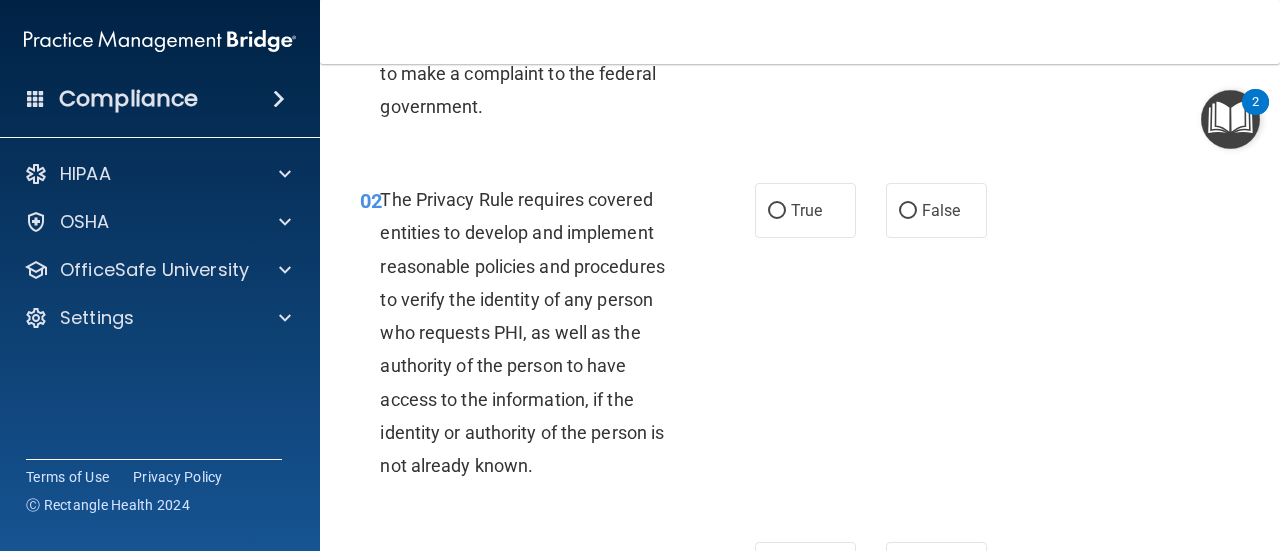 scroll, scrollTop: 200, scrollLeft: 0, axis: vertical 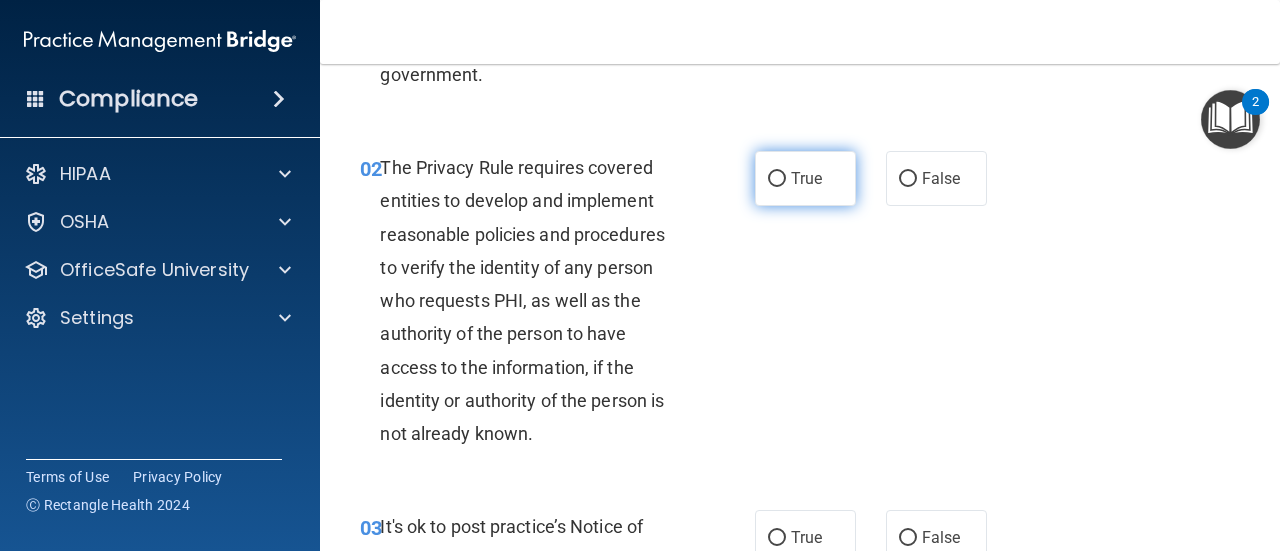 click on "True" at bounding box center (777, 179) 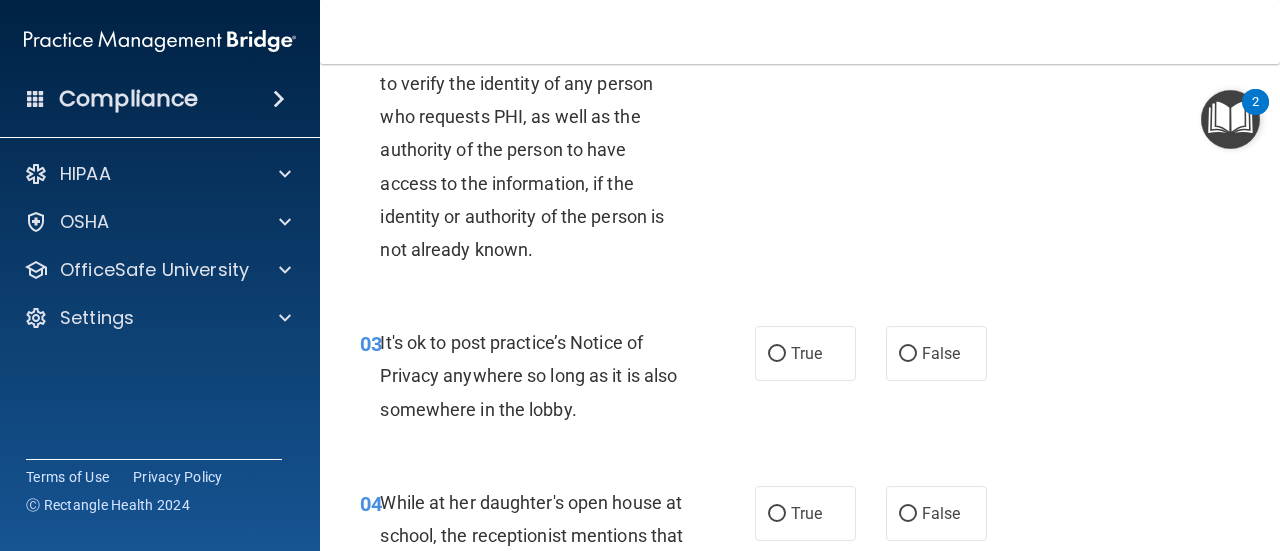 scroll, scrollTop: 500, scrollLeft: 0, axis: vertical 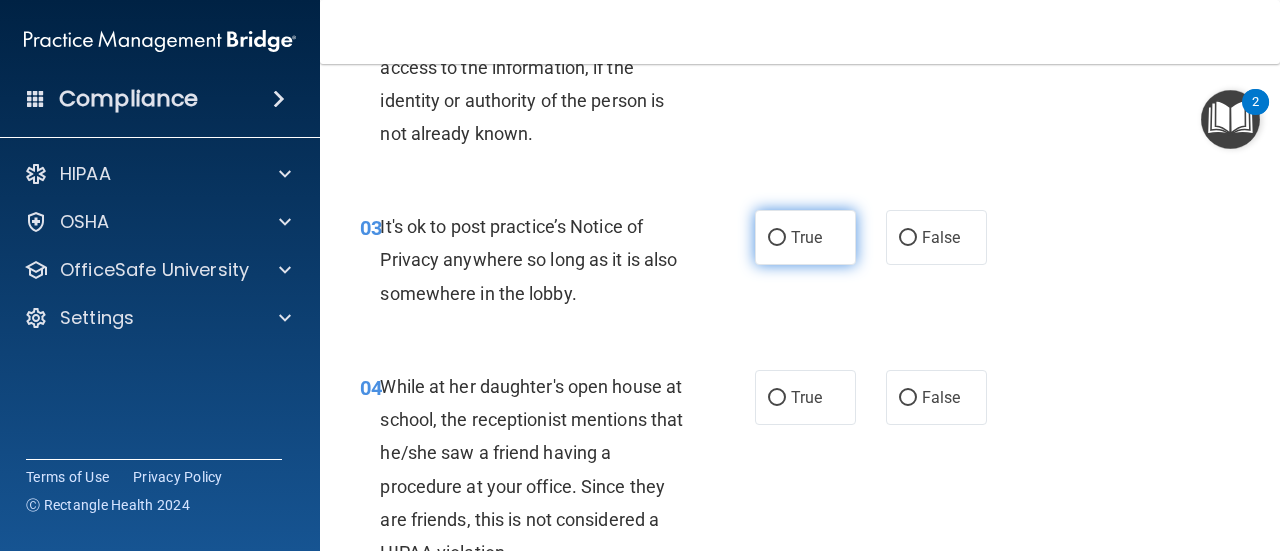 click on "True" at bounding box center [806, 237] 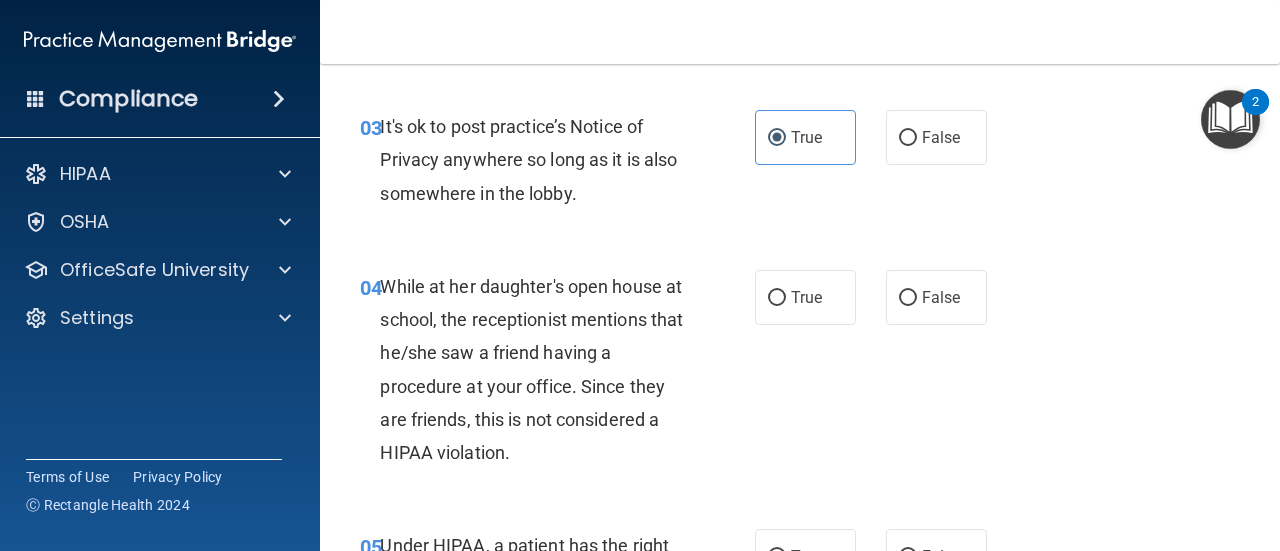 scroll, scrollTop: 700, scrollLeft: 0, axis: vertical 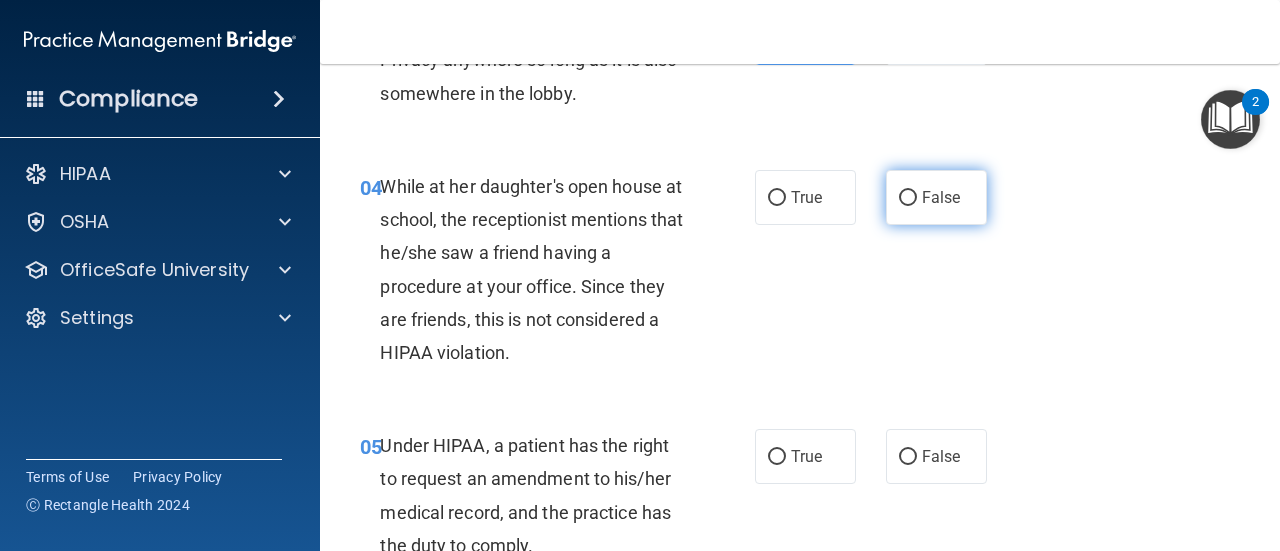 click on "False" at bounding box center [908, 198] 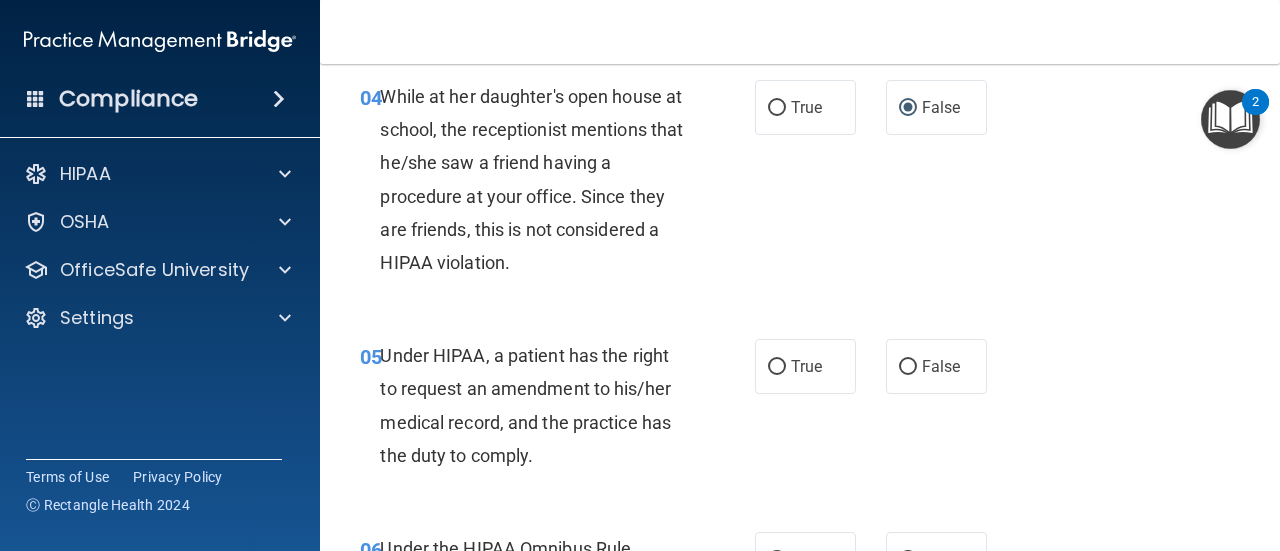 scroll, scrollTop: 900, scrollLeft: 0, axis: vertical 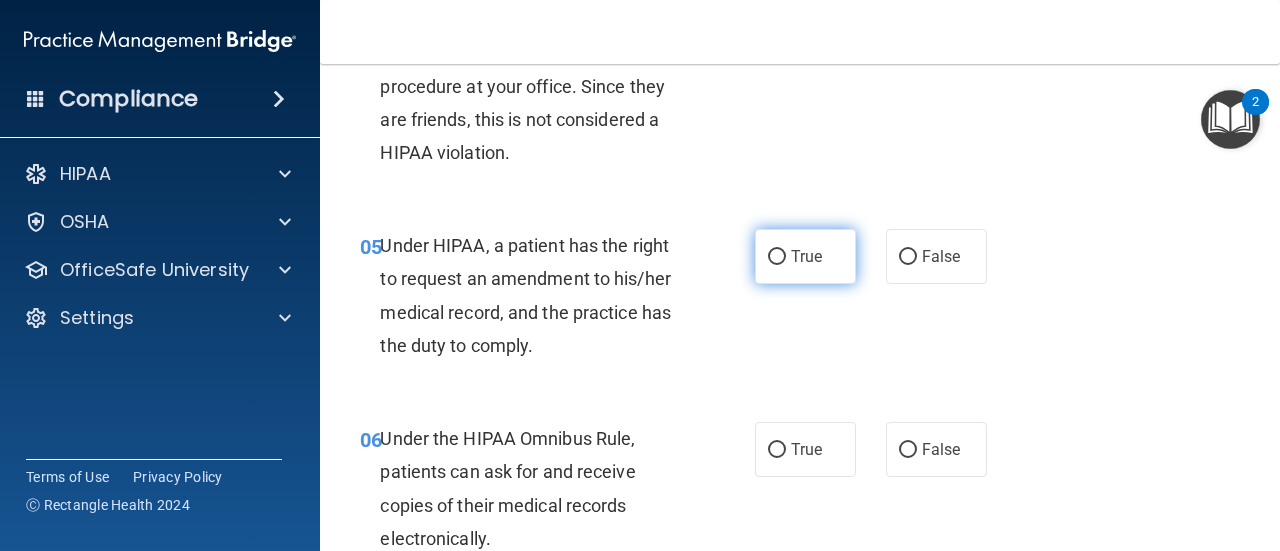 click on "True" at bounding box center [805, 256] 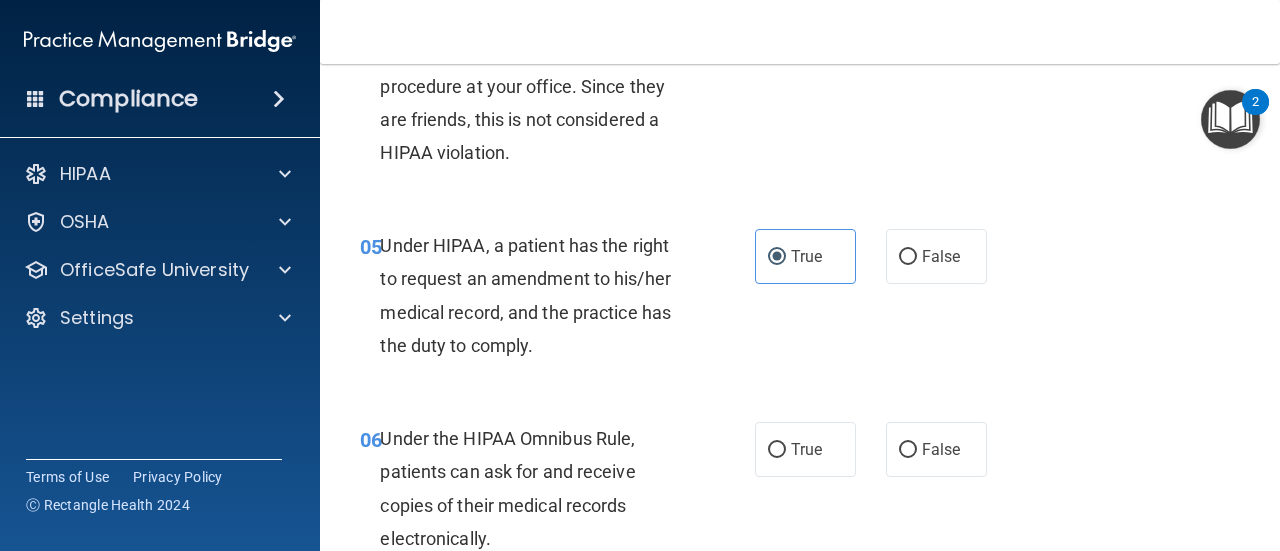 scroll, scrollTop: 1100, scrollLeft: 0, axis: vertical 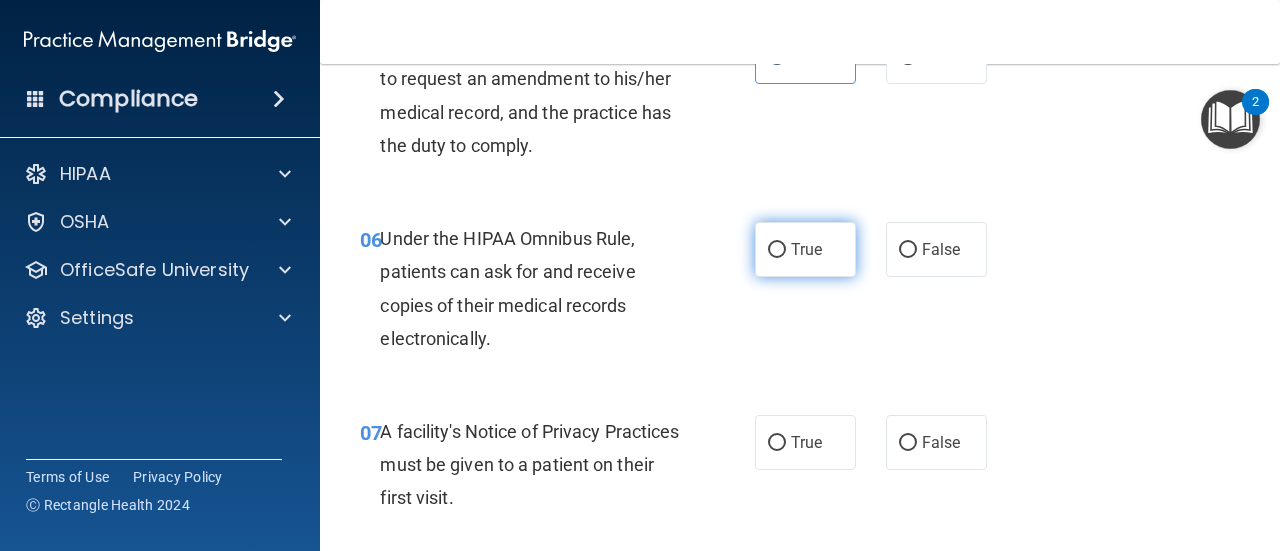click on "True" at bounding box center [805, 249] 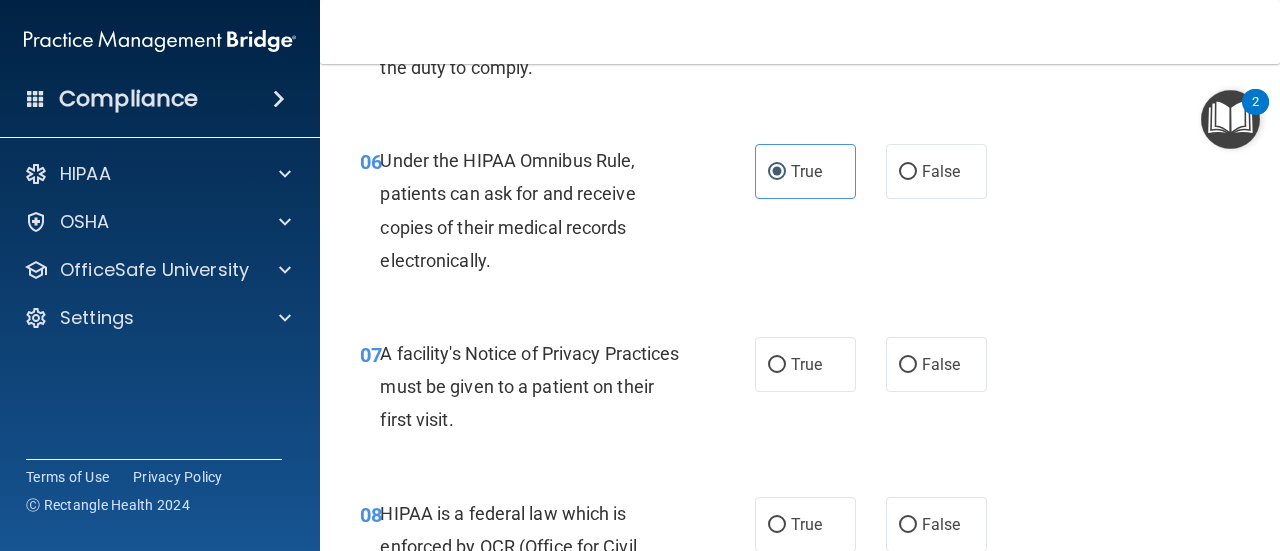 scroll, scrollTop: 1300, scrollLeft: 0, axis: vertical 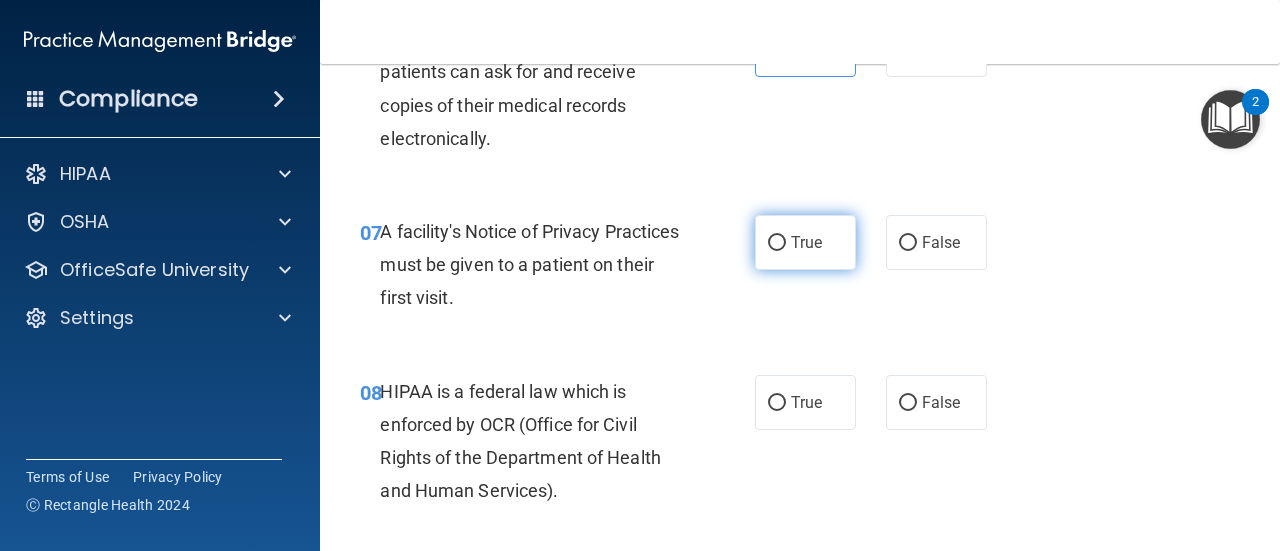 click on "True" at bounding box center [806, 242] 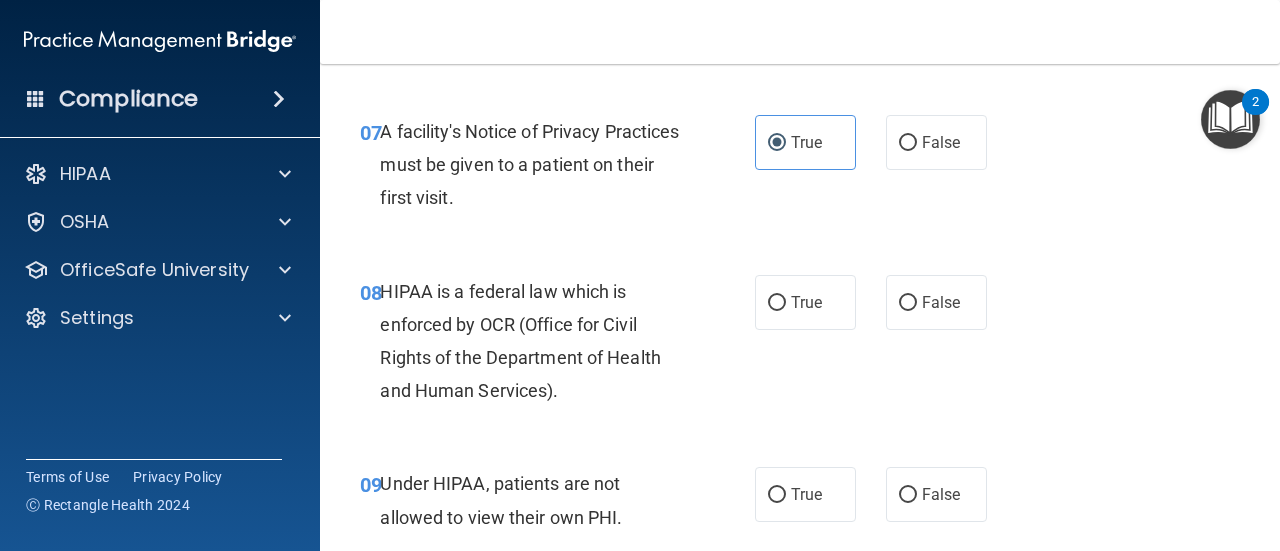scroll, scrollTop: 1500, scrollLeft: 0, axis: vertical 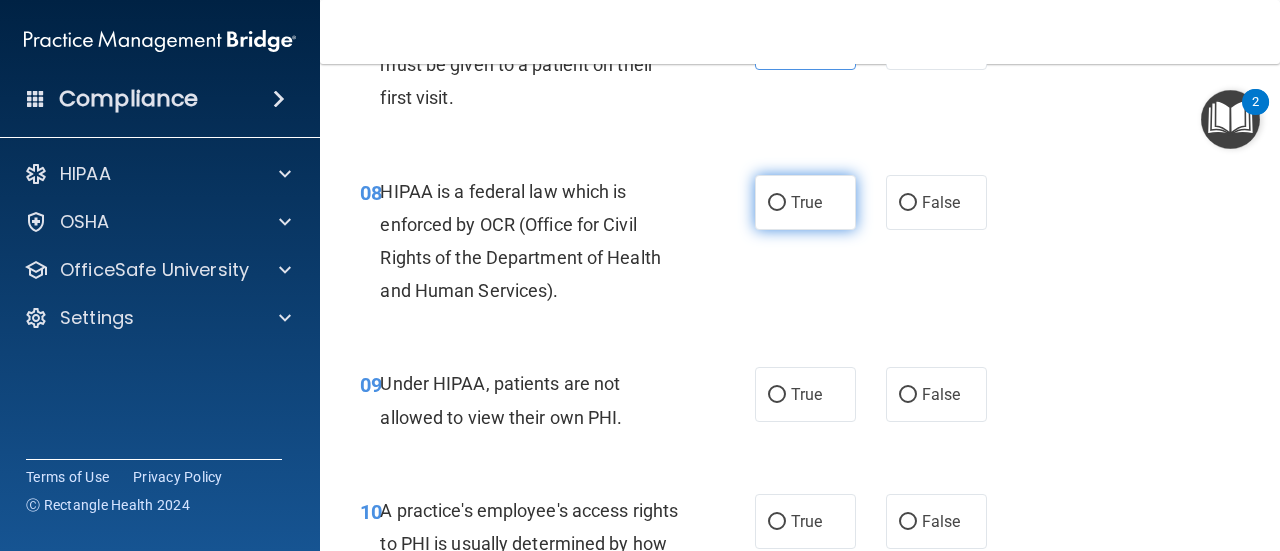 click on "True" at bounding box center [805, 202] 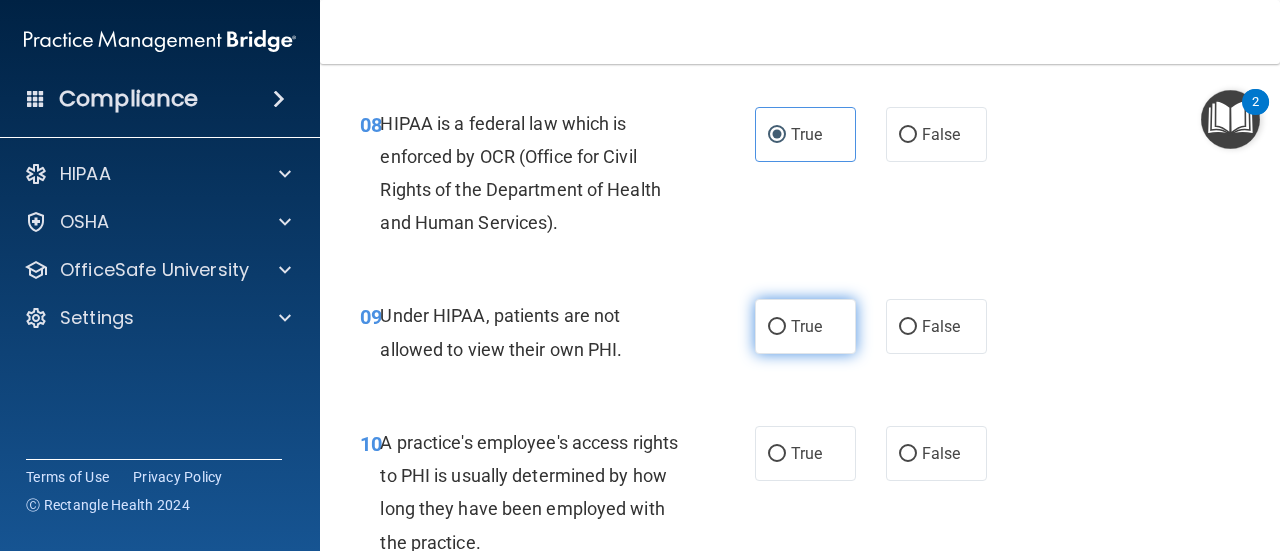 scroll, scrollTop: 1600, scrollLeft: 0, axis: vertical 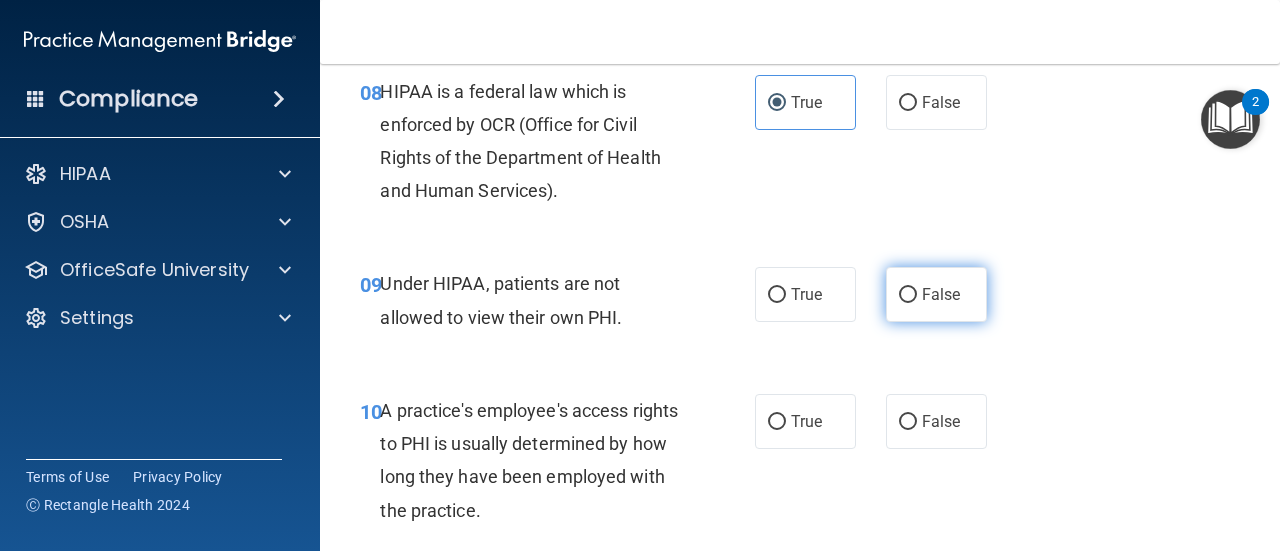 click on "False" at bounding box center [941, 294] 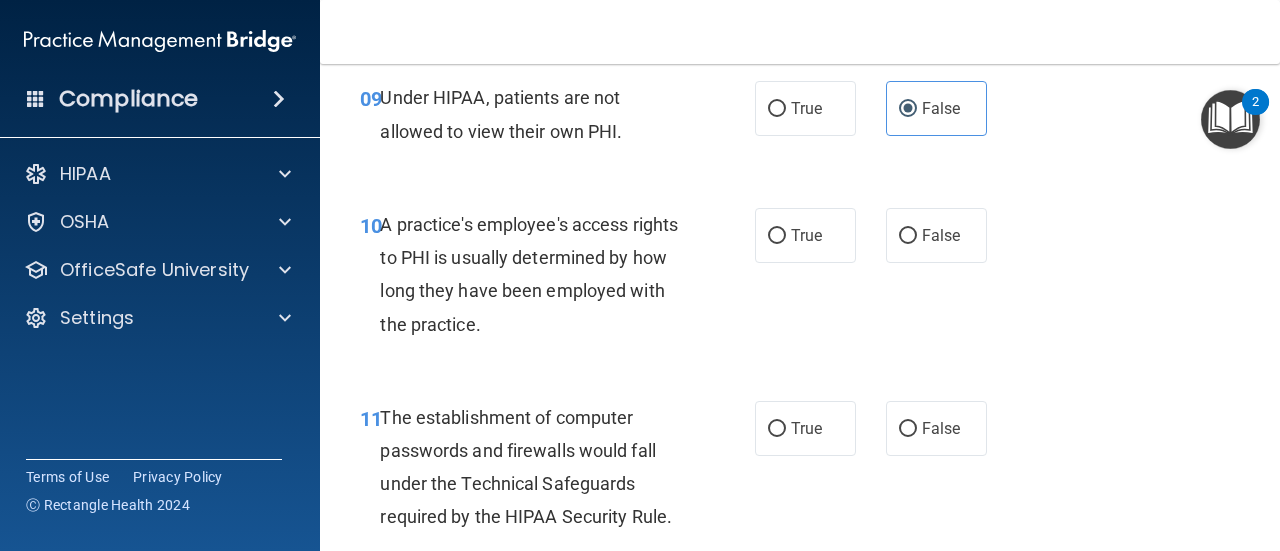 scroll, scrollTop: 1800, scrollLeft: 0, axis: vertical 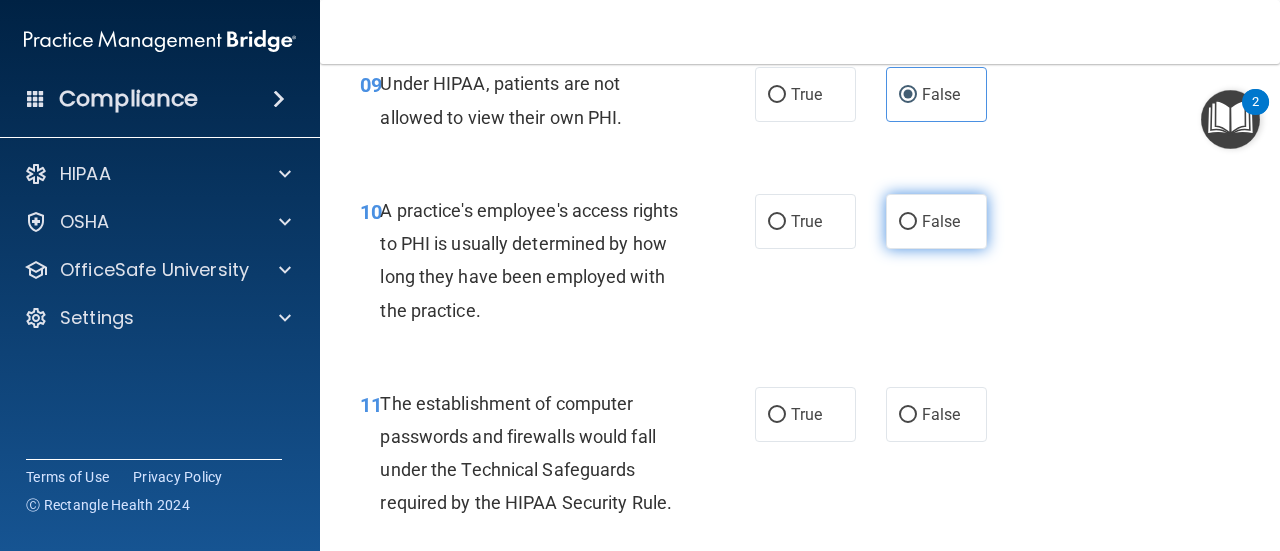 click on "False" at bounding box center [941, 221] 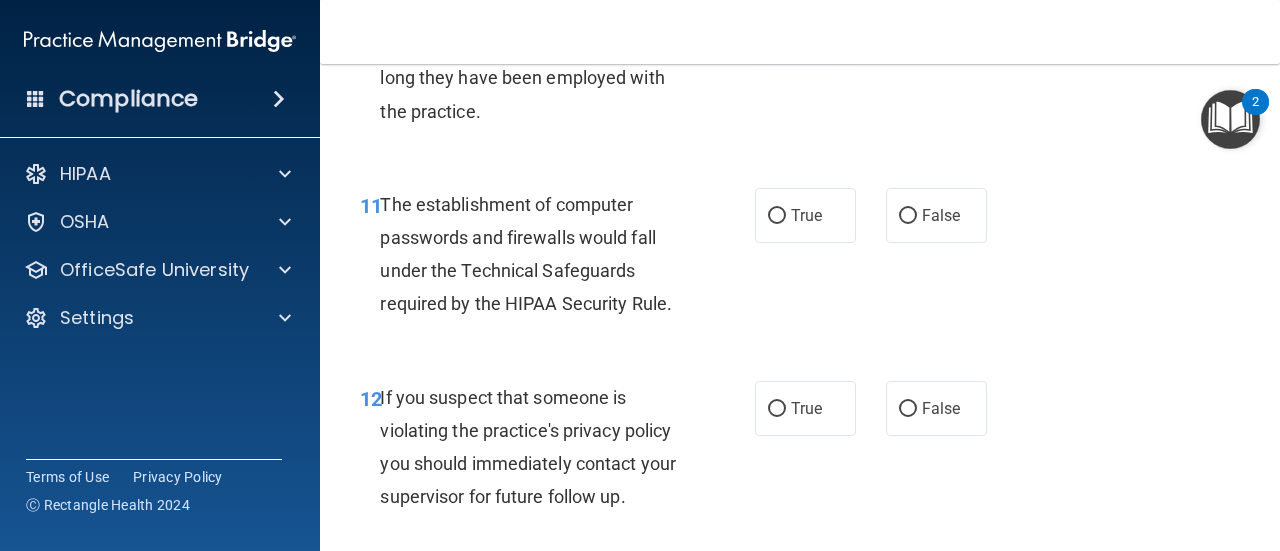 scroll, scrollTop: 2000, scrollLeft: 0, axis: vertical 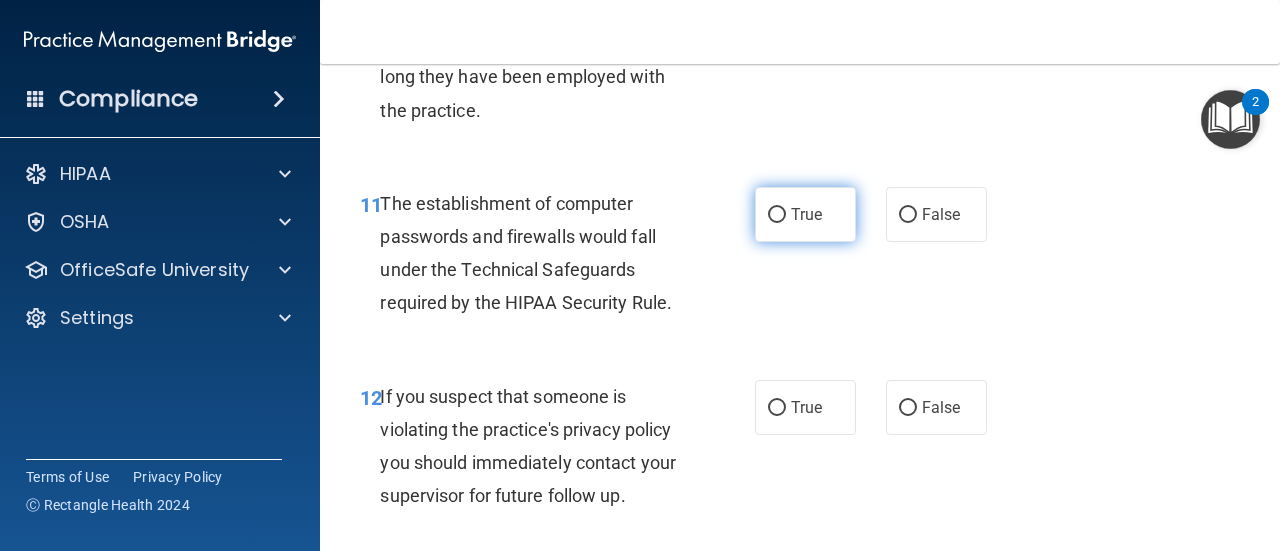 click on "True" at bounding box center [806, 214] 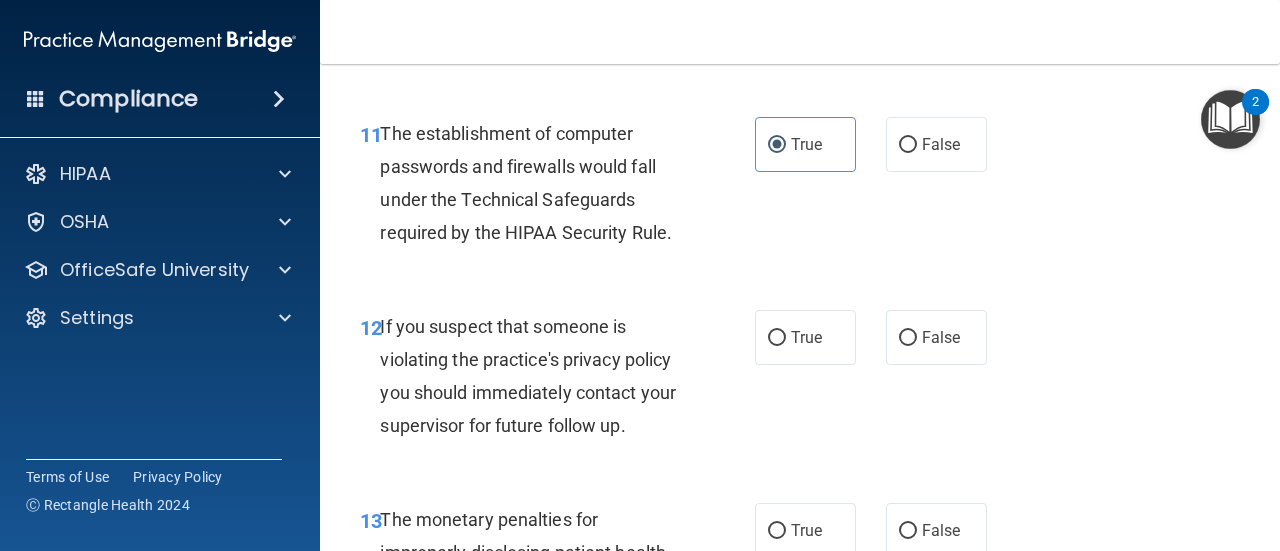 scroll, scrollTop: 2200, scrollLeft: 0, axis: vertical 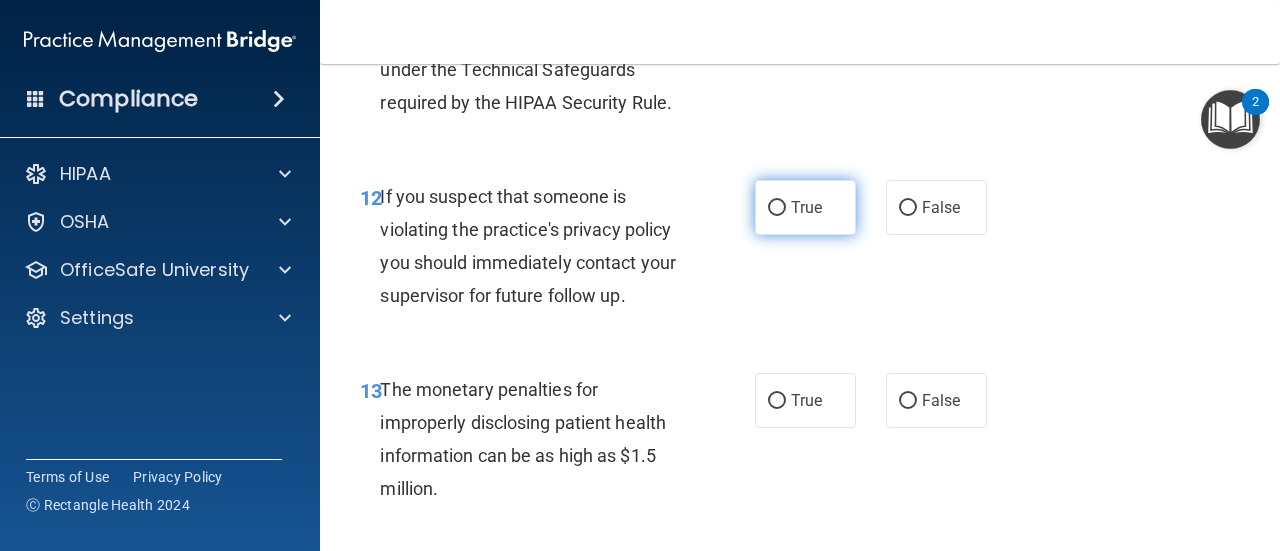 click on "True" at bounding box center (805, 207) 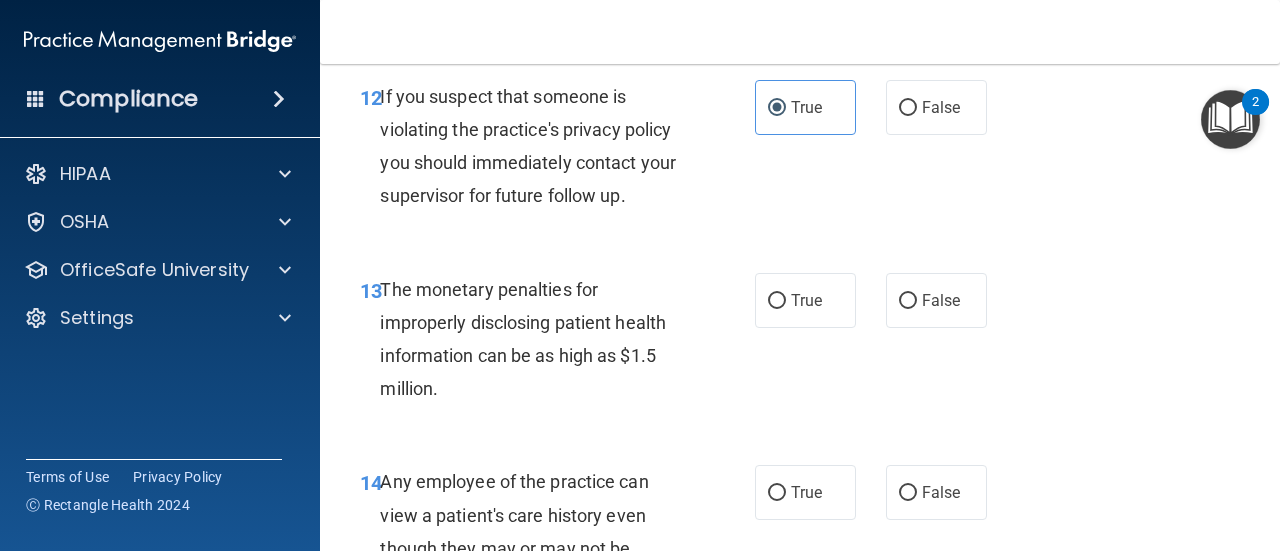 scroll, scrollTop: 2400, scrollLeft: 0, axis: vertical 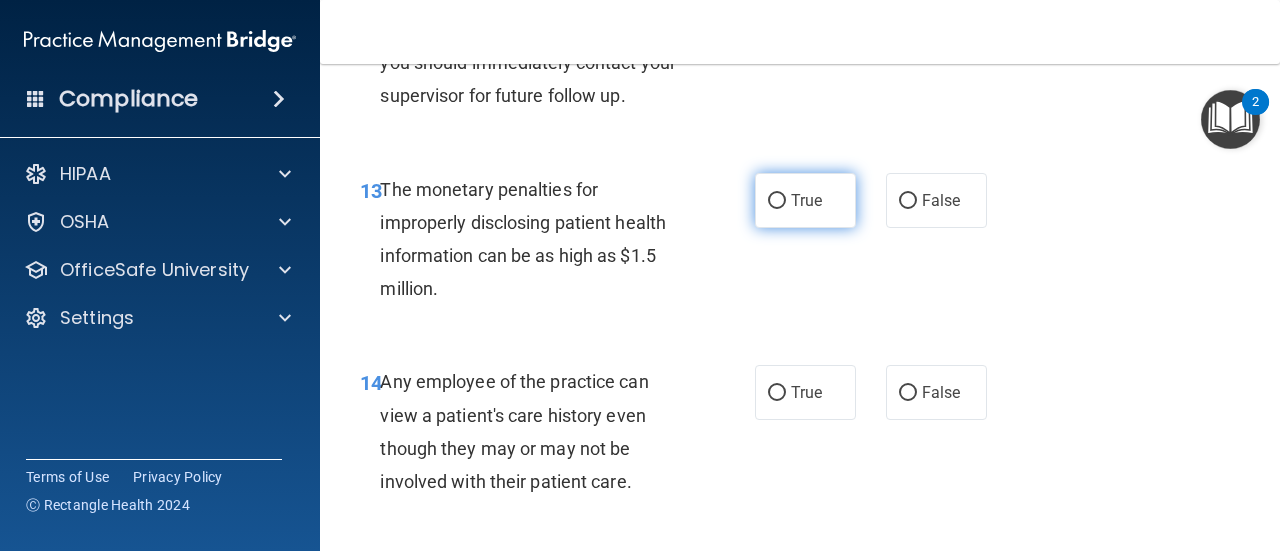 click on "True" at bounding box center (805, 200) 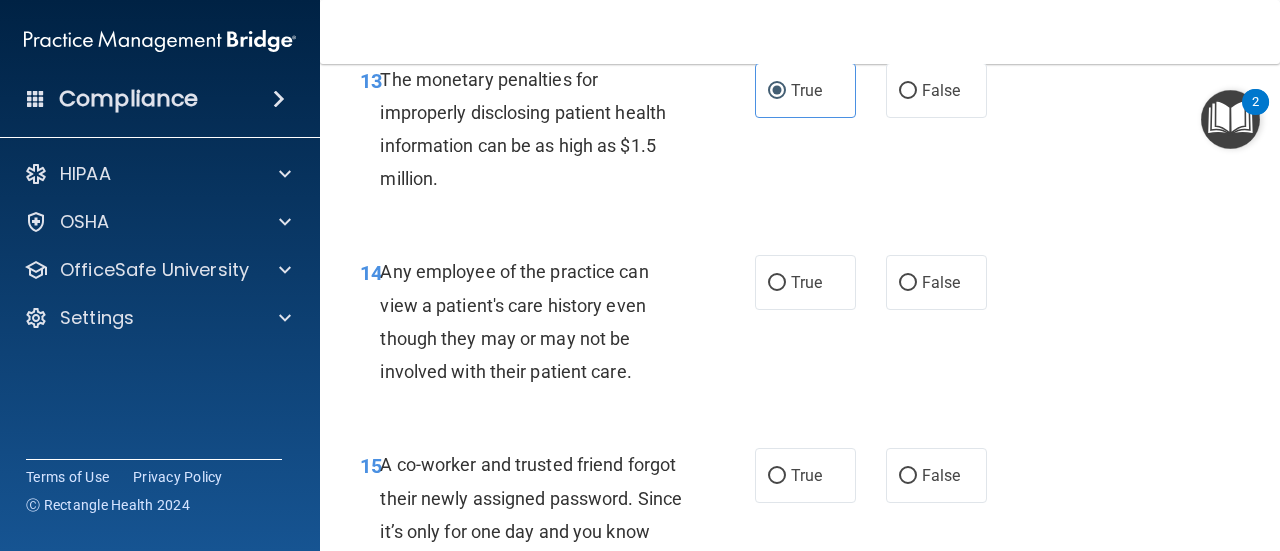 scroll, scrollTop: 2600, scrollLeft: 0, axis: vertical 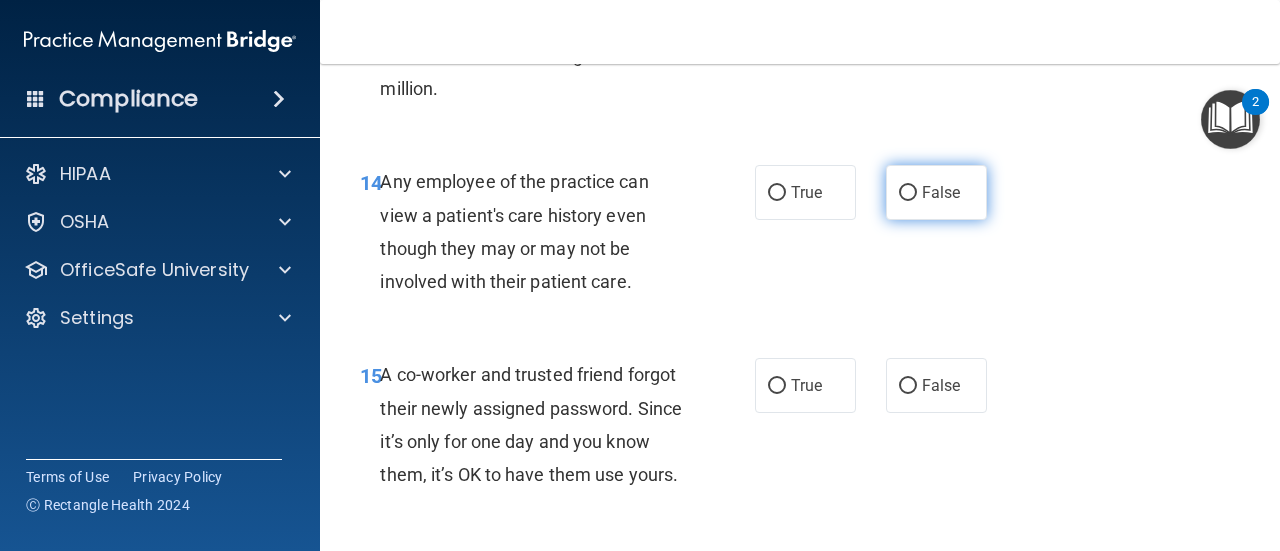click on "False" at bounding box center (941, 192) 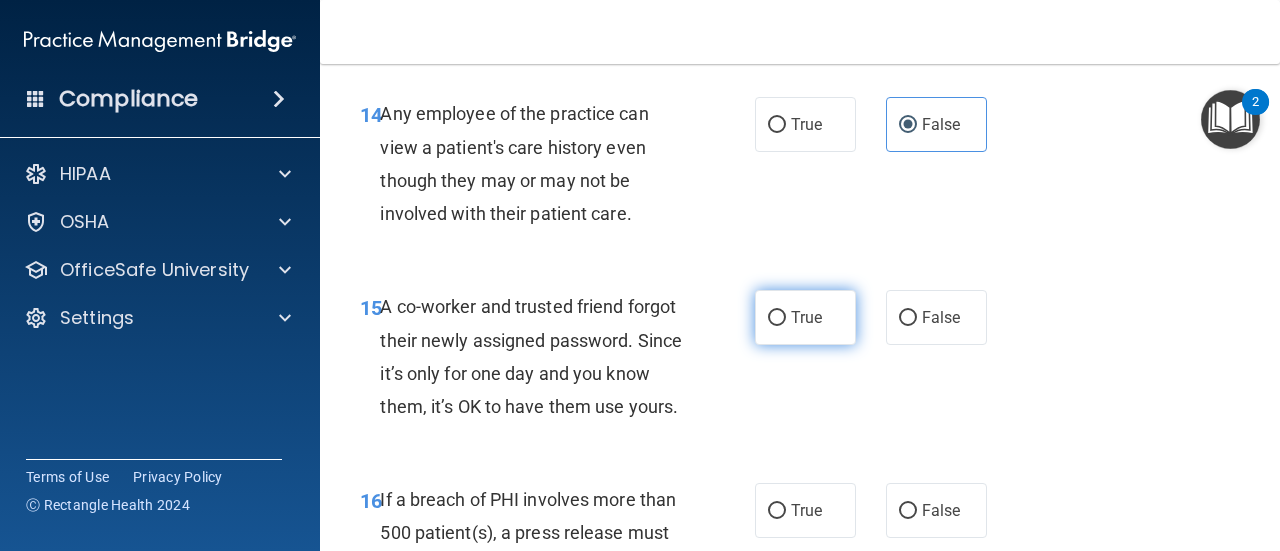 scroll, scrollTop: 2800, scrollLeft: 0, axis: vertical 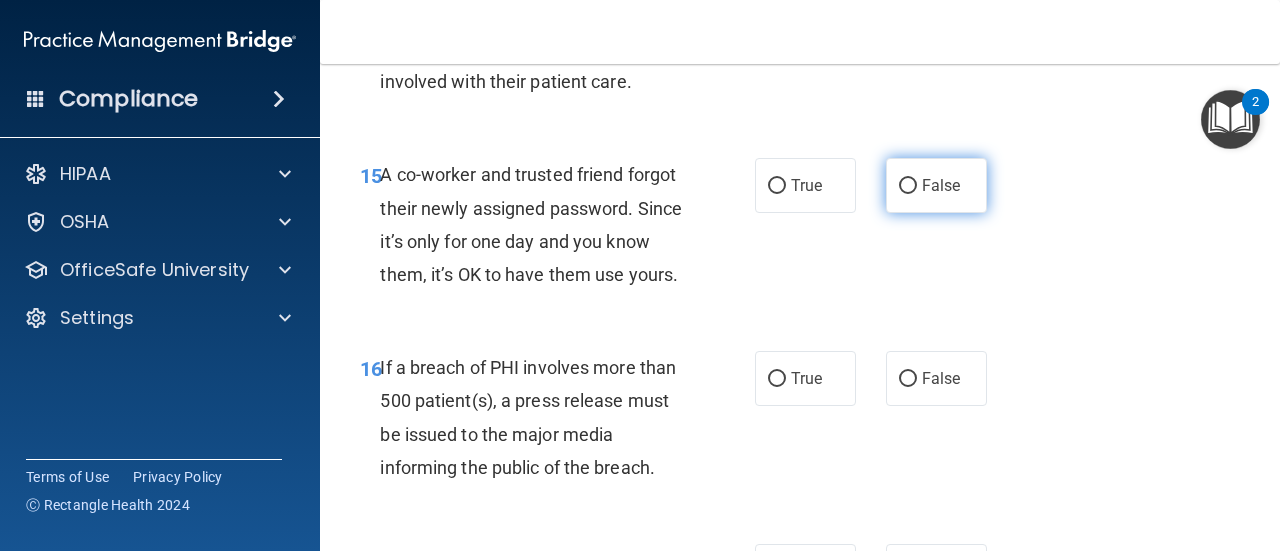click on "False" at bounding box center (941, 185) 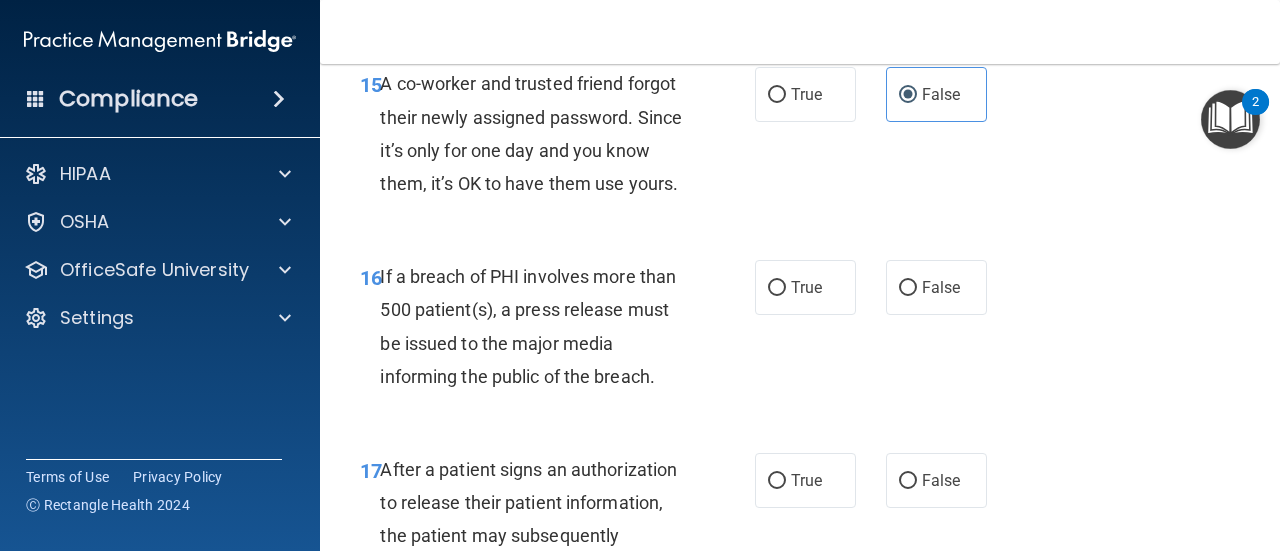 scroll, scrollTop: 3000, scrollLeft: 0, axis: vertical 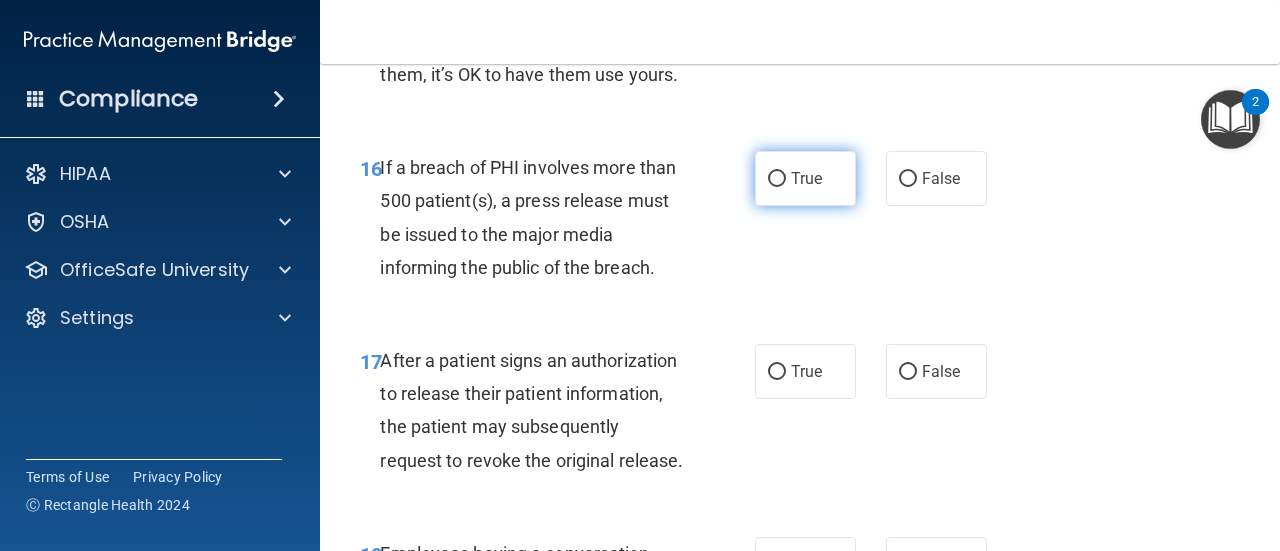 click on "True" at bounding box center [806, 178] 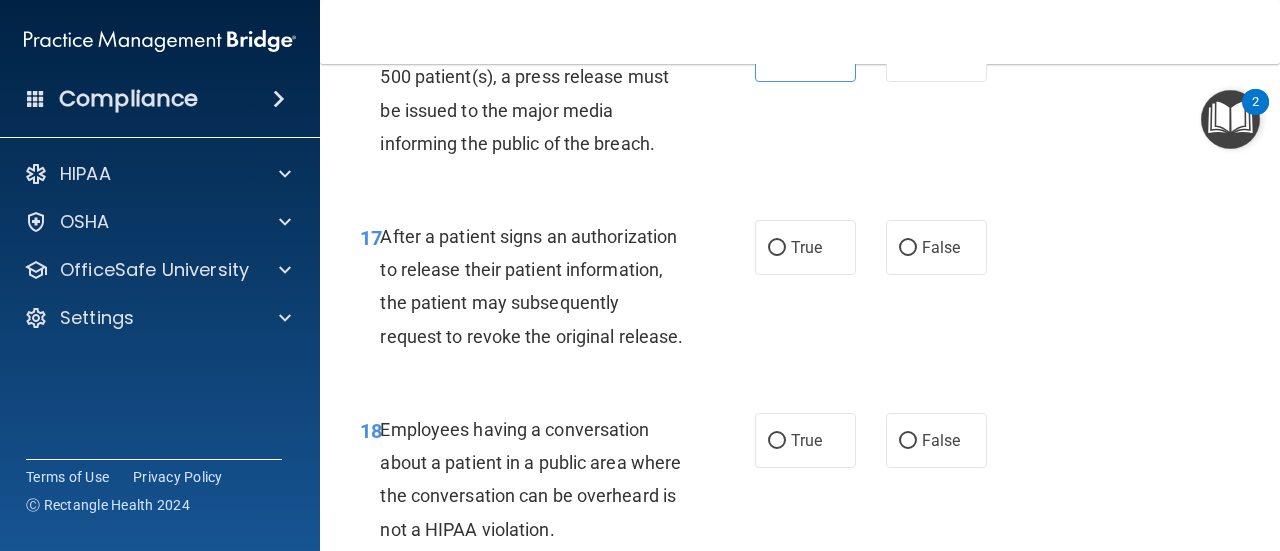 scroll, scrollTop: 3300, scrollLeft: 0, axis: vertical 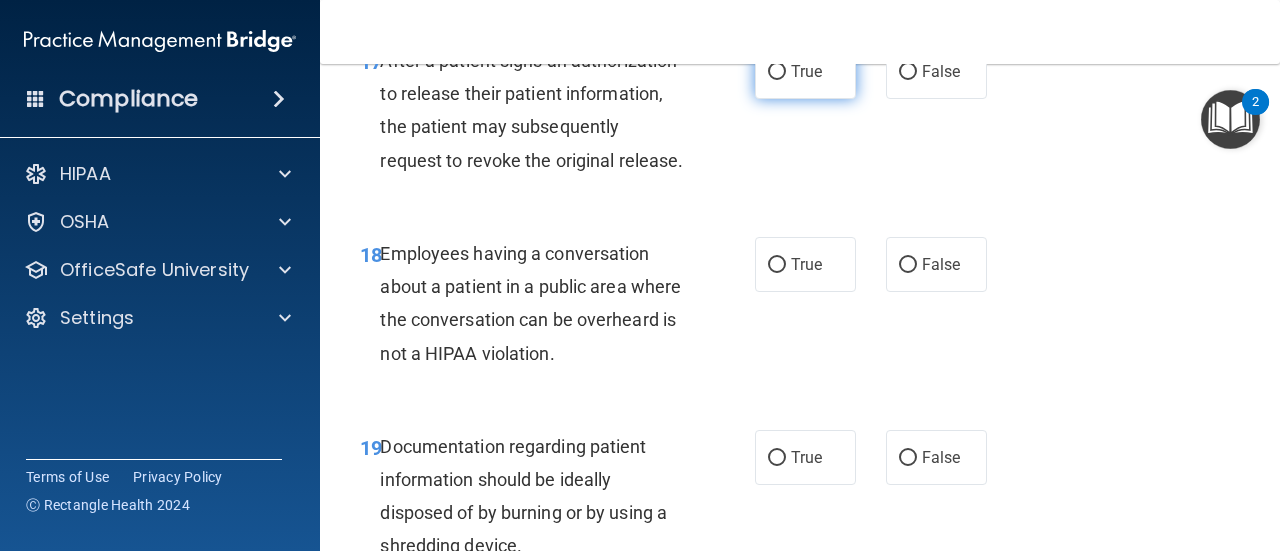 click on "True" at bounding box center (805, 71) 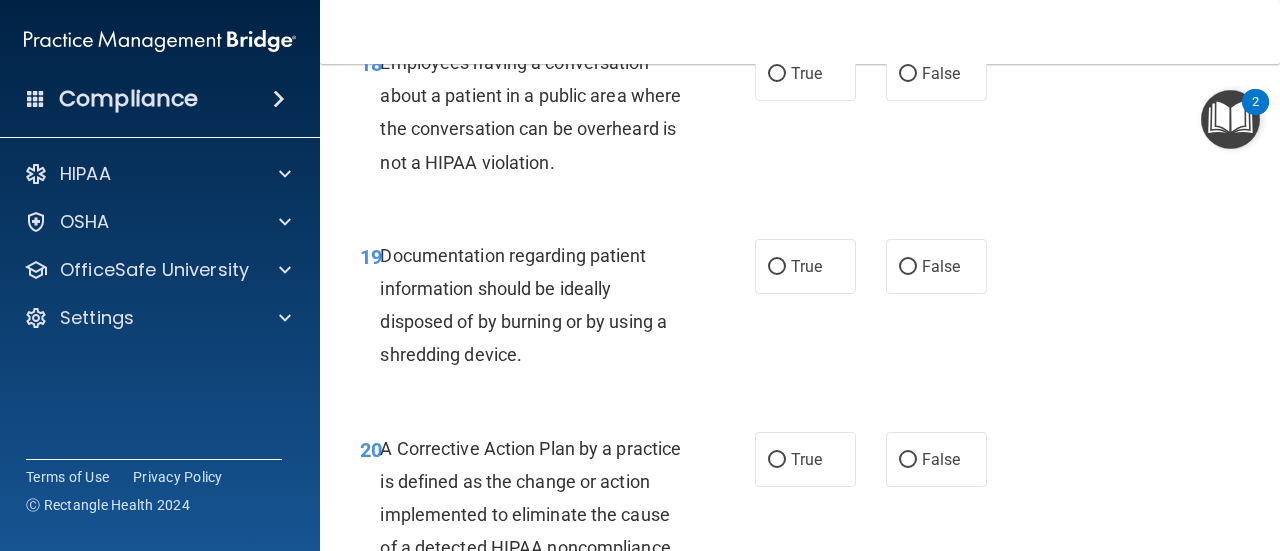 scroll, scrollTop: 3500, scrollLeft: 0, axis: vertical 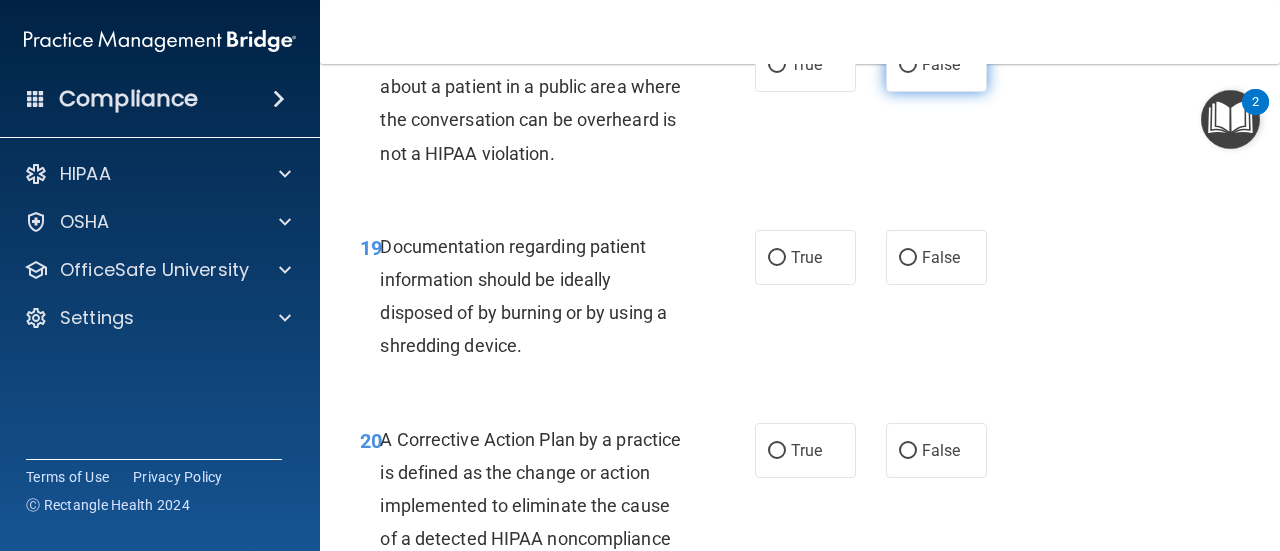 click on "False" at bounding box center [908, 65] 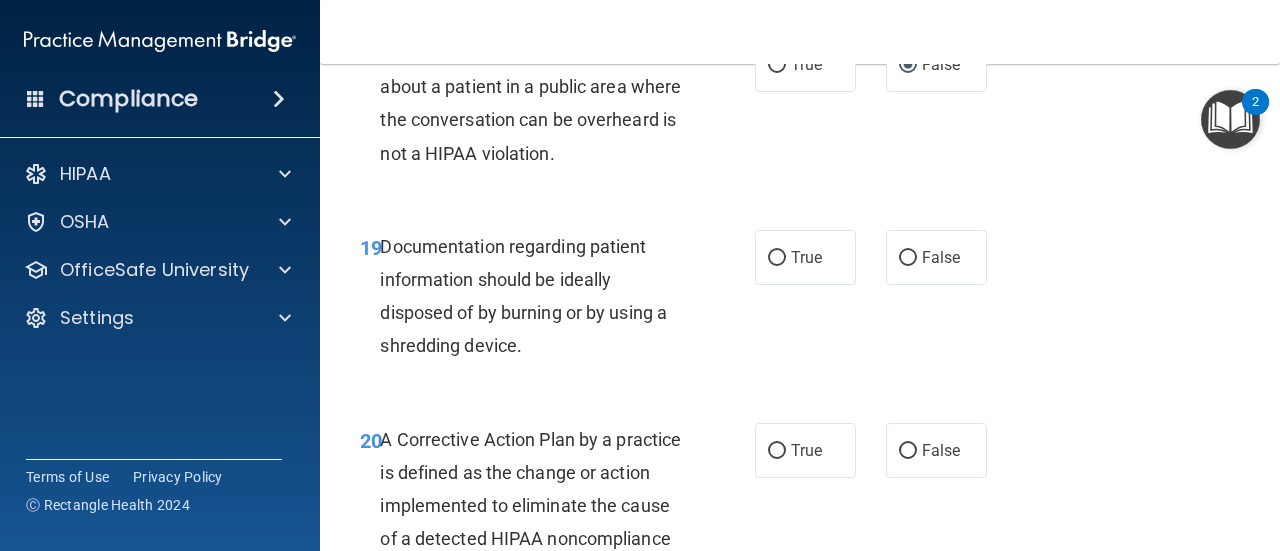 scroll, scrollTop: 3600, scrollLeft: 0, axis: vertical 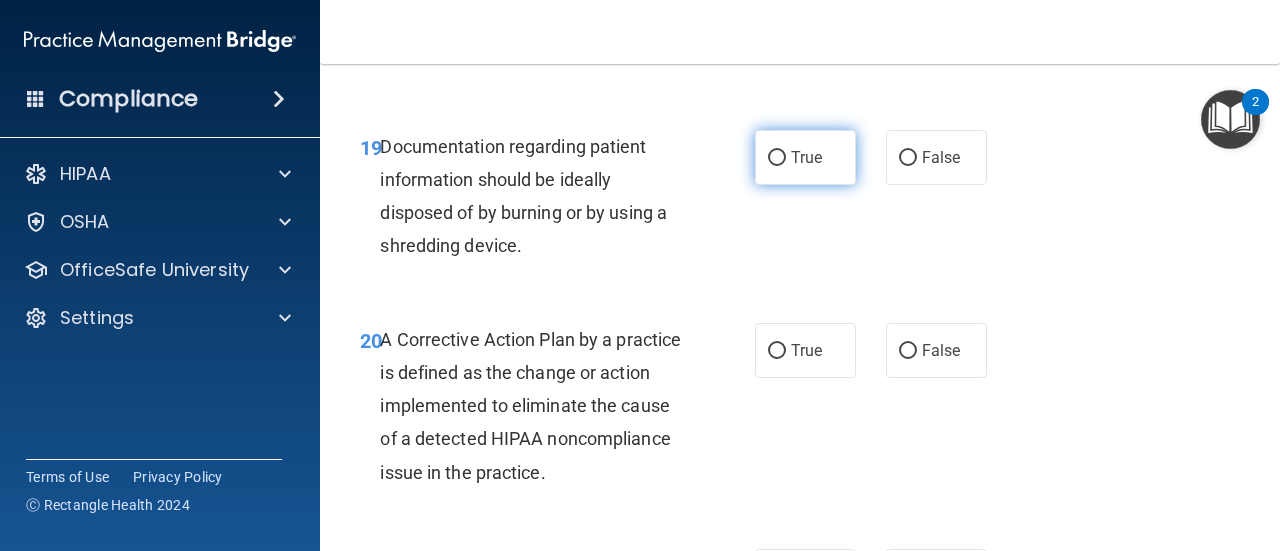 click on "True" at bounding box center [805, 157] 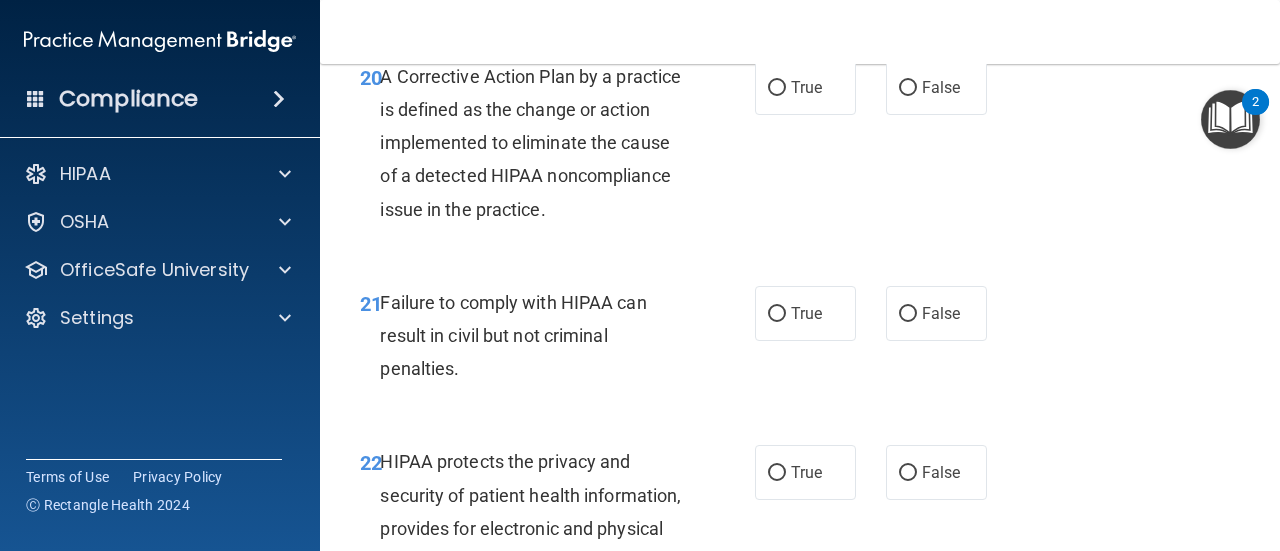 scroll, scrollTop: 3900, scrollLeft: 0, axis: vertical 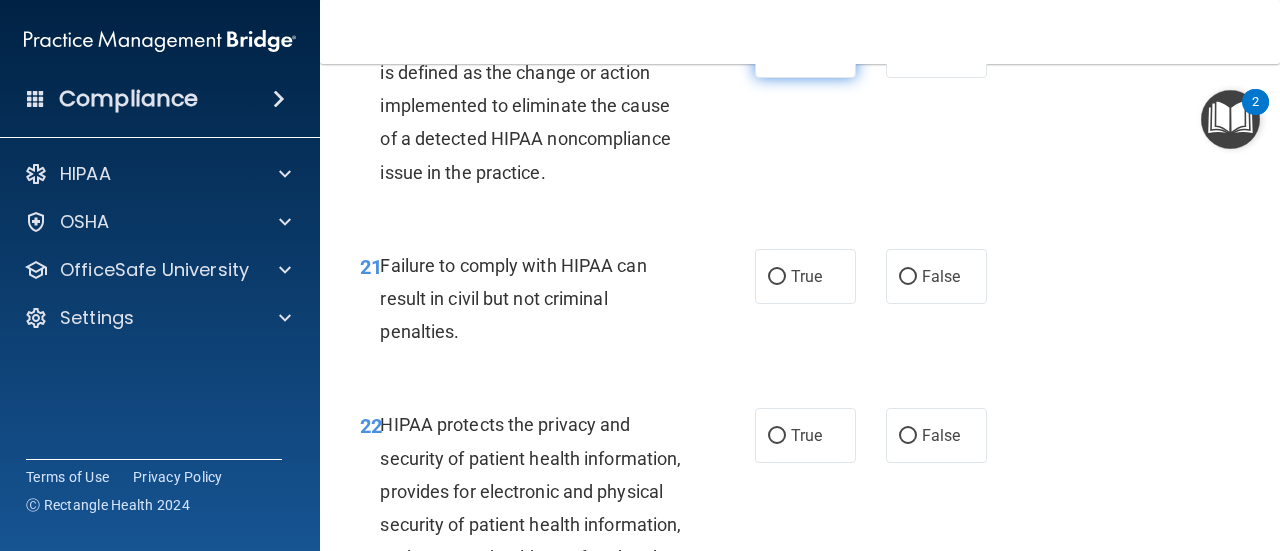 click on "True" at bounding box center (805, 50) 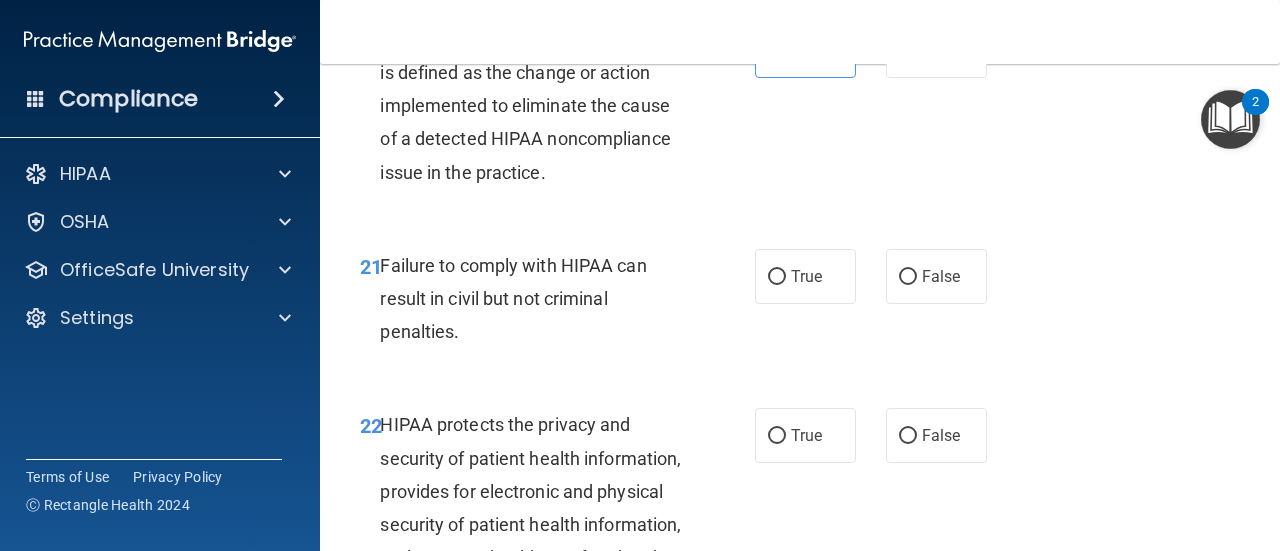 scroll, scrollTop: 4000, scrollLeft: 0, axis: vertical 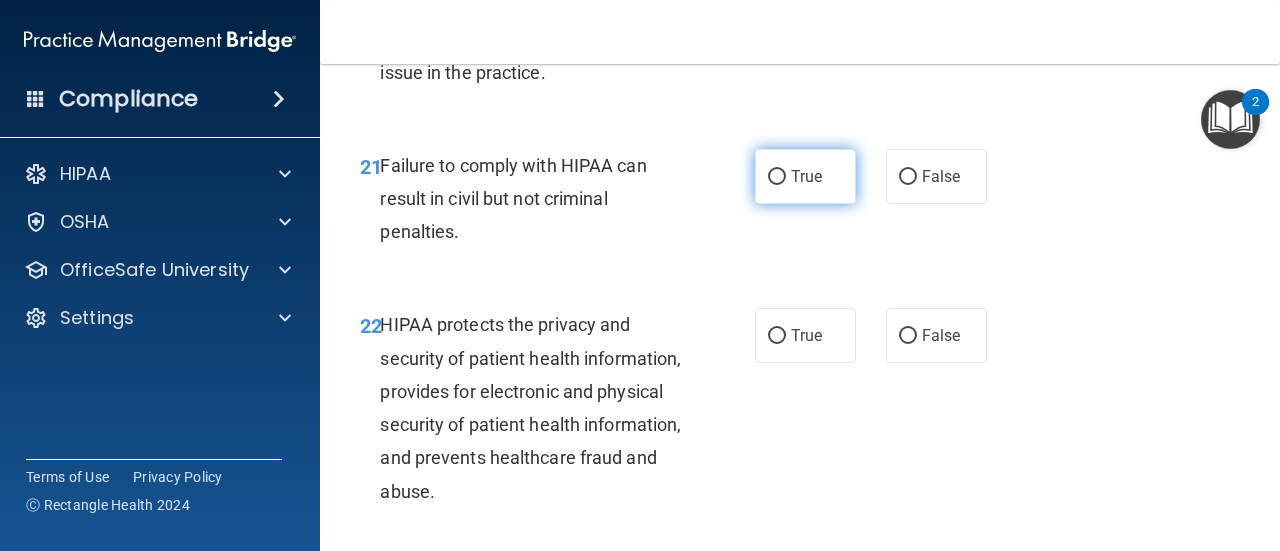 click on "True" at bounding box center [806, 176] 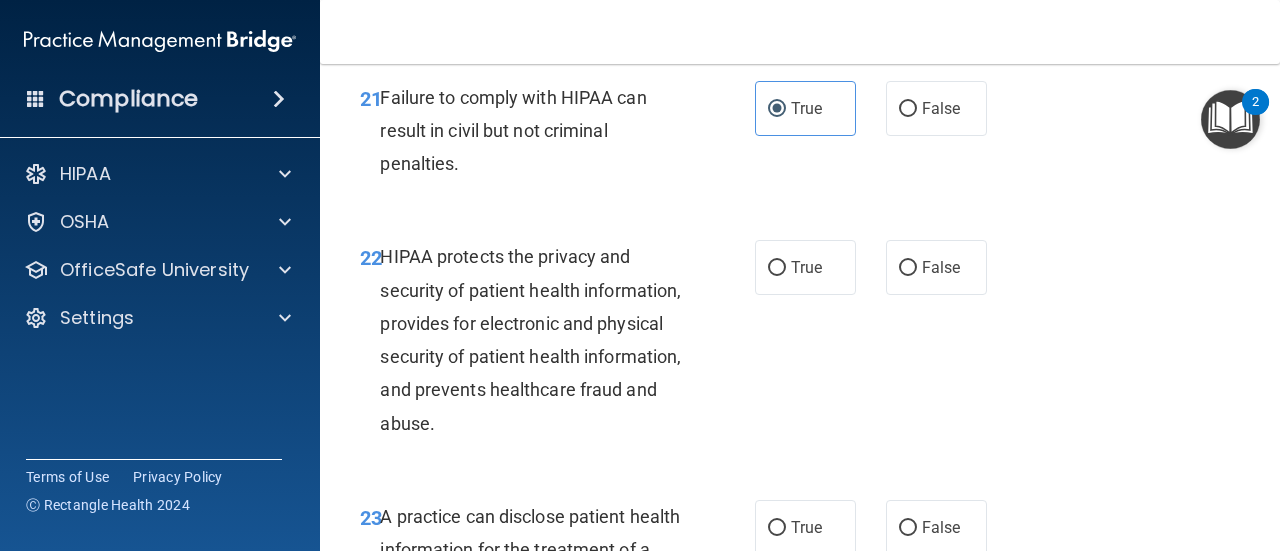 scroll, scrollTop: 4100, scrollLeft: 0, axis: vertical 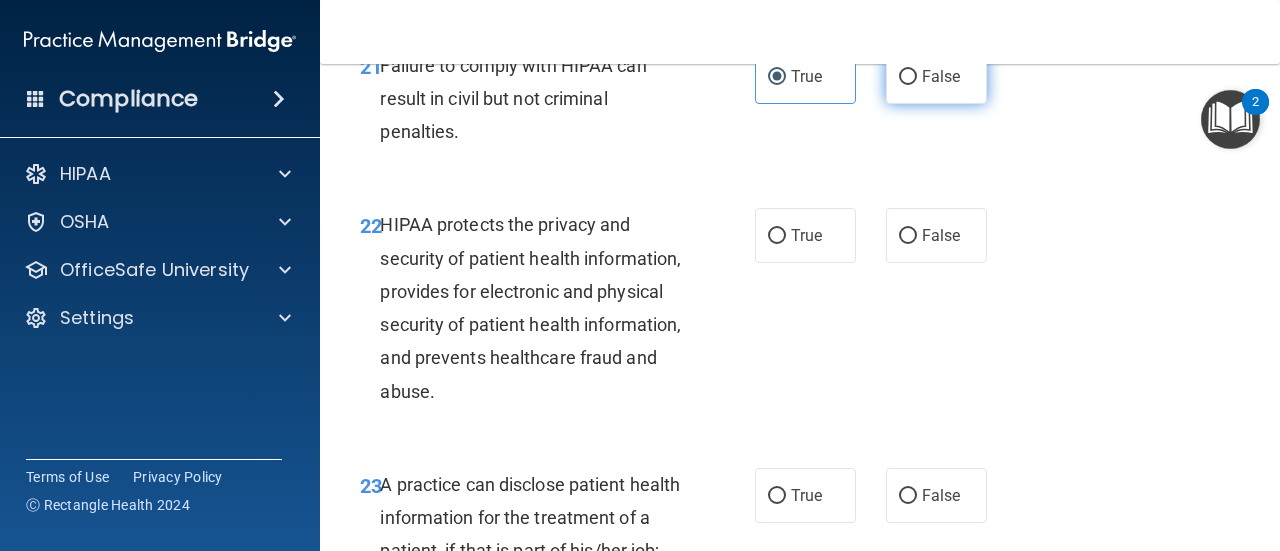 click on "False" at bounding box center (936, 76) 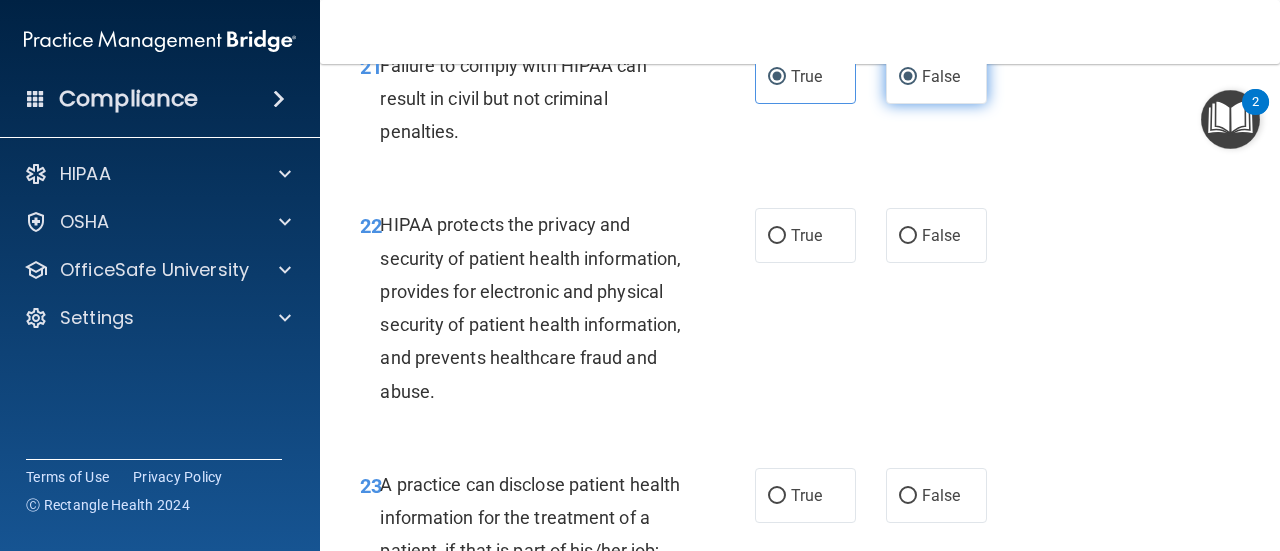 radio on "false" 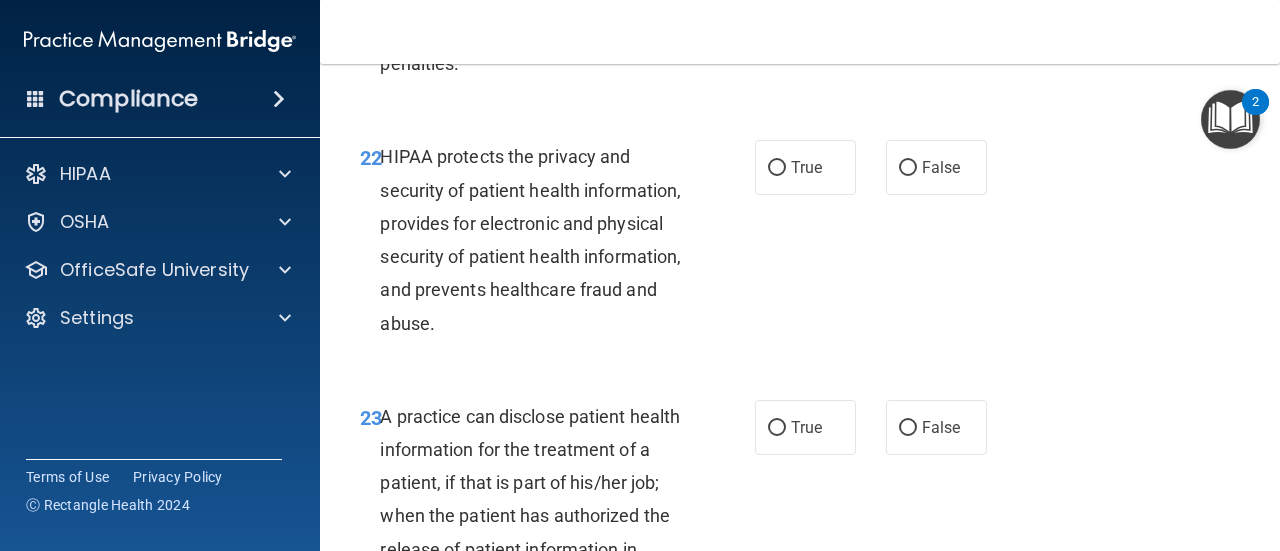 scroll, scrollTop: 4200, scrollLeft: 0, axis: vertical 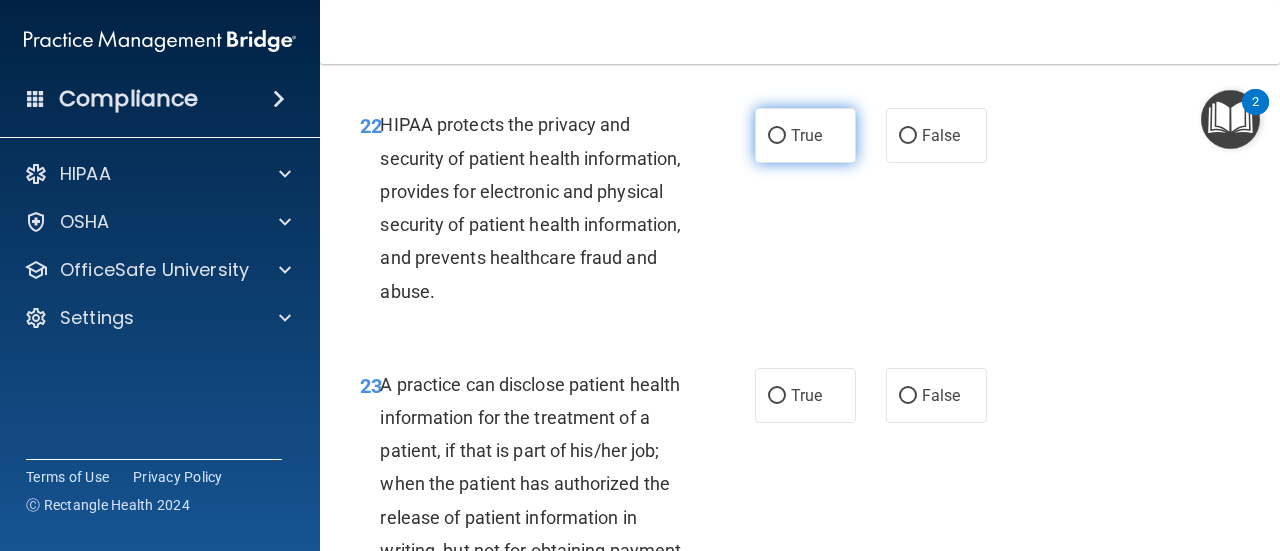 click on "True" at bounding box center (805, 135) 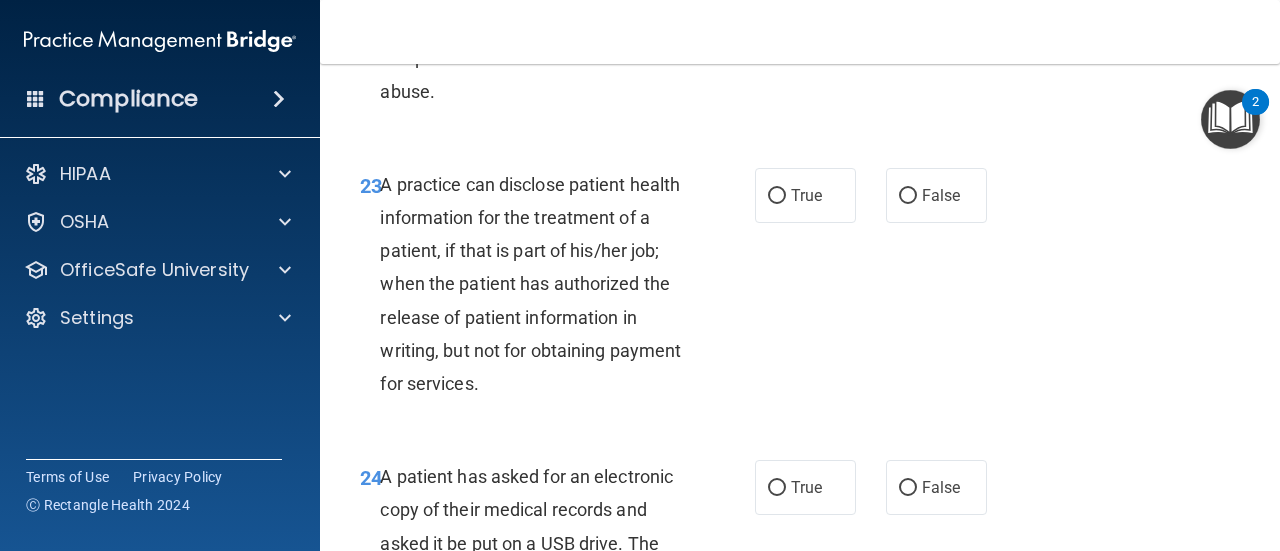 scroll, scrollTop: 4500, scrollLeft: 0, axis: vertical 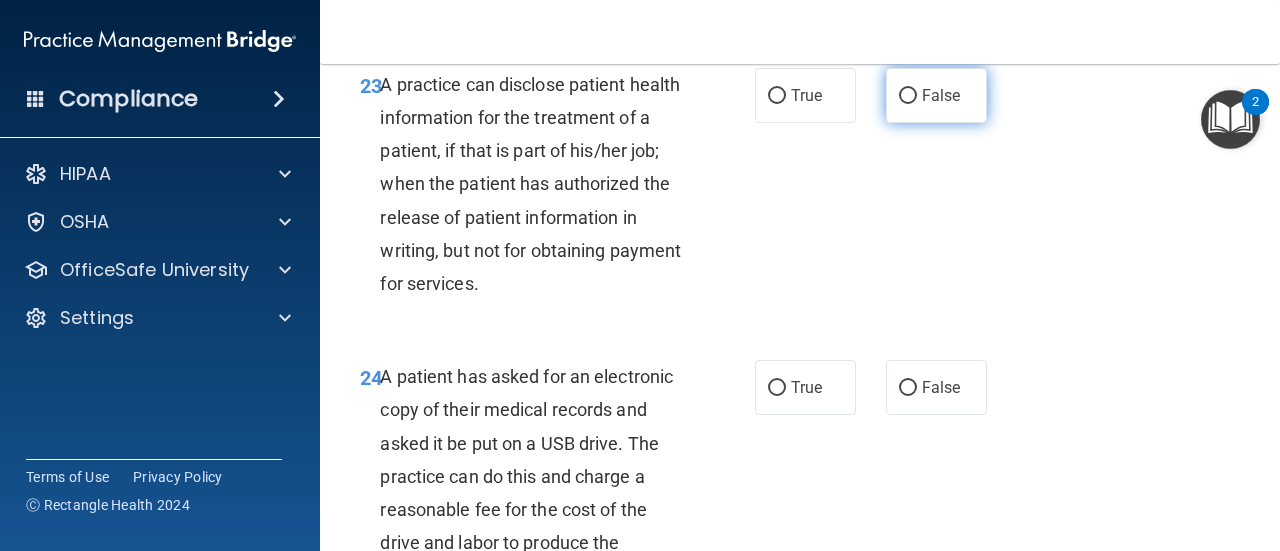 click on "False" at bounding box center (936, 95) 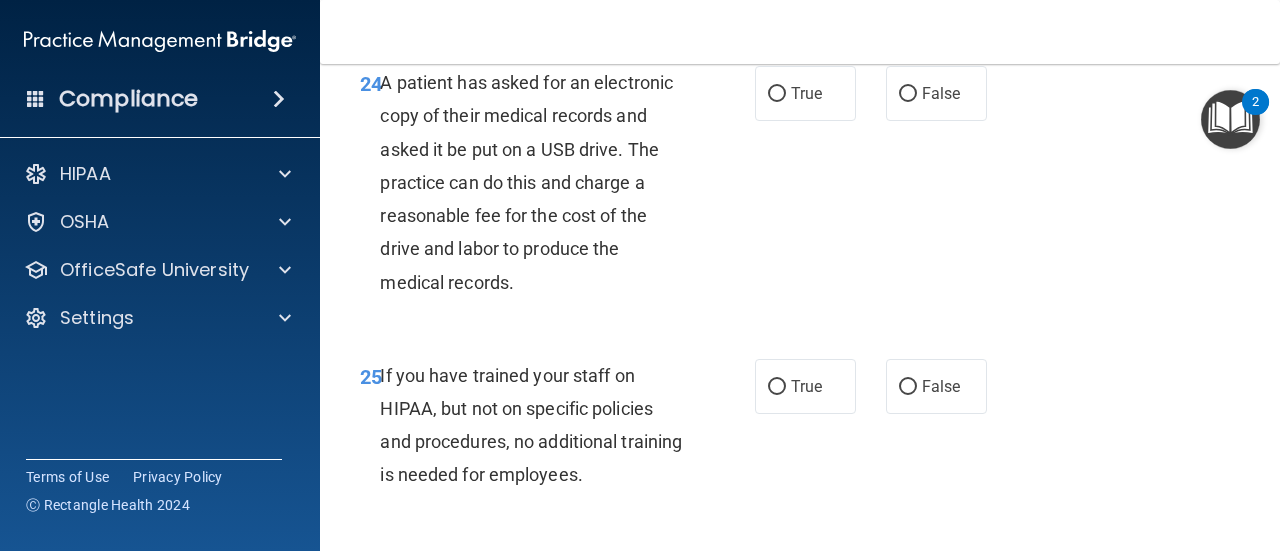 scroll, scrollTop: 4800, scrollLeft: 0, axis: vertical 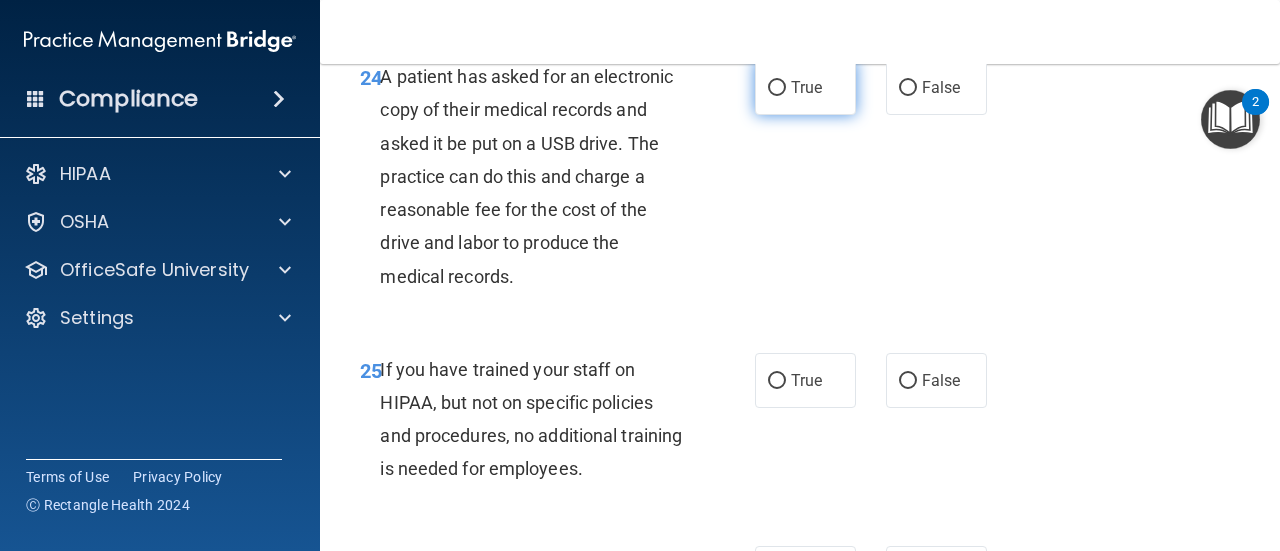 click on "True" at bounding box center (806, 87) 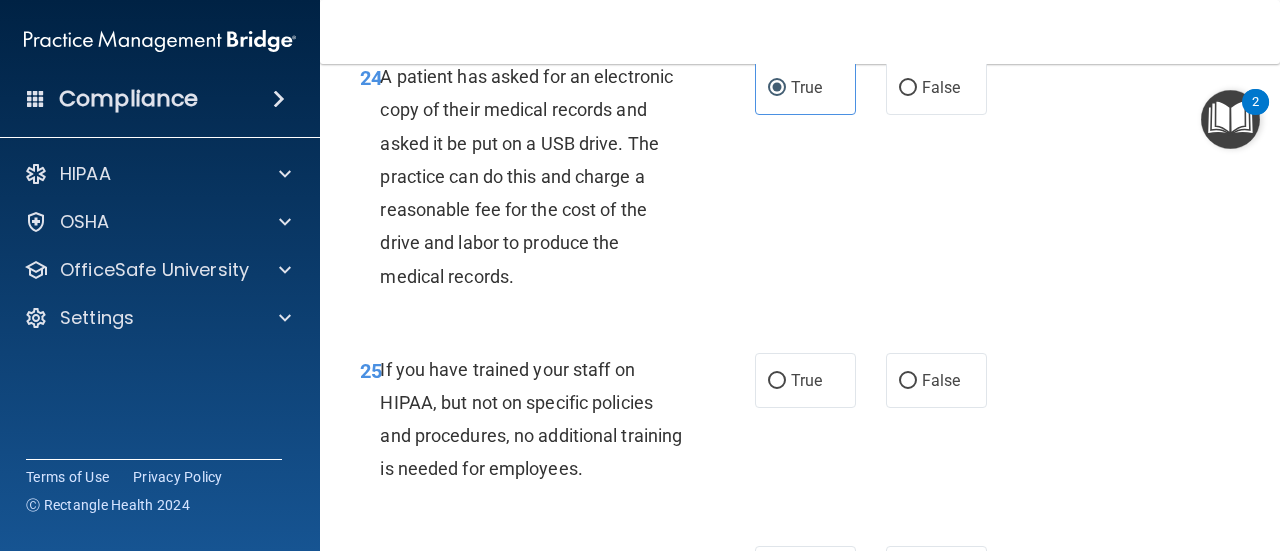 scroll, scrollTop: 5100, scrollLeft: 0, axis: vertical 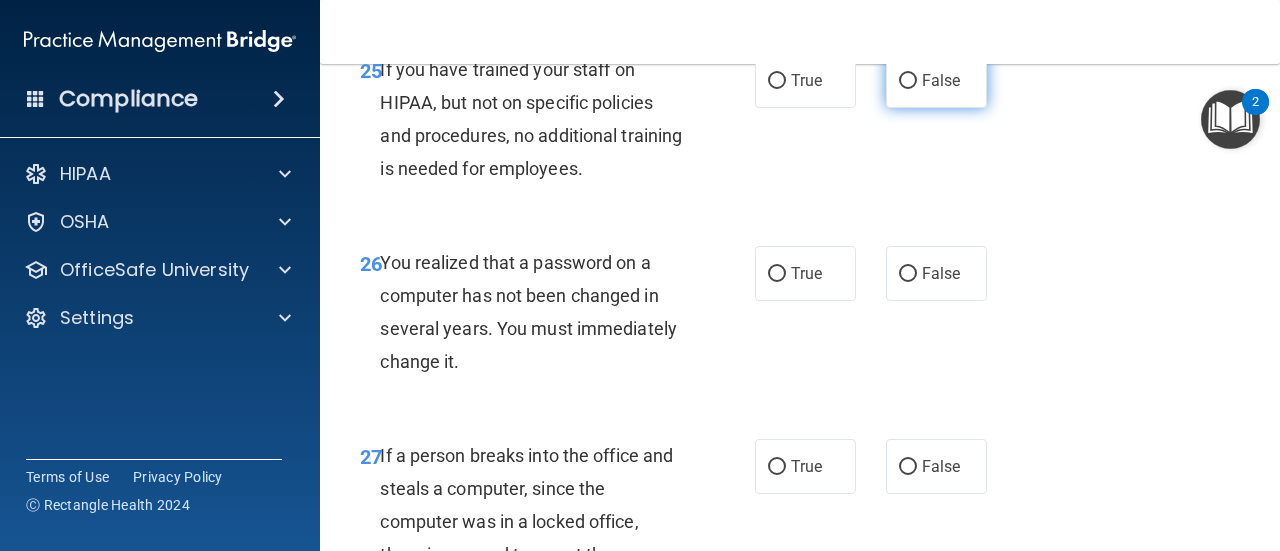 click on "False" at bounding box center (936, 80) 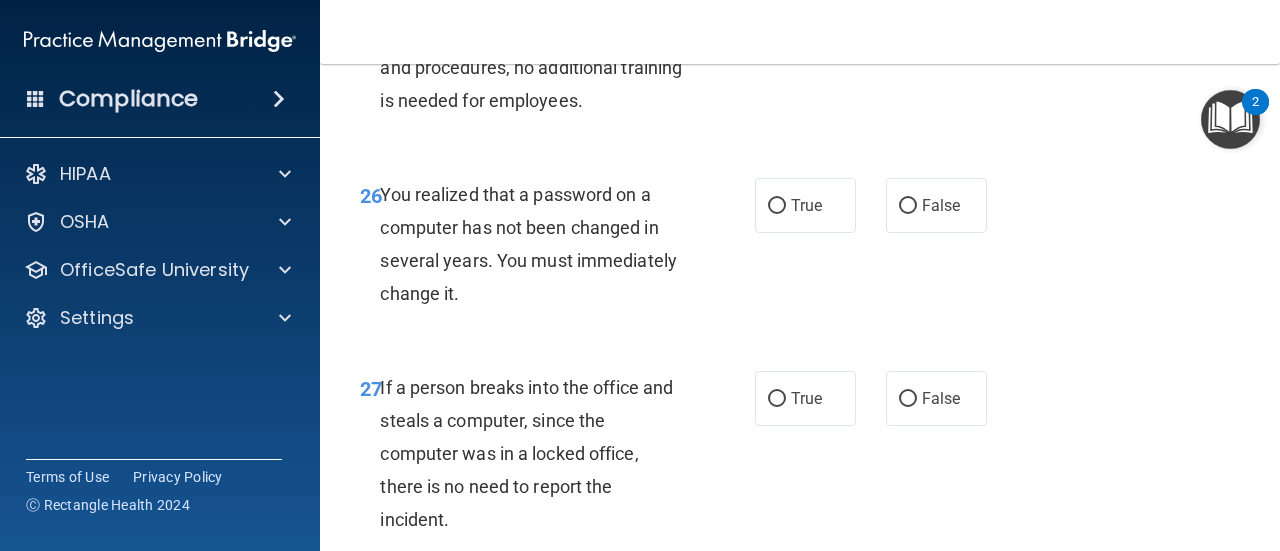 scroll, scrollTop: 5200, scrollLeft: 0, axis: vertical 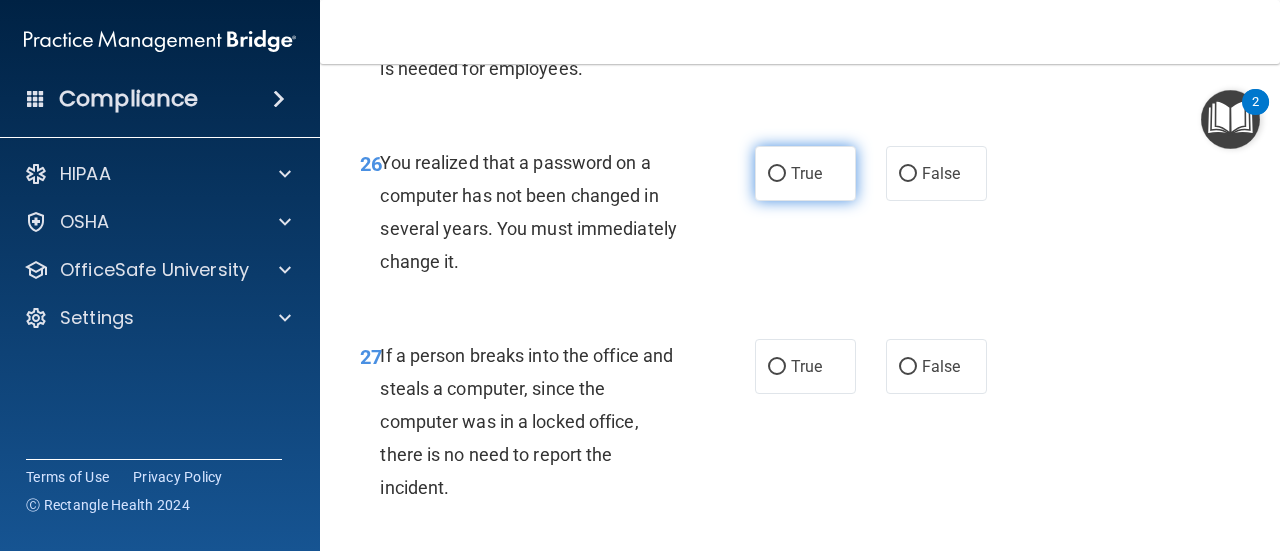 click on "True" at bounding box center [806, 173] 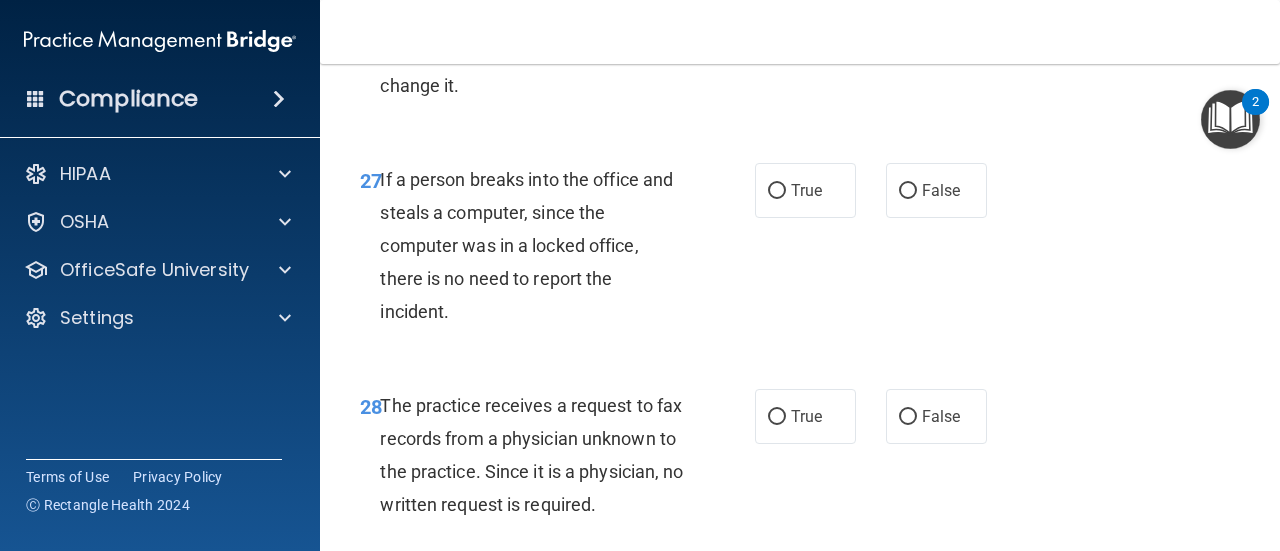 scroll, scrollTop: 5400, scrollLeft: 0, axis: vertical 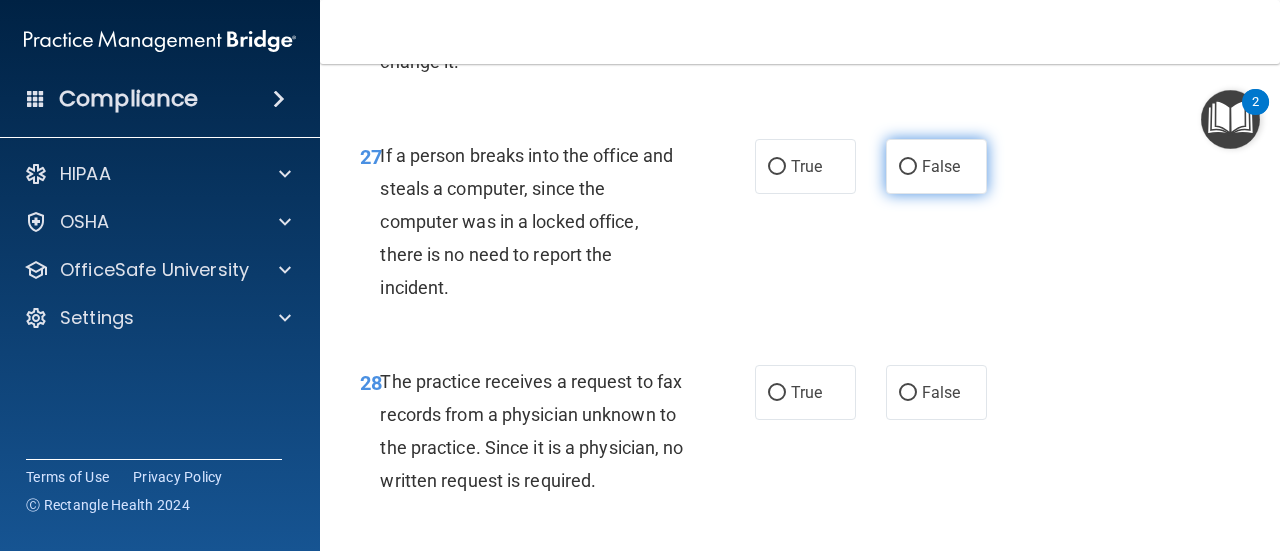 click on "False" at bounding box center (908, 167) 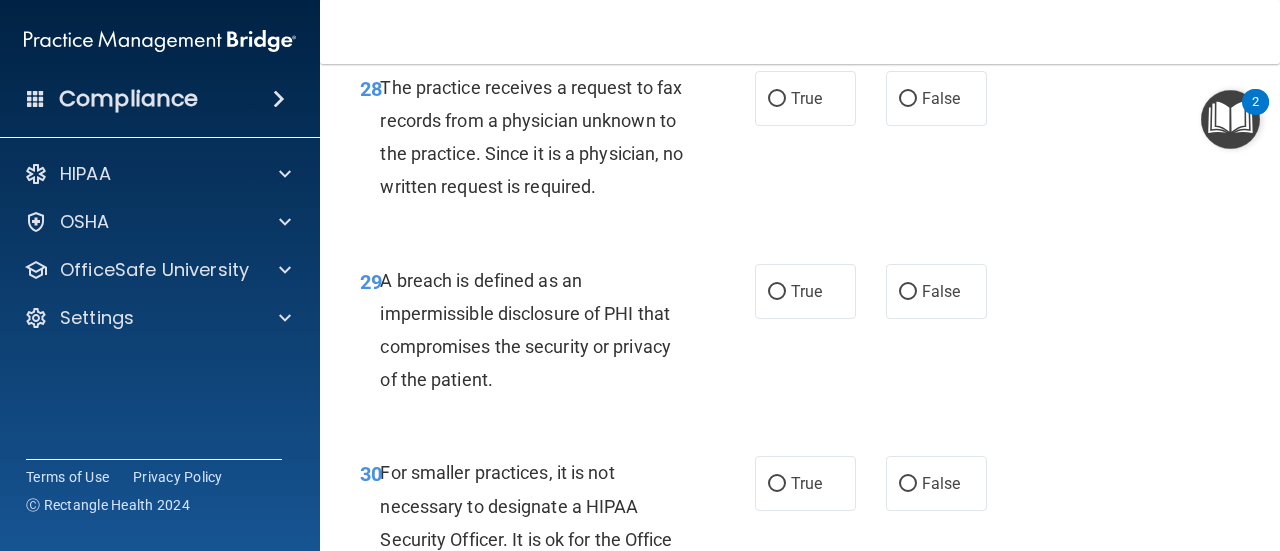 scroll, scrollTop: 5700, scrollLeft: 0, axis: vertical 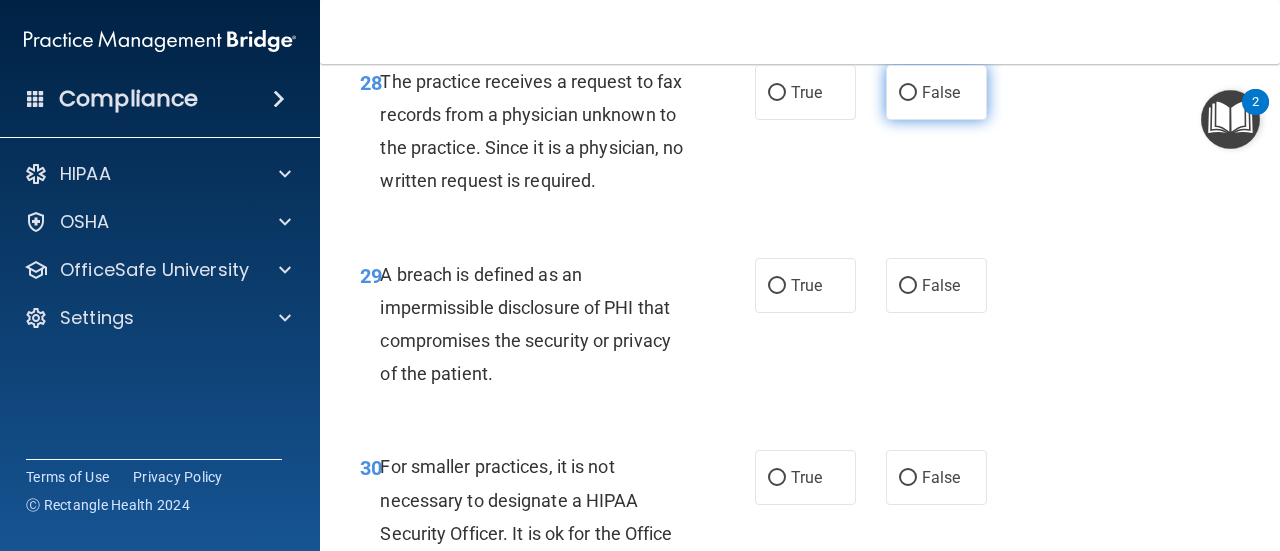 click on "False" at bounding box center (936, 92) 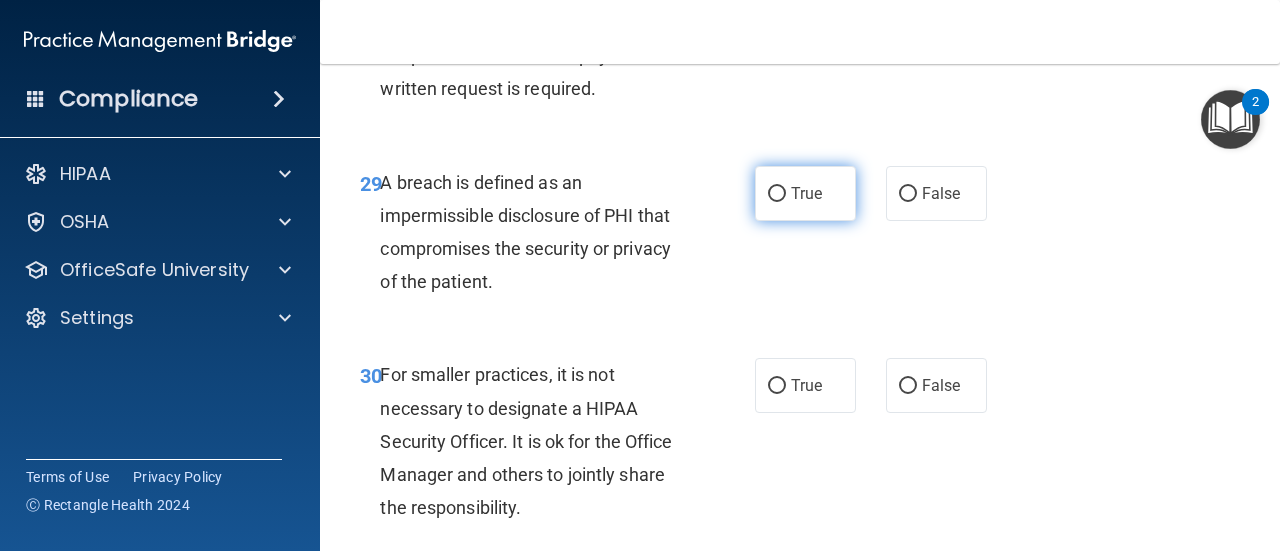 scroll, scrollTop: 5900, scrollLeft: 0, axis: vertical 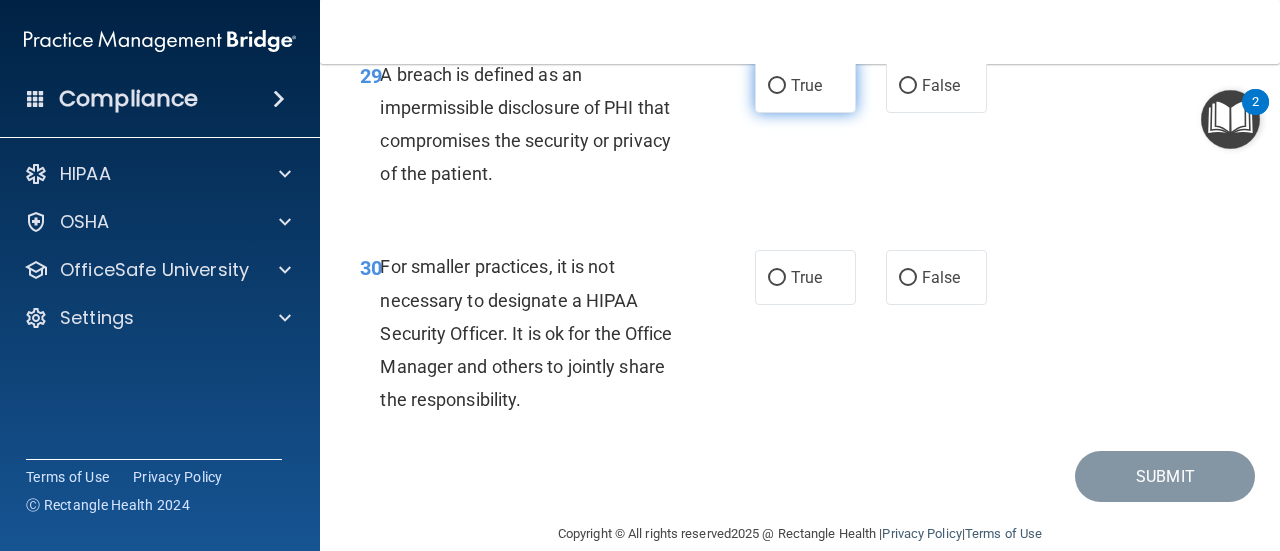 click on "True" at bounding box center [805, 85] 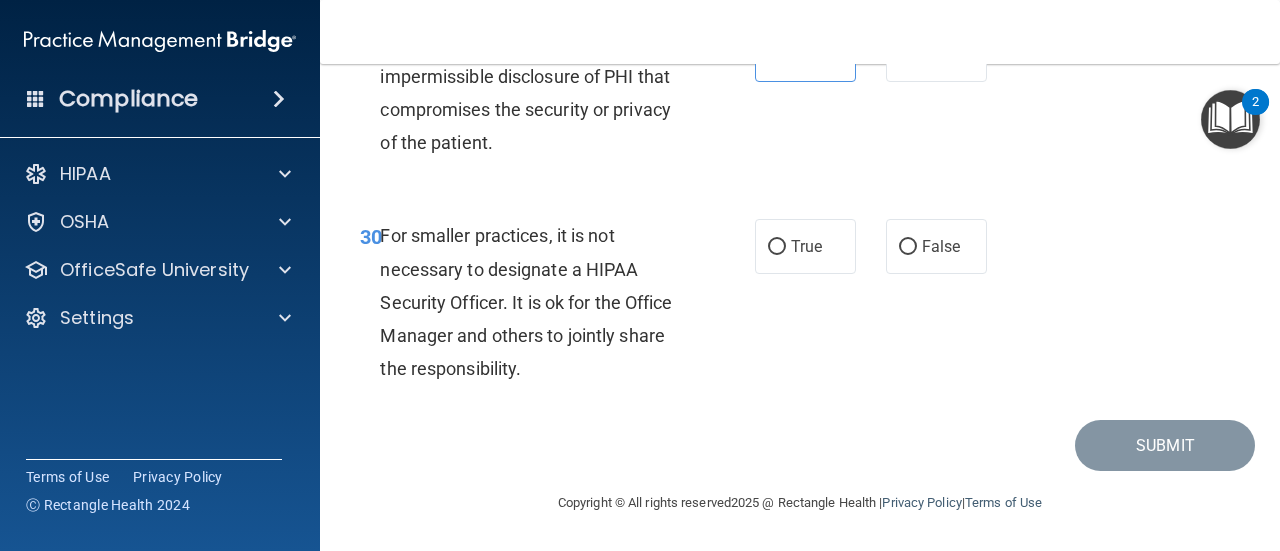 scroll, scrollTop: 6030, scrollLeft: 0, axis: vertical 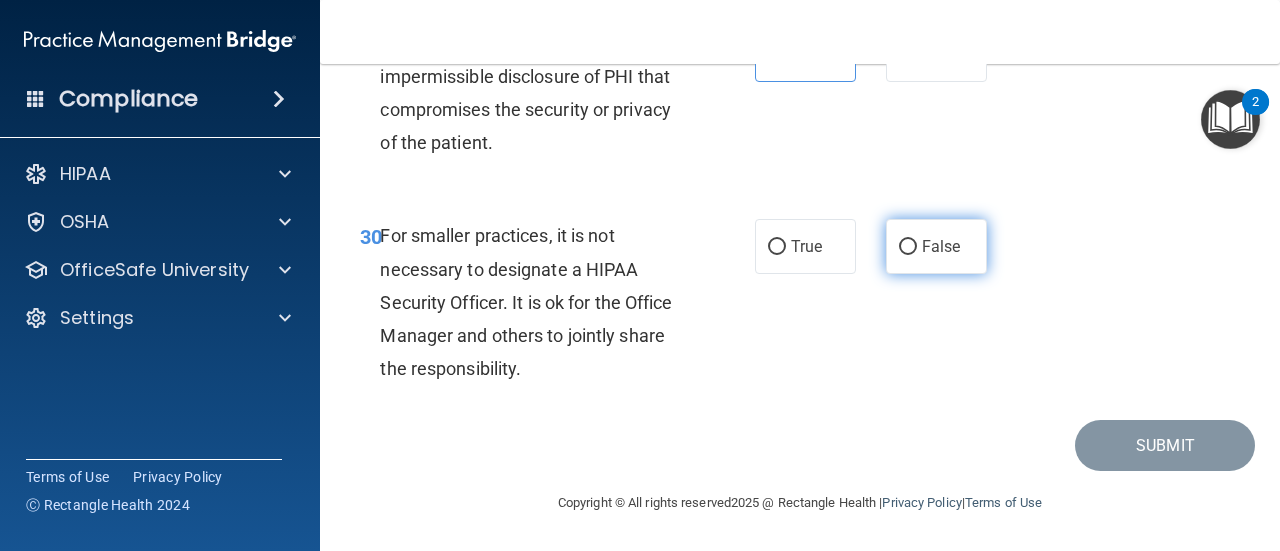 click on "False" at bounding box center [936, 246] 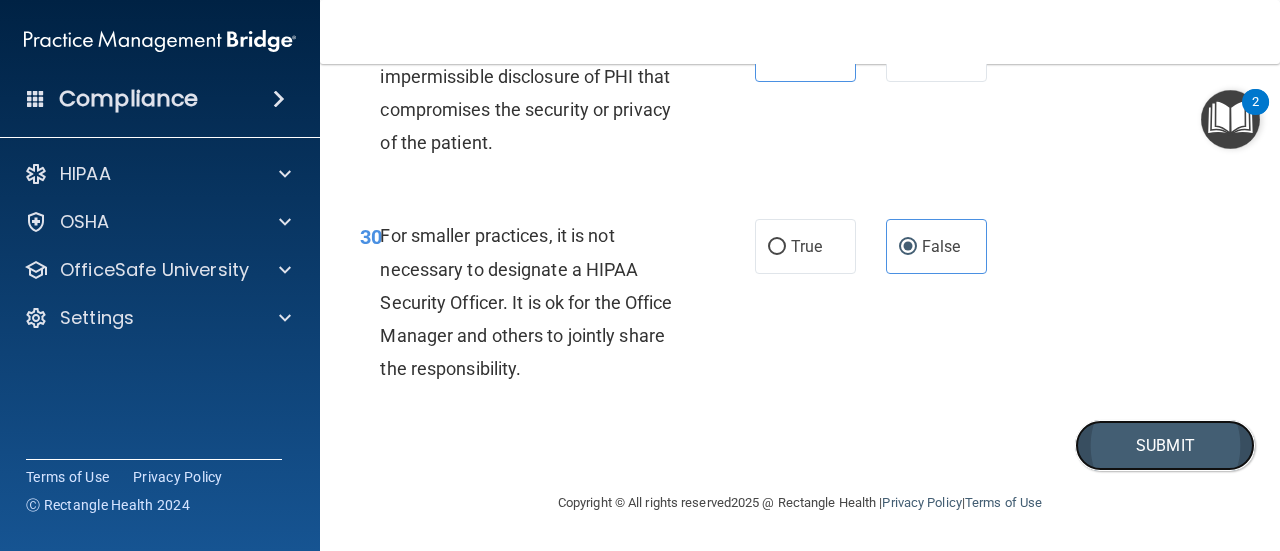 click on "Submit" at bounding box center (1165, 445) 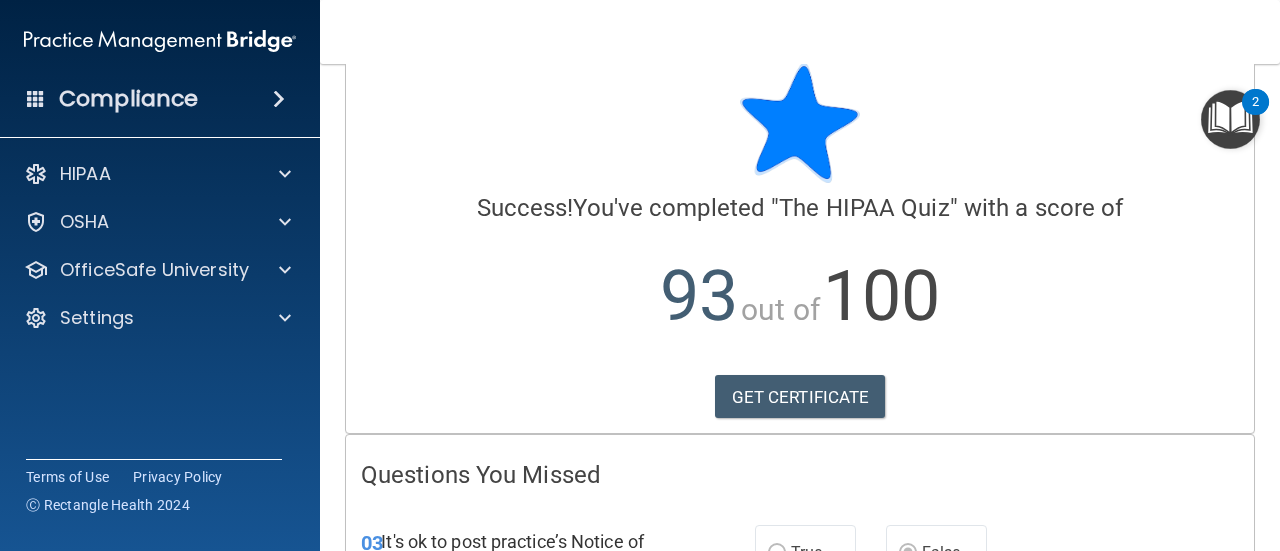 scroll, scrollTop: 0, scrollLeft: 0, axis: both 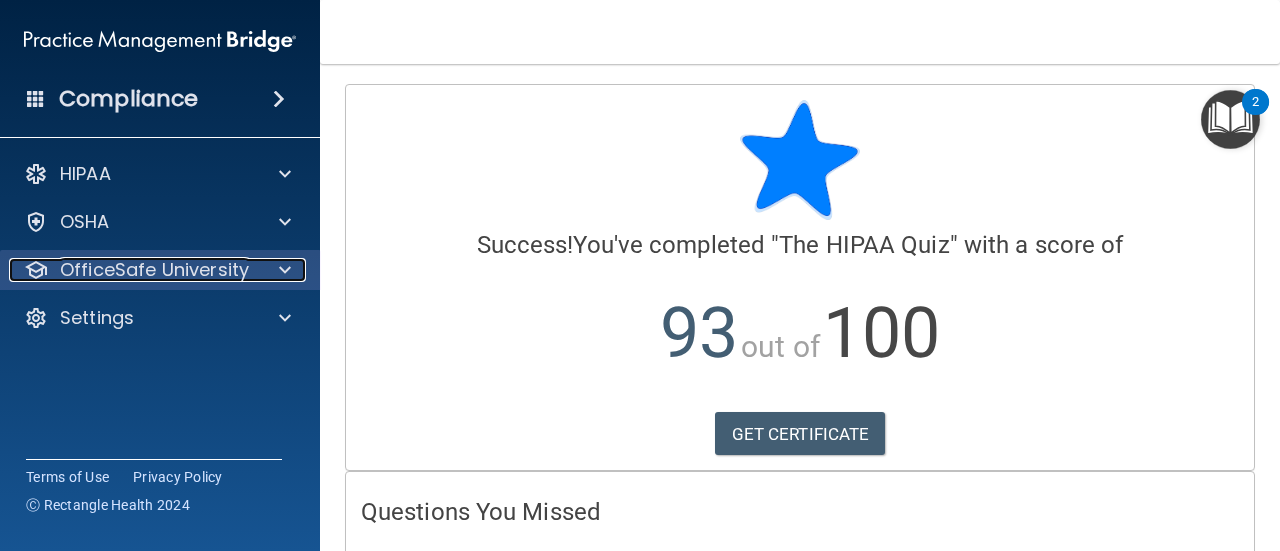 click on "OfficeSafe University" at bounding box center (154, 270) 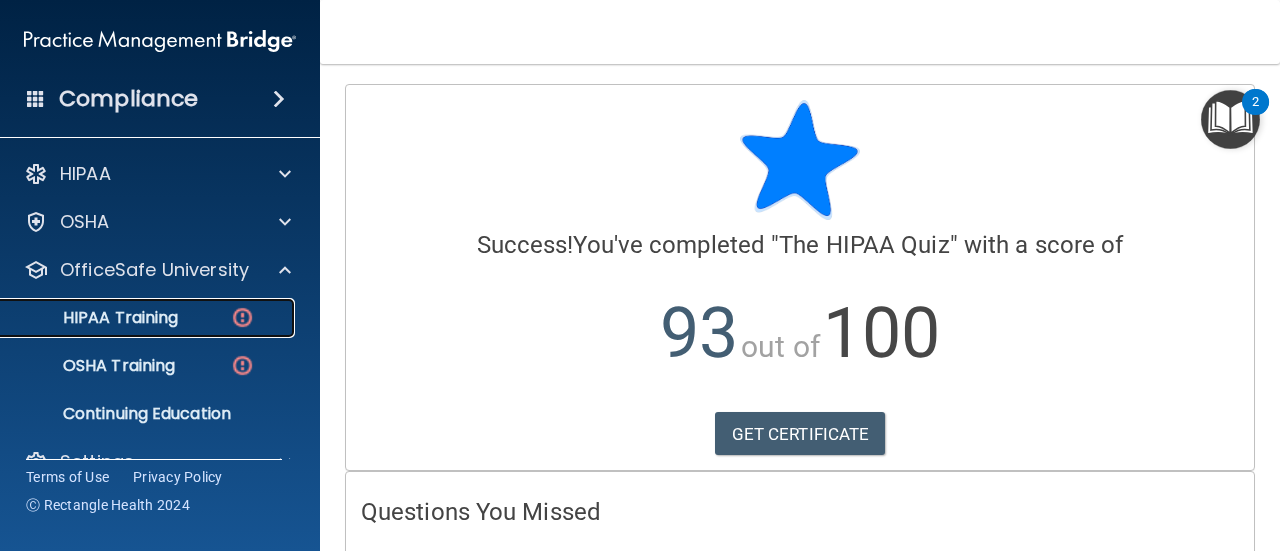 click on "HIPAA Training" at bounding box center [149, 318] 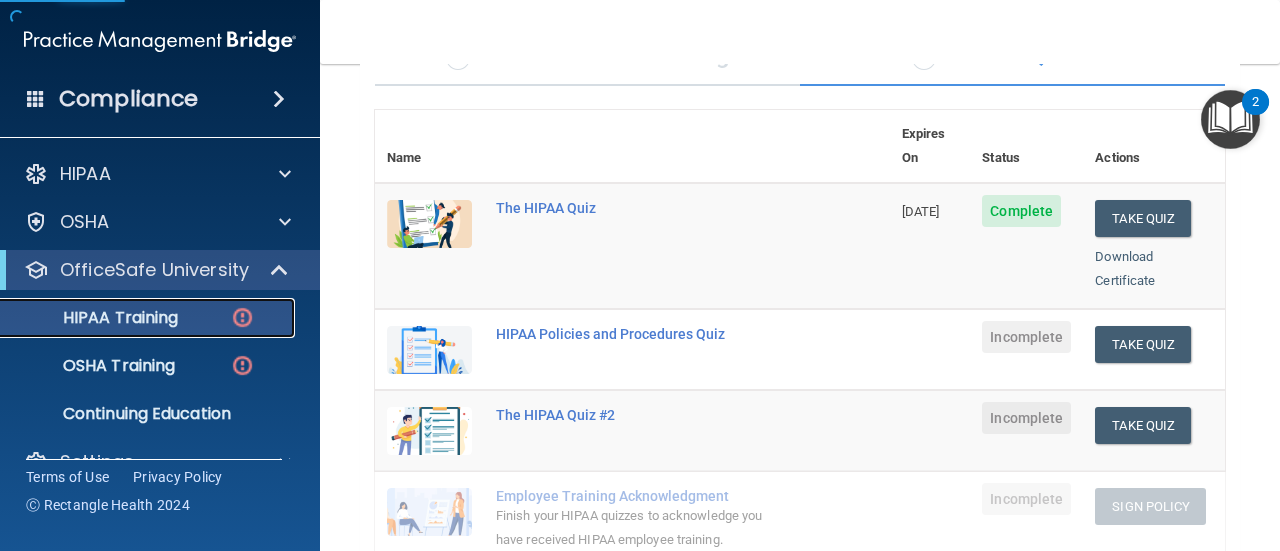 scroll, scrollTop: 300, scrollLeft: 0, axis: vertical 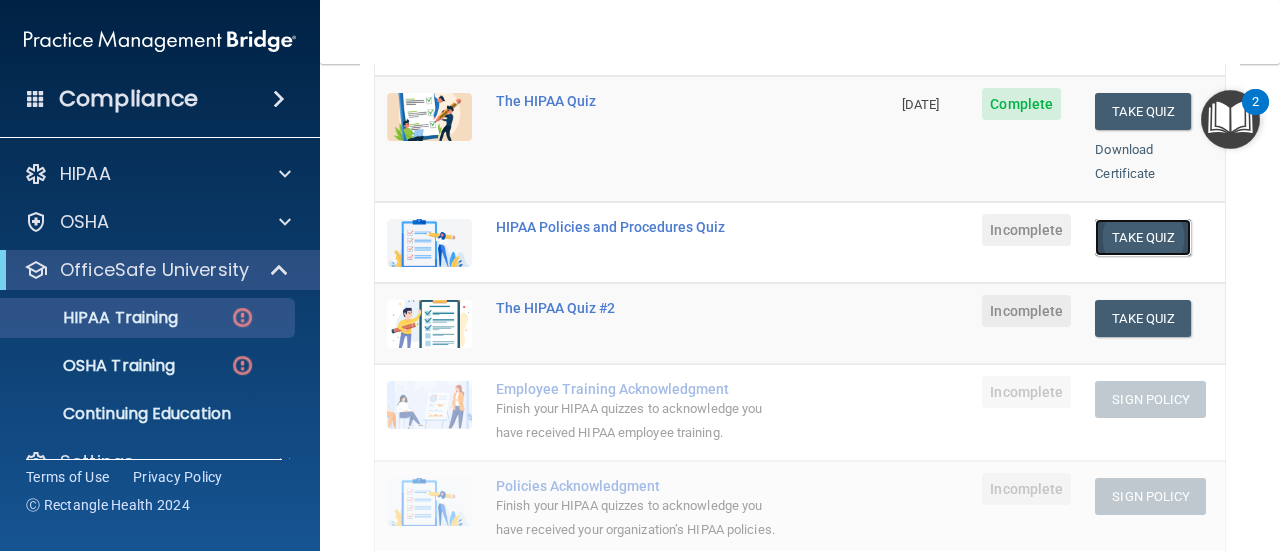 click on "Take Quiz" at bounding box center [1143, 237] 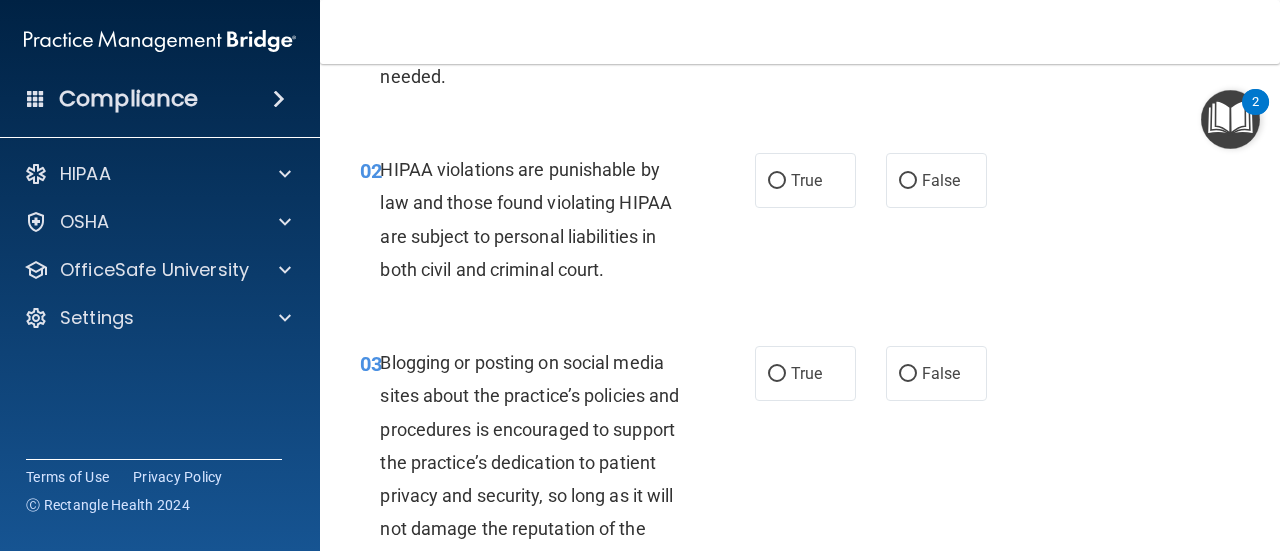 scroll, scrollTop: 0, scrollLeft: 0, axis: both 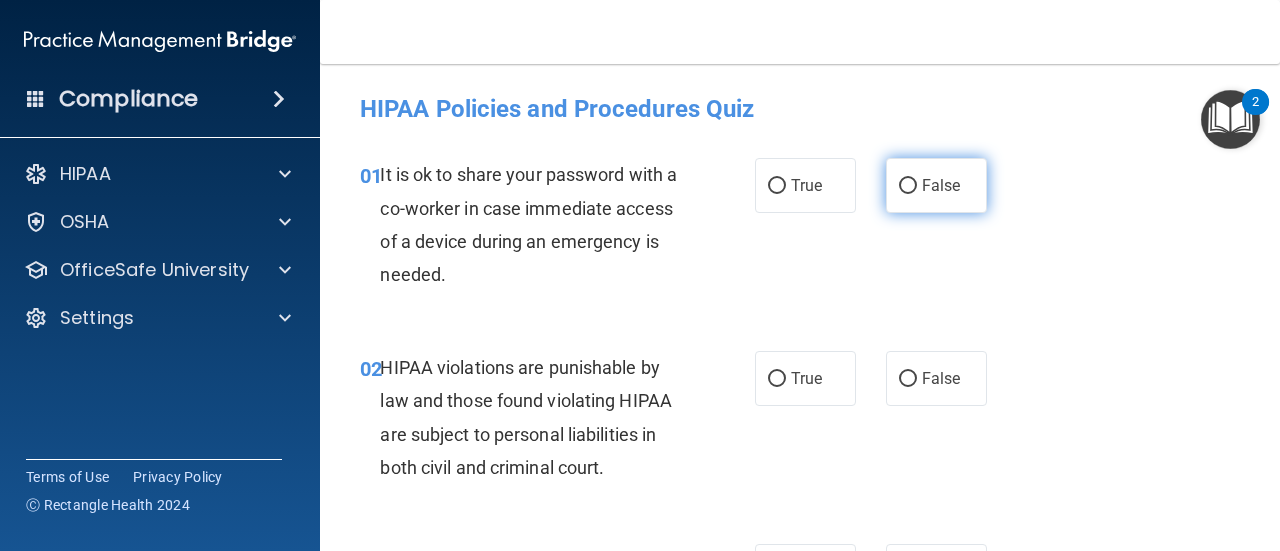 click on "False" at bounding box center [936, 185] 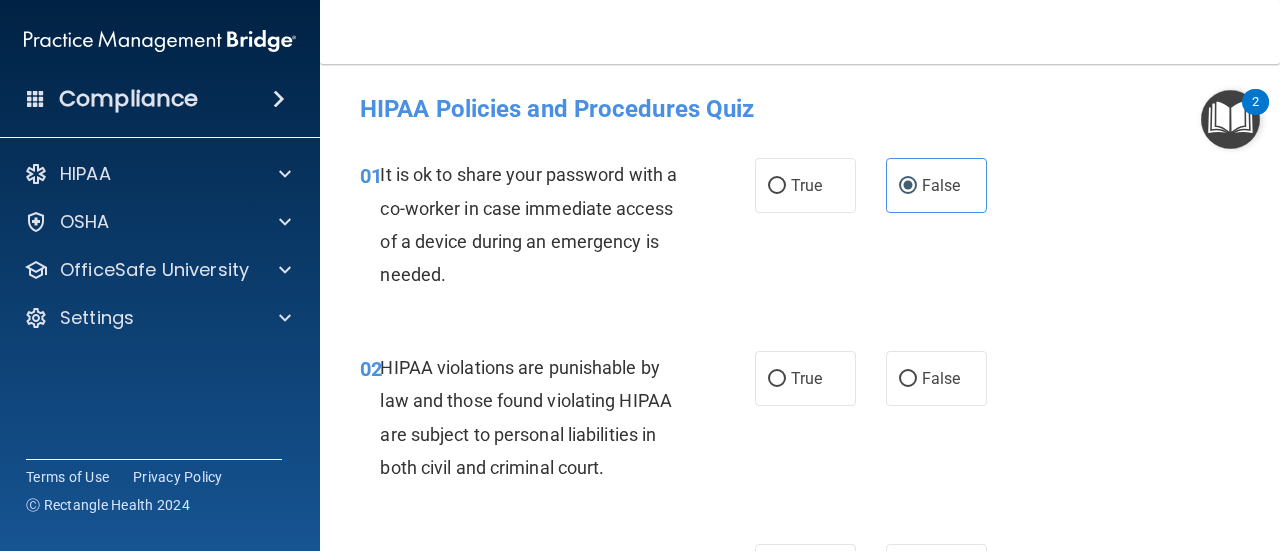 scroll, scrollTop: 100, scrollLeft: 0, axis: vertical 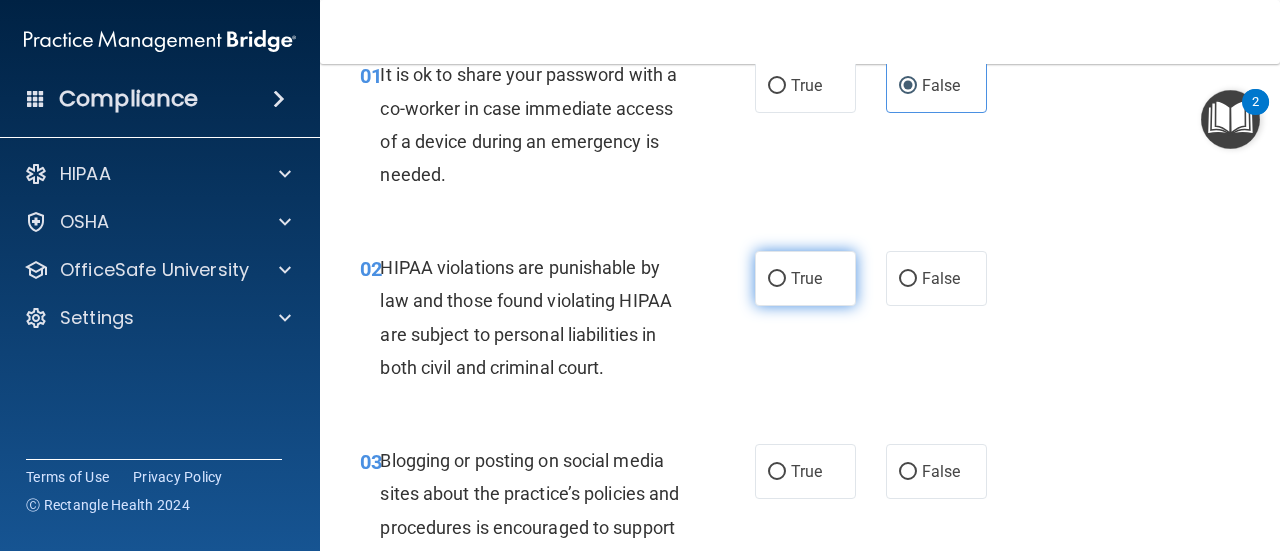 click on "True" at bounding box center (777, 279) 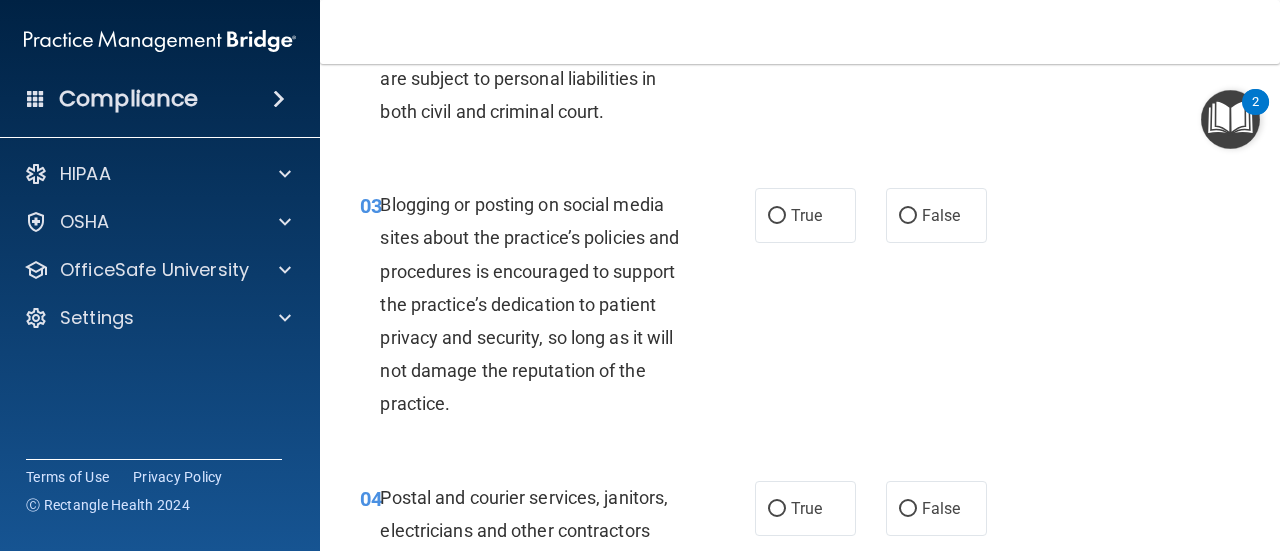 scroll, scrollTop: 400, scrollLeft: 0, axis: vertical 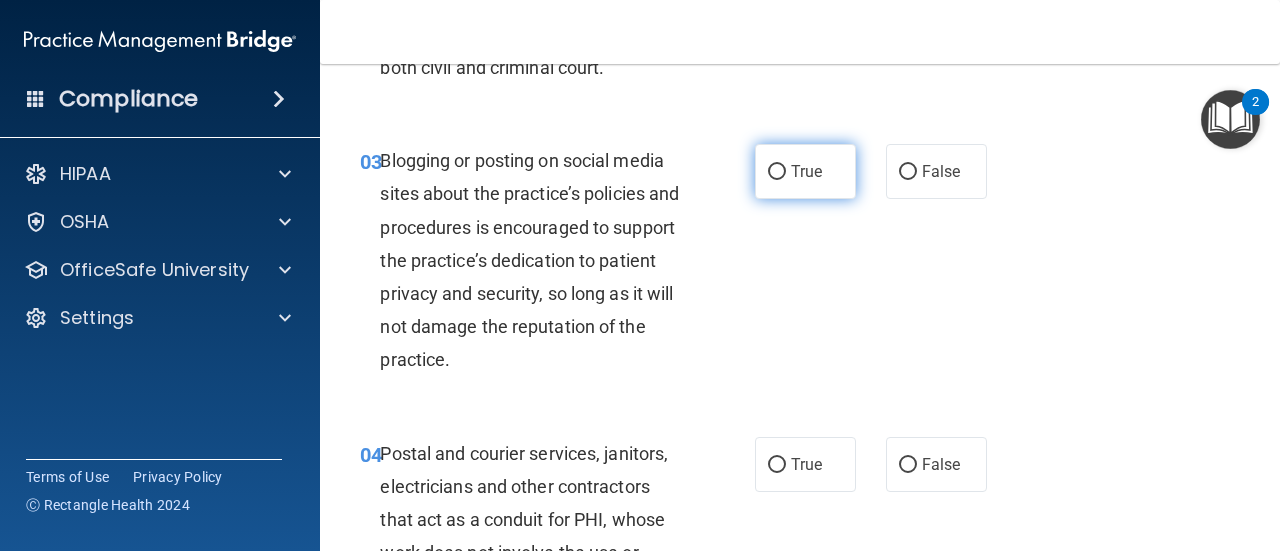 click on "True" at bounding box center [805, 171] 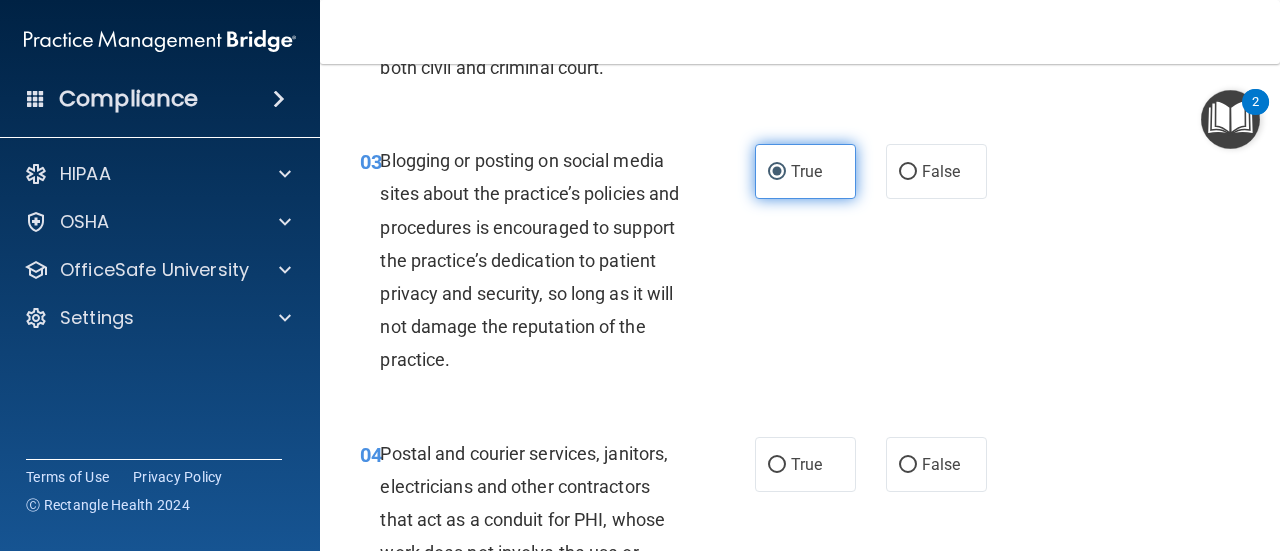 scroll, scrollTop: 600, scrollLeft: 0, axis: vertical 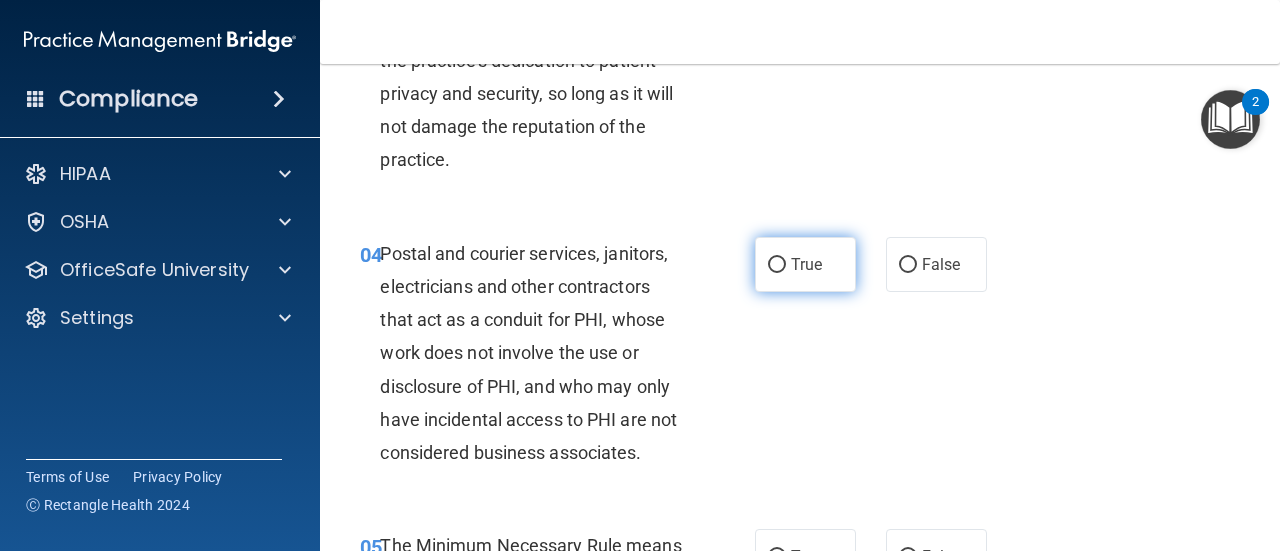click on "True" at bounding box center (777, 265) 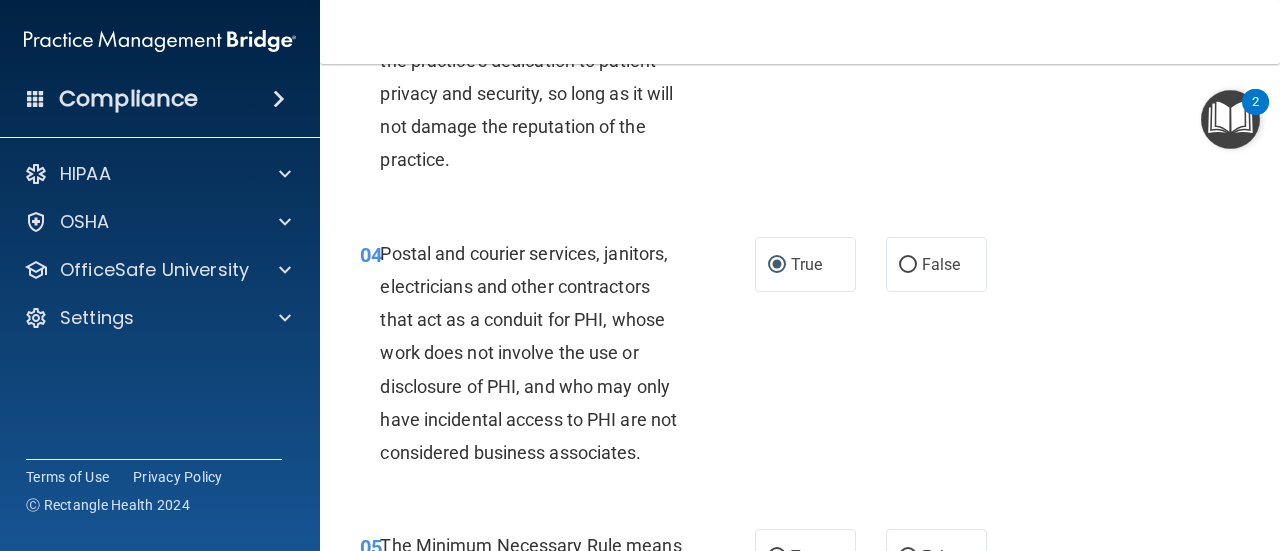 scroll, scrollTop: 900, scrollLeft: 0, axis: vertical 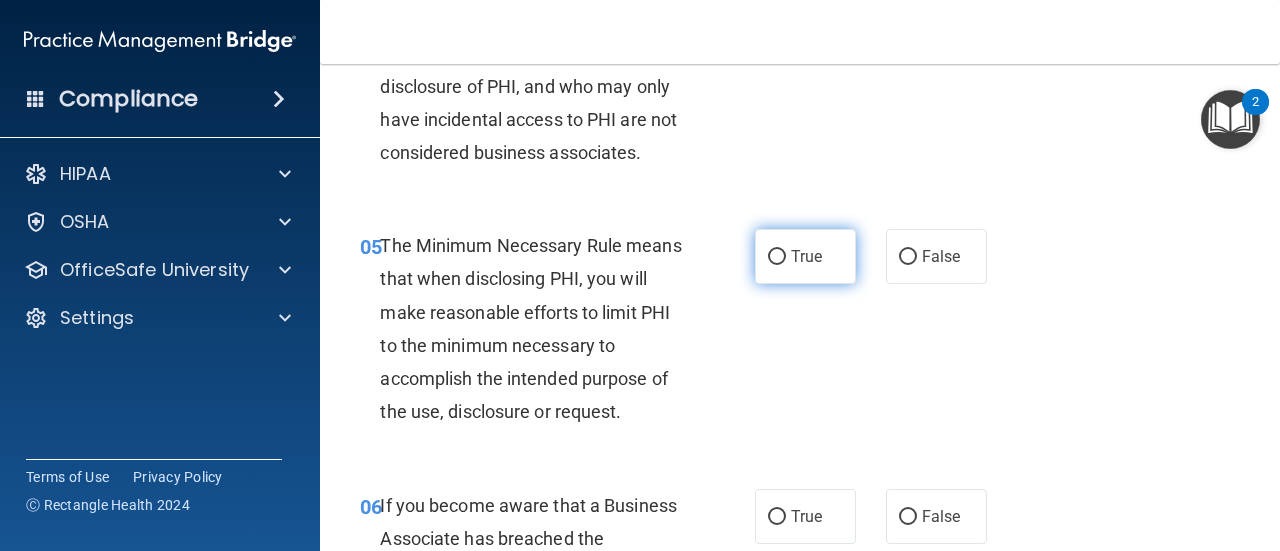 click on "True" at bounding box center (805, 256) 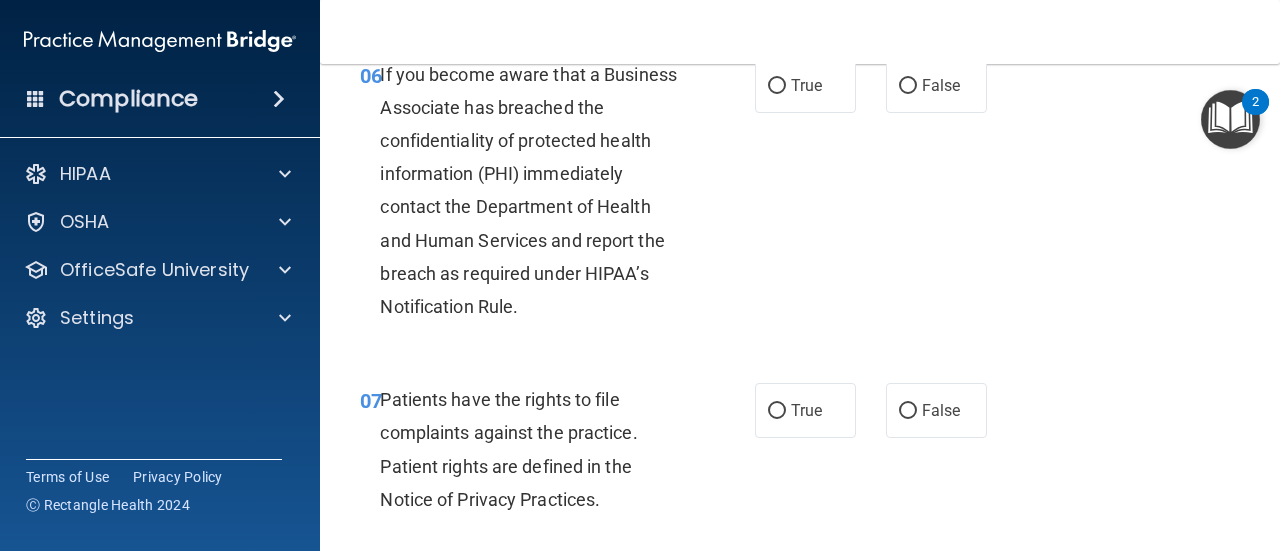 scroll, scrollTop: 1300, scrollLeft: 0, axis: vertical 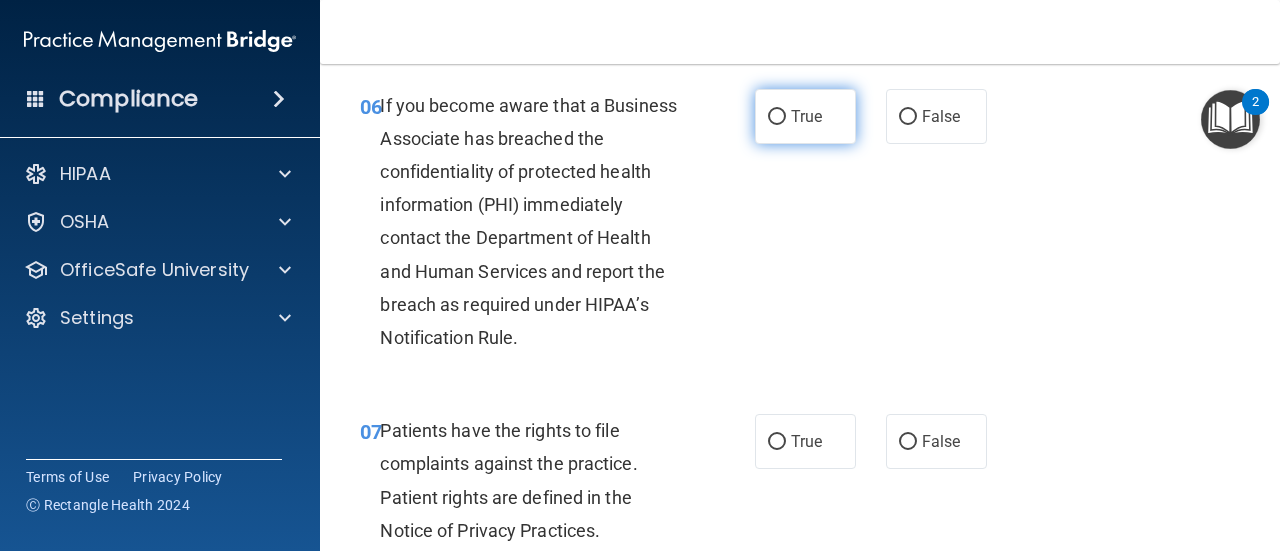 click on "True" at bounding box center [805, 116] 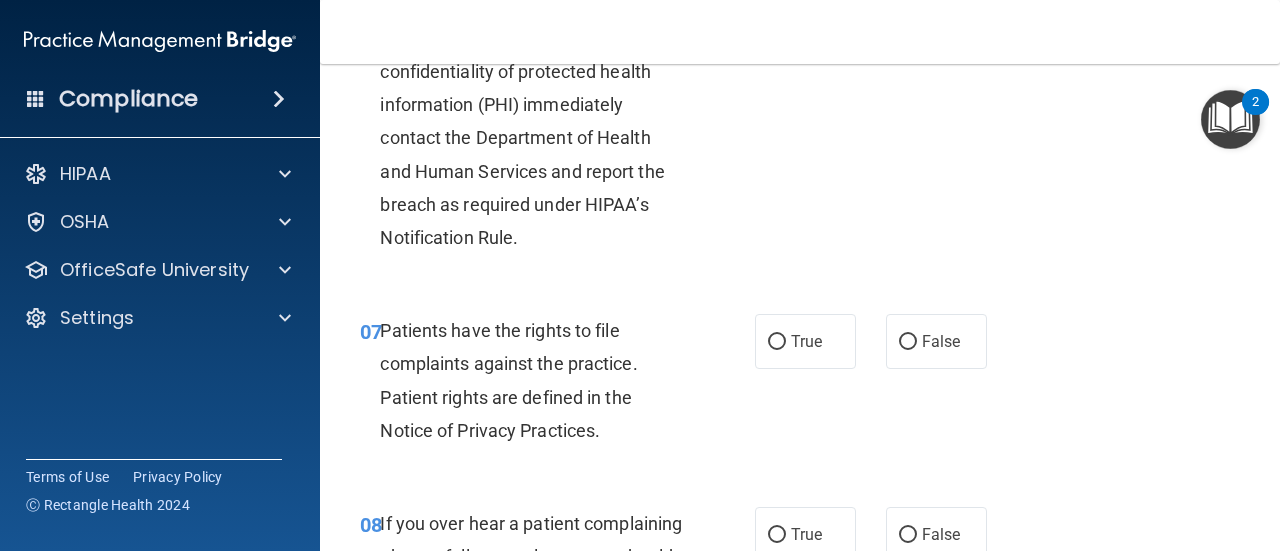 scroll, scrollTop: 1500, scrollLeft: 0, axis: vertical 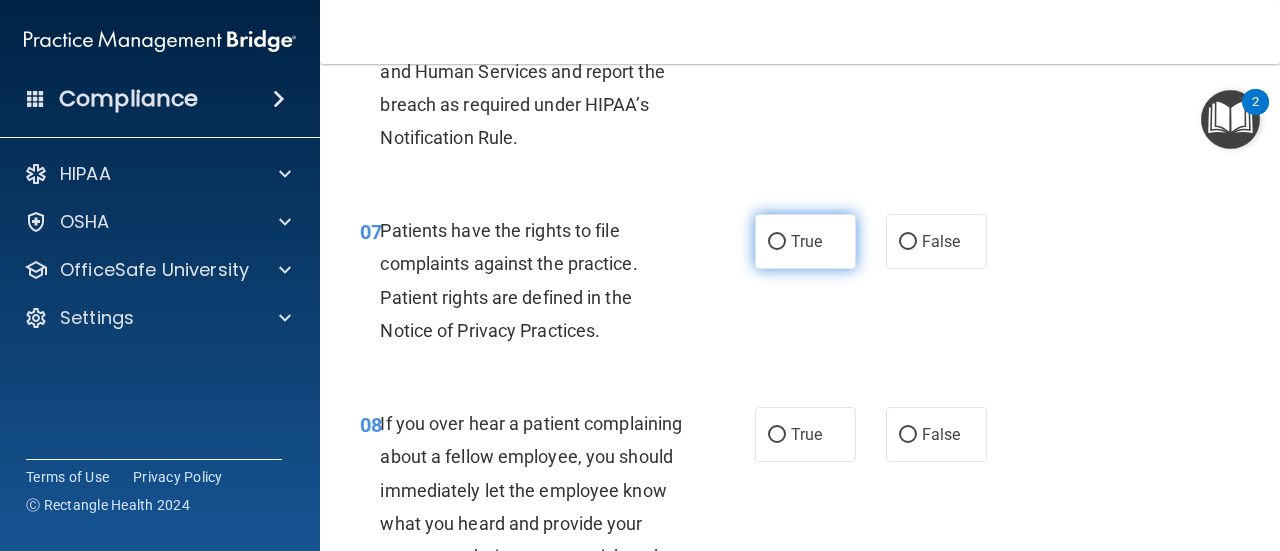 click on "True" at bounding box center [805, 241] 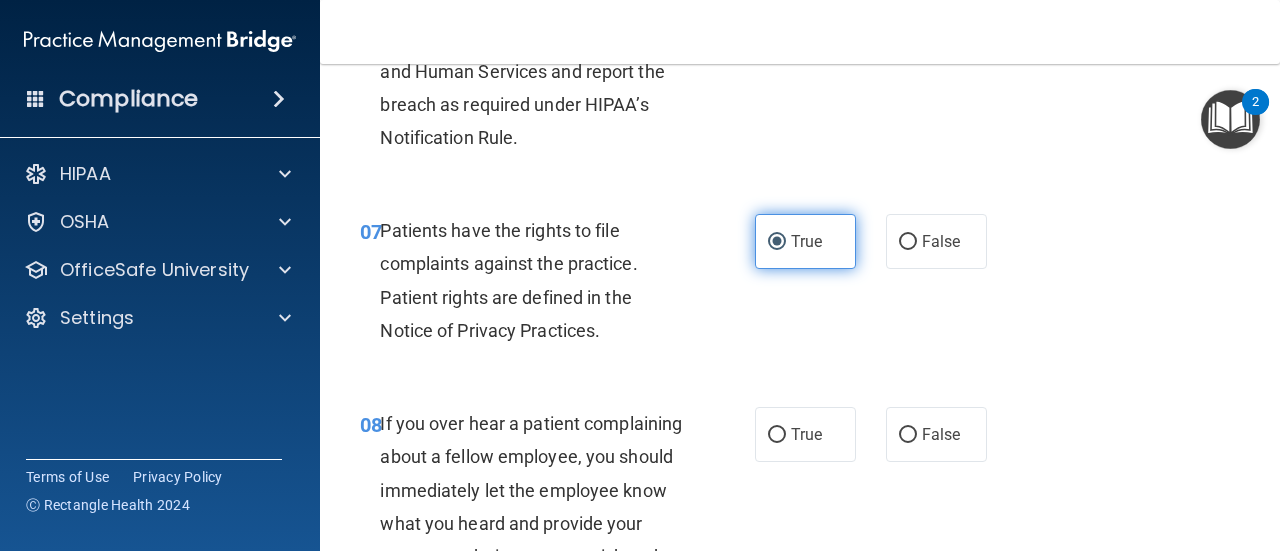 scroll, scrollTop: 1700, scrollLeft: 0, axis: vertical 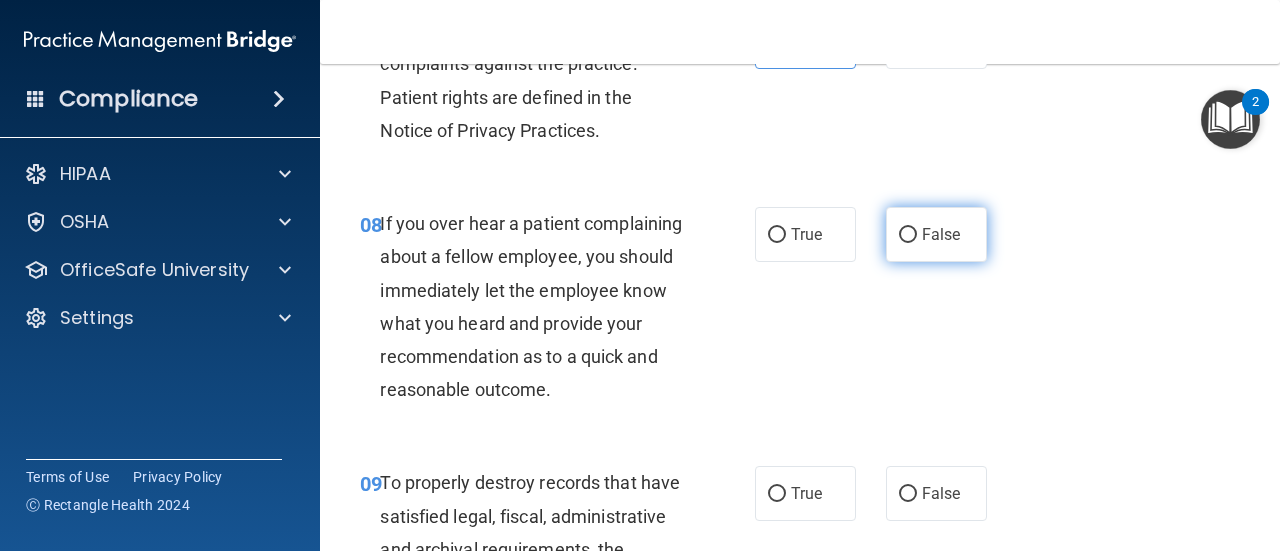 click on "False" at bounding box center [936, 234] 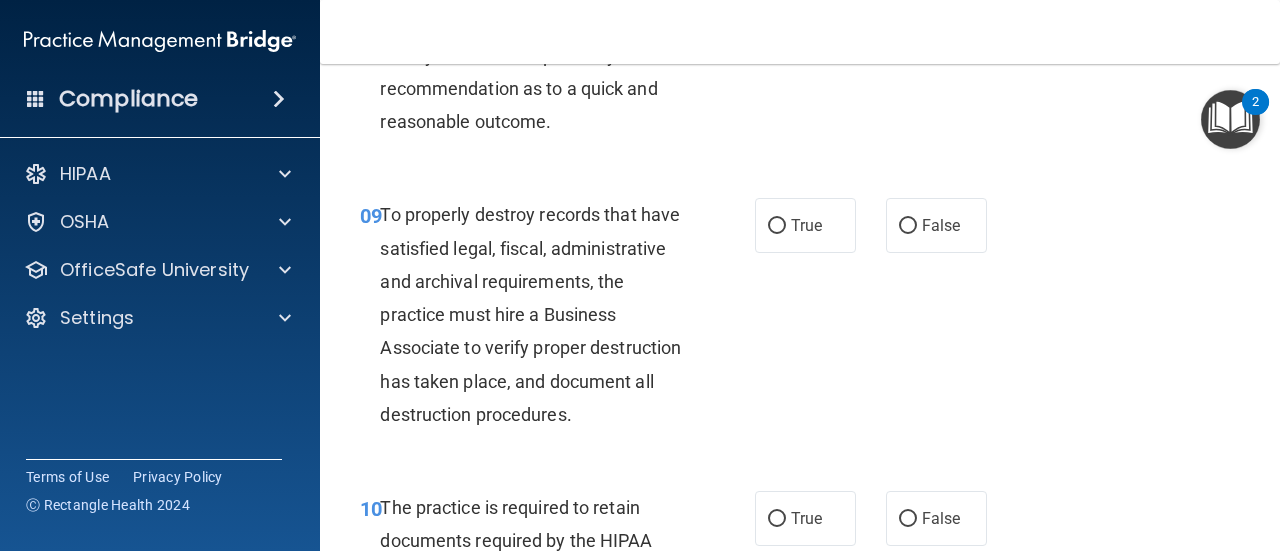 scroll, scrollTop: 2000, scrollLeft: 0, axis: vertical 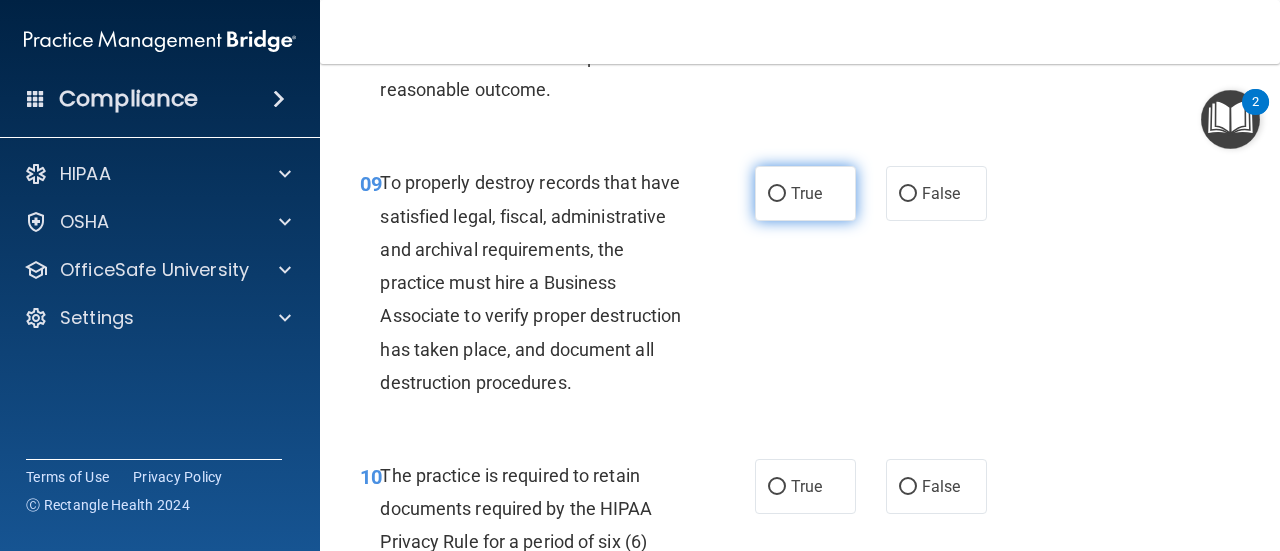 click on "True" at bounding box center [806, 193] 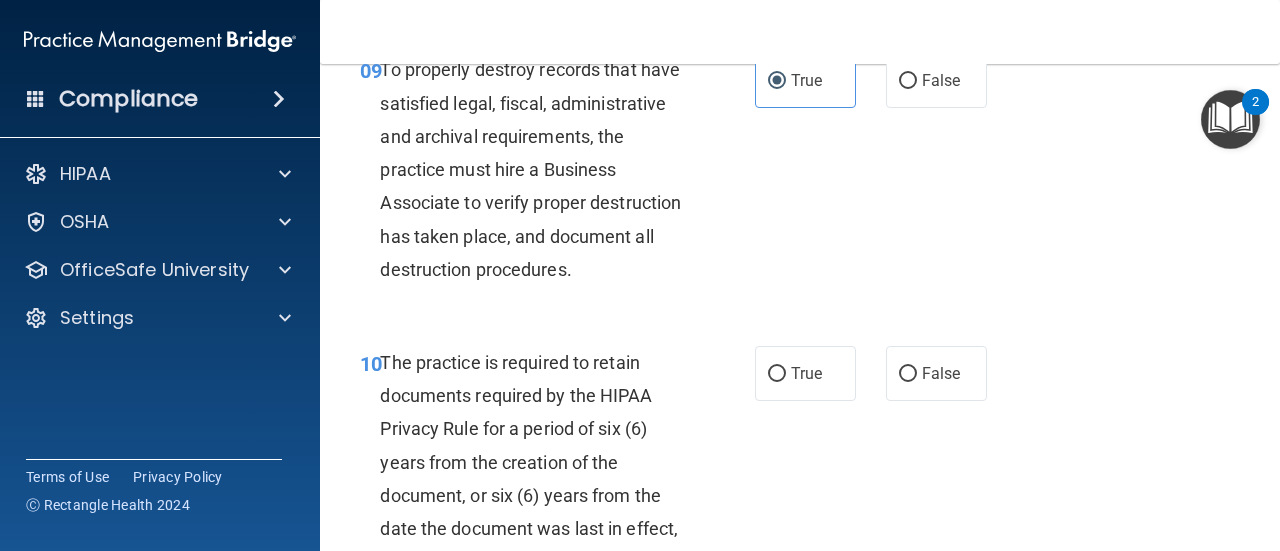 scroll, scrollTop: 2300, scrollLeft: 0, axis: vertical 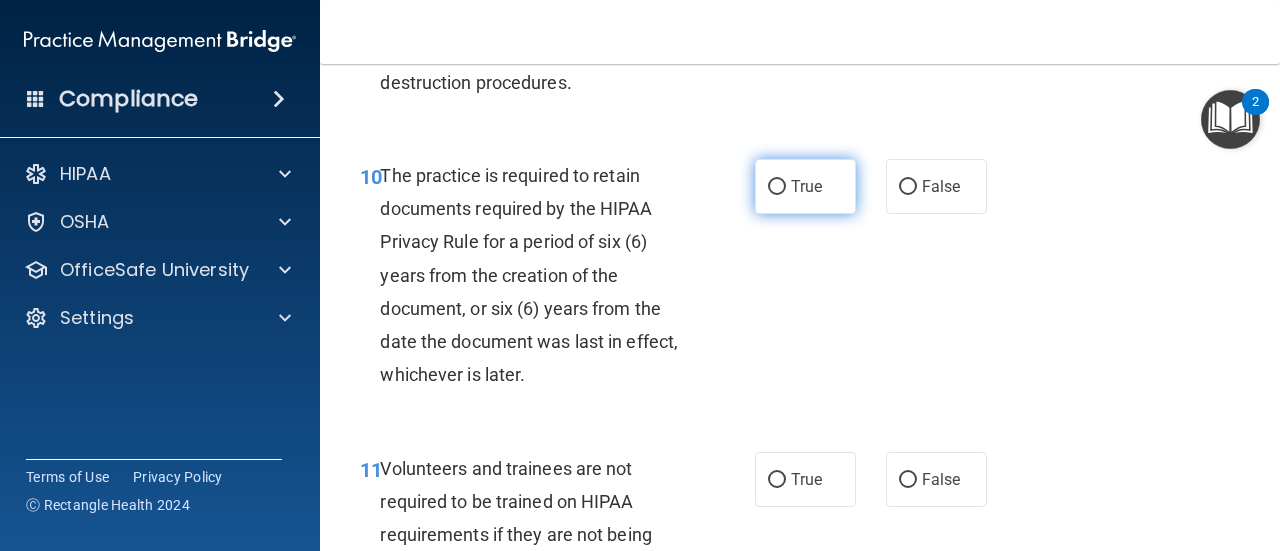 click on "True" at bounding box center [777, 187] 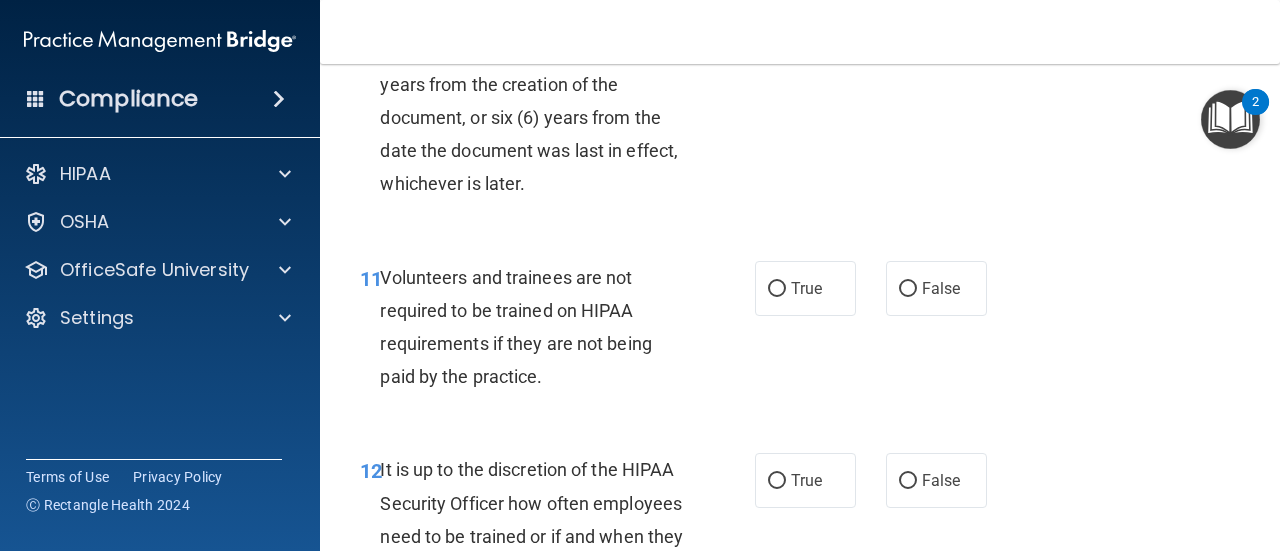 scroll, scrollTop: 2500, scrollLeft: 0, axis: vertical 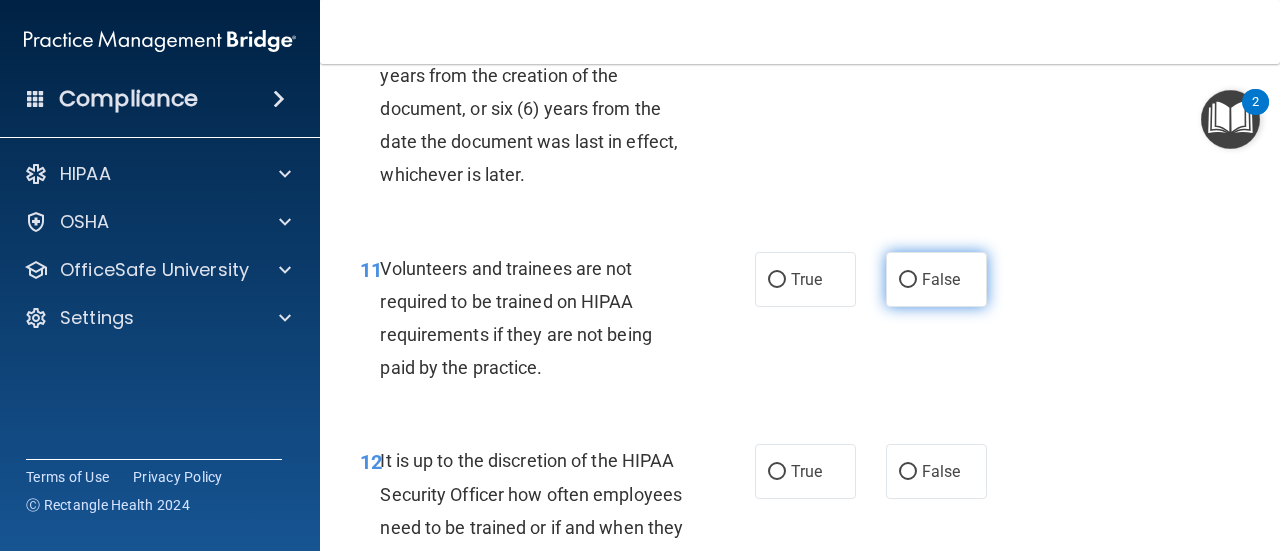 click on "False" at bounding box center (936, 279) 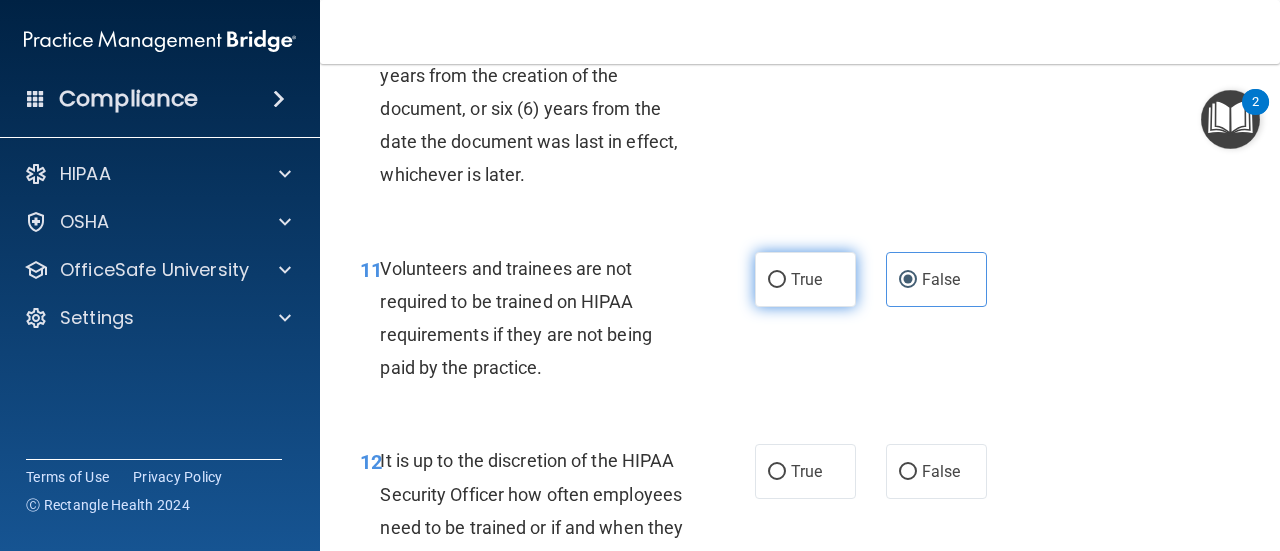 scroll, scrollTop: 2700, scrollLeft: 0, axis: vertical 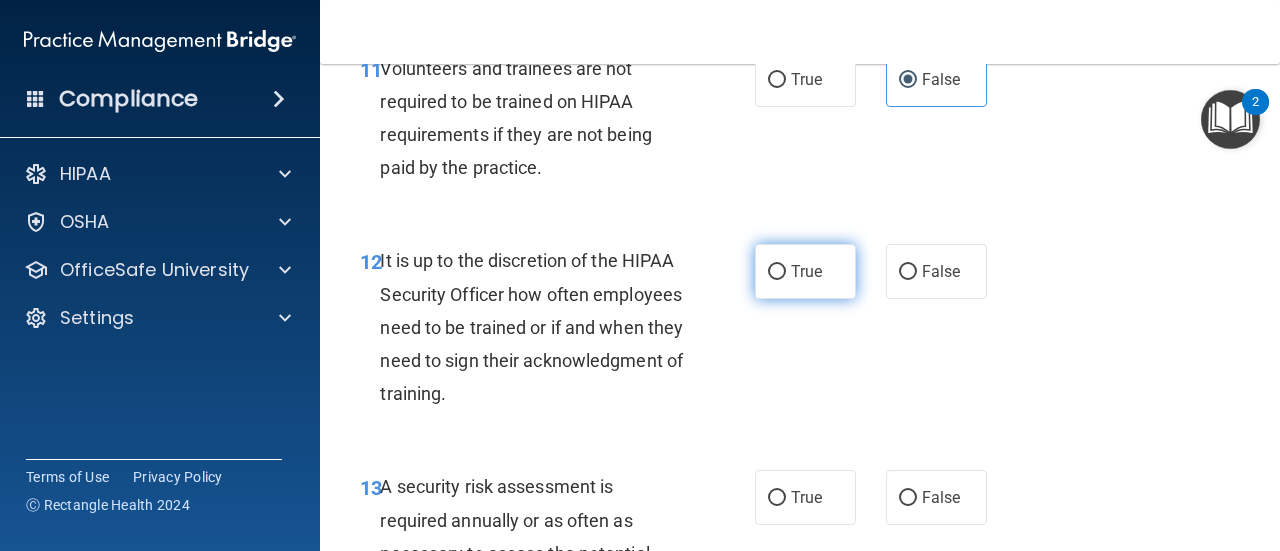 click on "True" at bounding box center (805, 271) 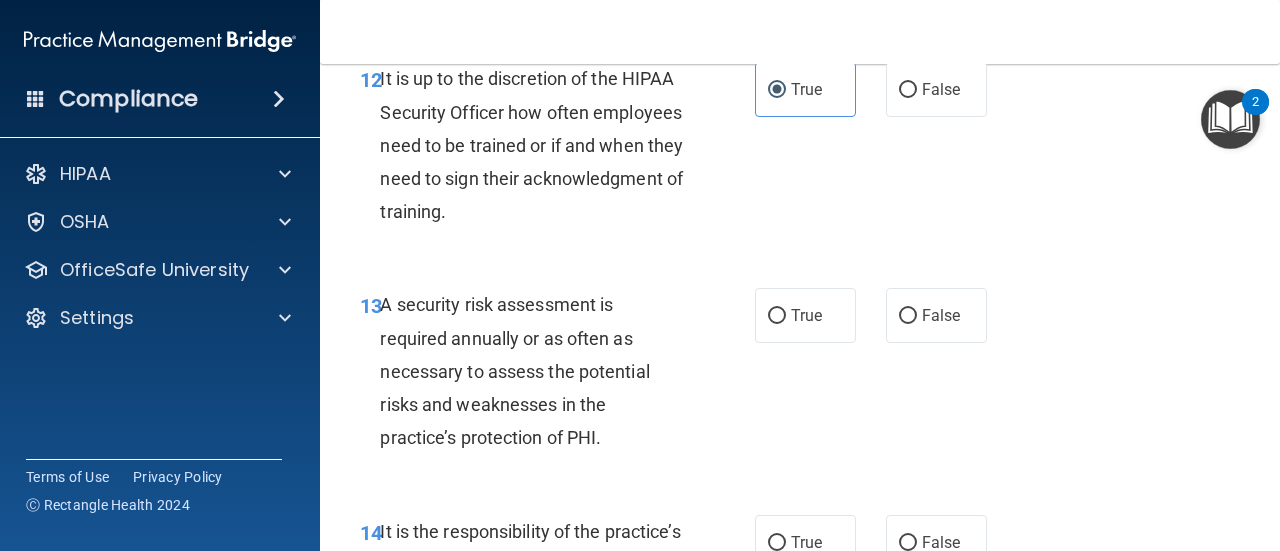 scroll, scrollTop: 2900, scrollLeft: 0, axis: vertical 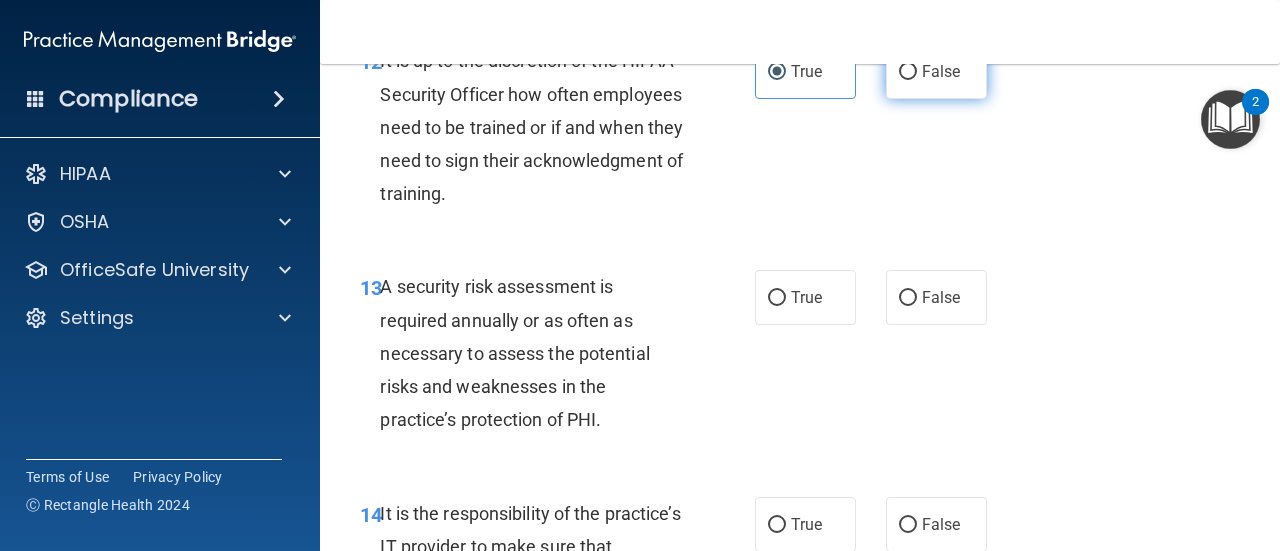 click on "False" at bounding box center [941, 71] 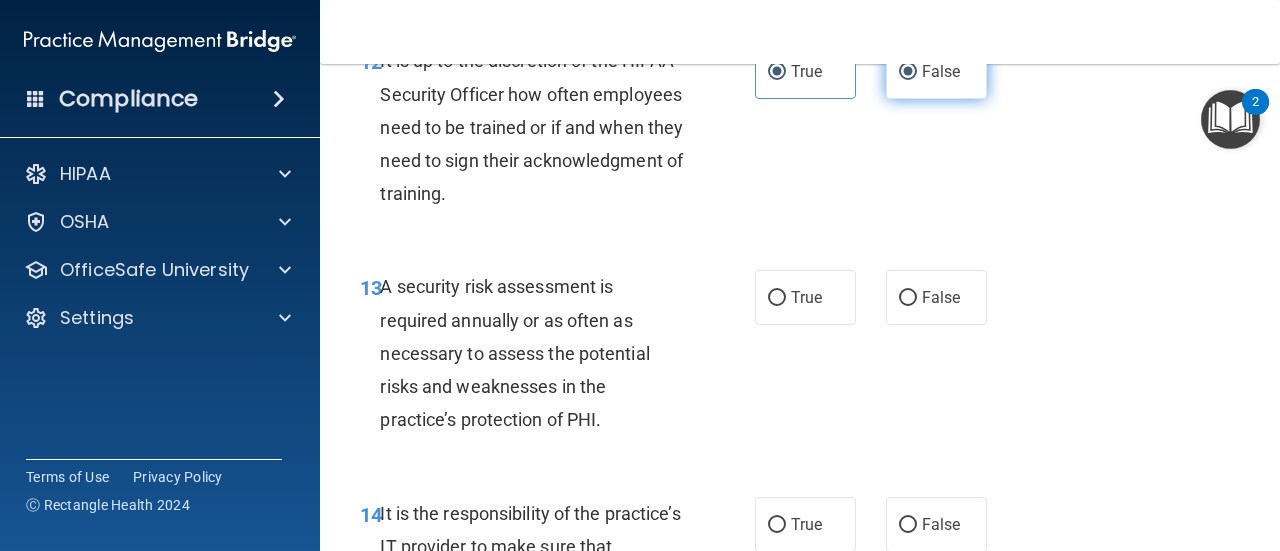 radio on "false" 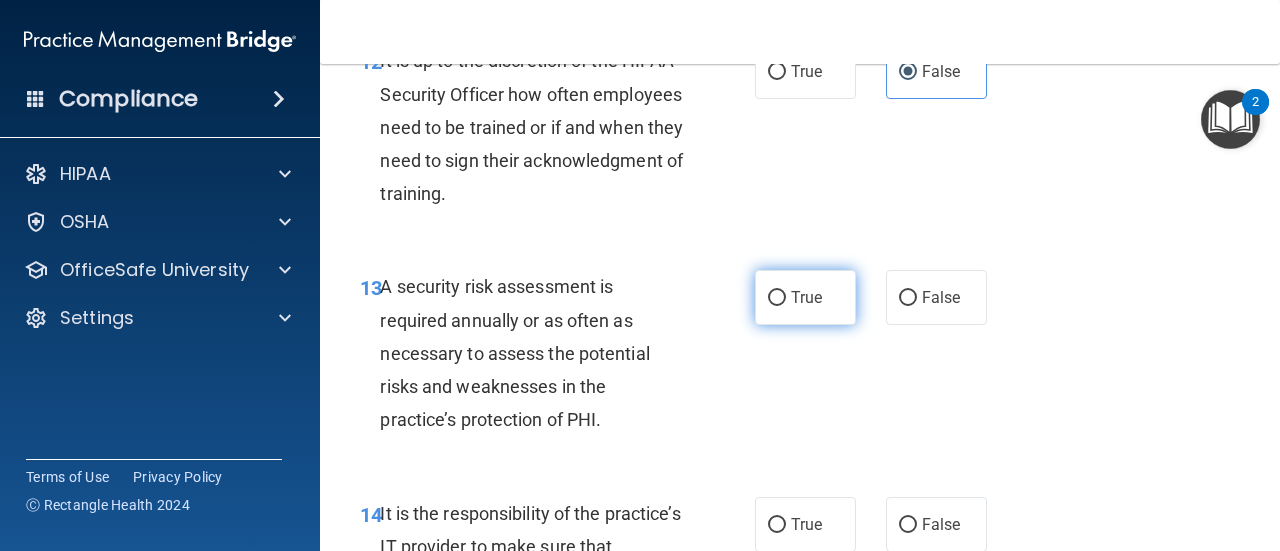 click on "True" at bounding box center (805, 297) 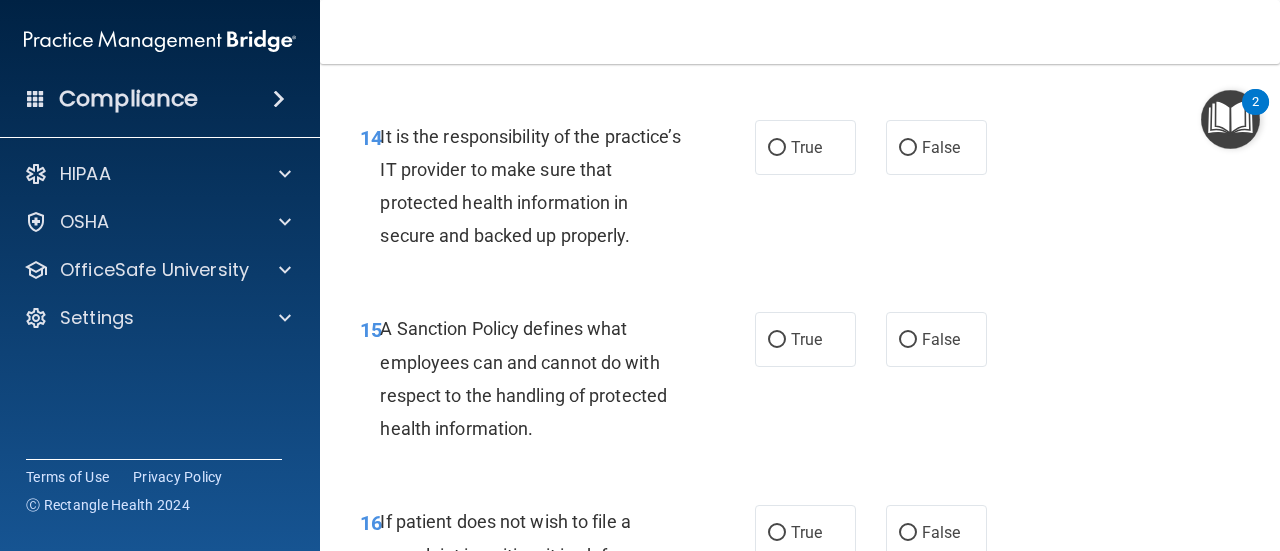 scroll, scrollTop: 3300, scrollLeft: 0, axis: vertical 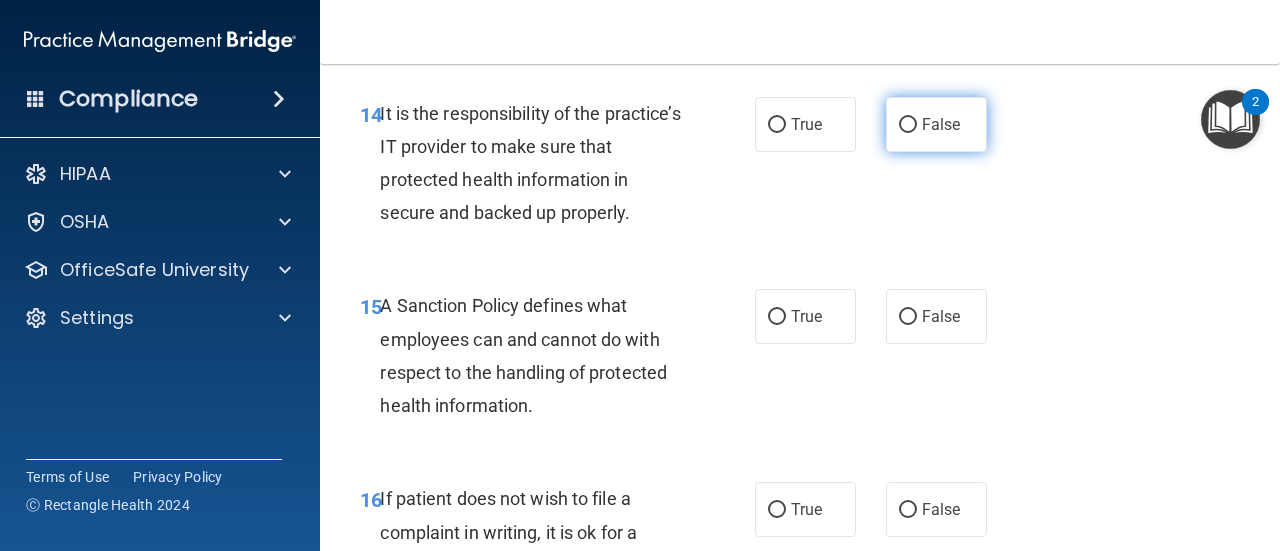click on "False" at bounding box center [908, 125] 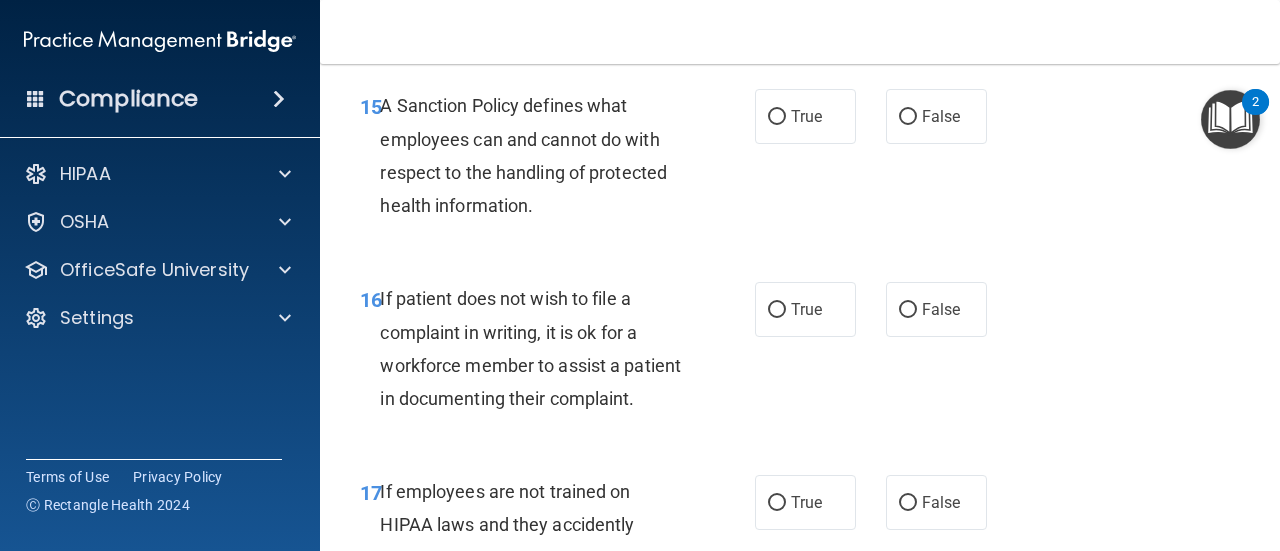 scroll, scrollTop: 3400, scrollLeft: 0, axis: vertical 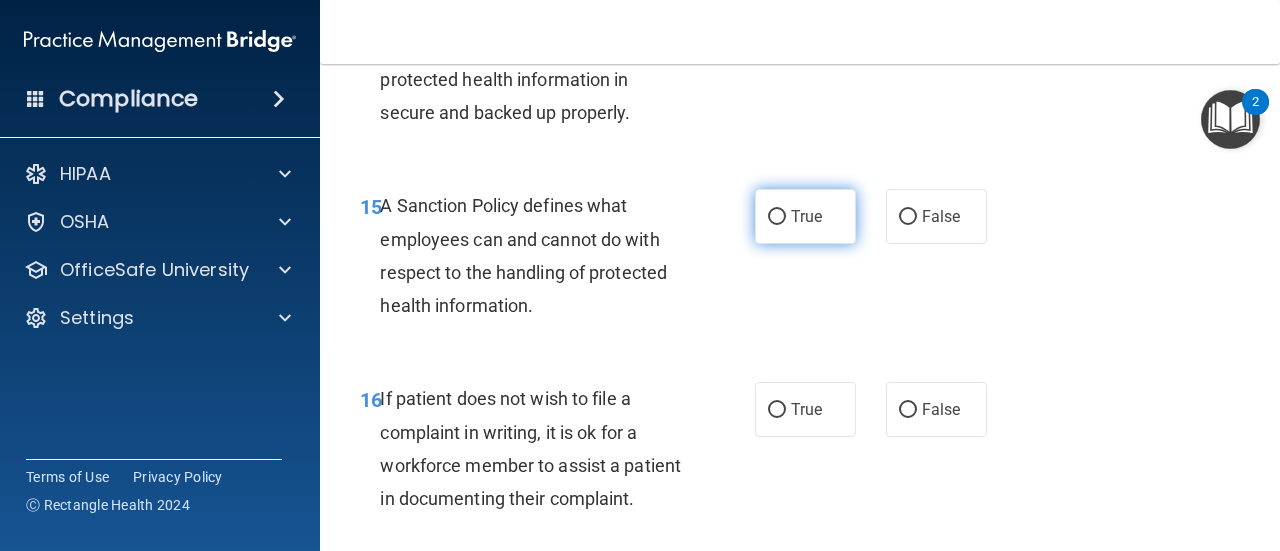 click on "True" at bounding box center (805, 216) 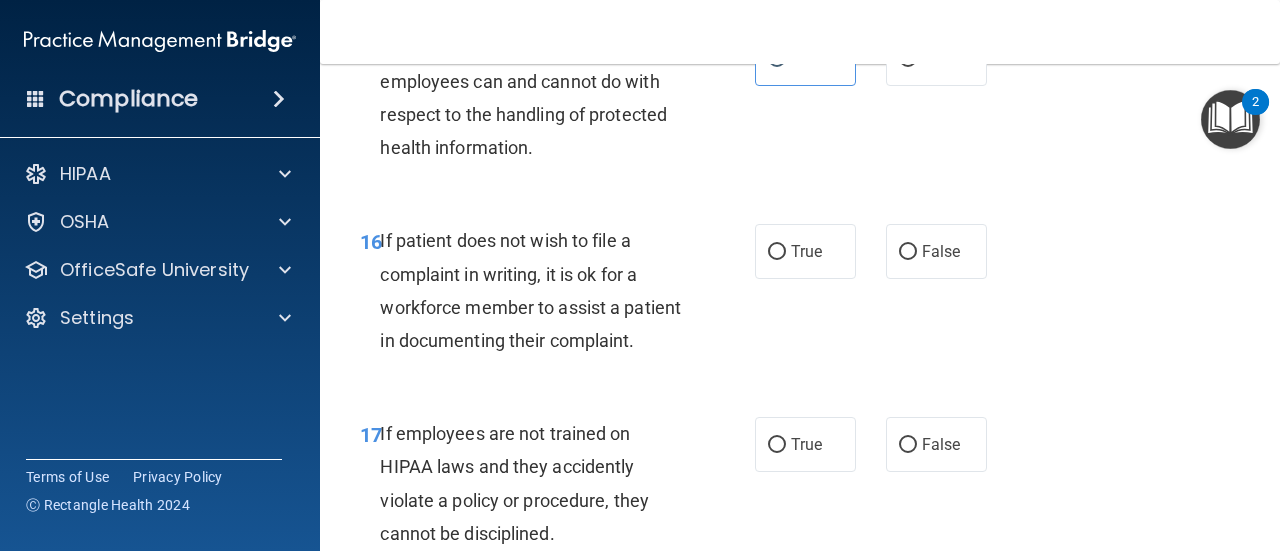 scroll, scrollTop: 3600, scrollLeft: 0, axis: vertical 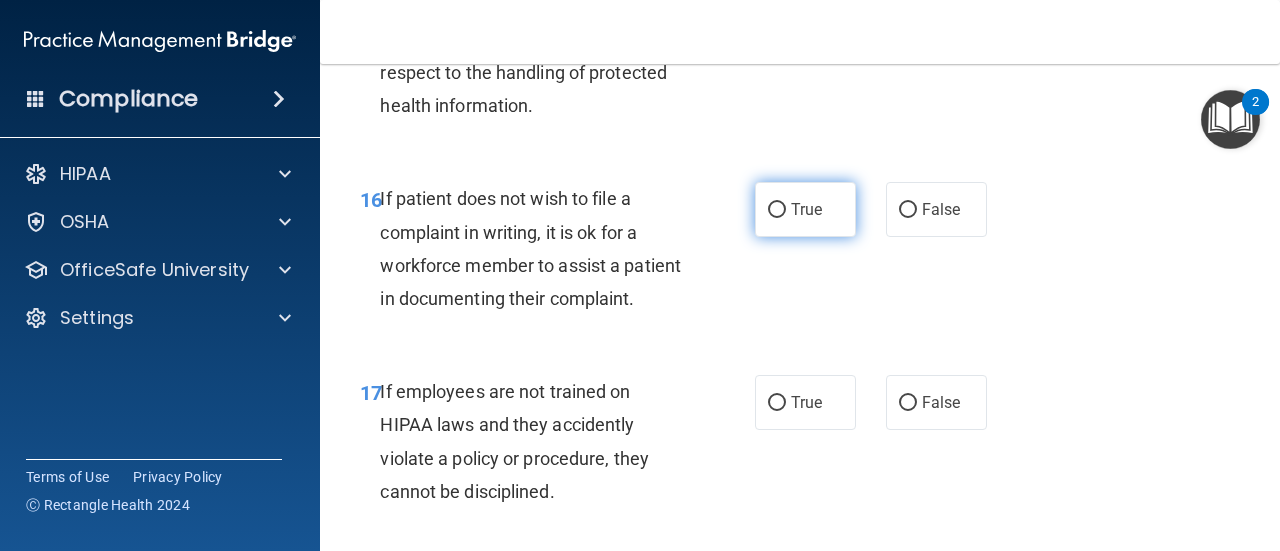 click on "True" at bounding box center (805, 209) 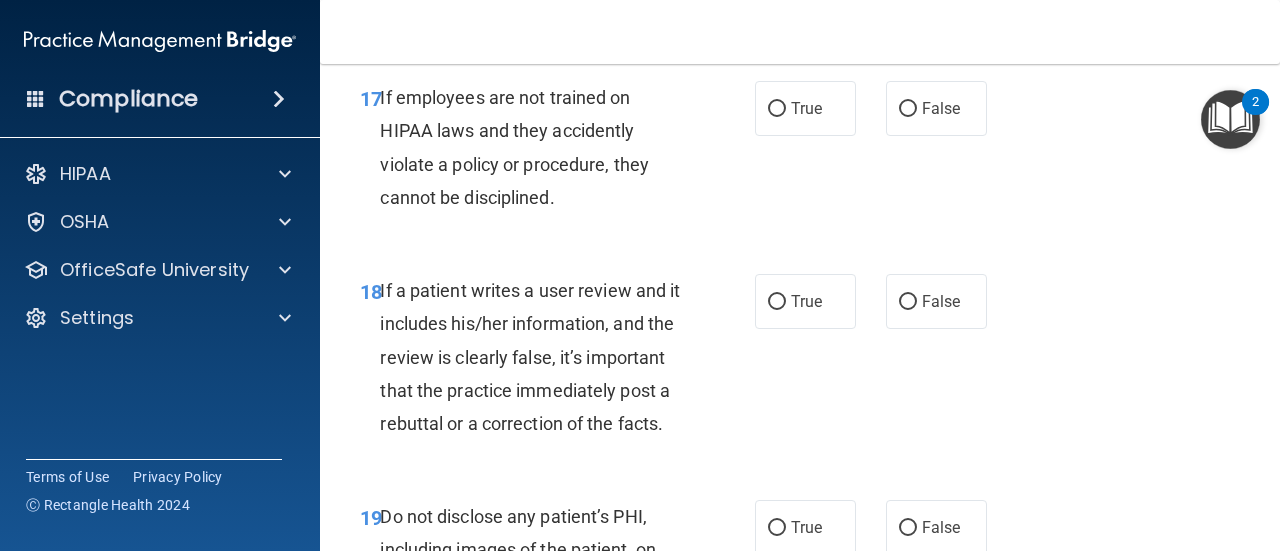 scroll, scrollTop: 3900, scrollLeft: 0, axis: vertical 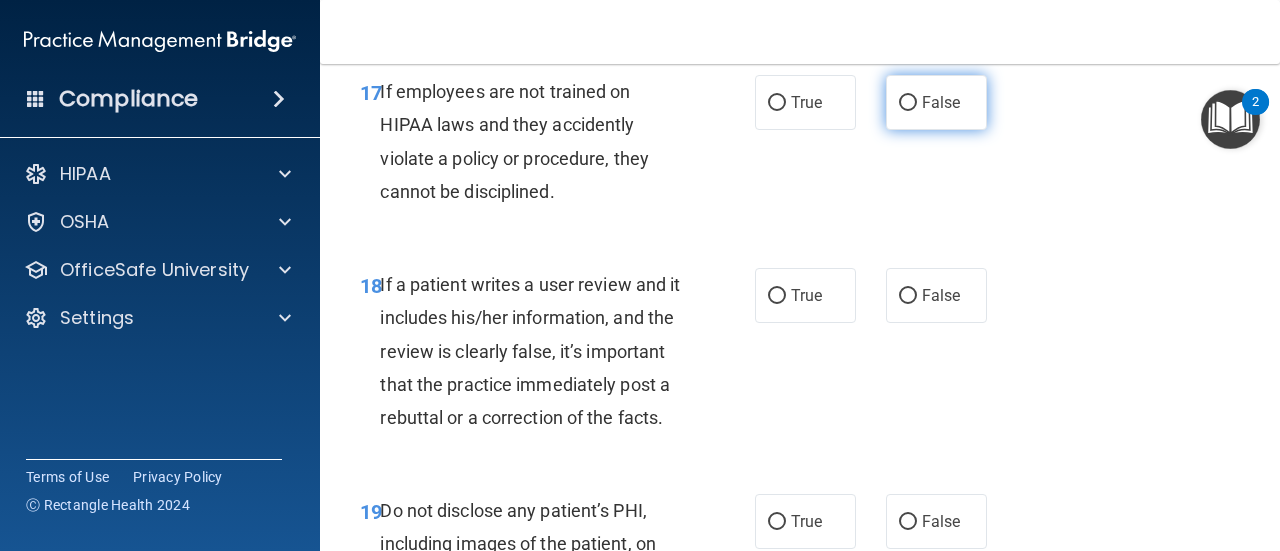 click on "False" at bounding box center [941, 102] 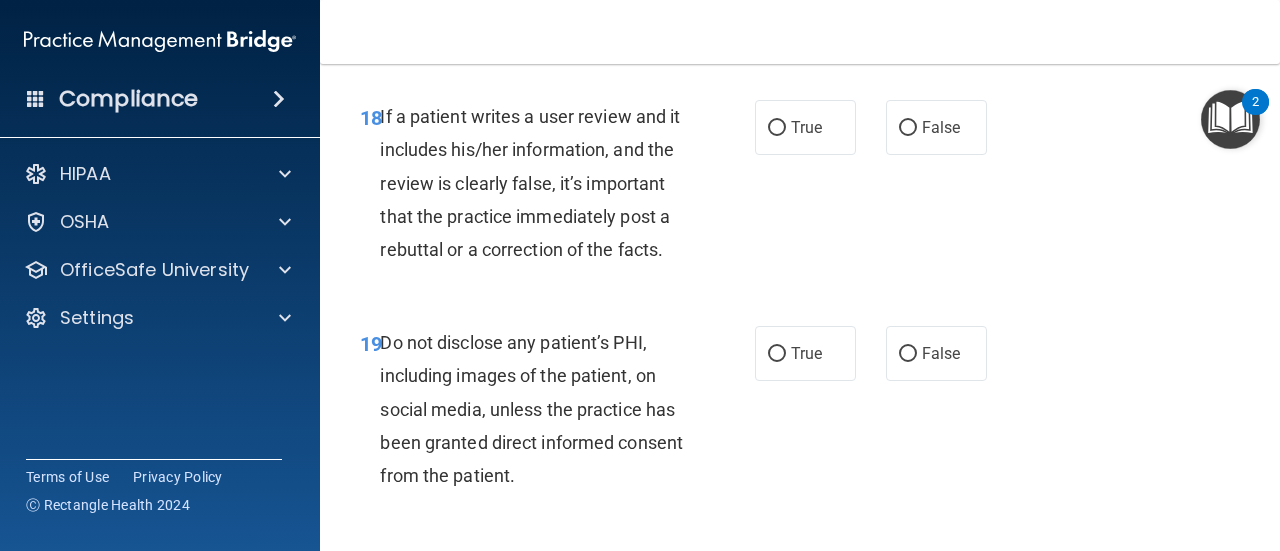 scroll, scrollTop: 4100, scrollLeft: 0, axis: vertical 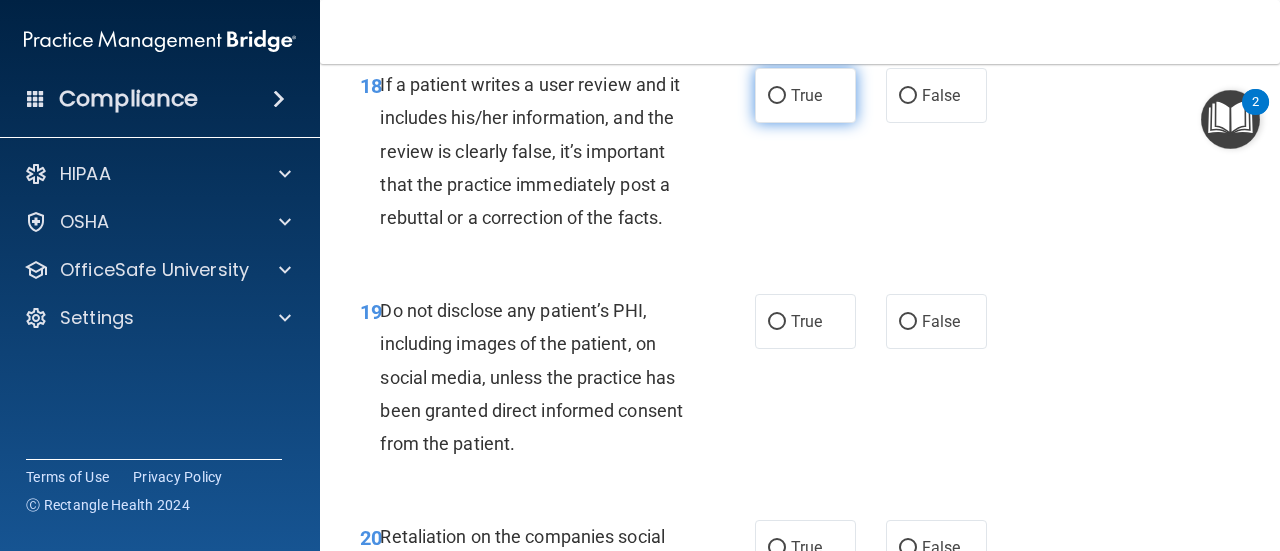 click on "True" at bounding box center (805, 95) 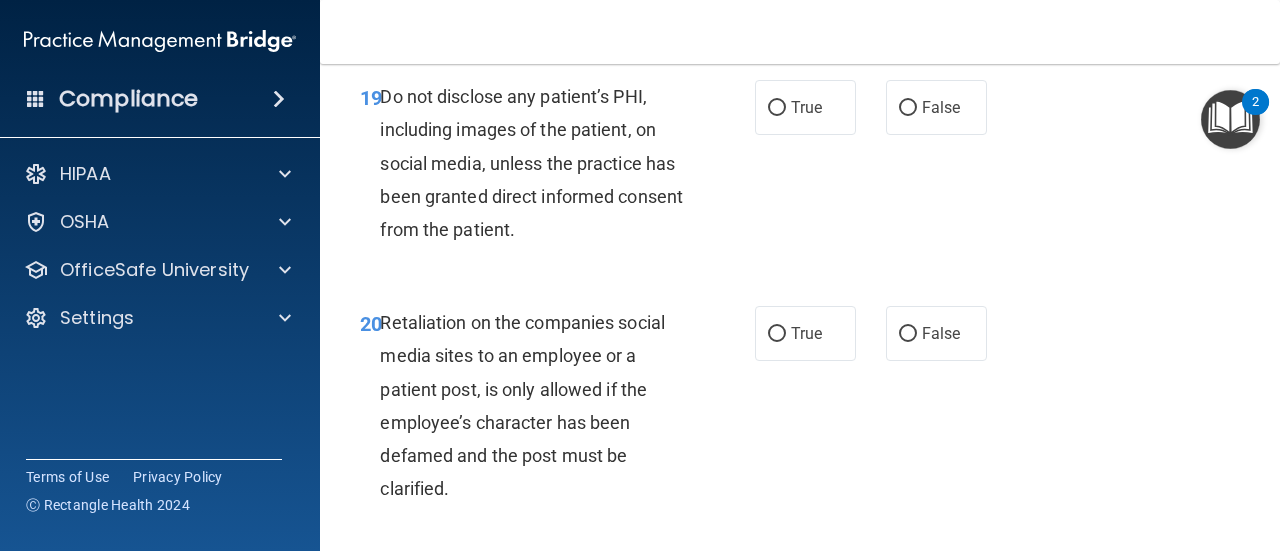 scroll, scrollTop: 4400, scrollLeft: 0, axis: vertical 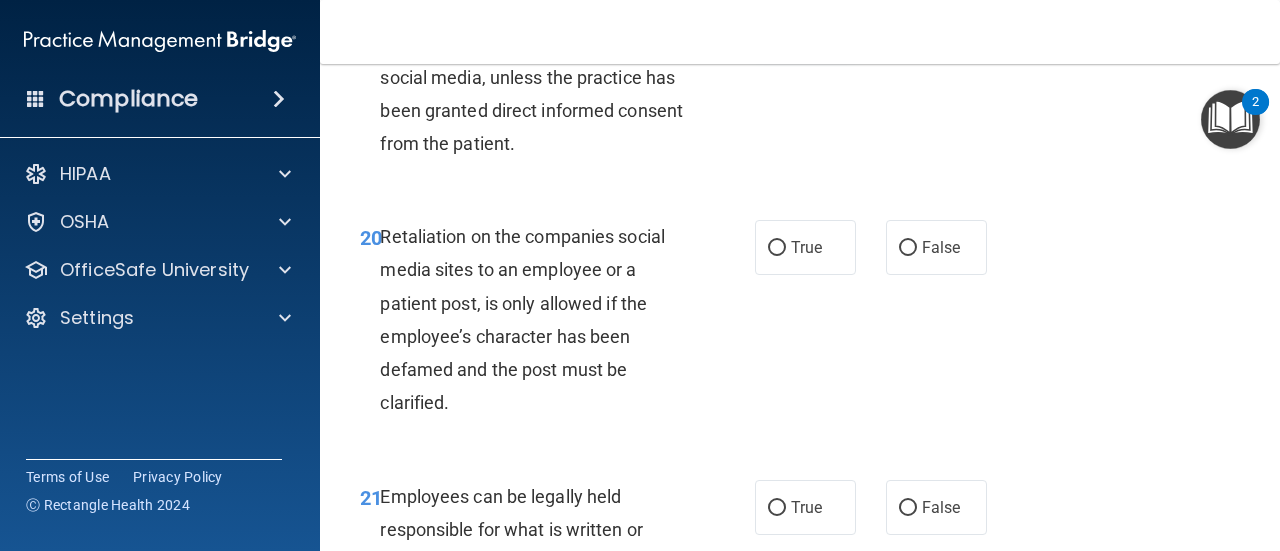 click on "True" at bounding box center [806, 21] 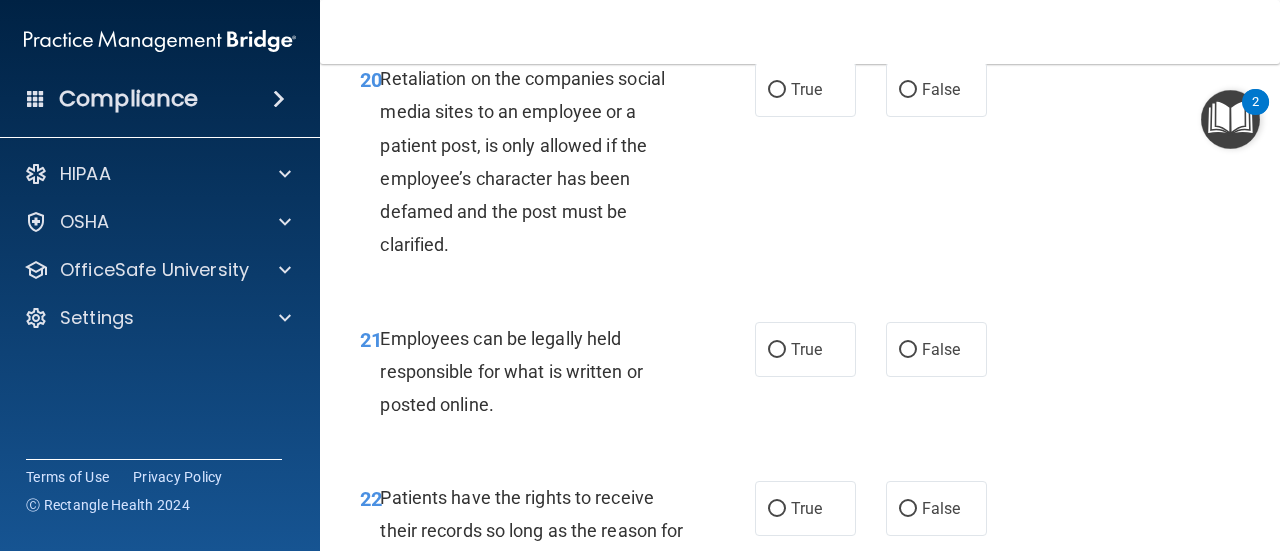 scroll, scrollTop: 4600, scrollLeft: 0, axis: vertical 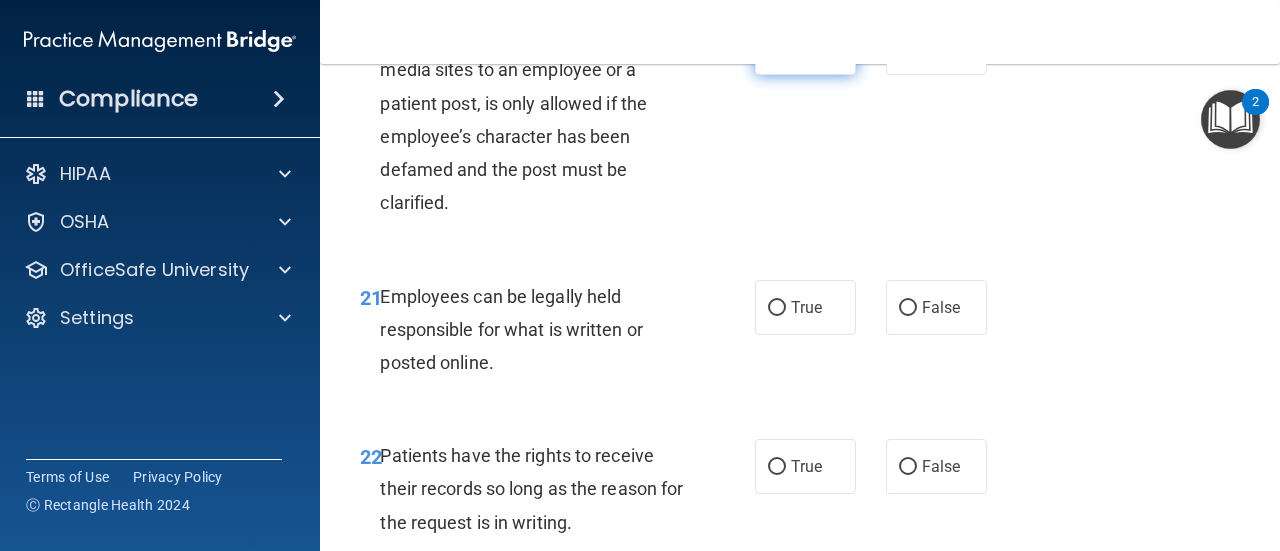 click on "True" at bounding box center [806, 47] 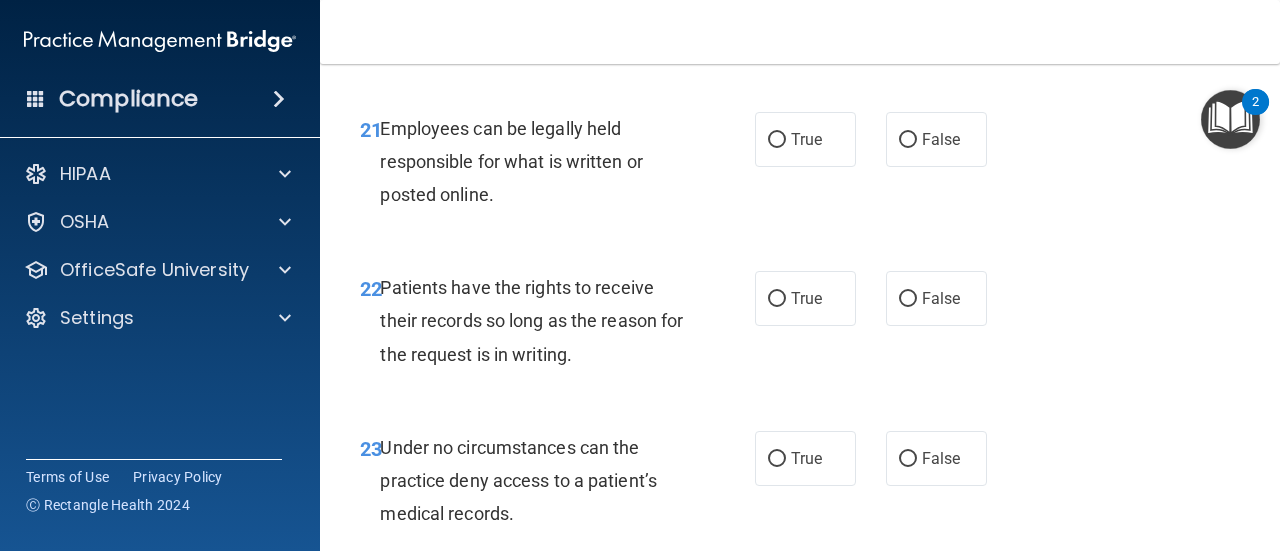 scroll, scrollTop: 4800, scrollLeft: 0, axis: vertical 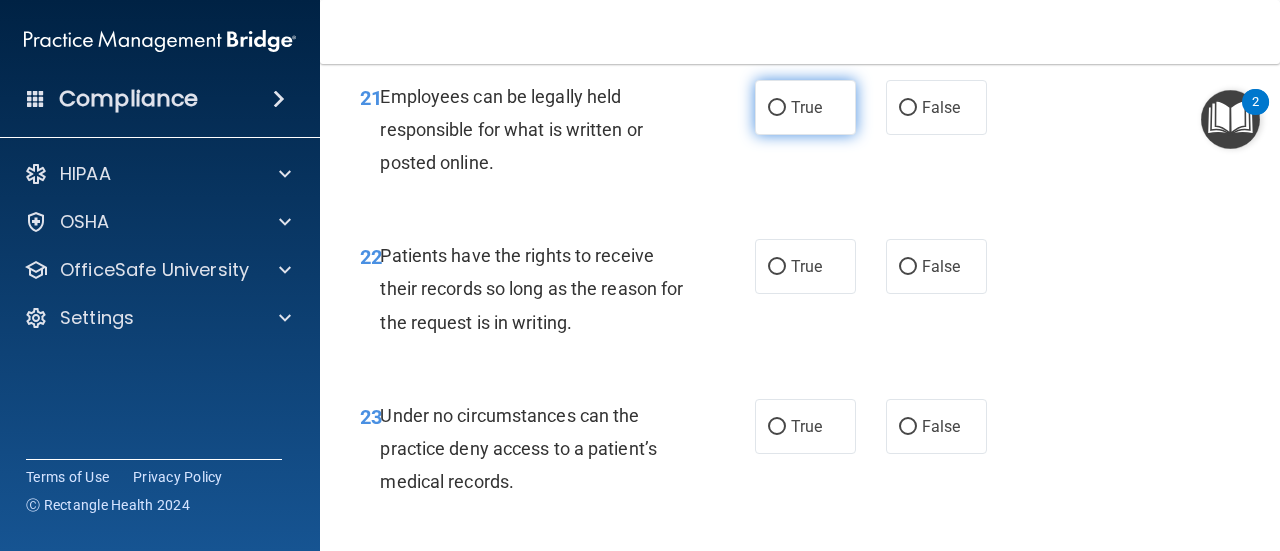 click on "True" at bounding box center [806, 107] 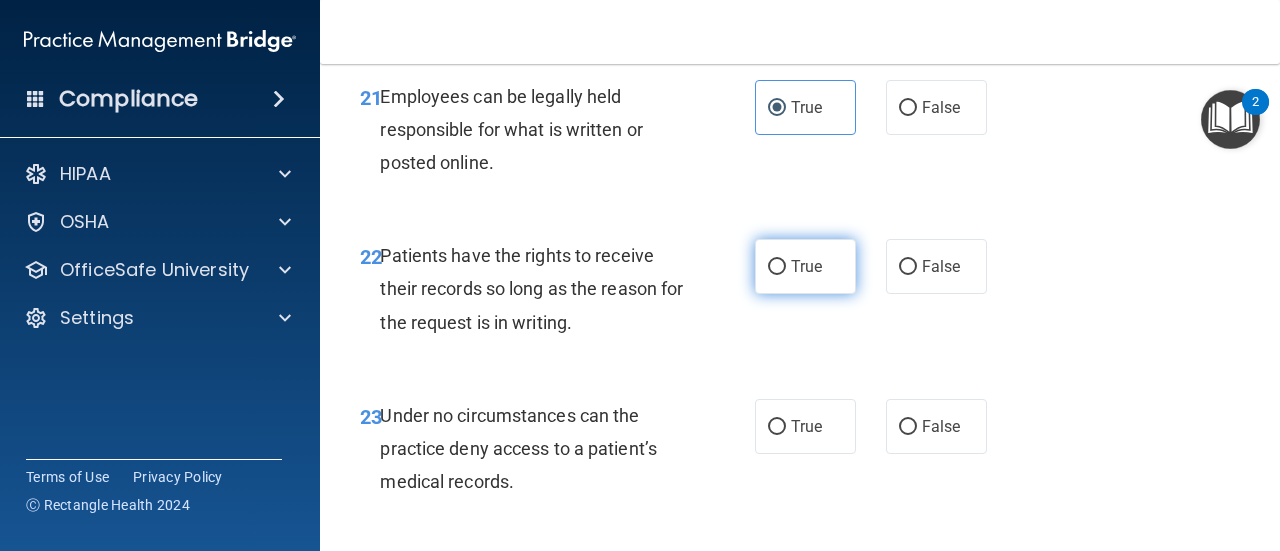 click on "True" at bounding box center (806, 266) 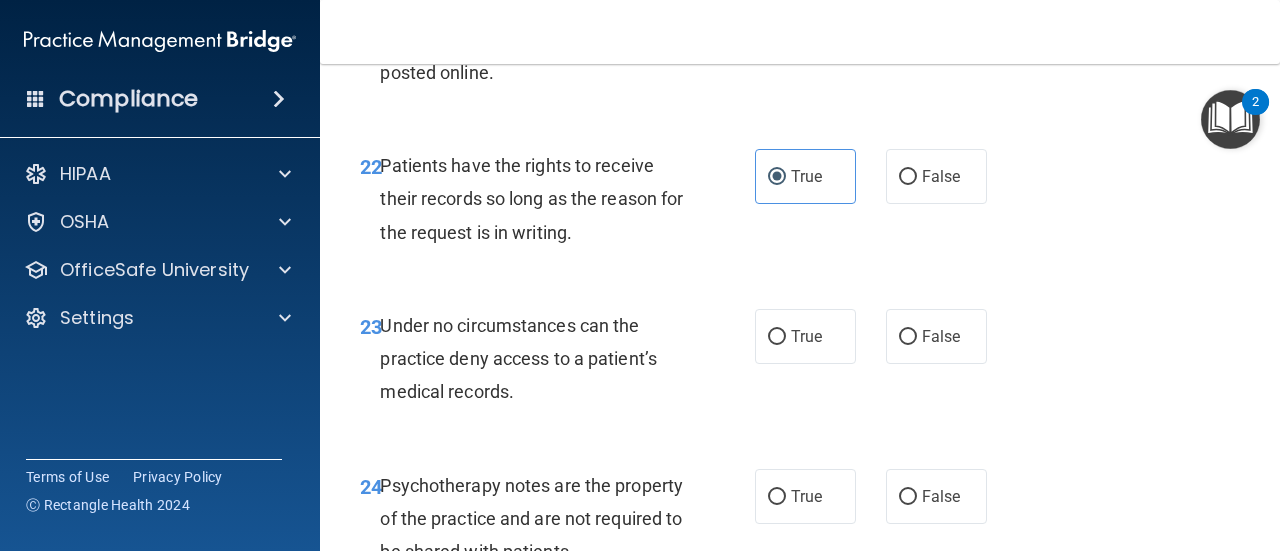 scroll, scrollTop: 5000, scrollLeft: 0, axis: vertical 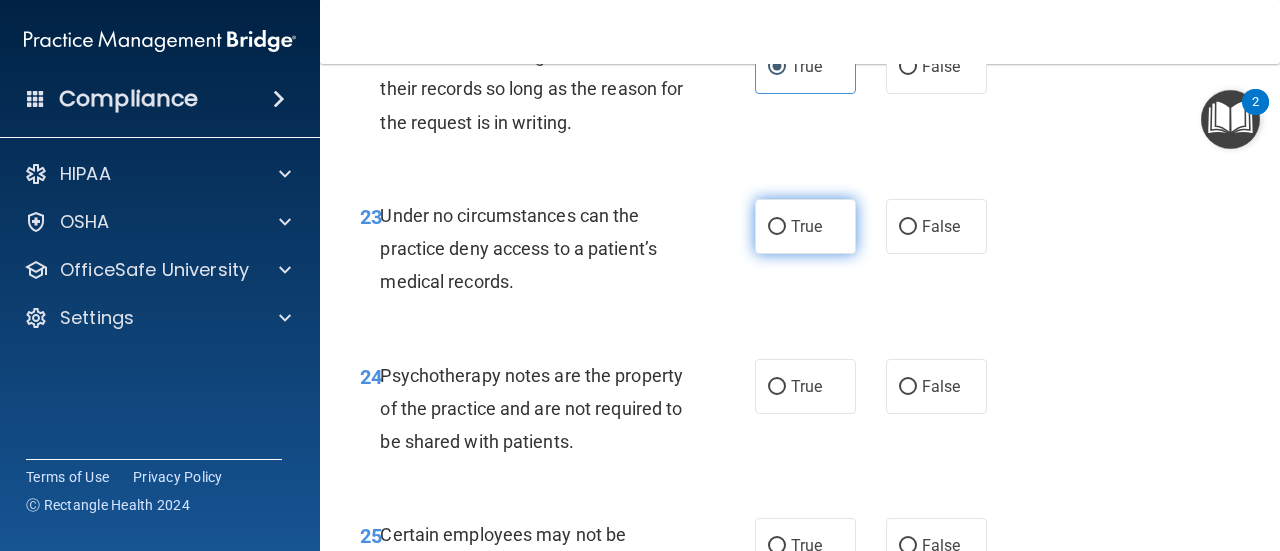 click on "True" at bounding box center [805, 226] 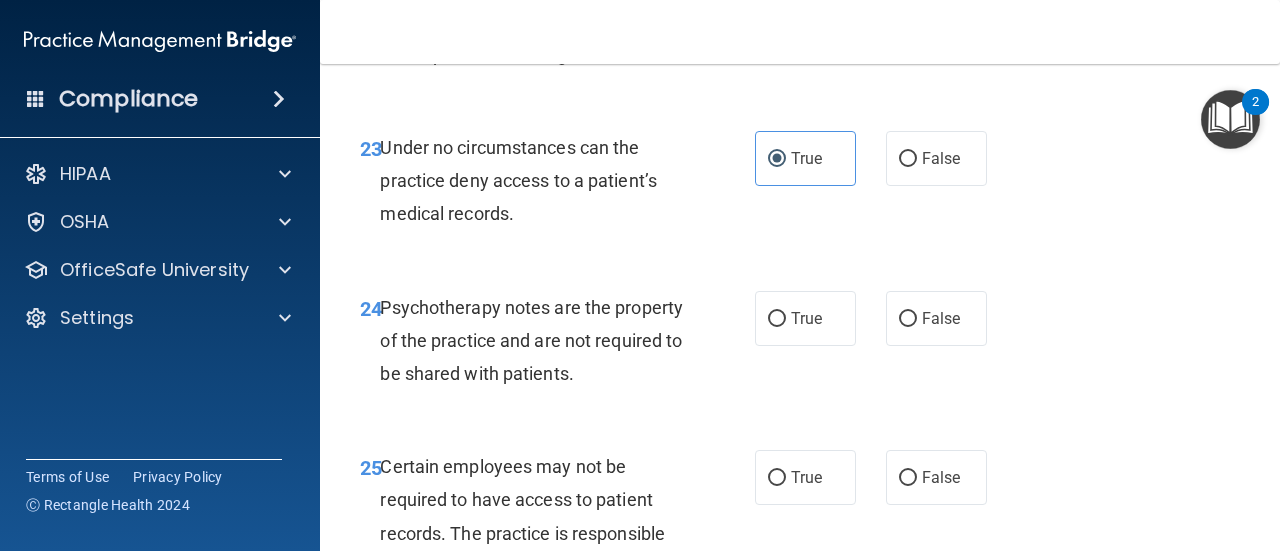 scroll, scrollTop: 5100, scrollLeft: 0, axis: vertical 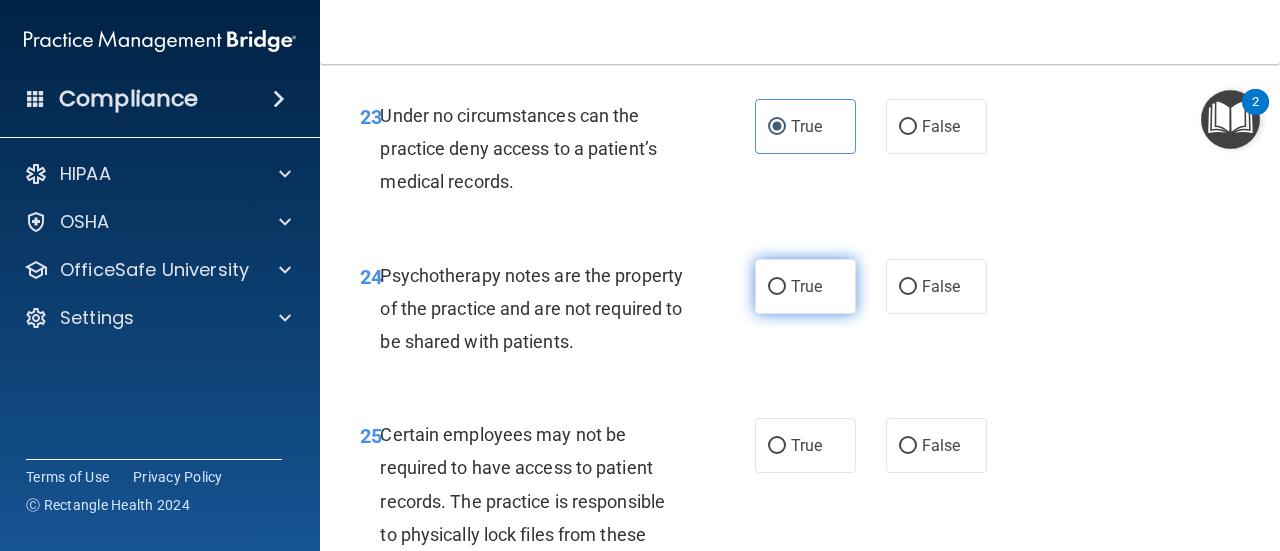 click on "True" at bounding box center (777, 287) 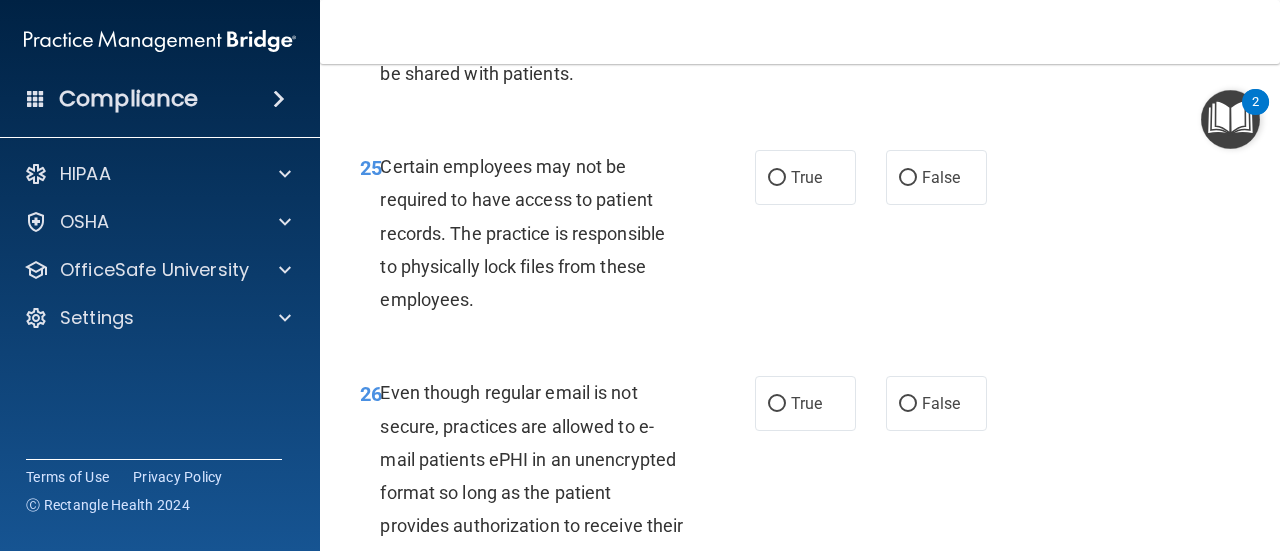 scroll, scrollTop: 5400, scrollLeft: 0, axis: vertical 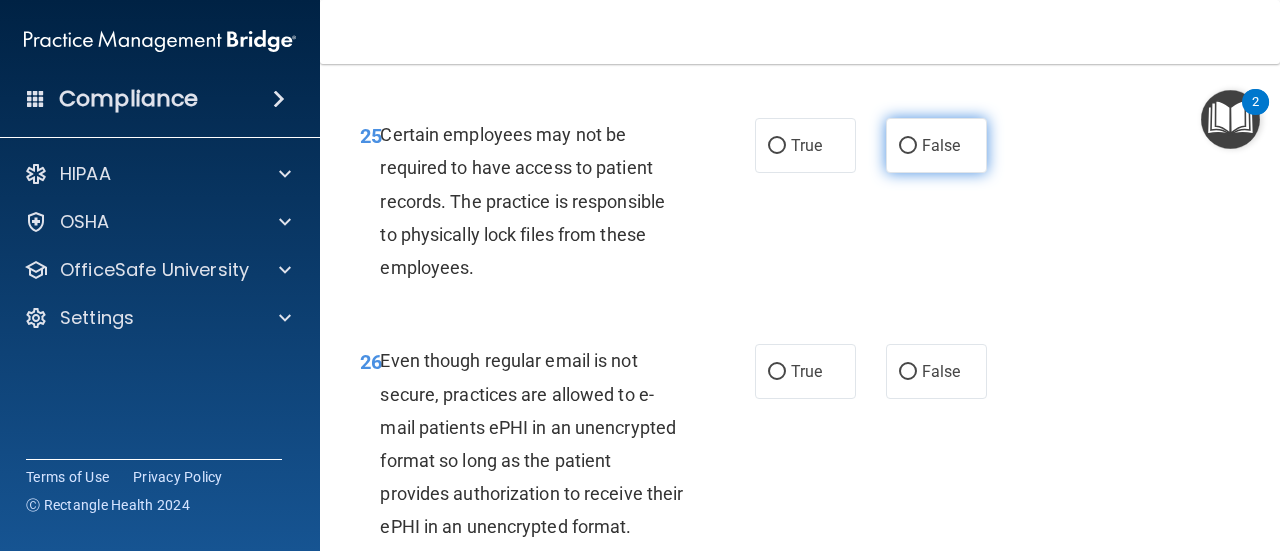 click on "False" at bounding box center [941, 145] 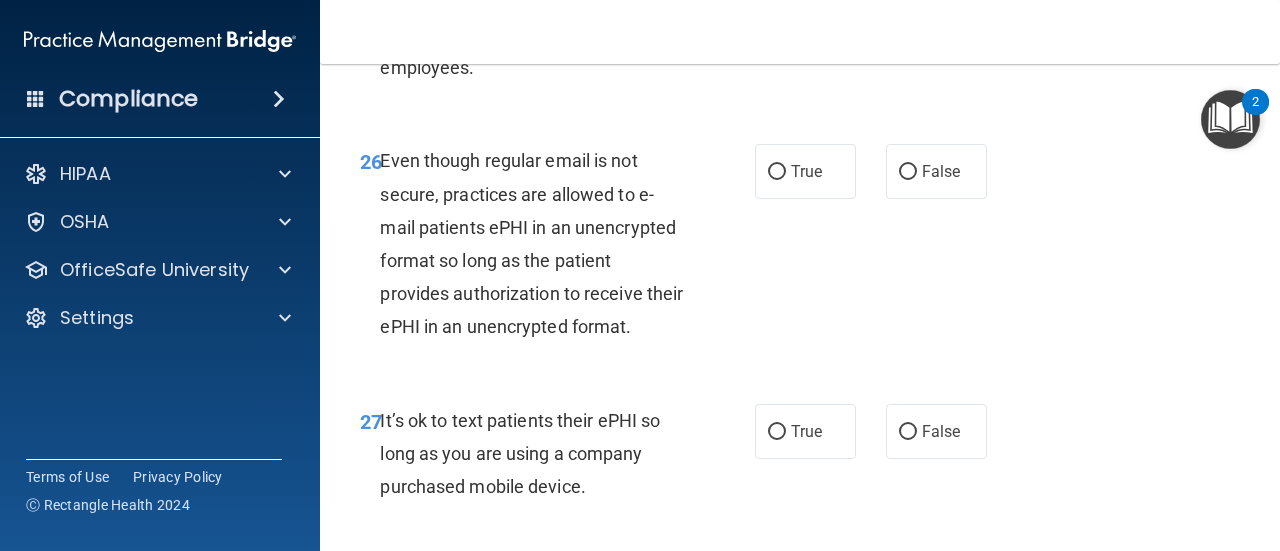 scroll, scrollTop: 5700, scrollLeft: 0, axis: vertical 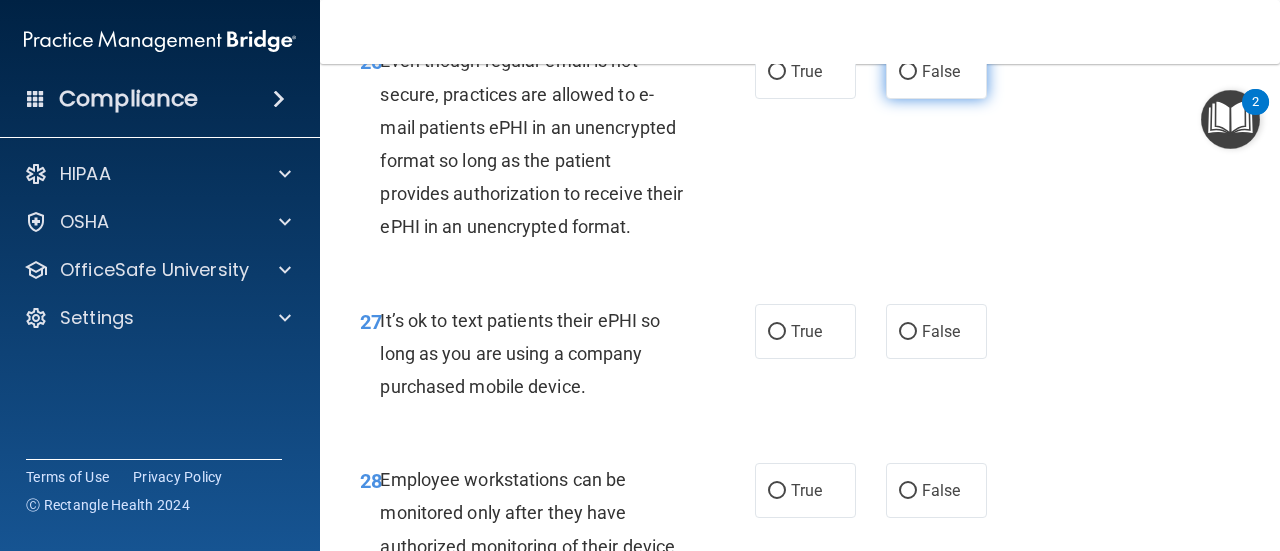 click on "False" at bounding box center (941, 71) 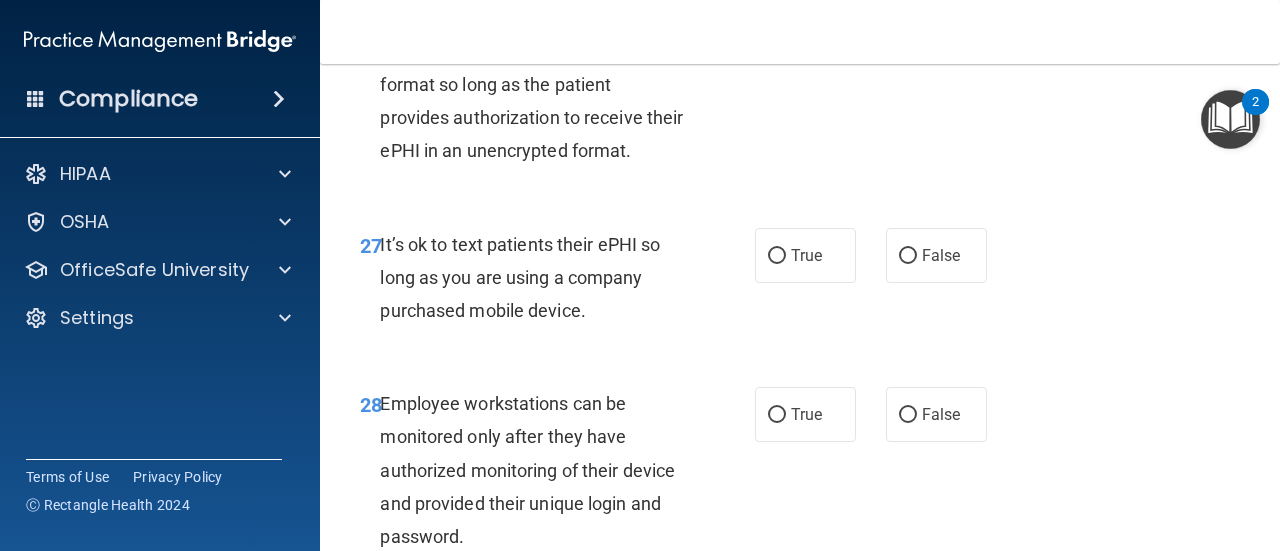 scroll, scrollTop: 5900, scrollLeft: 0, axis: vertical 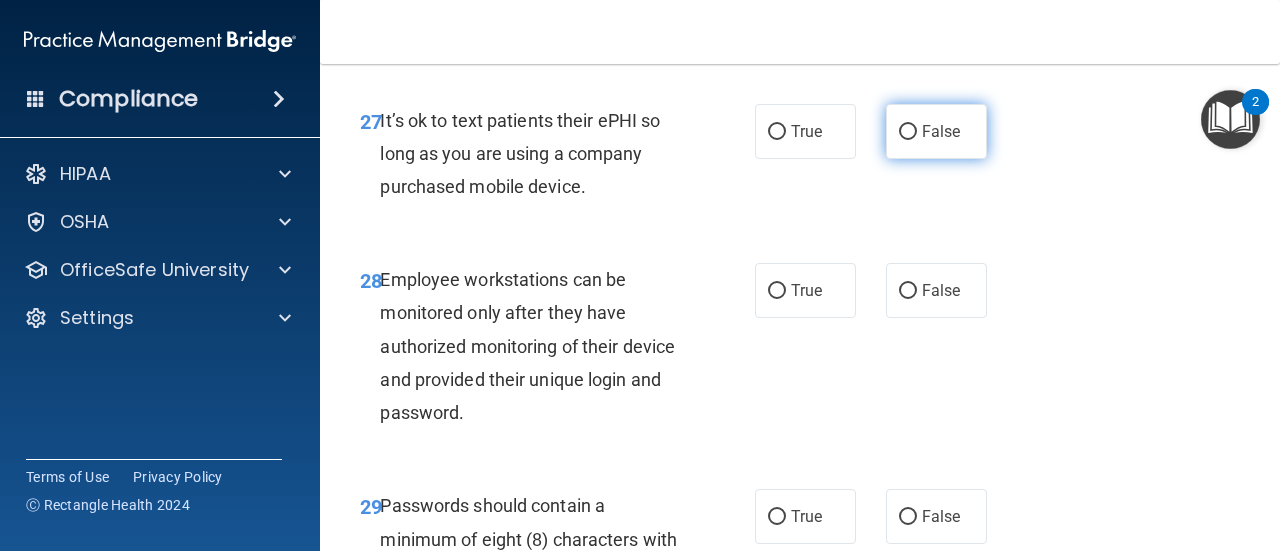 click on "False" at bounding box center (908, 132) 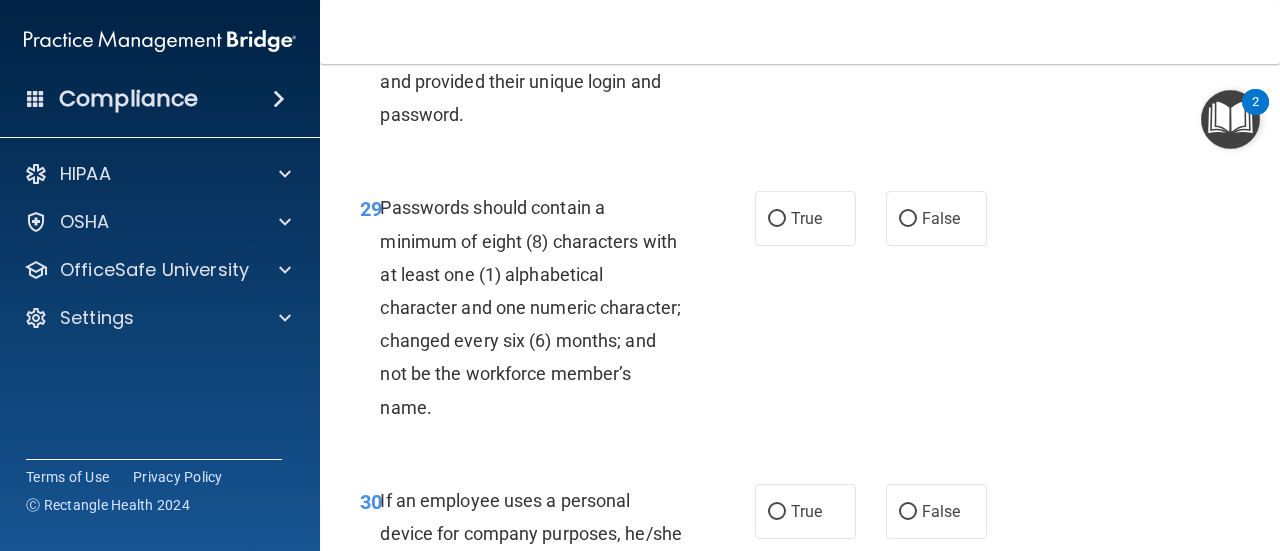 scroll, scrollTop: 6200, scrollLeft: 0, axis: vertical 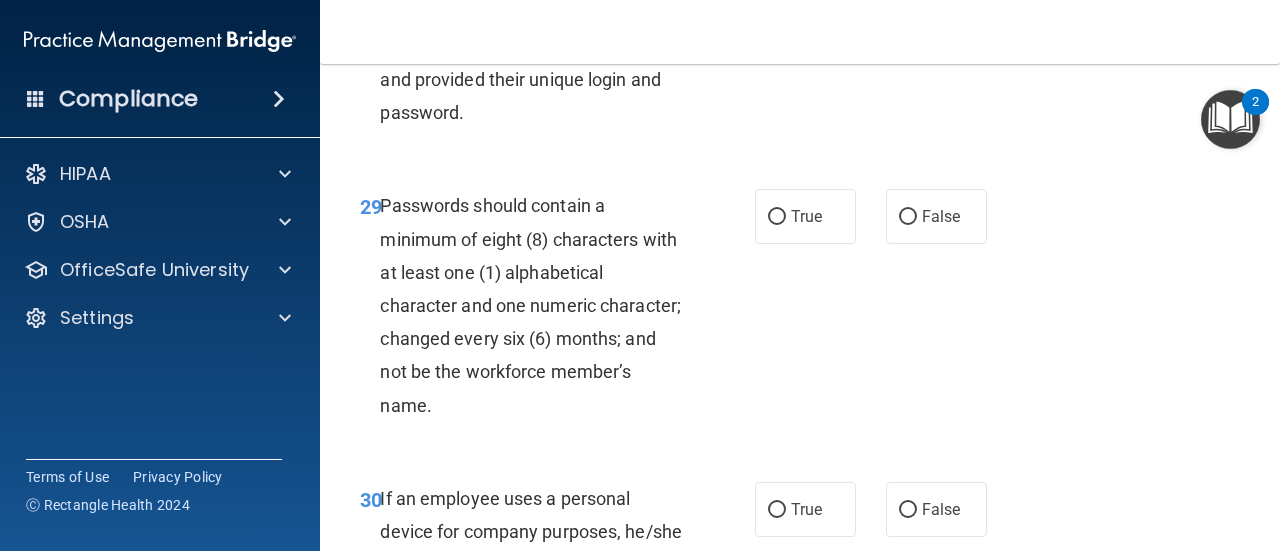 click on "True" at bounding box center (805, -10) 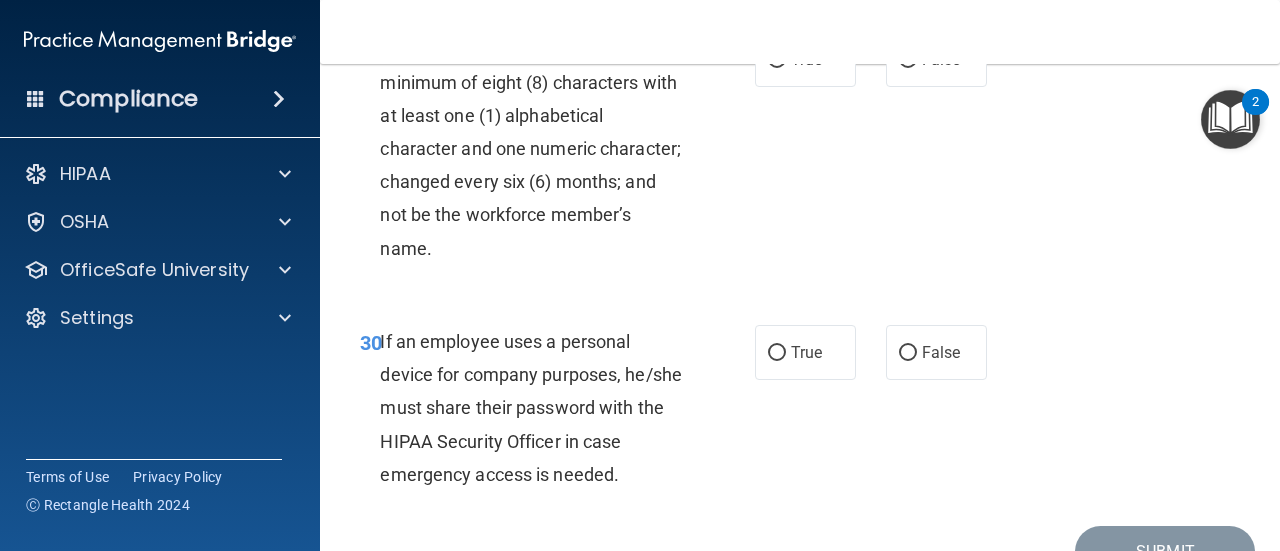 scroll, scrollTop: 6400, scrollLeft: 0, axis: vertical 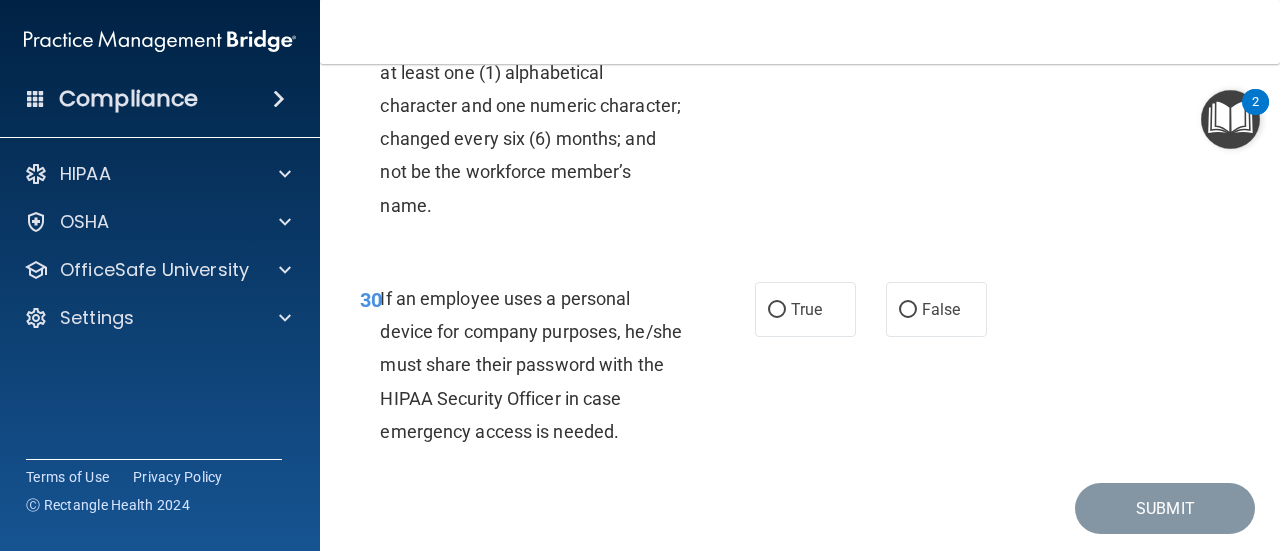 click on "True" at bounding box center [806, 16] 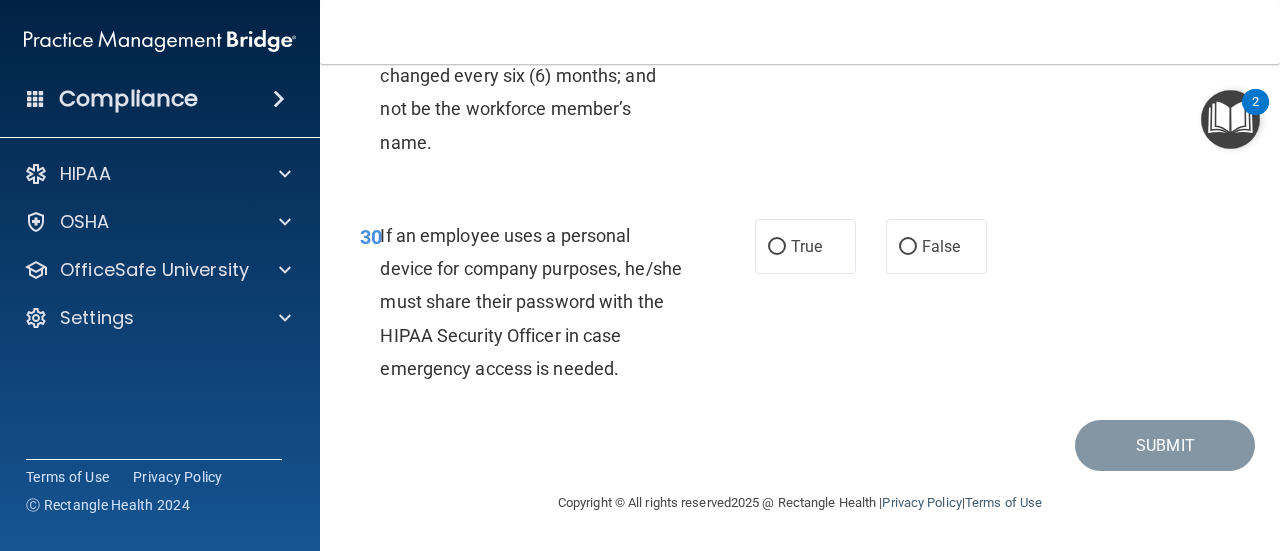 scroll, scrollTop: 6594, scrollLeft: 0, axis: vertical 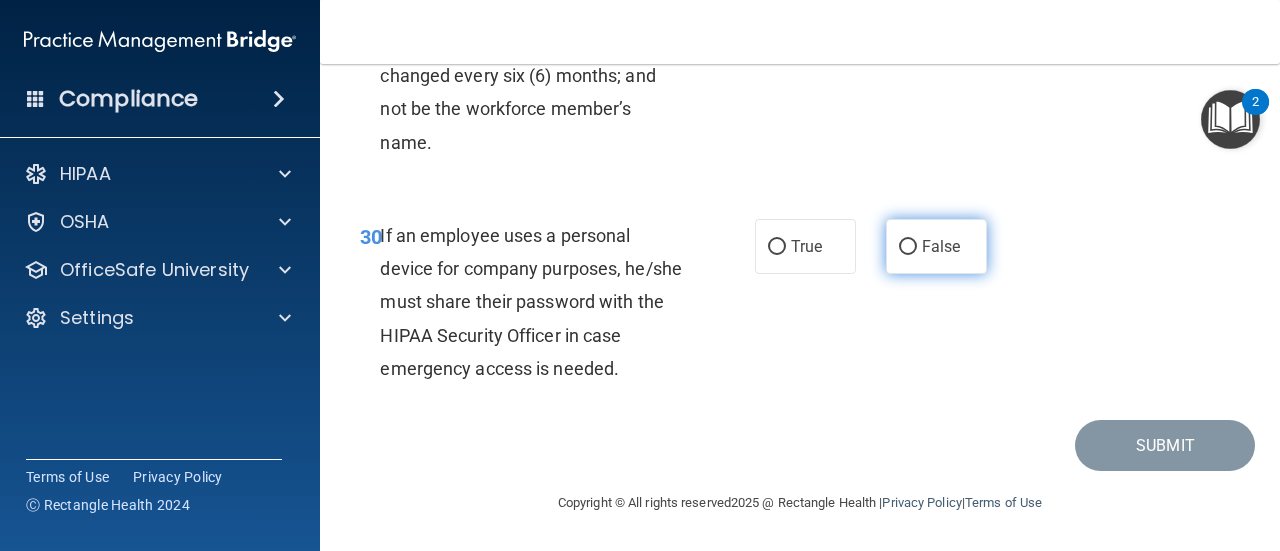 click on "False" at bounding box center (908, 247) 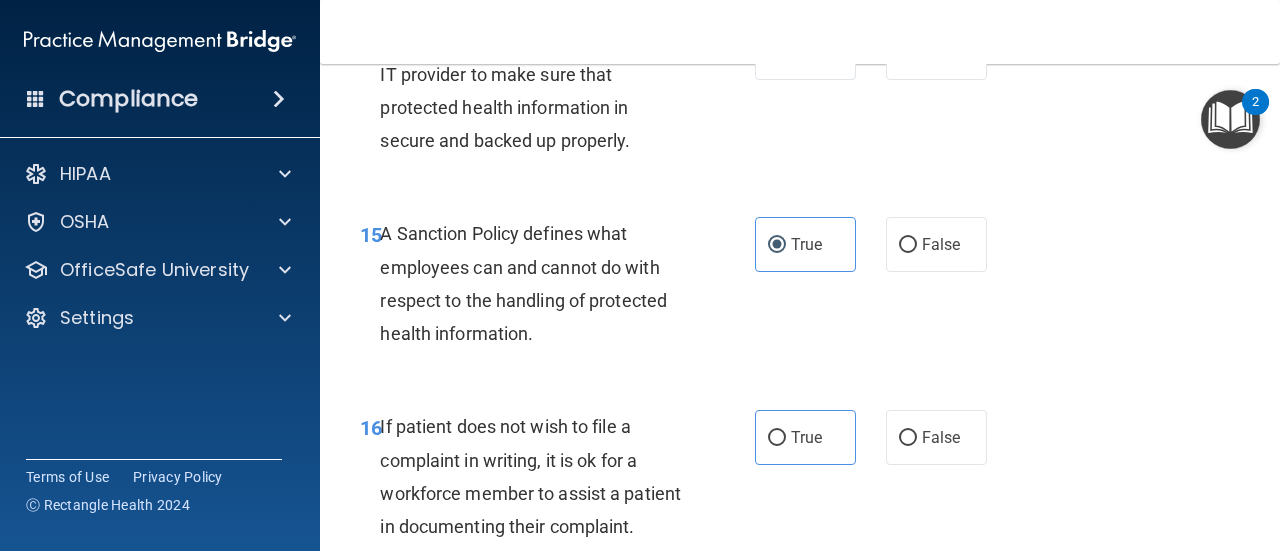 scroll, scrollTop: 3494, scrollLeft: 0, axis: vertical 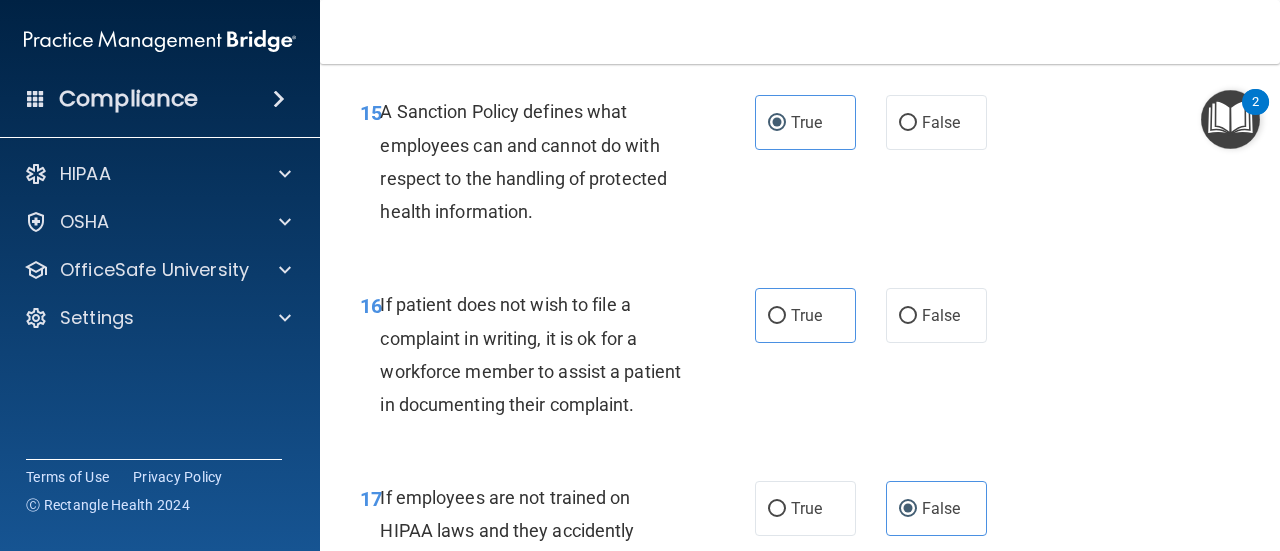 click on "16       If patient does not wish to file a complaint in writing, it is ok for a workforce member to assist a patient in documenting their complaint." at bounding box center (557, 359) 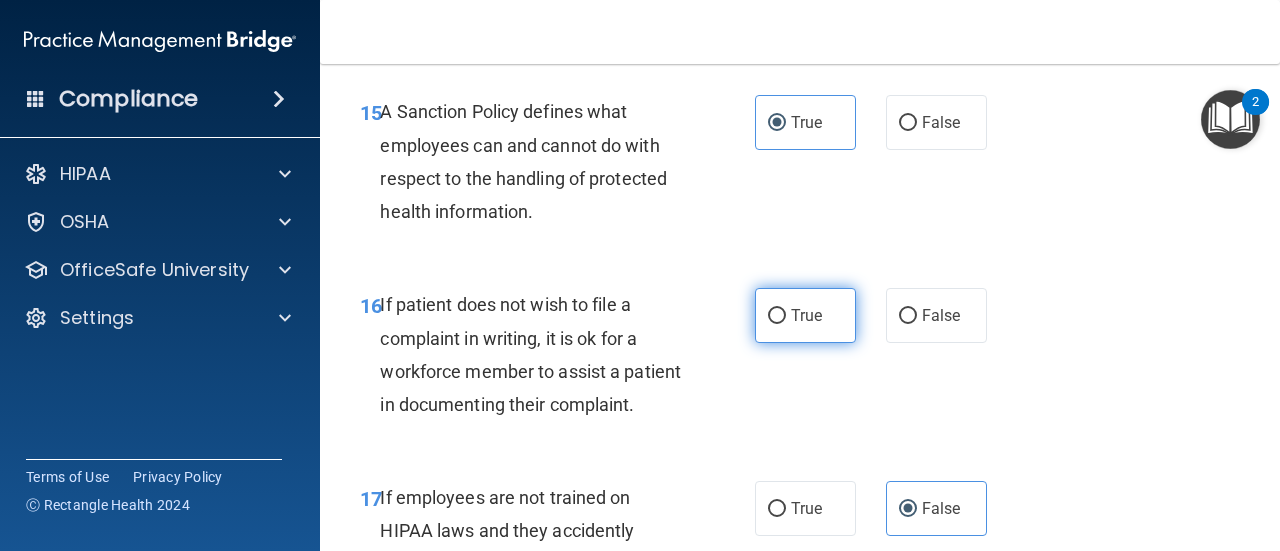 click on "True" at bounding box center [777, 316] 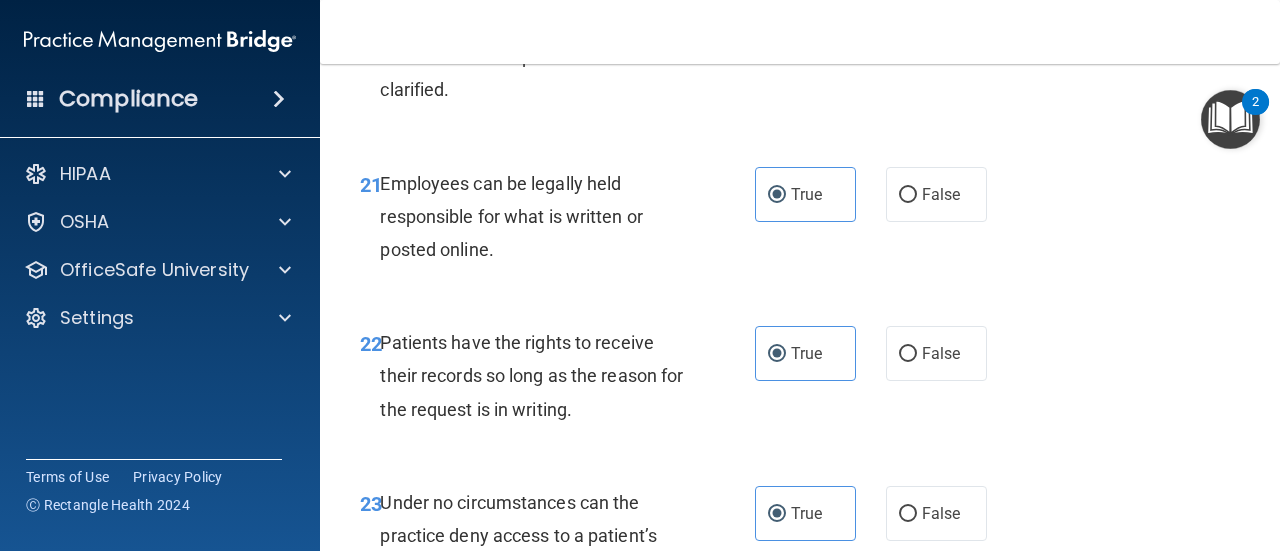 scroll, scrollTop: 6594, scrollLeft: 0, axis: vertical 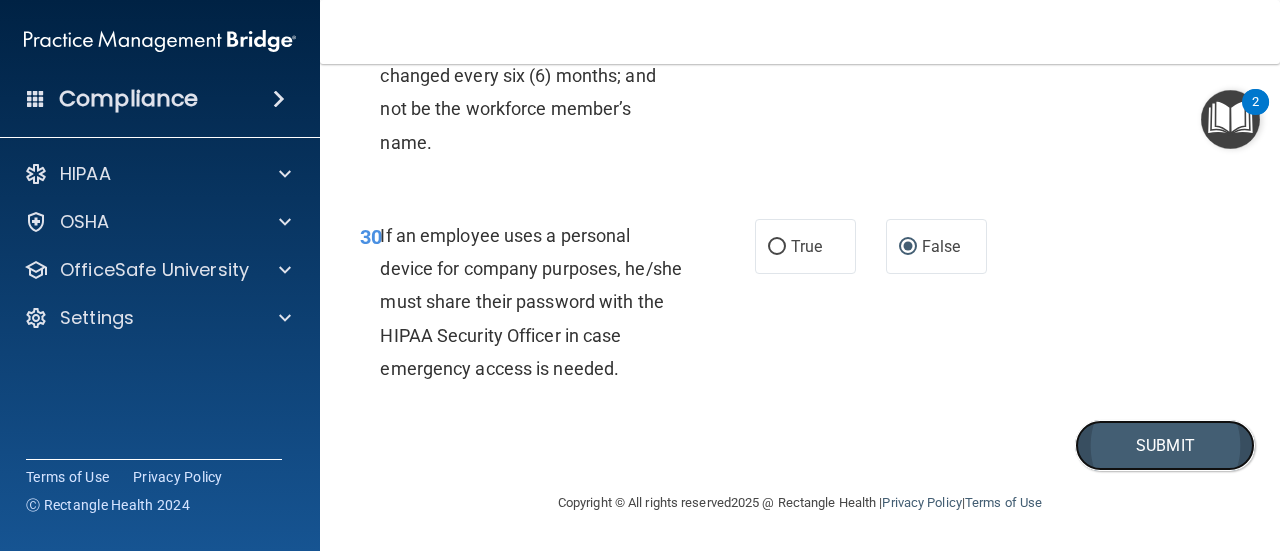 click on "Submit" at bounding box center (1165, 445) 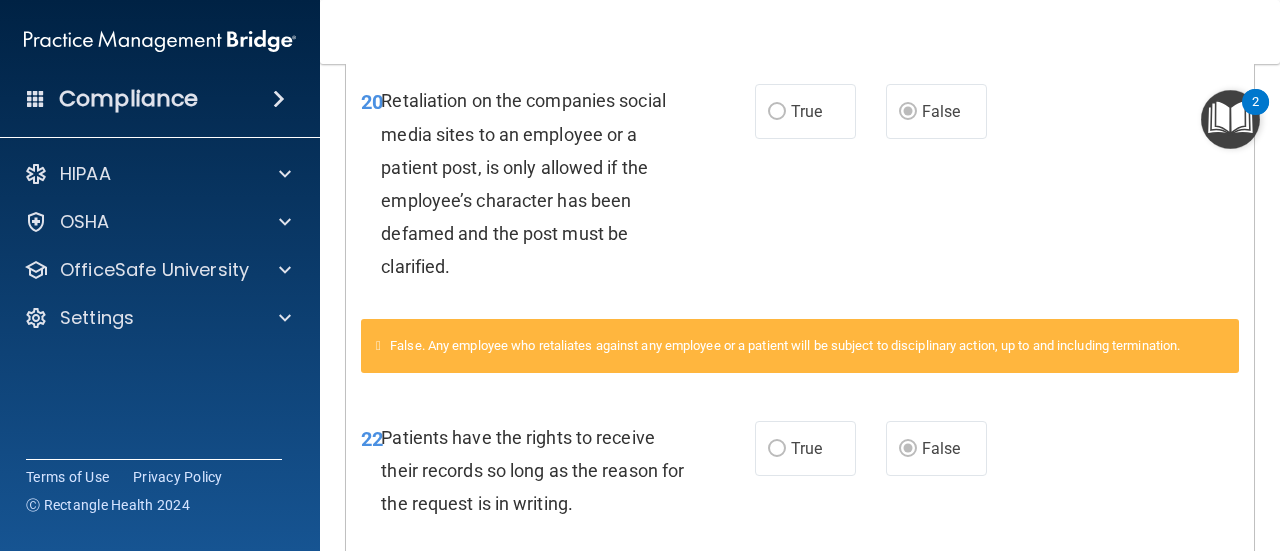 scroll, scrollTop: 0, scrollLeft: 0, axis: both 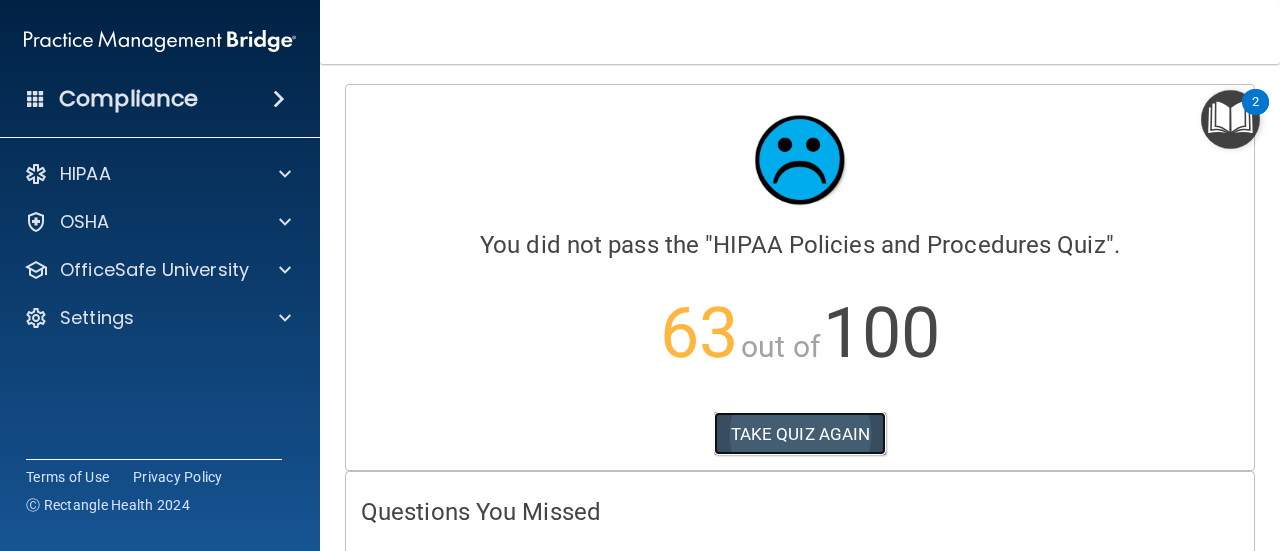 click on "TAKE QUIZ AGAIN" at bounding box center (800, 434) 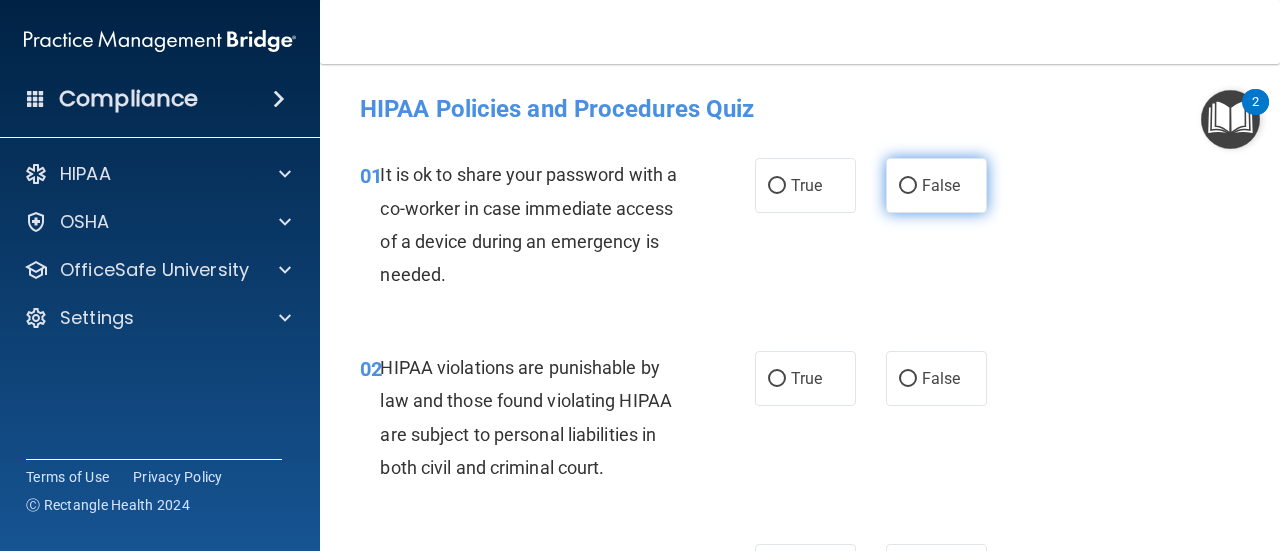 click on "False" at bounding box center (908, 186) 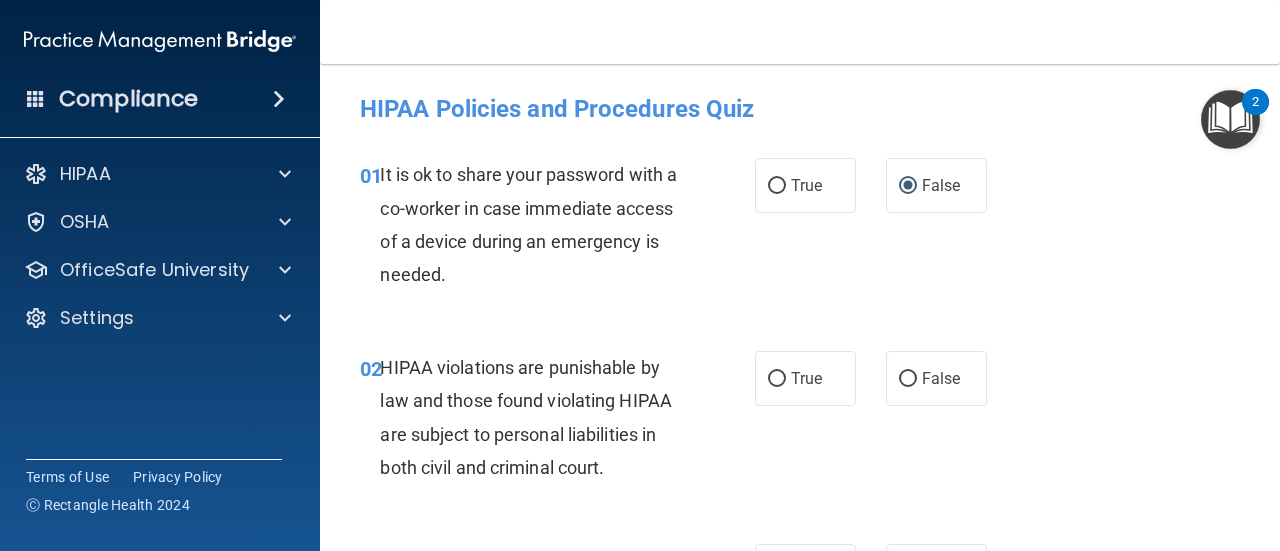 drag, startPoint x: 822, startPoint y: 389, endPoint x: 816, endPoint y: 343, distance: 46.389652 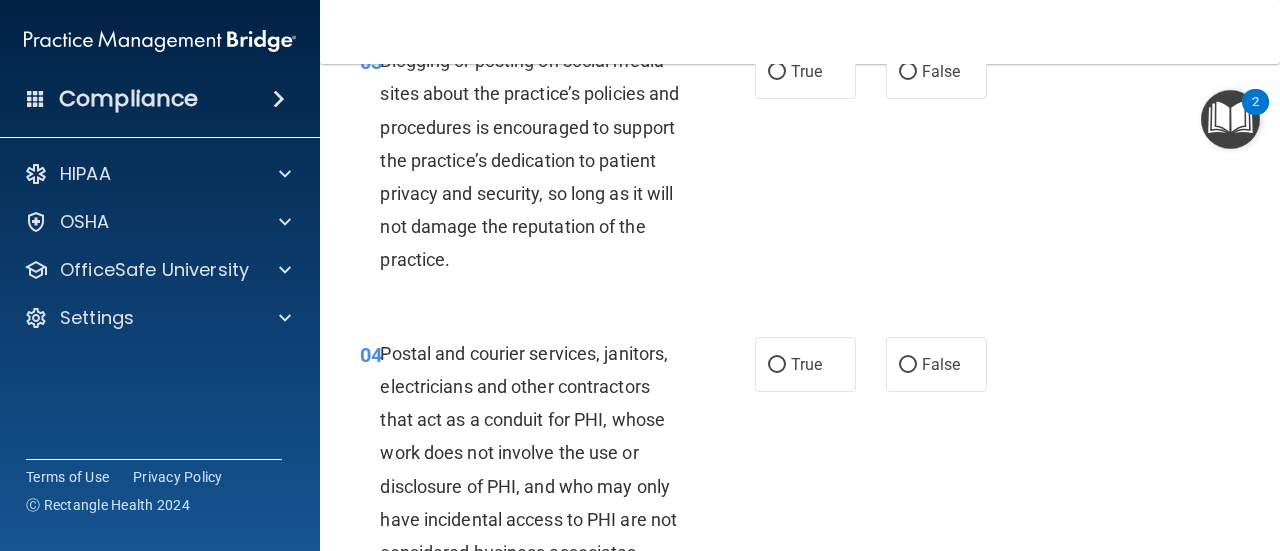 scroll, scrollTop: 200, scrollLeft: 0, axis: vertical 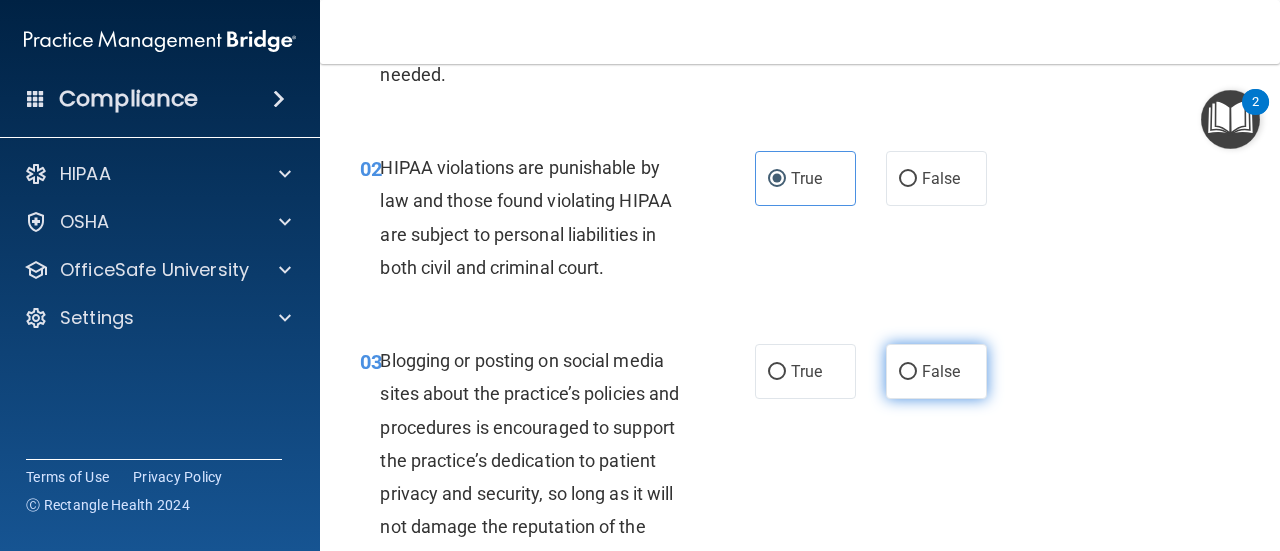 click on "False" at bounding box center [941, 371] 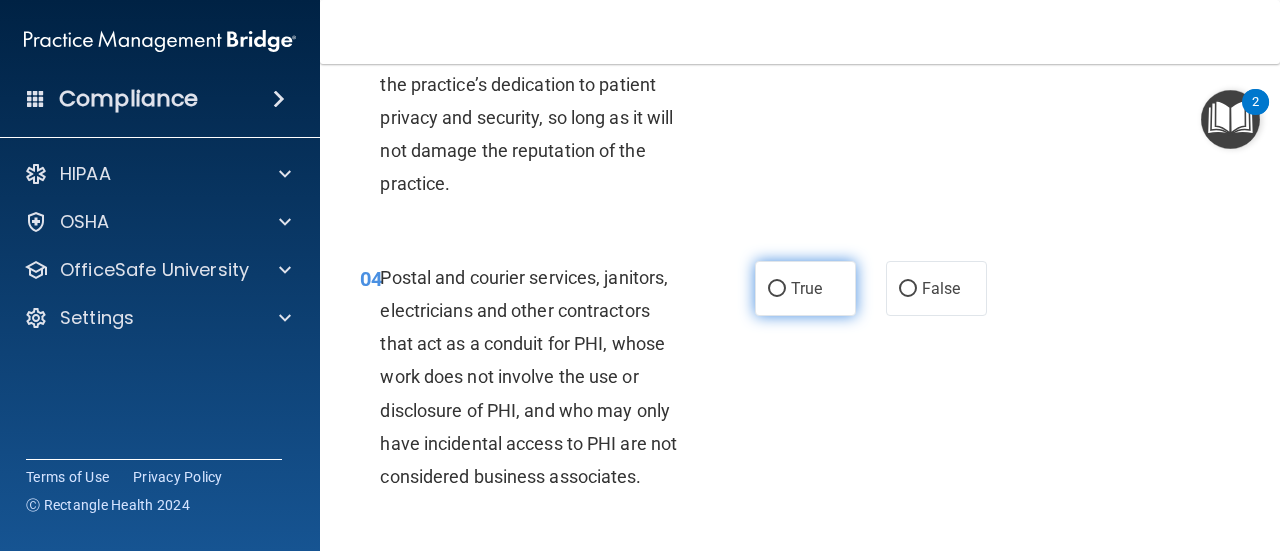 scroll, scrollTop: 600, scrollLeft: 0, axis: vertical 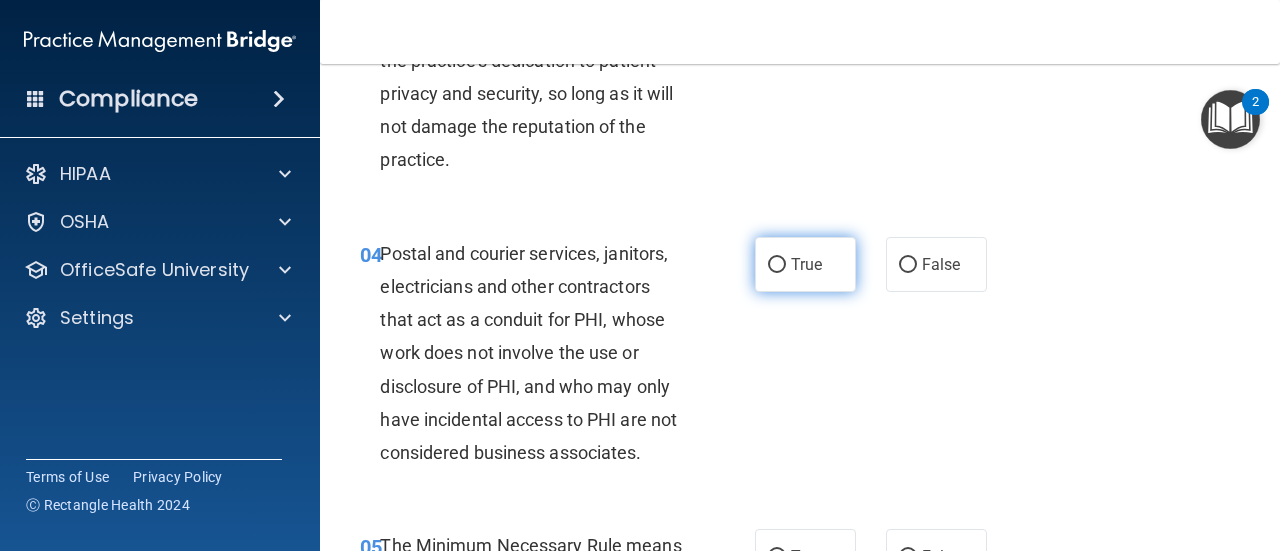 click on "True" at bounding box center [805, 264] 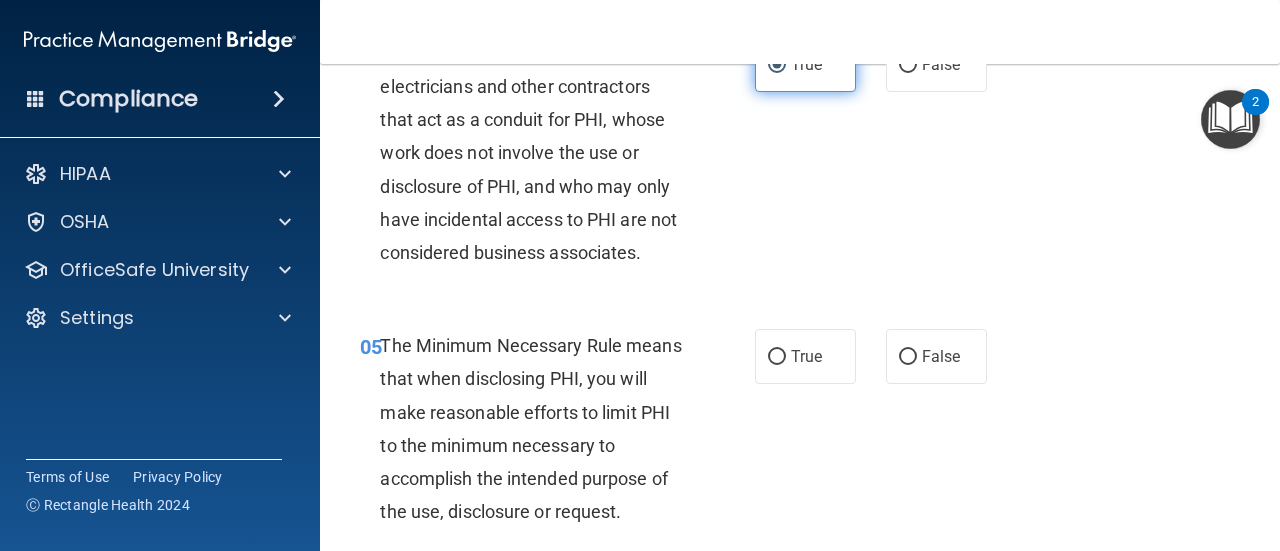scroll, scrollTop: 900, scrollLeft: 0, axis: vertical 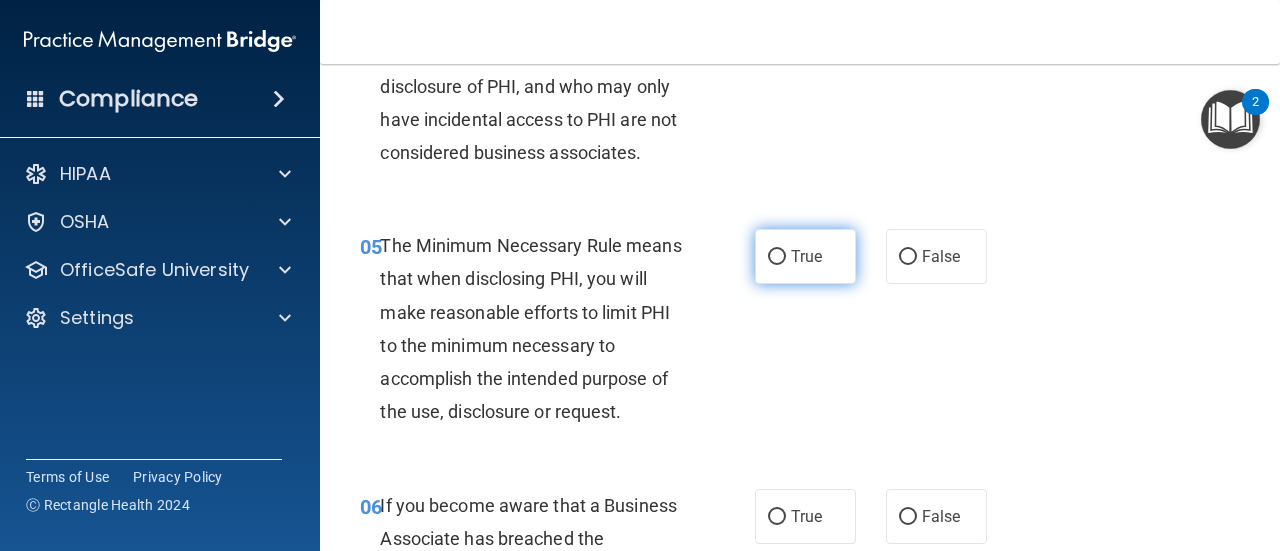 click on "True" at bounding box center [805, 256] 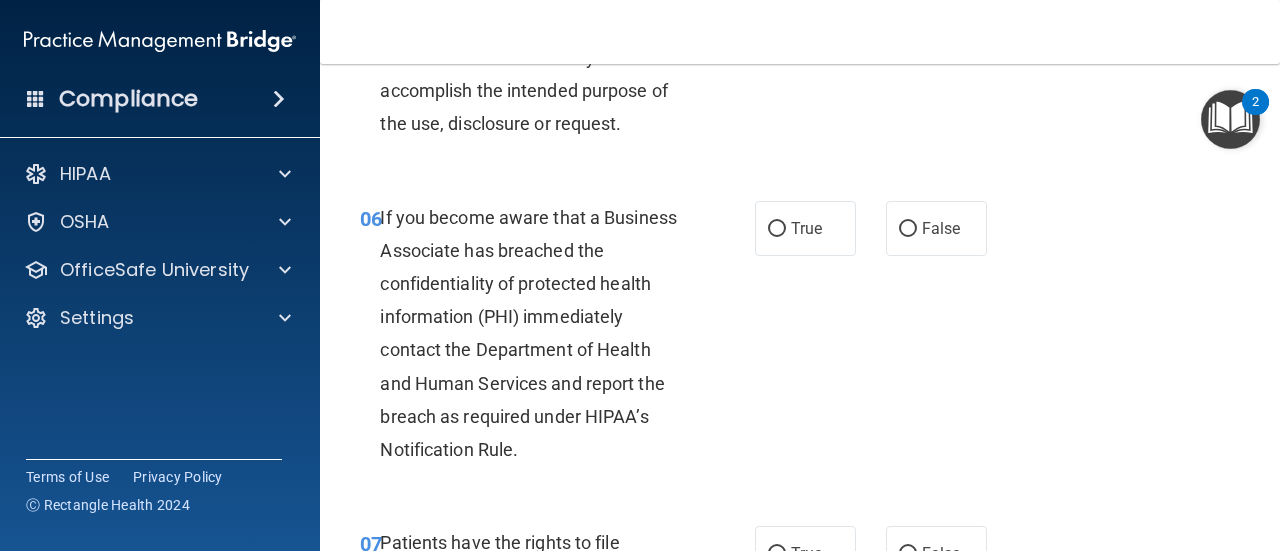 scroll, scrollTop: 1200, scrollLeft: 0, axis: vertical 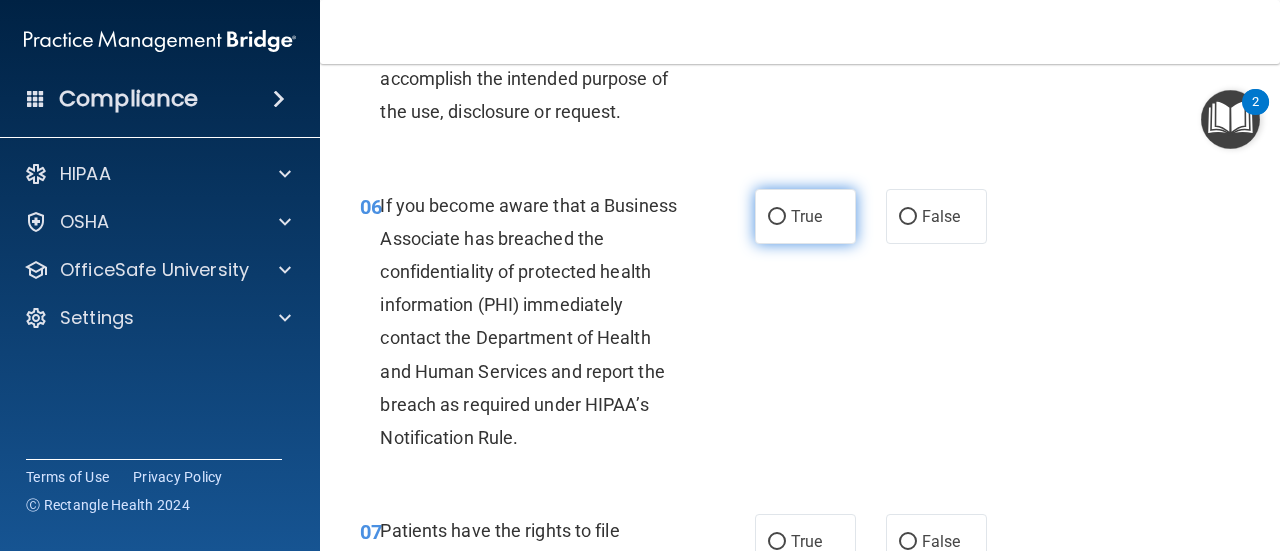 click on "True" at bounding box center (805, 216) 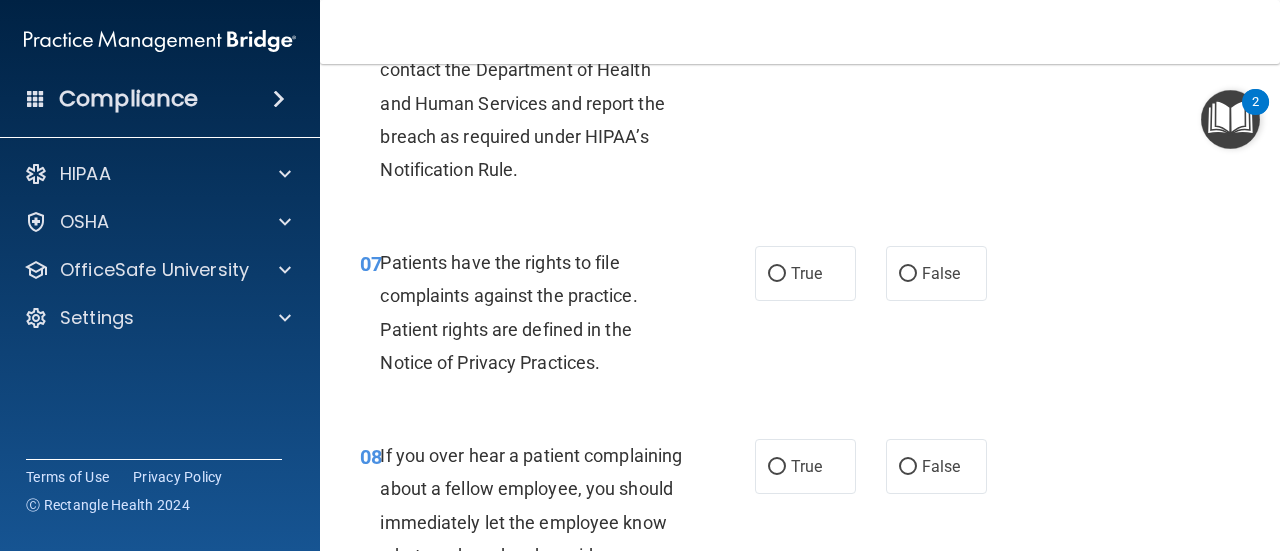 scroll, scrollTop: 1500, scrollLeft: 0, axis: vertical 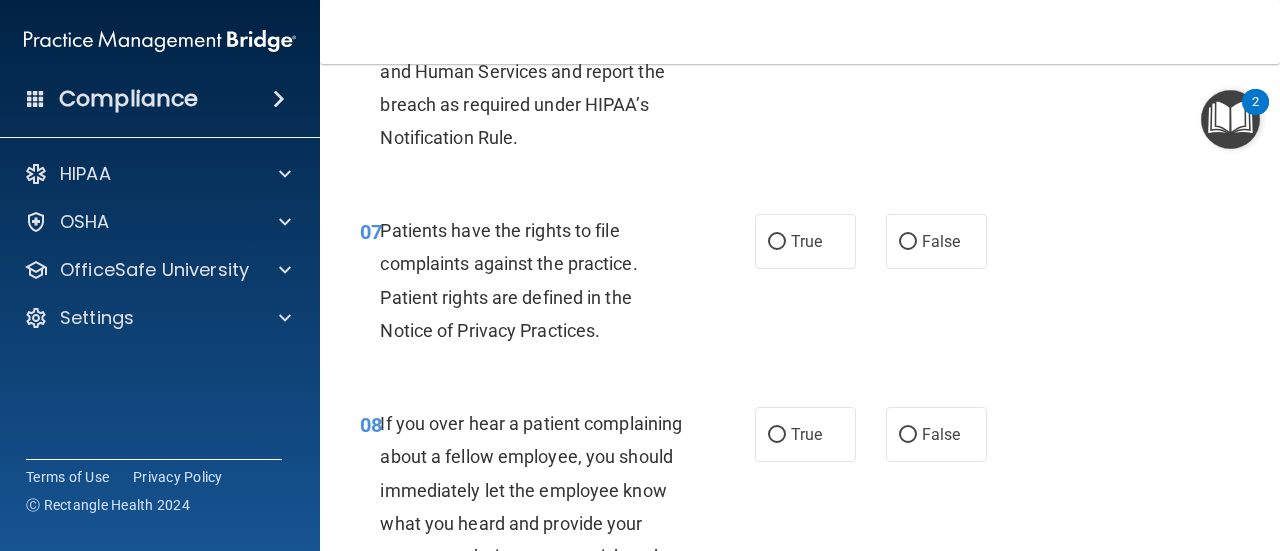 click on "True" at bounding box center (805, 241) 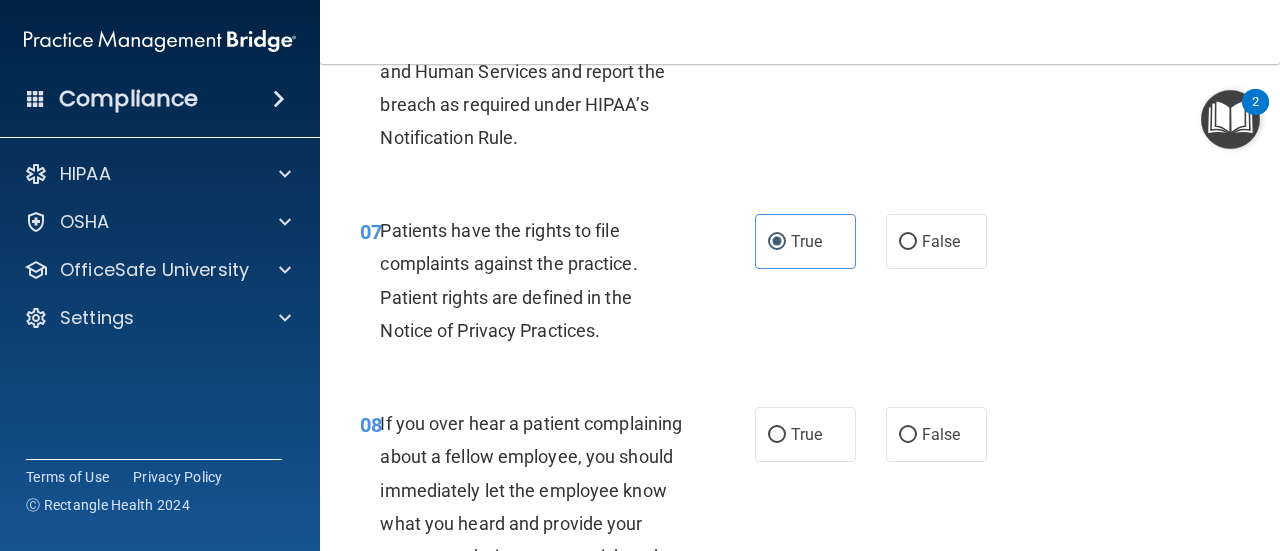 scroll, scrollTop: 1600, scrollLeft: 0, axis: vertical 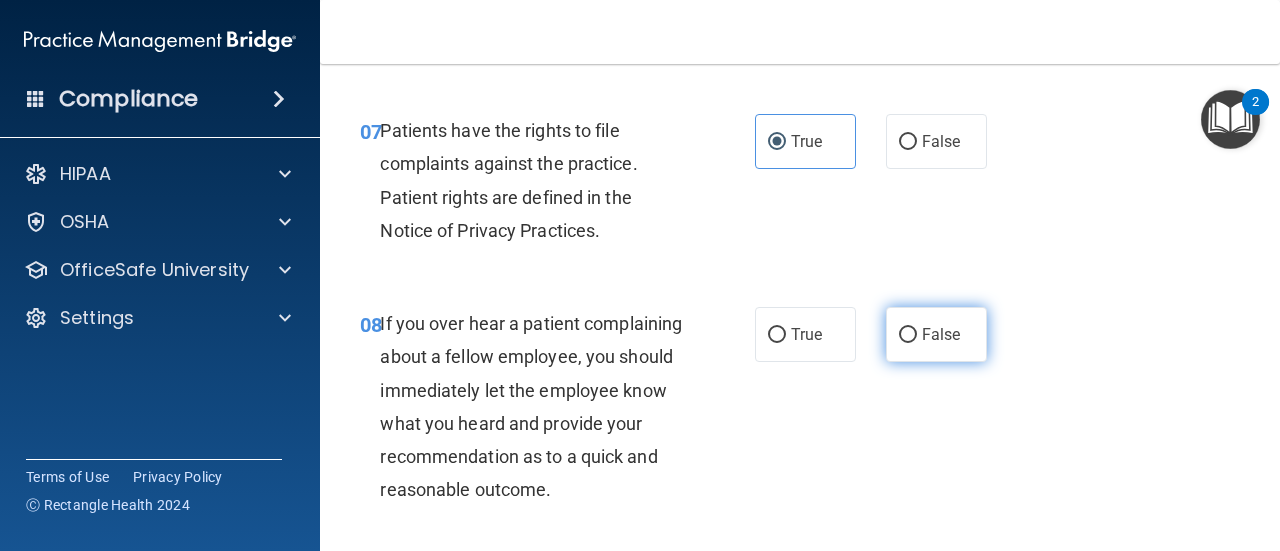 click on "False" at bounding box center [908, 335] 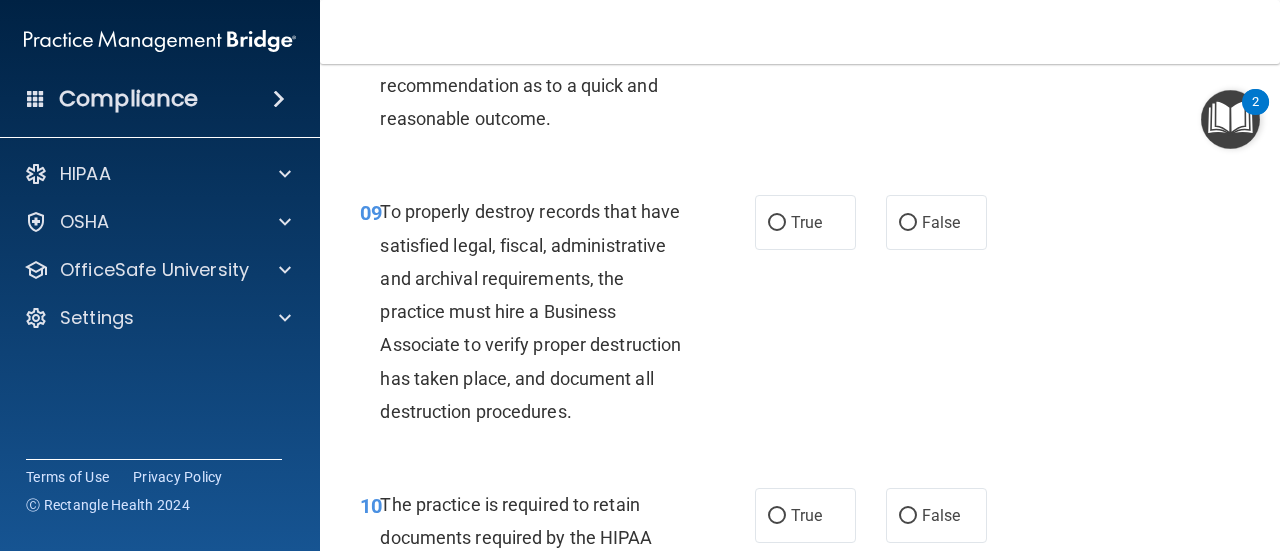 scroll, scrollTop: 2000, scrollLeft: 0, axis: vertical 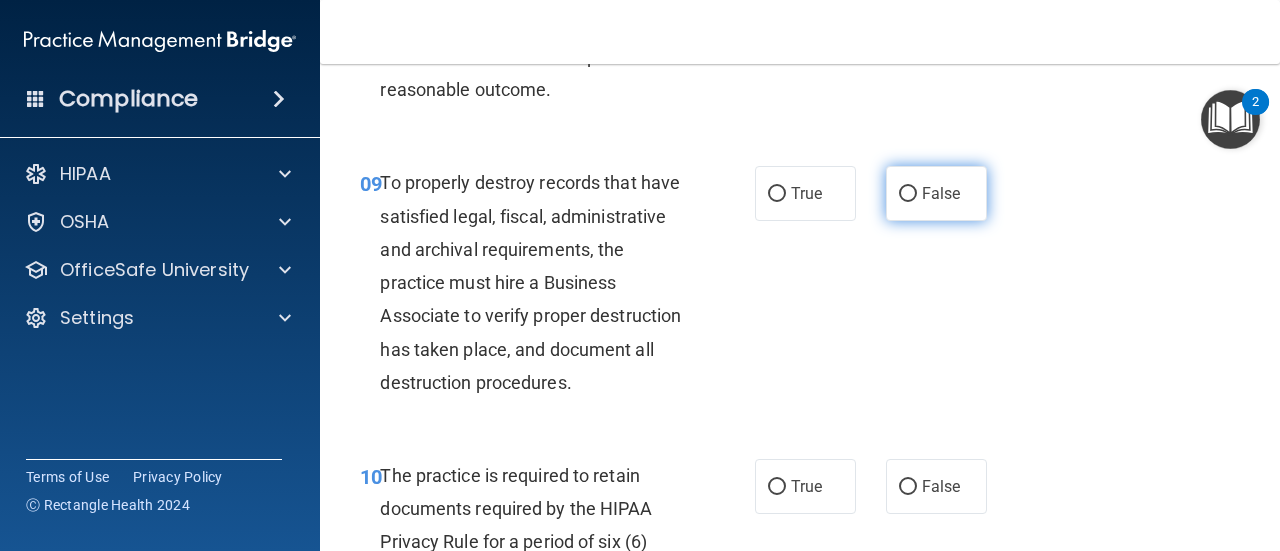 click on "False" at bounding box center (936, 193) 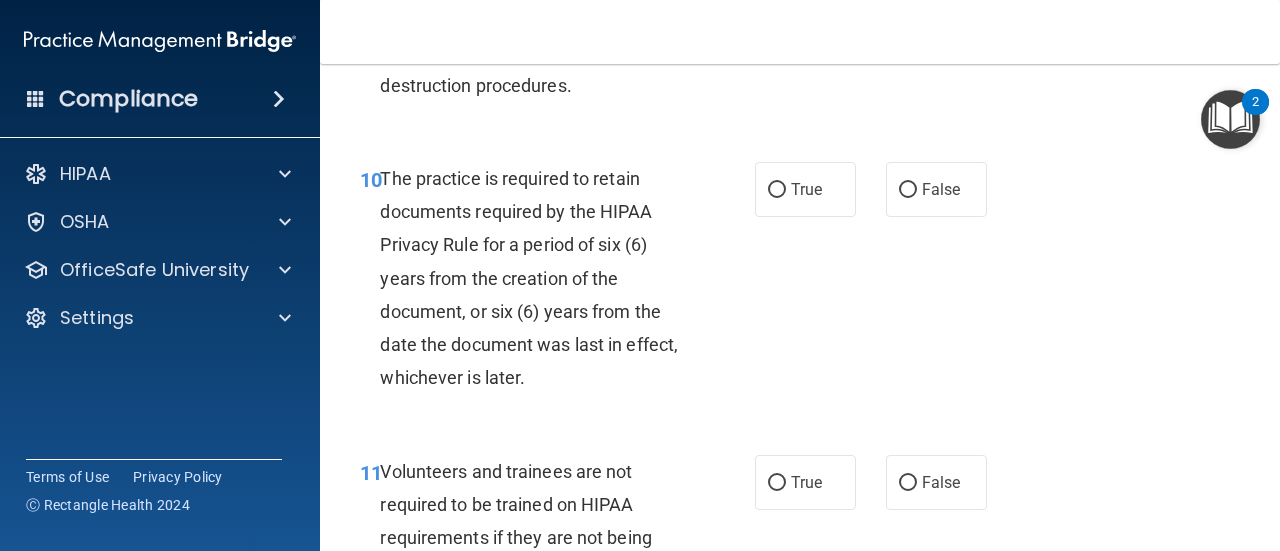 scroll, scrollTop: 2300, scrollLeft: 0, axis: vertical 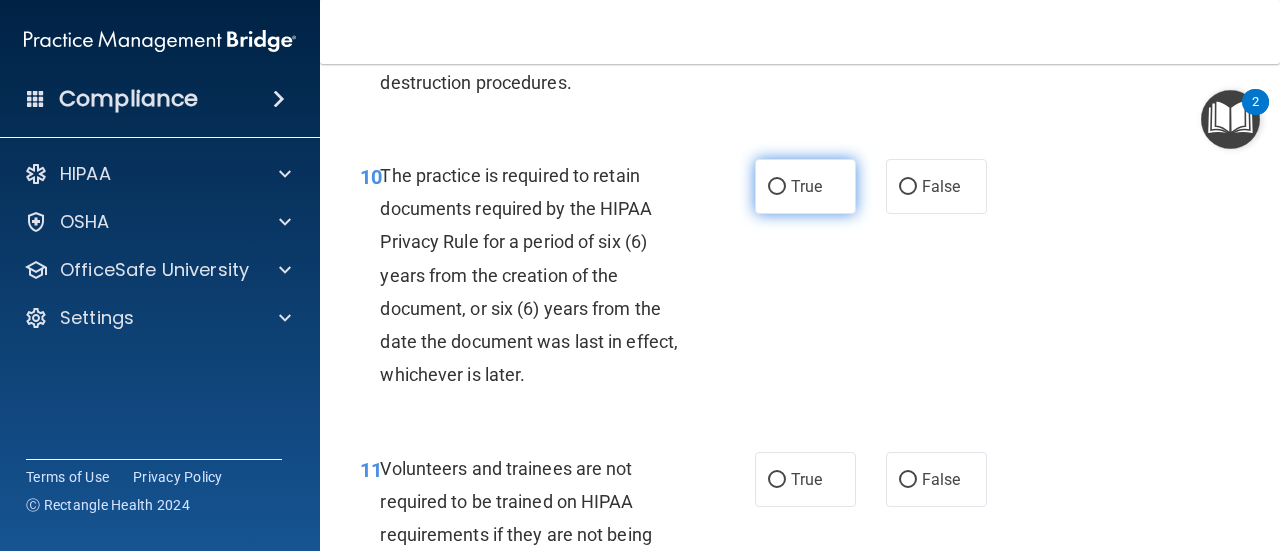 click on "True" at bounding box center (805, 186) 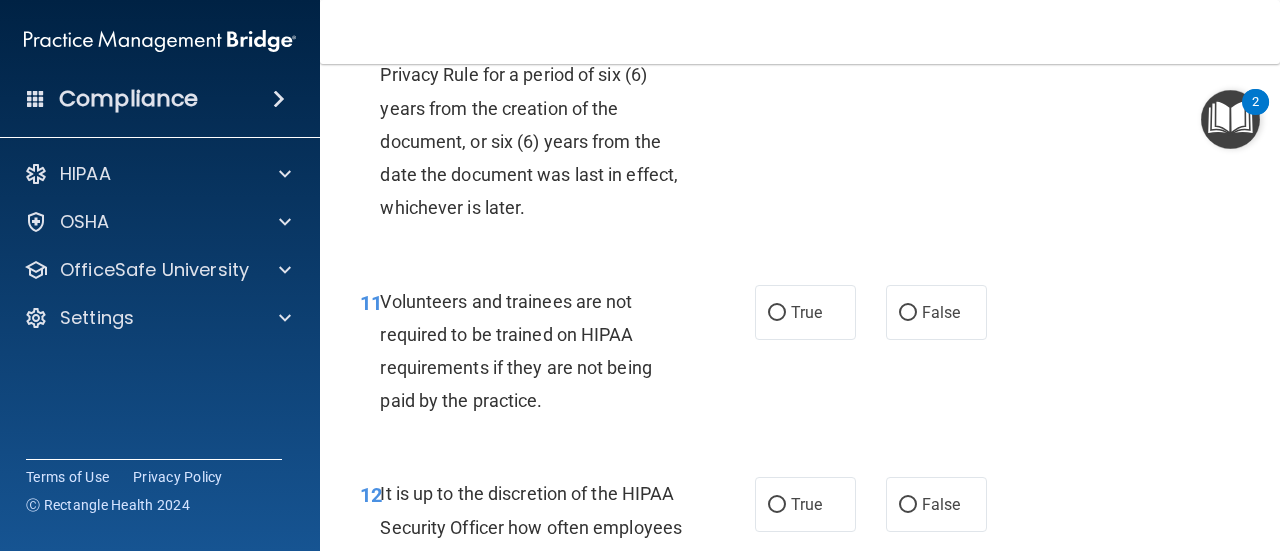 scroll, scrollTop: 2500, scrollLeft: 0, axis: vertical 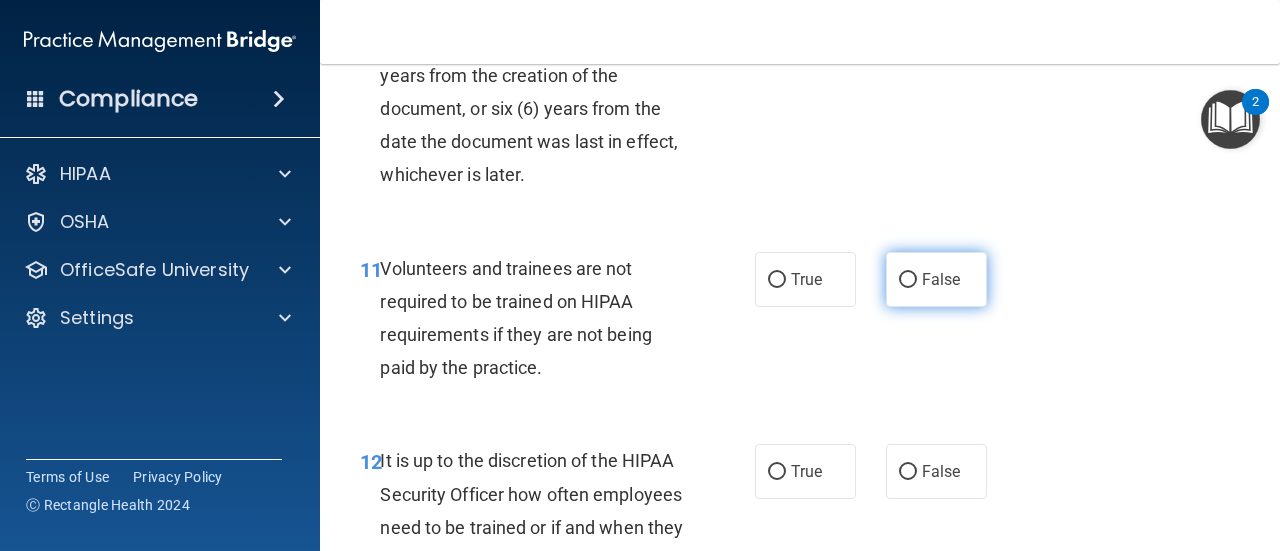 click on "False" at bounding box center (936, 279) 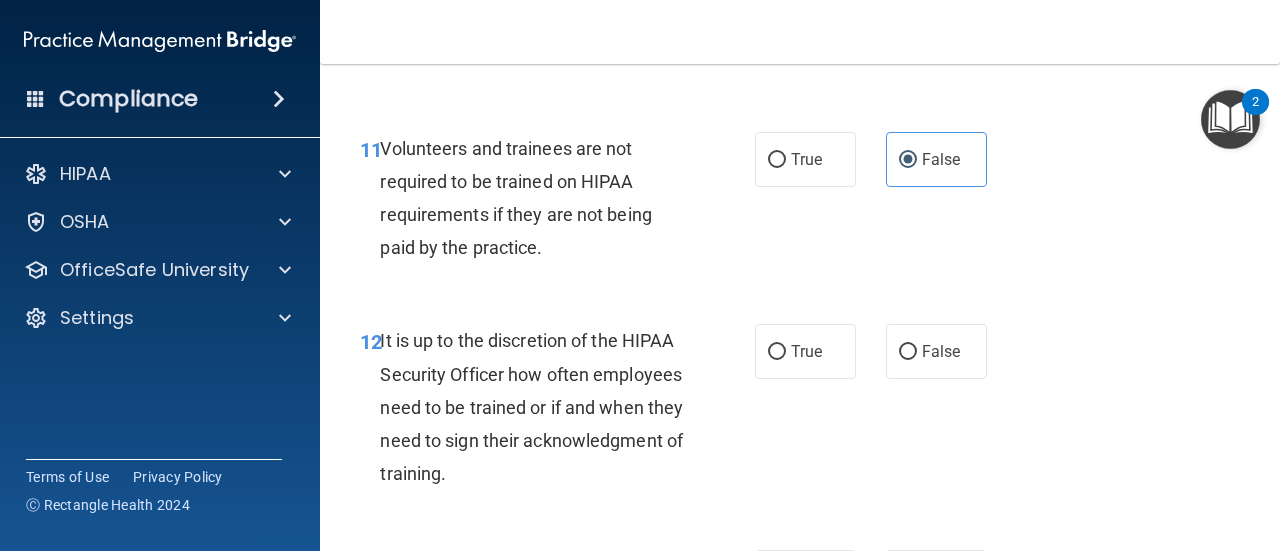 scroll, scrollTop: 2800, scrollLeft: 0, axis: vertical 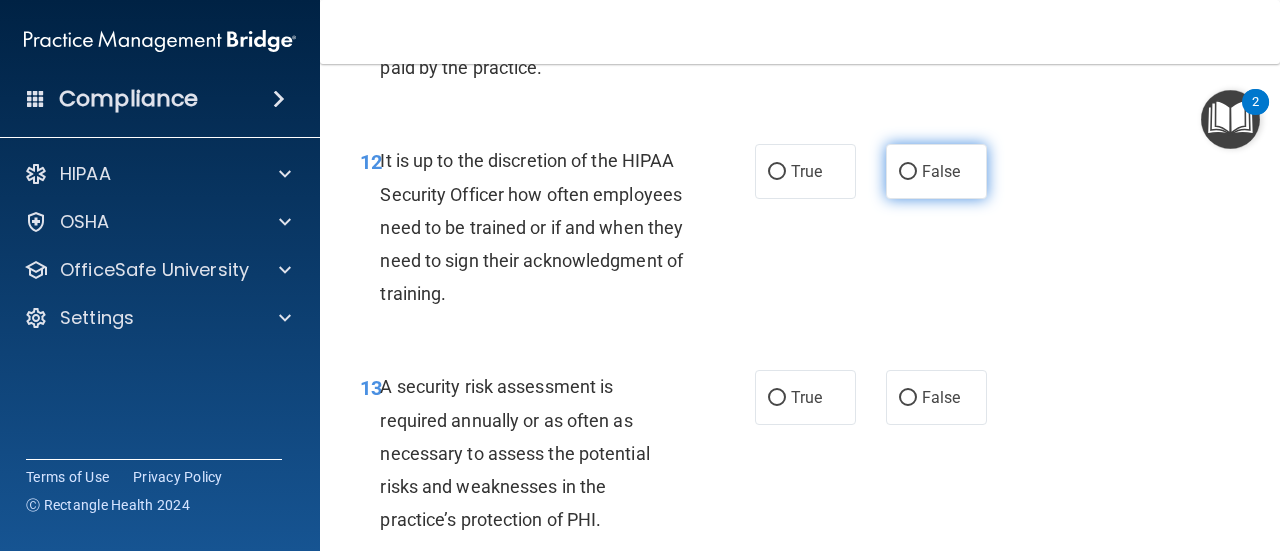 click on "False" at bounding box center [908, 172] 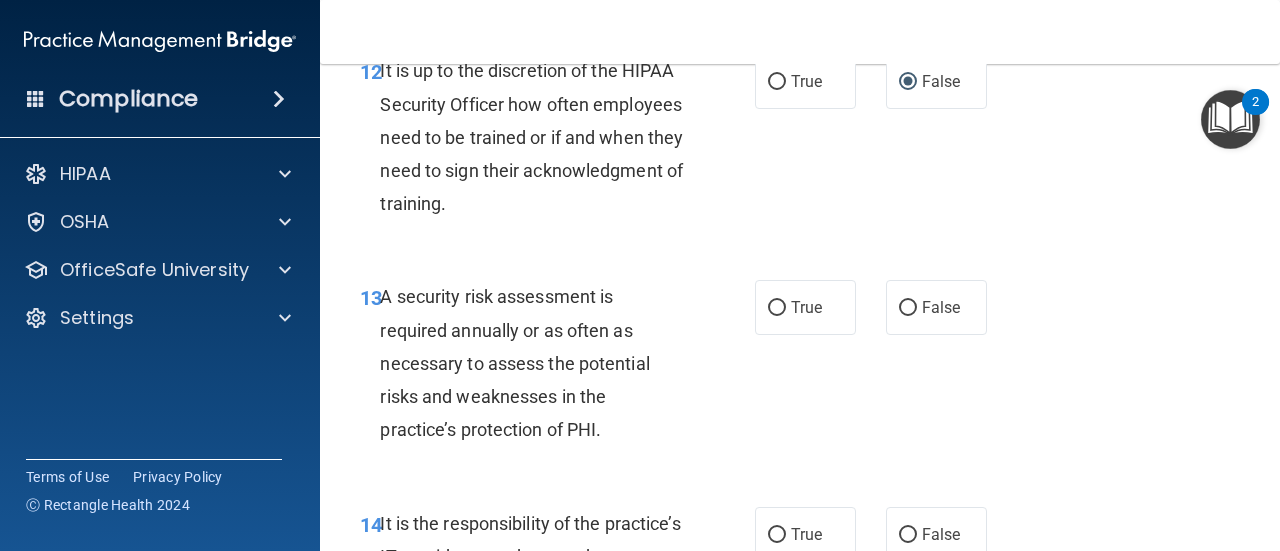 scroll, scrollTop: 3000, scrollLeft: 0, axis: vertical 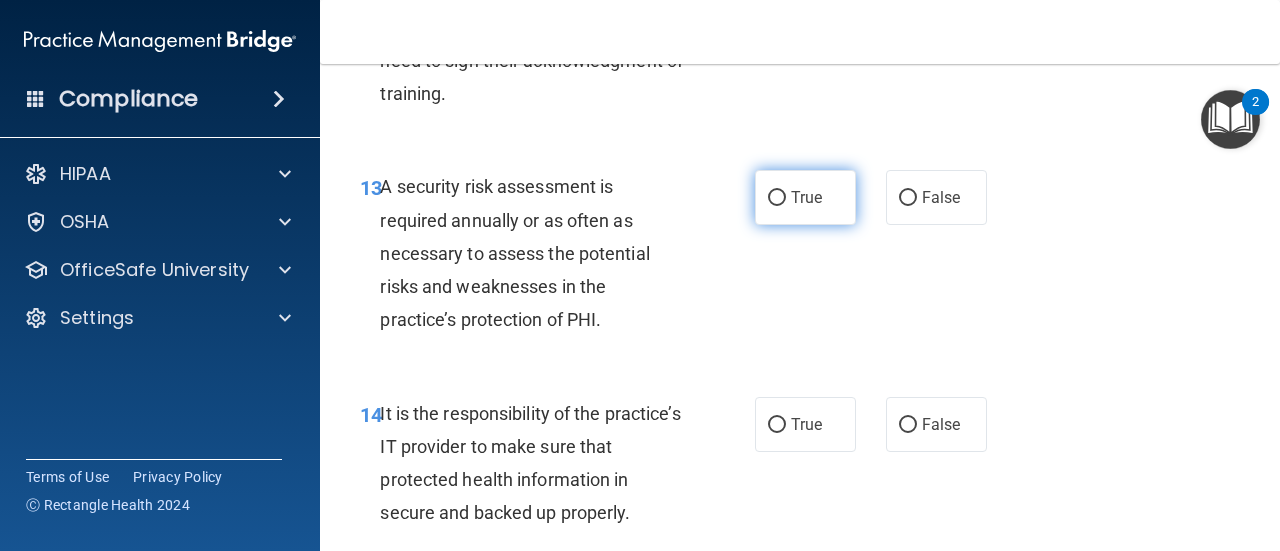 click on "True" at bounding box center [806, 197] 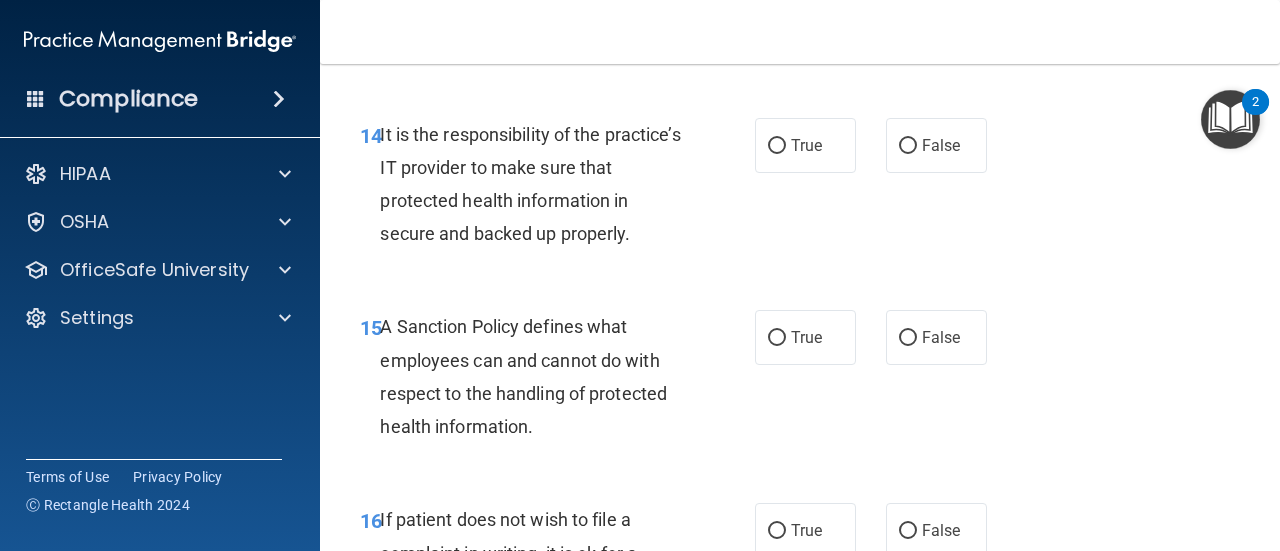 scroll, scrollTop: 3300, scrollLeft: 0, axis: vertical 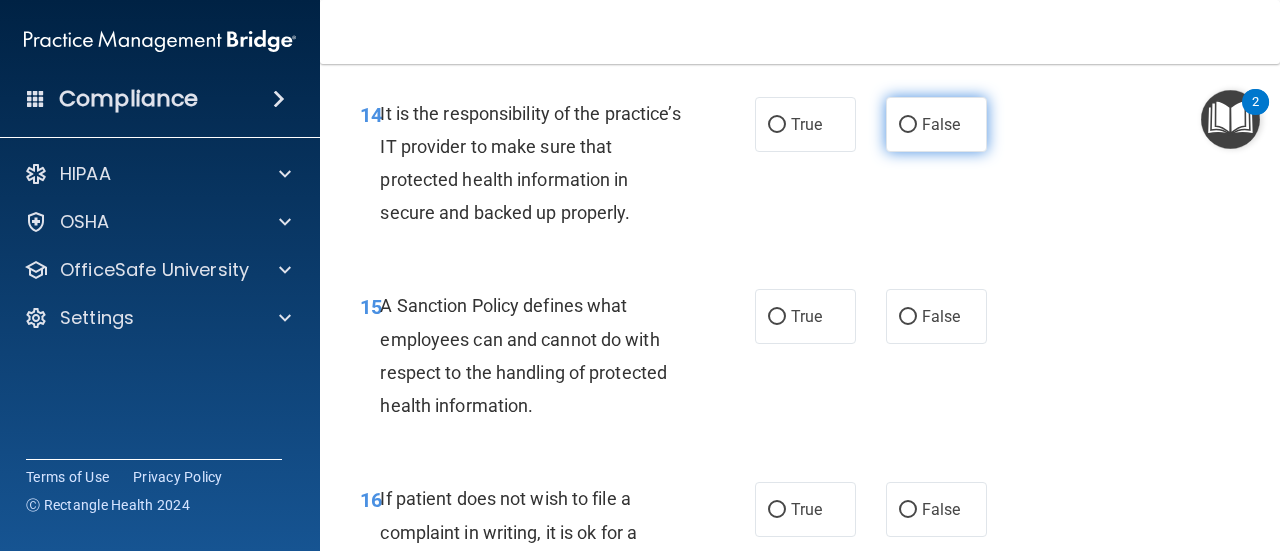 click on "False" at bounding box center [936, 124] 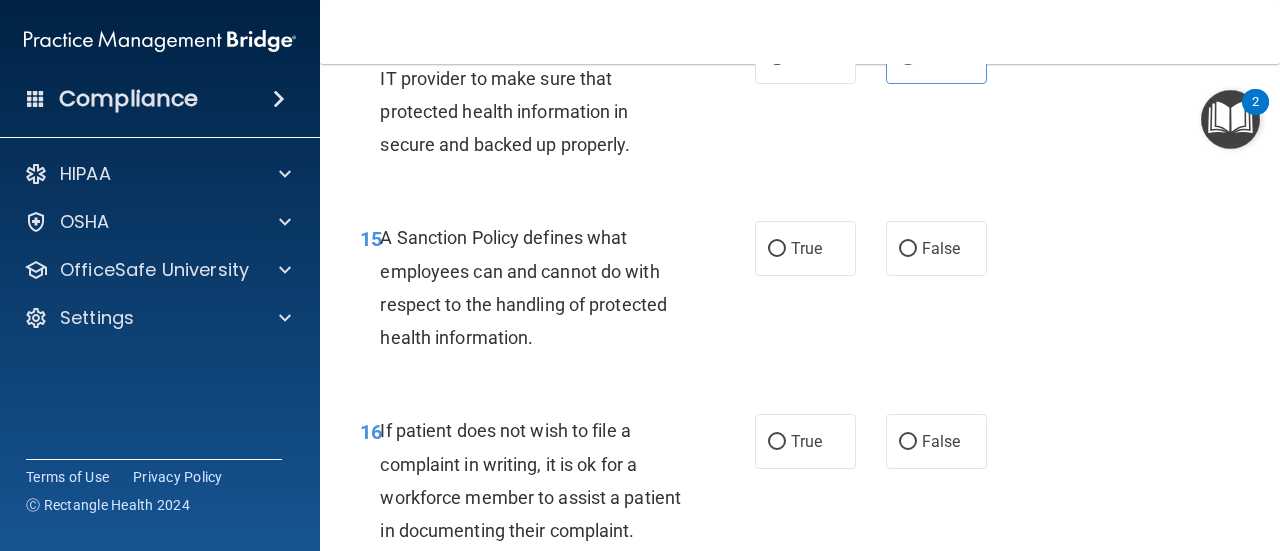 scroll, scrollTop: 3400, scrollLeft: 0, axis: vertical 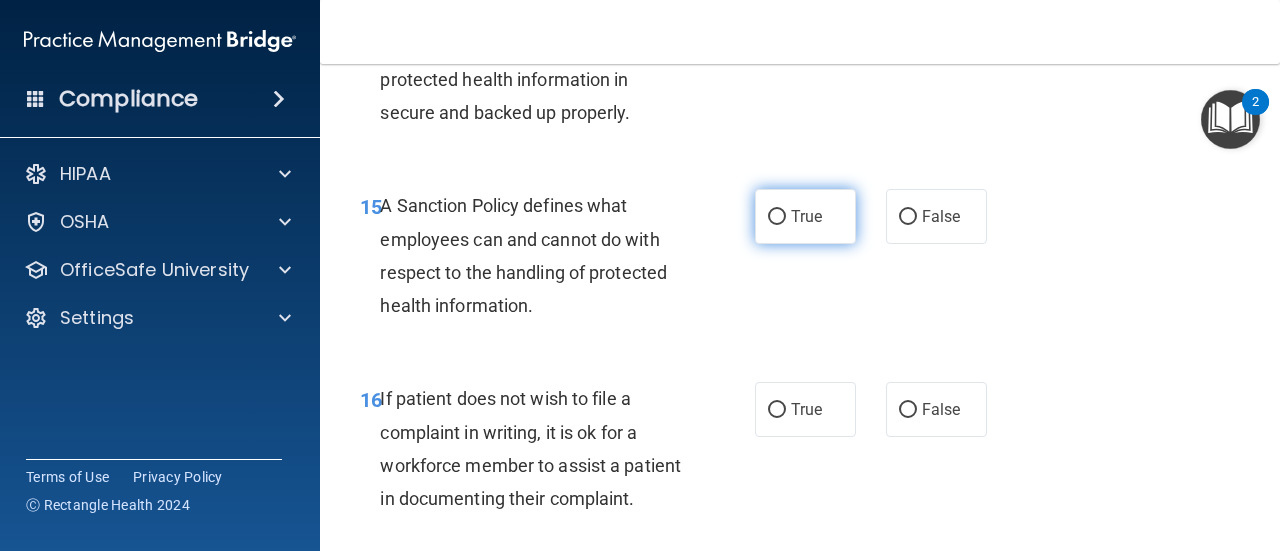 click on "True" at bounding box center (777, 217) 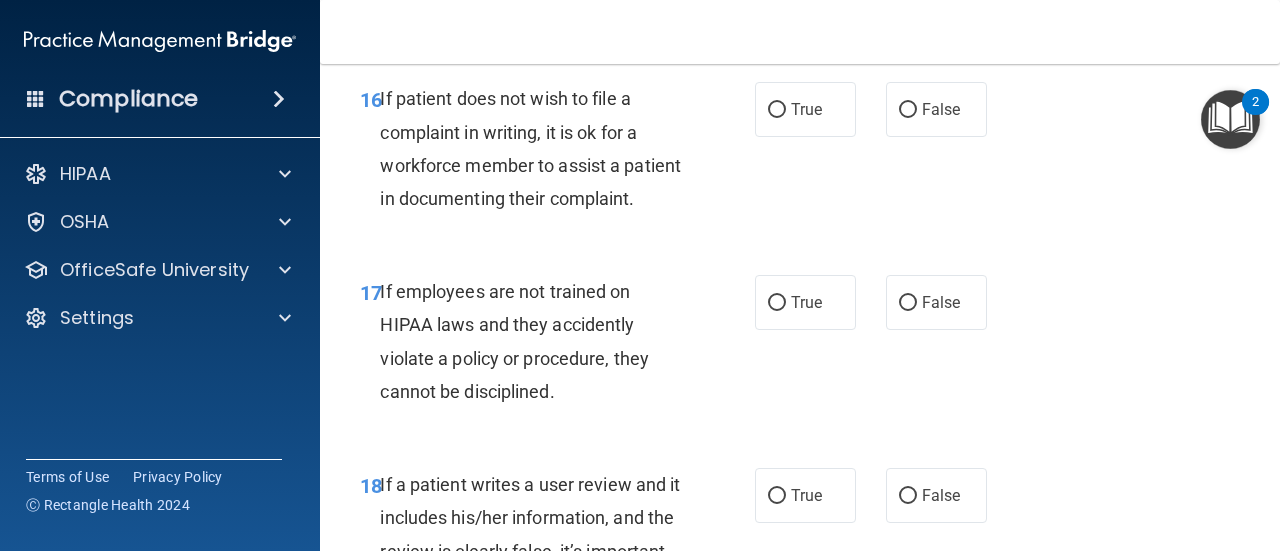 scroll, scrollTop: 3600, scrollLeft: 0, axis: vertical 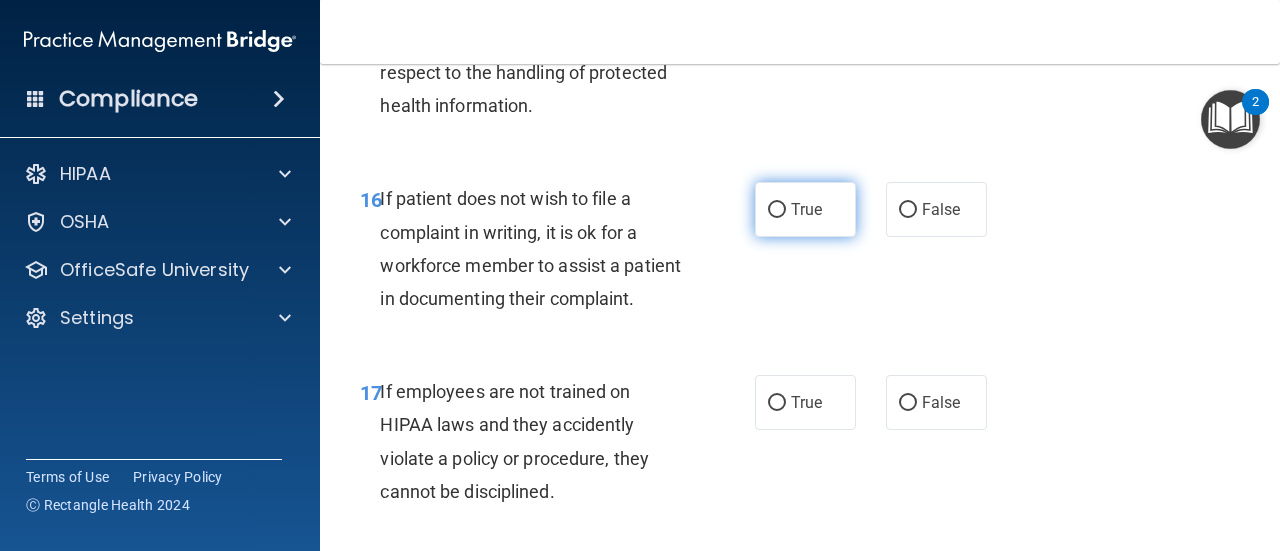 click on "True" at bounding box center (806, 209) 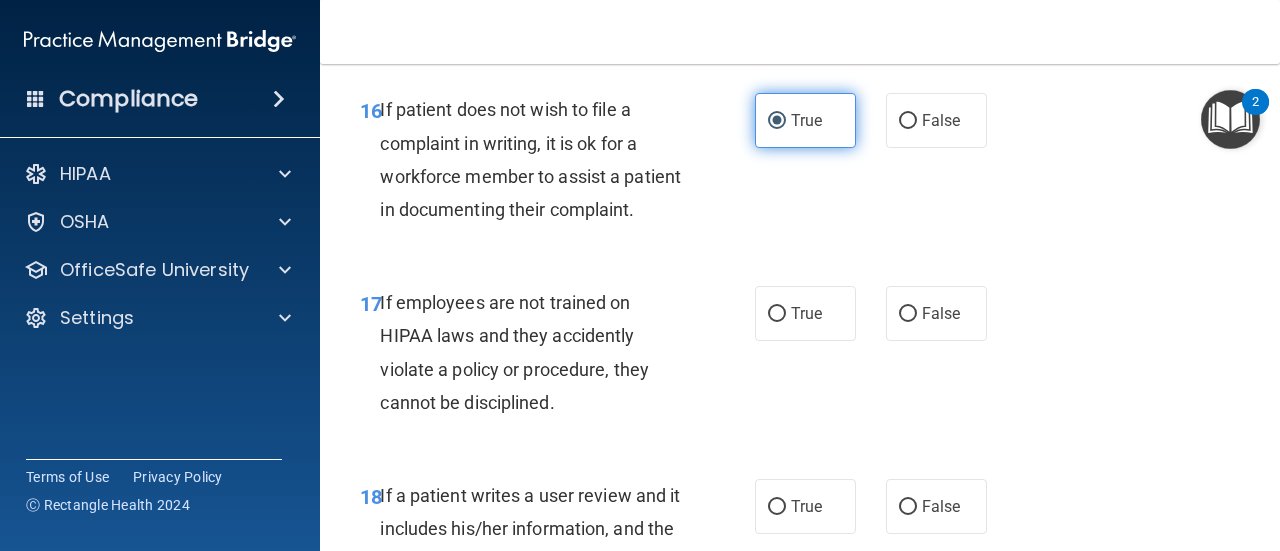 scroll, scrollTop: 3800, scrollLeft: 0, axis: vertical 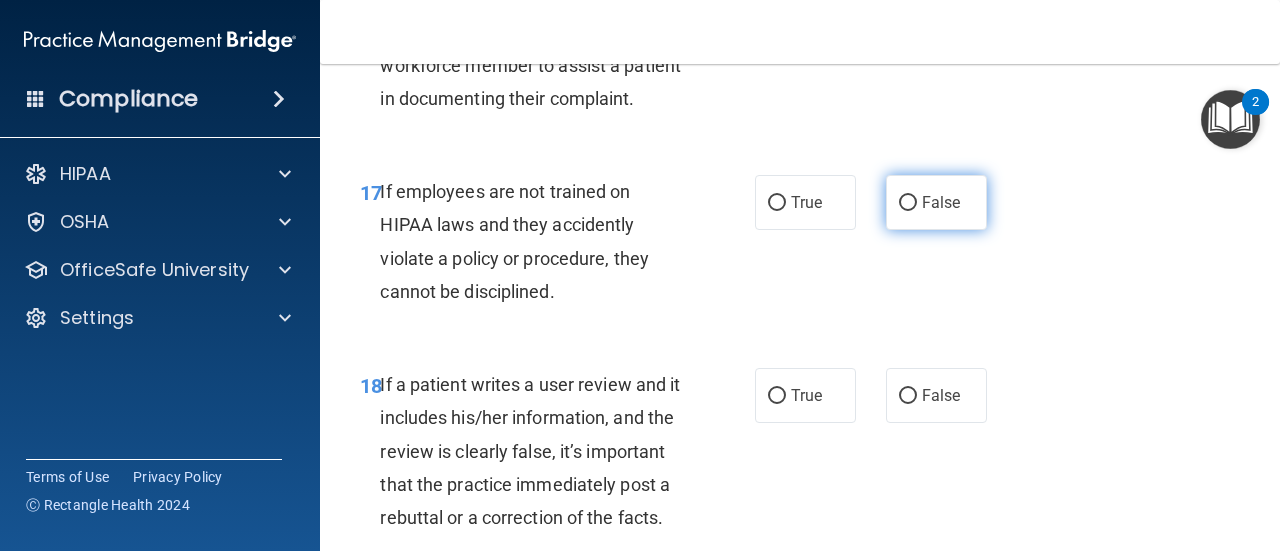 click on "False" at bounding box center (908, 203) 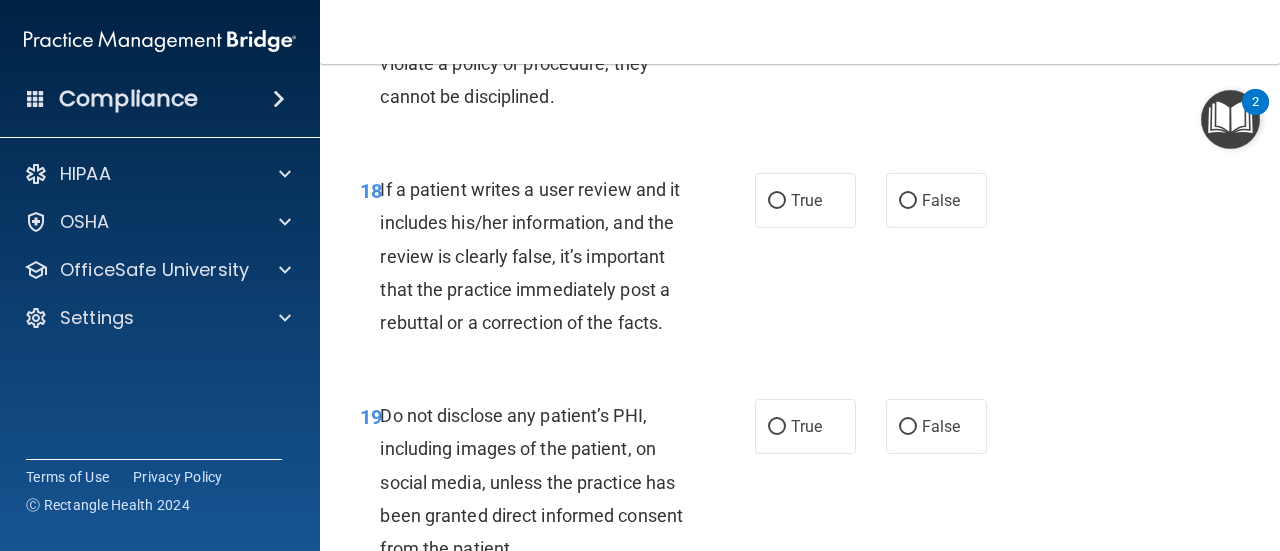 scroll, scrollTop: 4000, scrollLeft: 0, axis: vertical 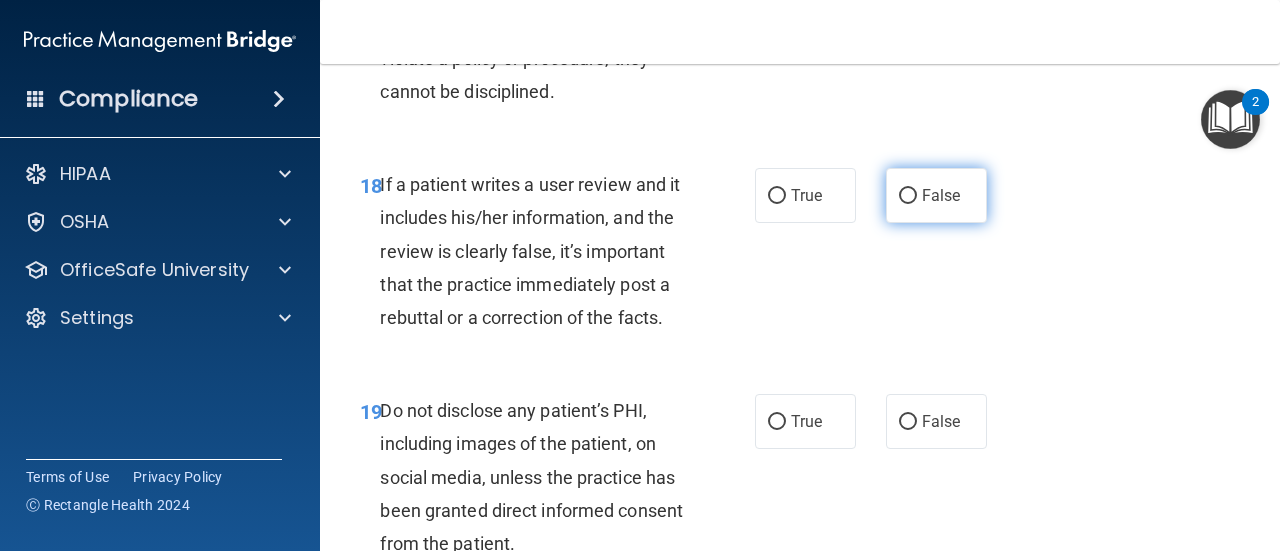 click on "False" at bounding box center (941, 195) 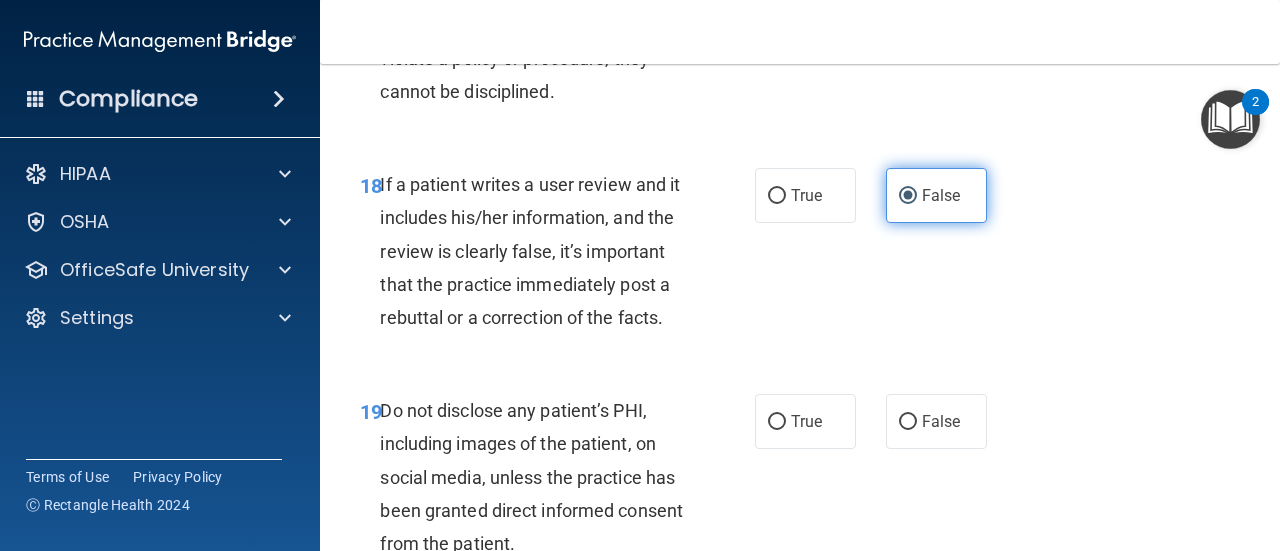 scroll, scrollTop: 4200, scrollLeft: 0, axis: vertical 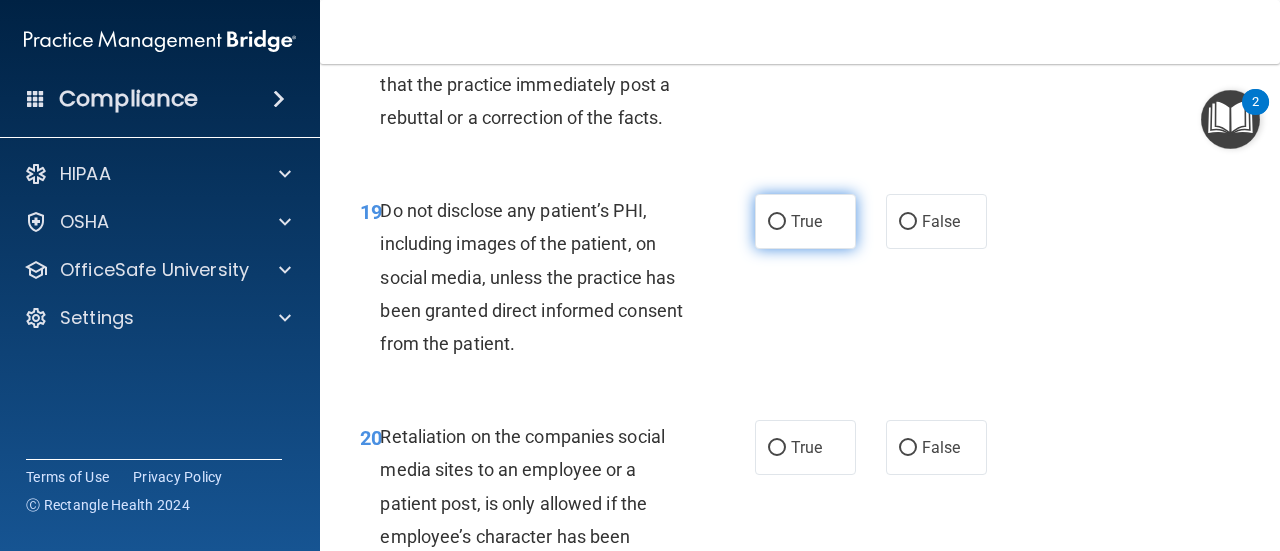 click on "True" at bounding box center (805, 221) 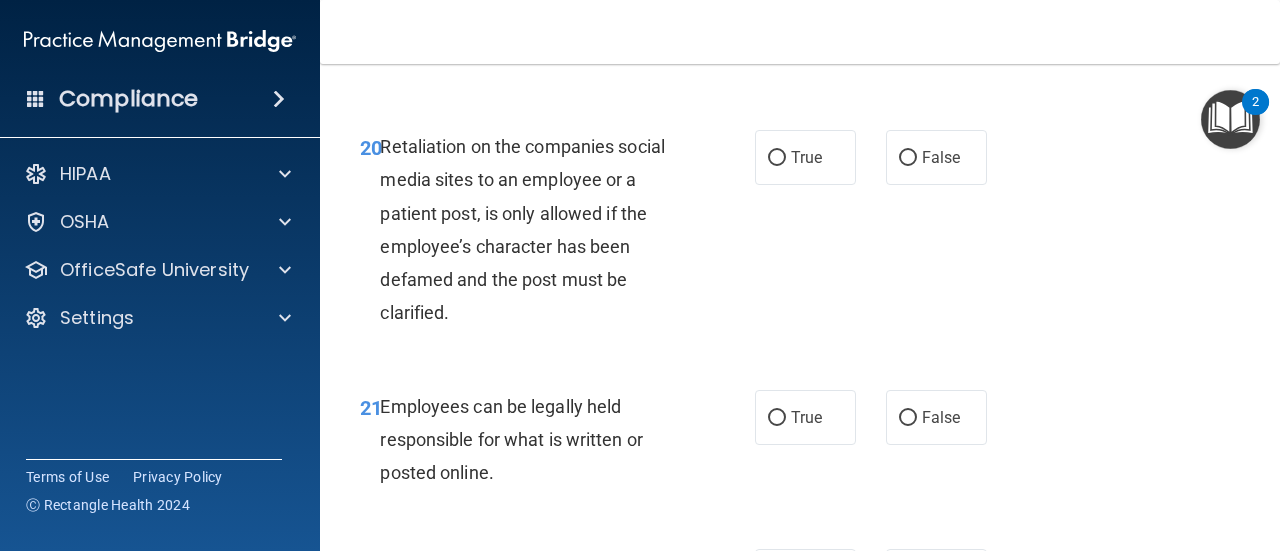 scroll, scrollTop: 4500, scrollLeft: 0, axis: vertical 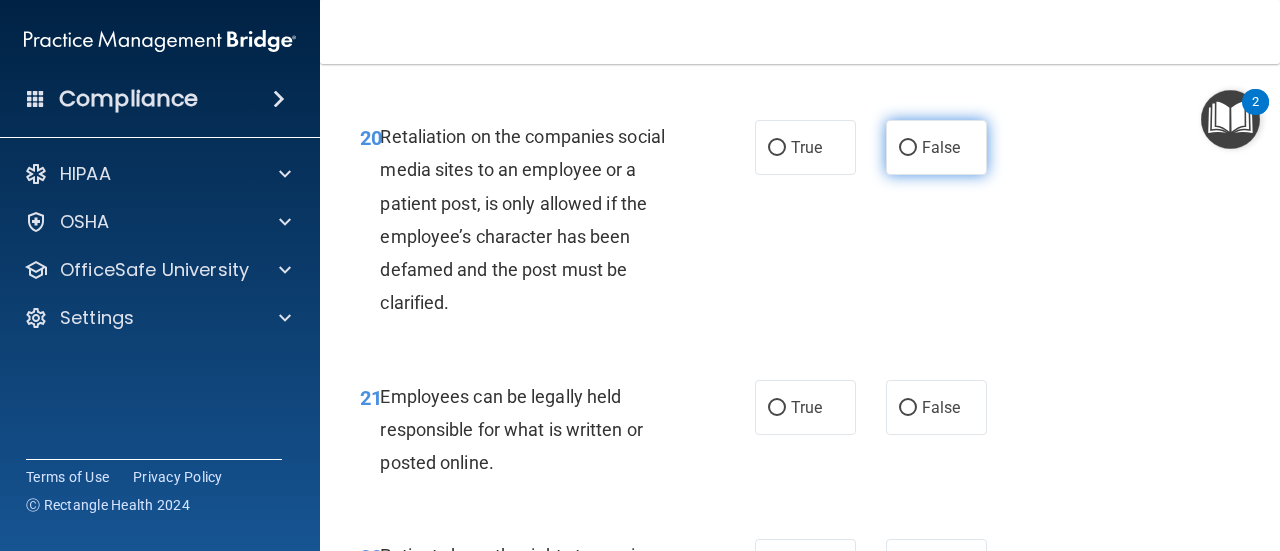 click on "False" at bounding box center (908, 148) 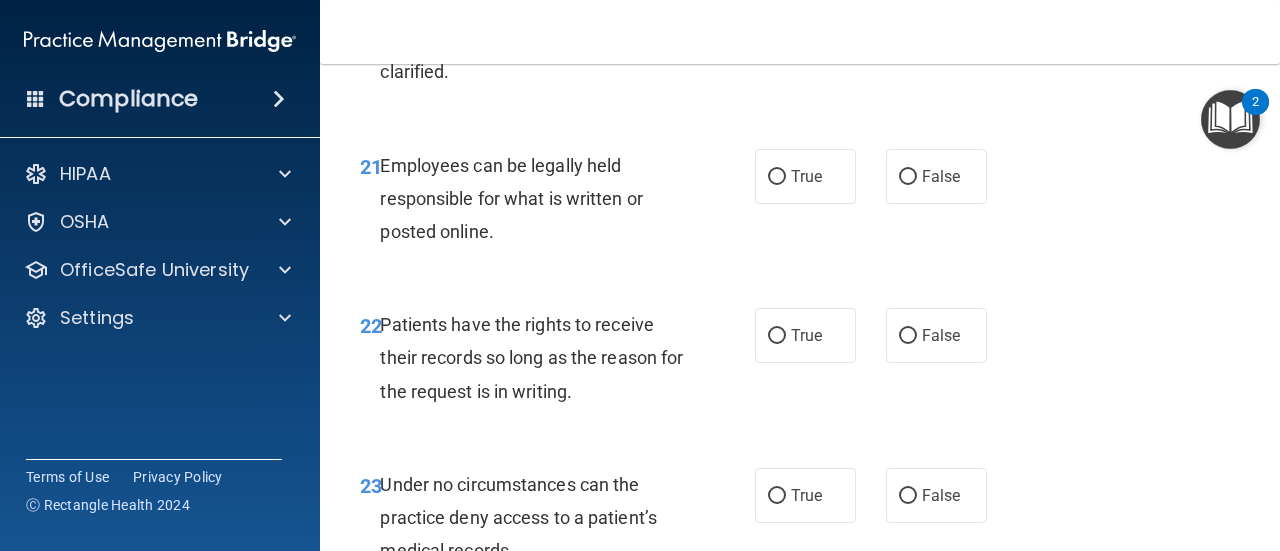 scroll, scrollTop: 4700, scrollLeft: 0, axis: vertical 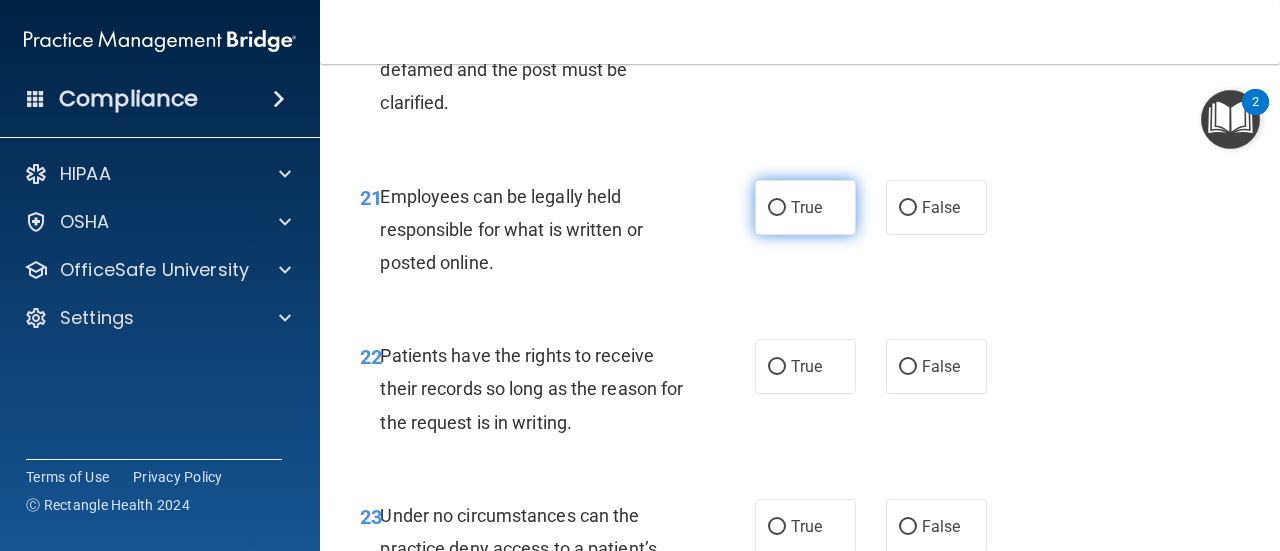 click on "True" at bounding box center (805, 207) 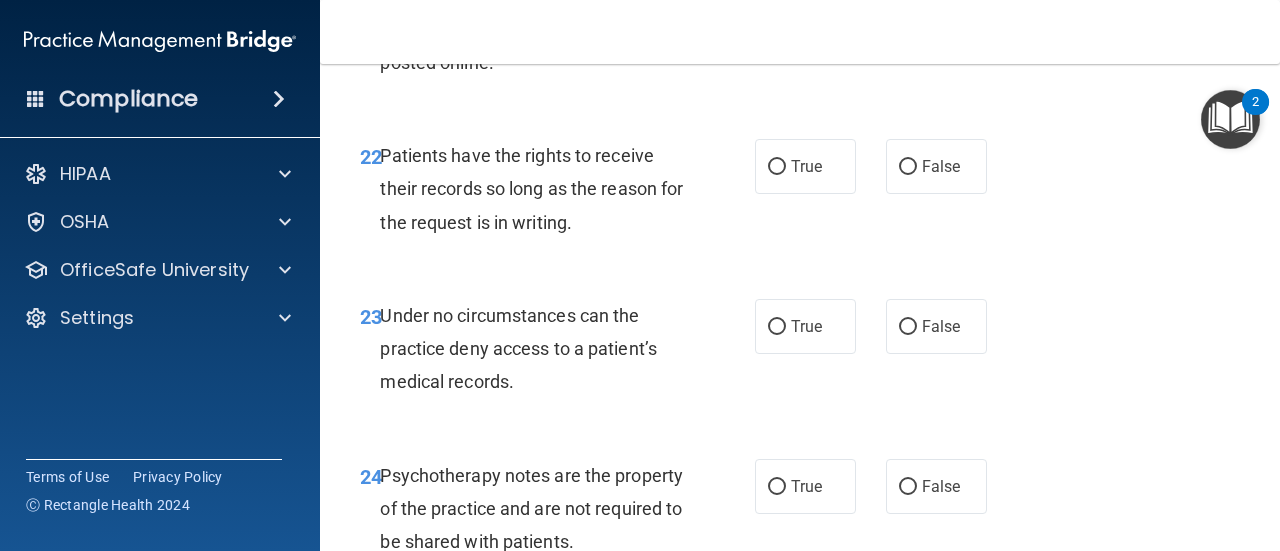 scroll, scrollTop: 5000, scrollLeft: 0, axis: vertical 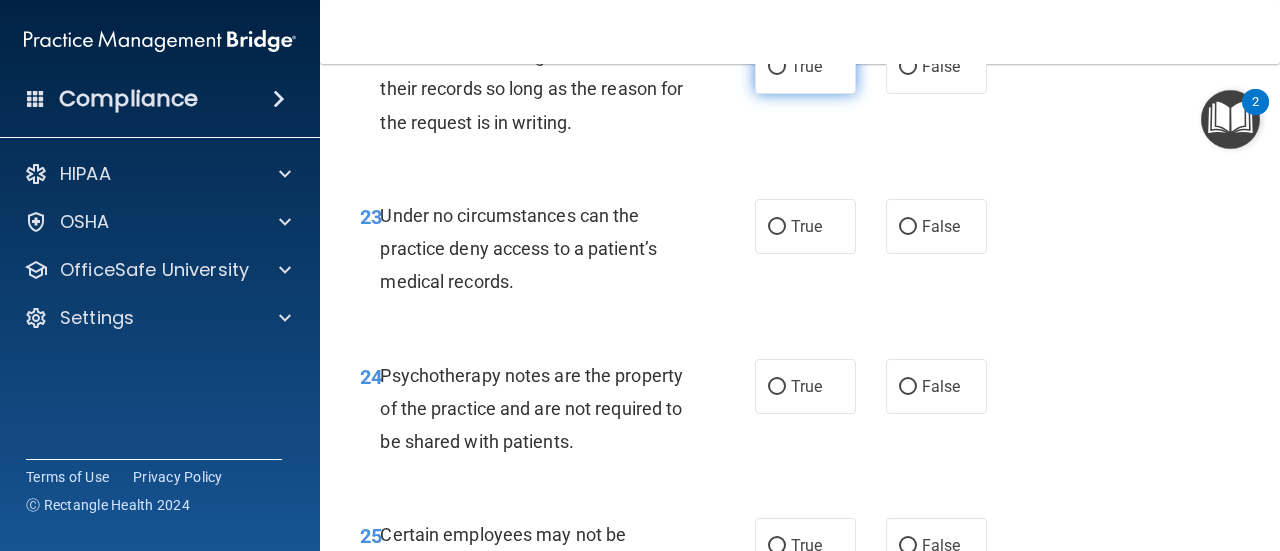 click on "True" at bounding box center [777, 67] 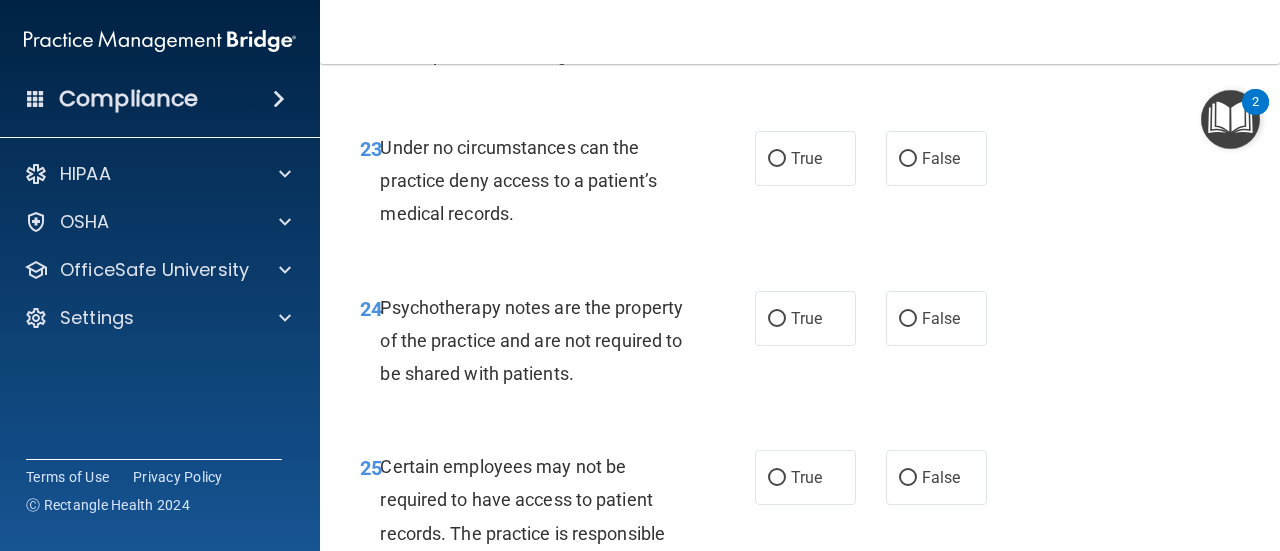 scroll, scrollTop: 5100, scrollLeft: 0, axis: vertical 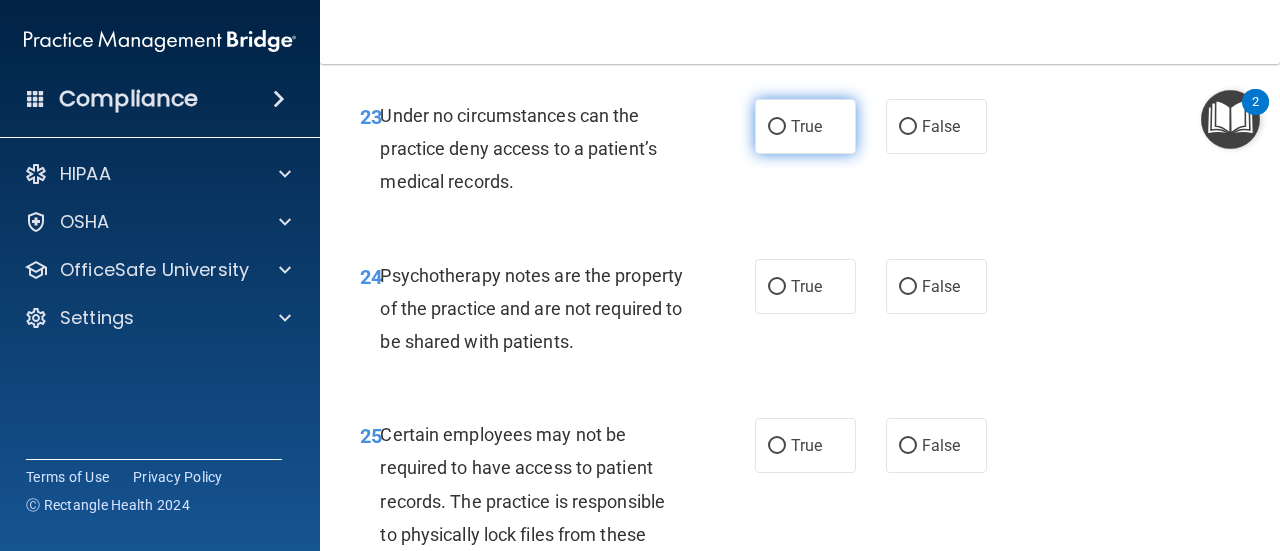 click on "True" at bounding box center [805, 126] 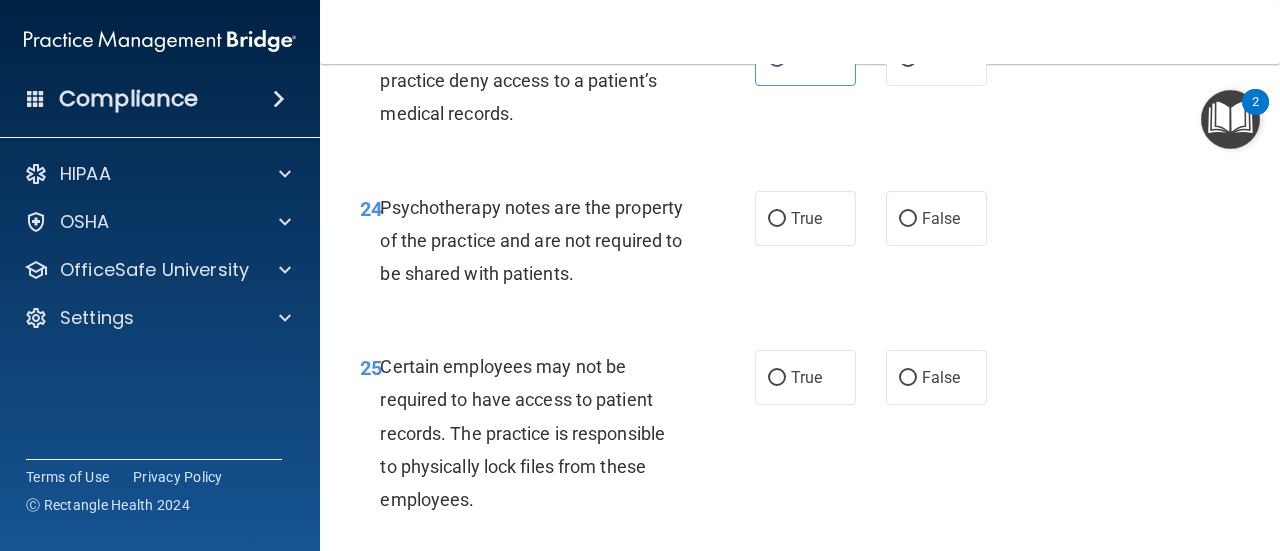 scroll, scrollTop: 5200, scrollLeft: 0, axis: vertical 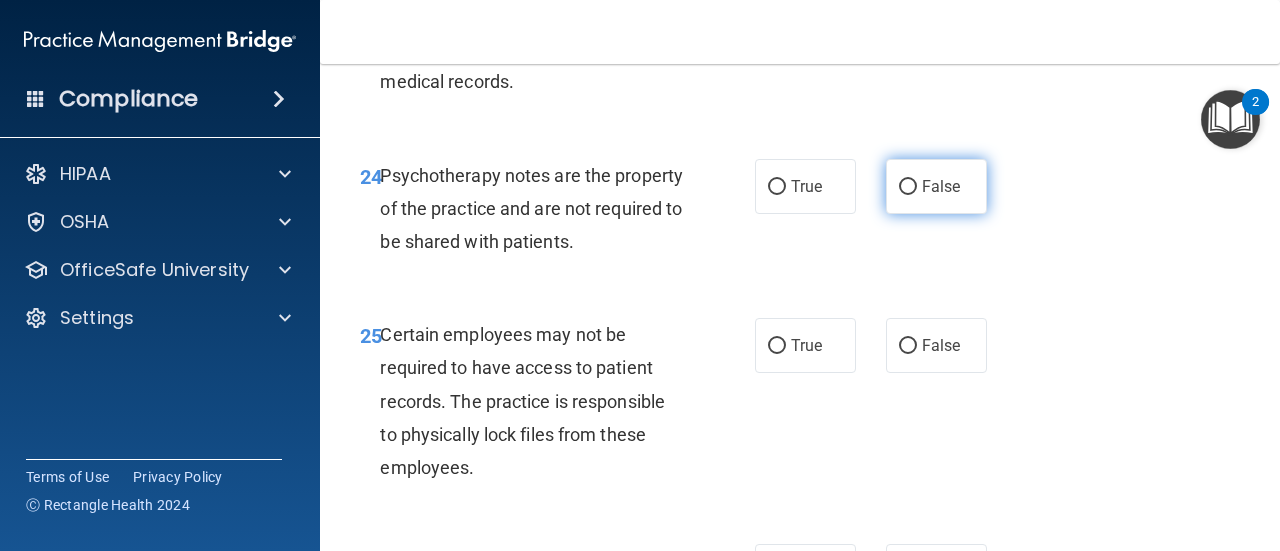 click on "False" at bounding box center (936, 186) 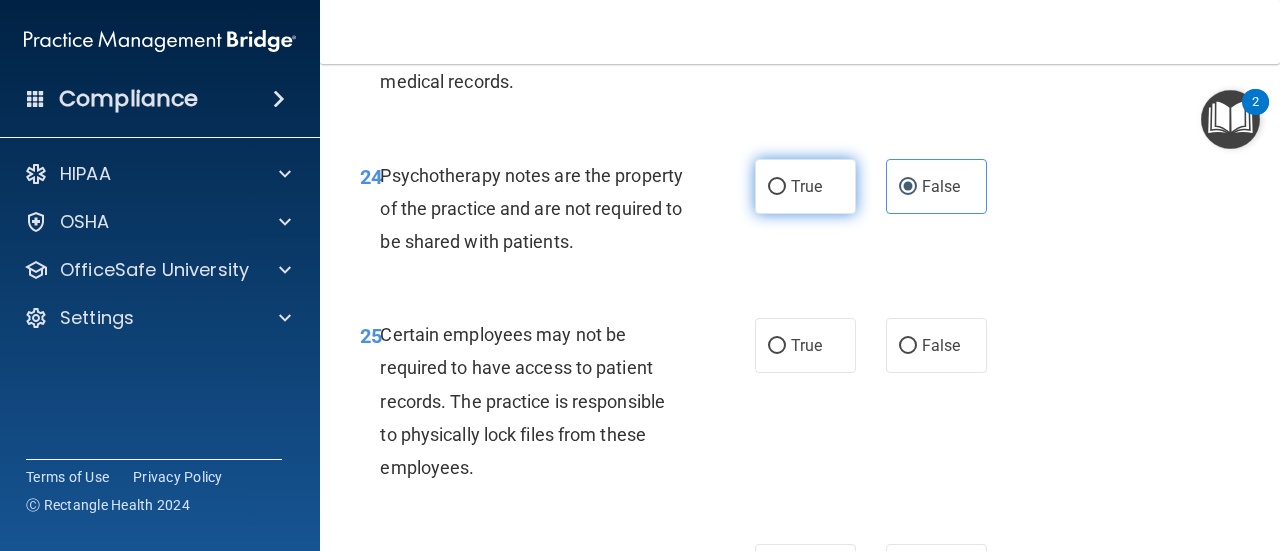 scroll, scrollTop: 5400, scrollLeft: 0, axis: vertical 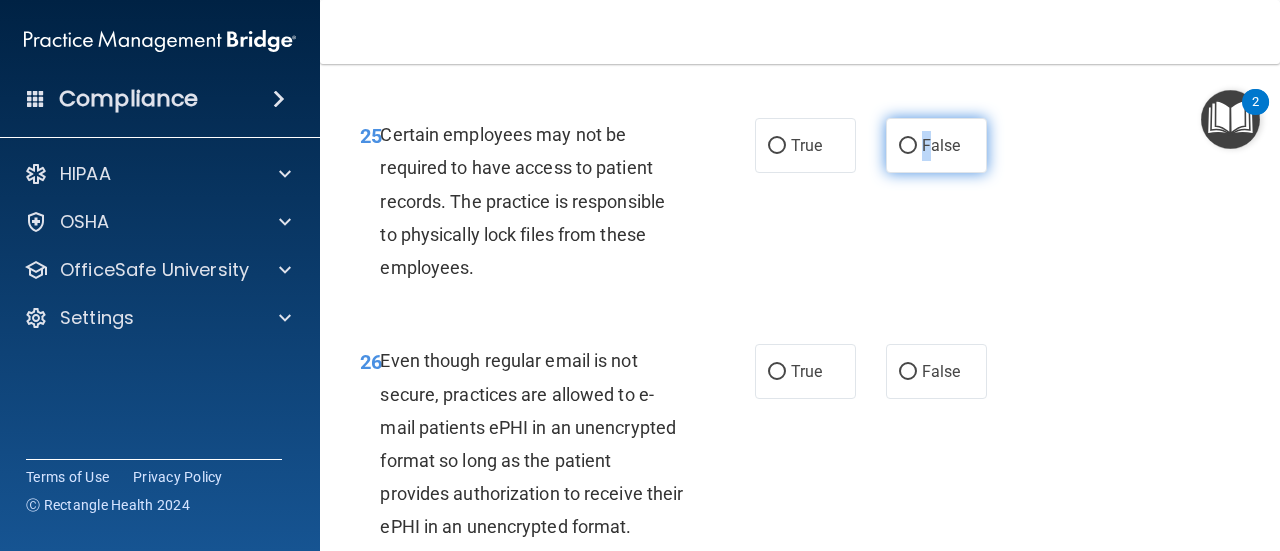 click on "False" at bounding box center (941, 145) 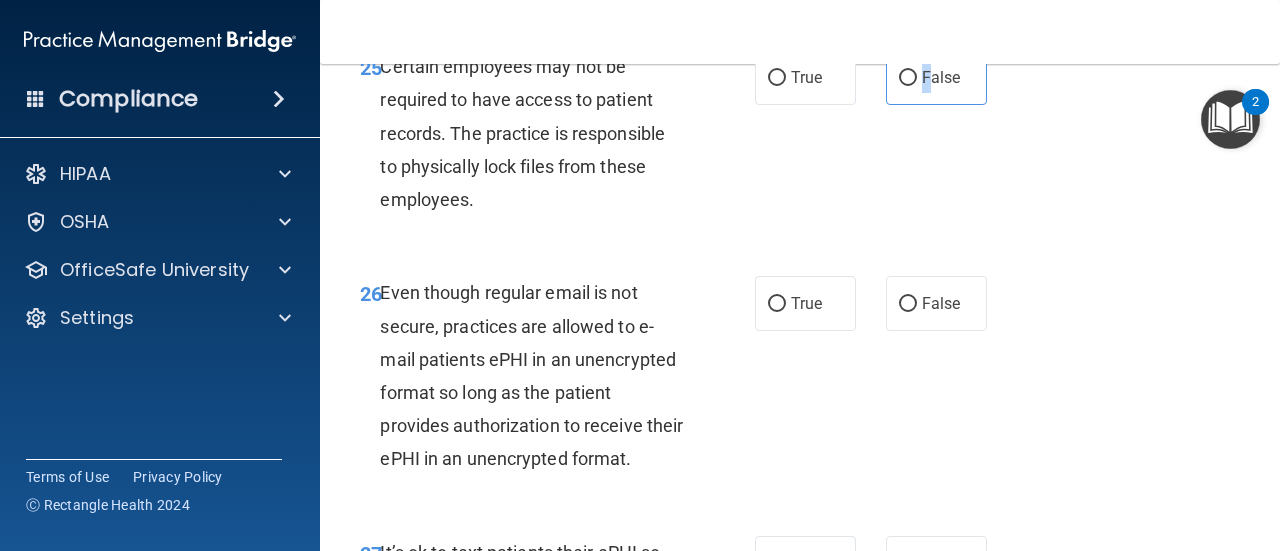 scroll, scrollTop: 5500, scrollLeft: 0, axis: vertical 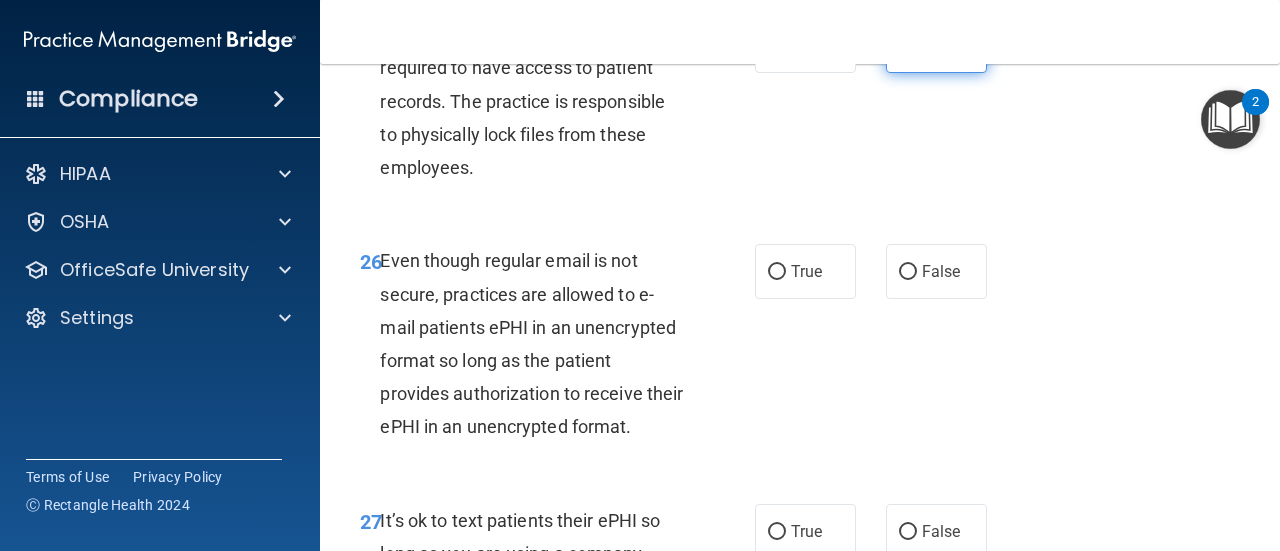 click on "False" at bounding box center [941, 45] 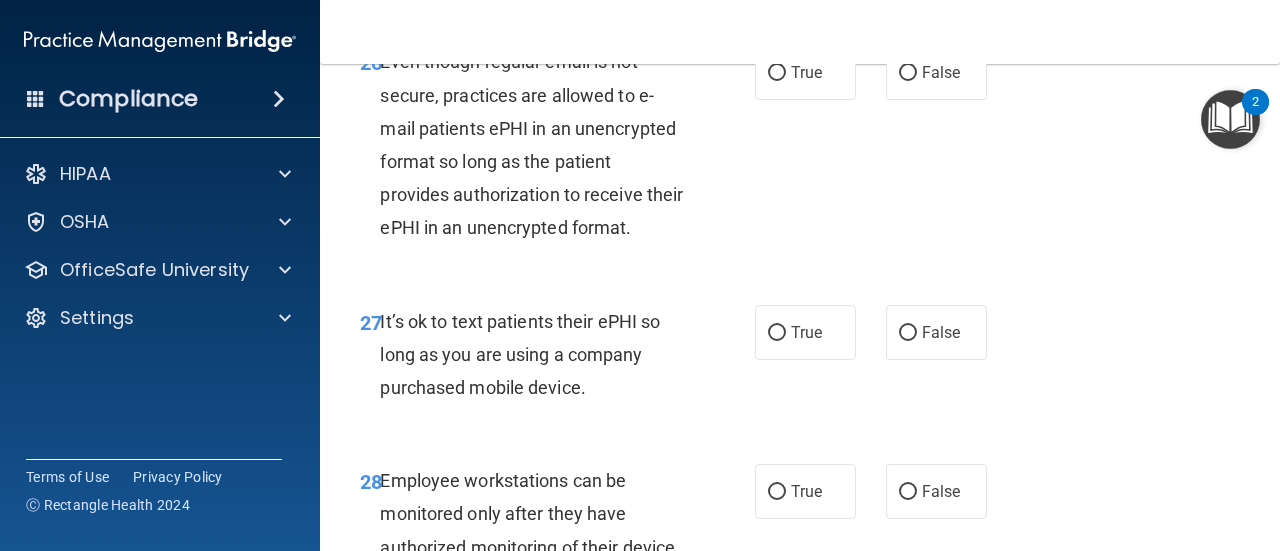 scroll, scrollTop: 5700, scrollLeft: 0, axis: vertical 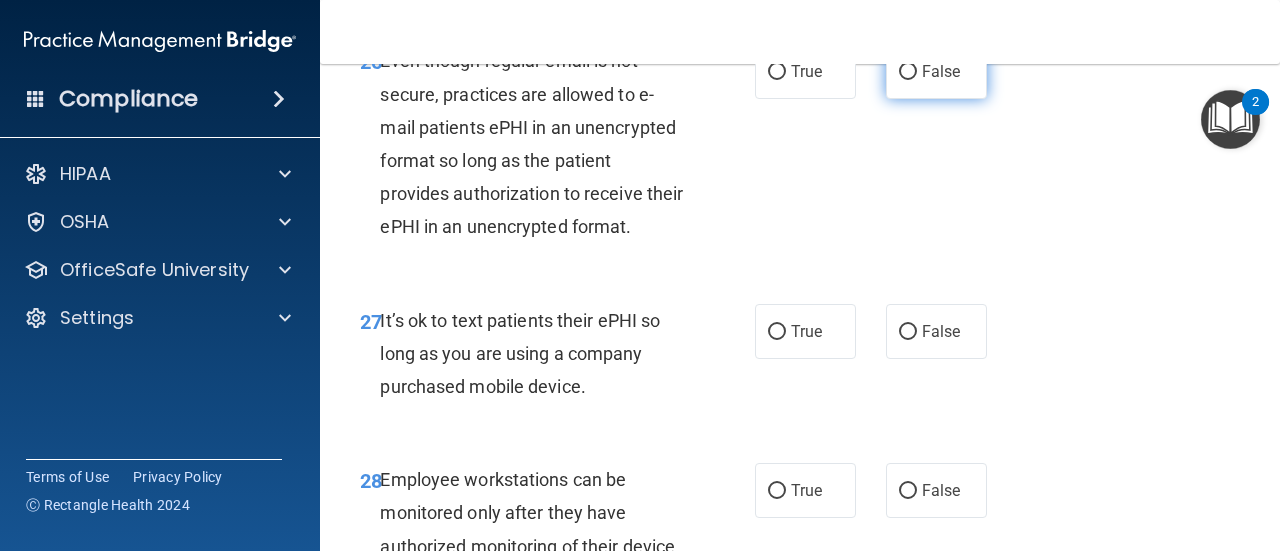 click on "False" at bounding box center (908, 72) 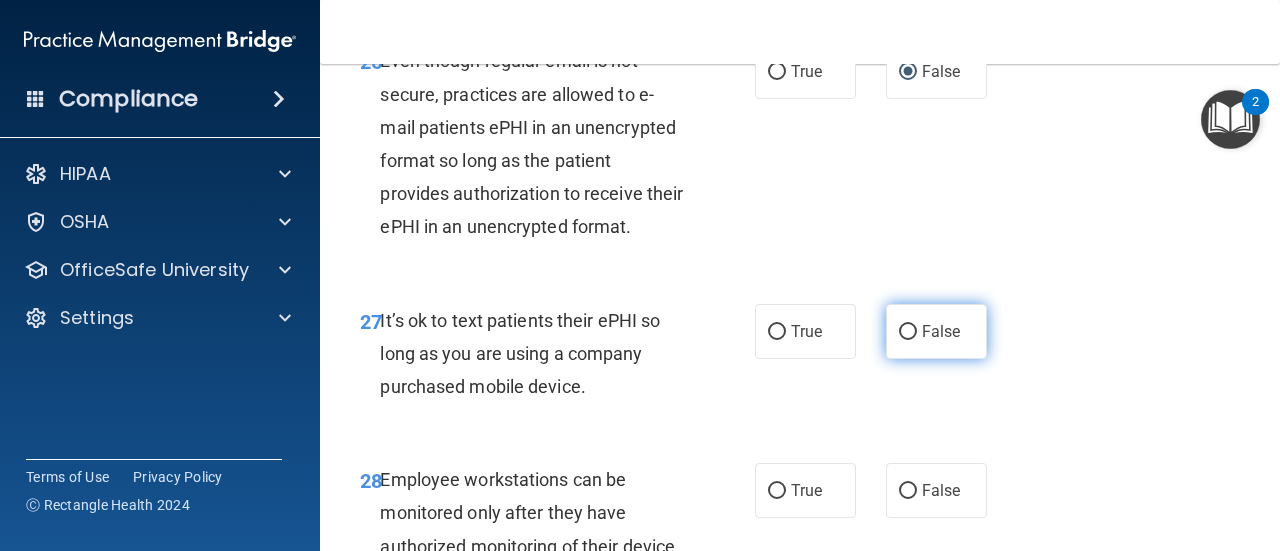 click on "False" at bounding box center (941, 331) 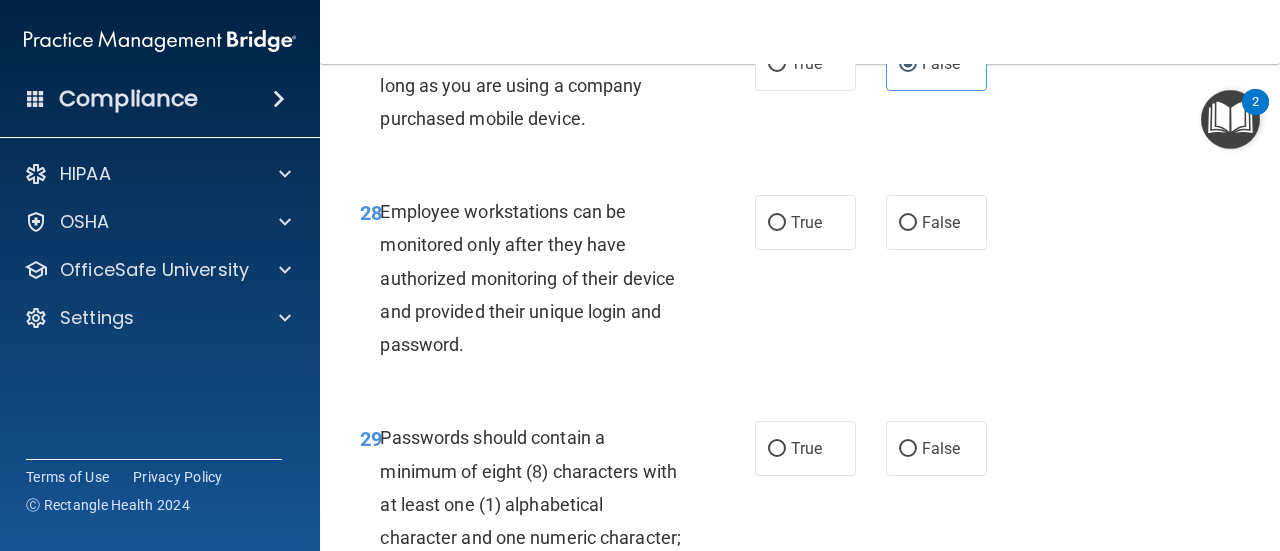 scroll, scrollTop: 6000, scrollLeft: 0, axis: vertical 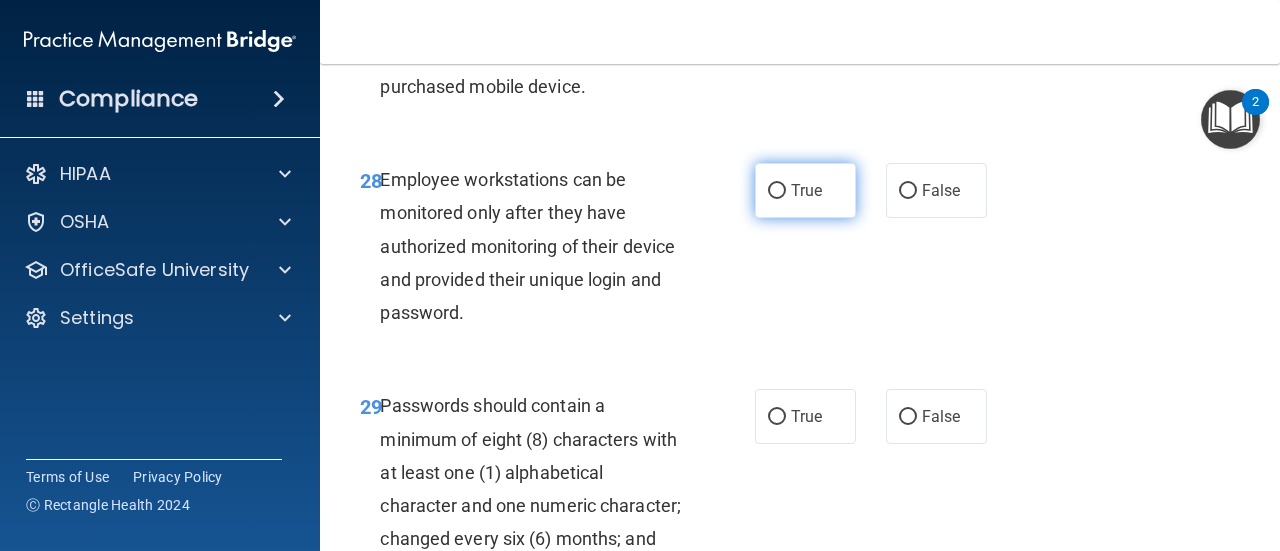 click on "True" at bounding box center (806, 190) 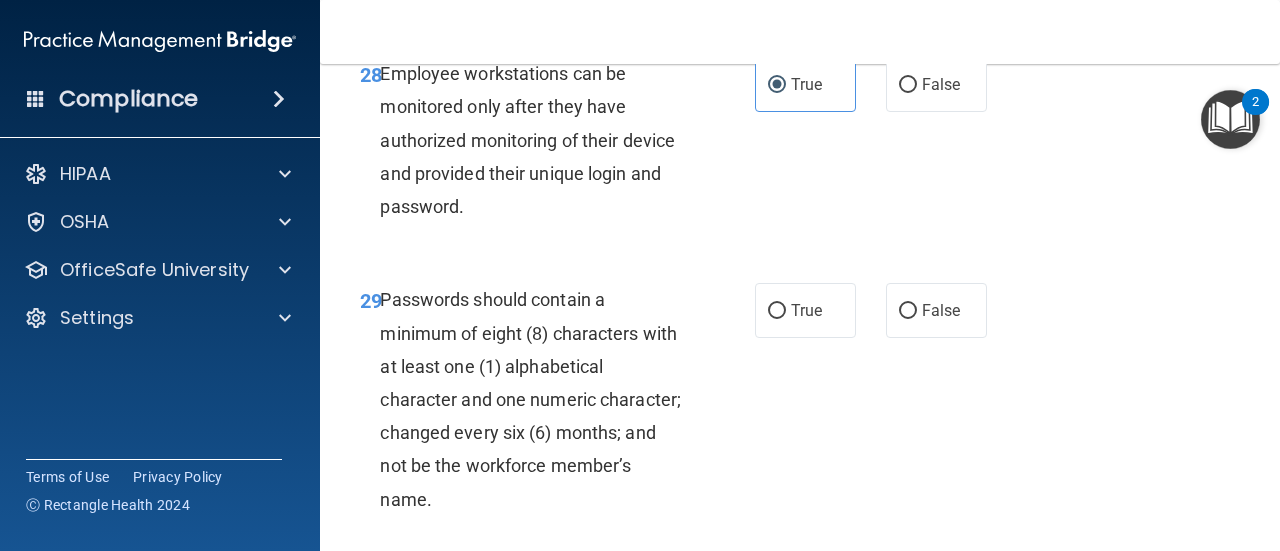 scroll, scrollTop: 6300, scrollLeft: 0, axis: vertical 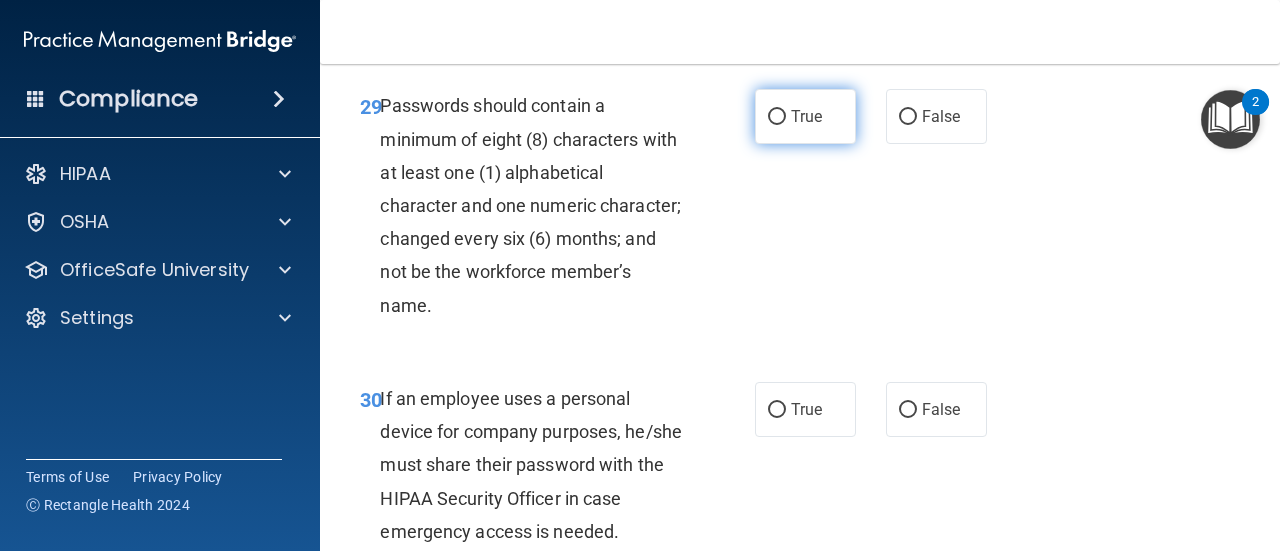 click on "True" at bounding box center (806, 116) 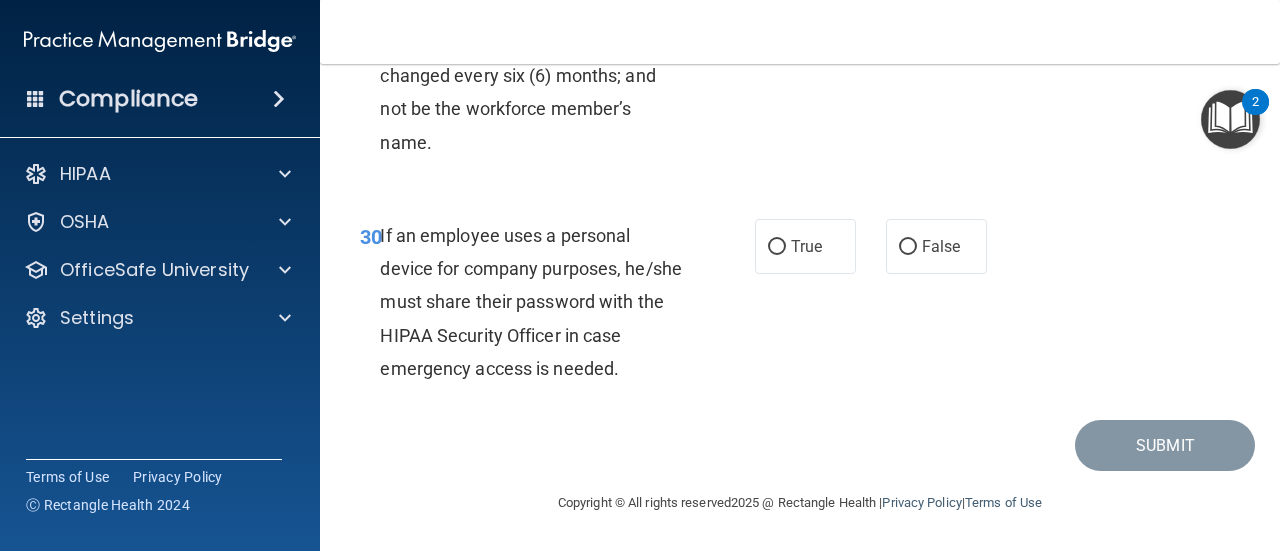 scroll, scrollTop: 6594, scrollLeft: 0, axis: vertical 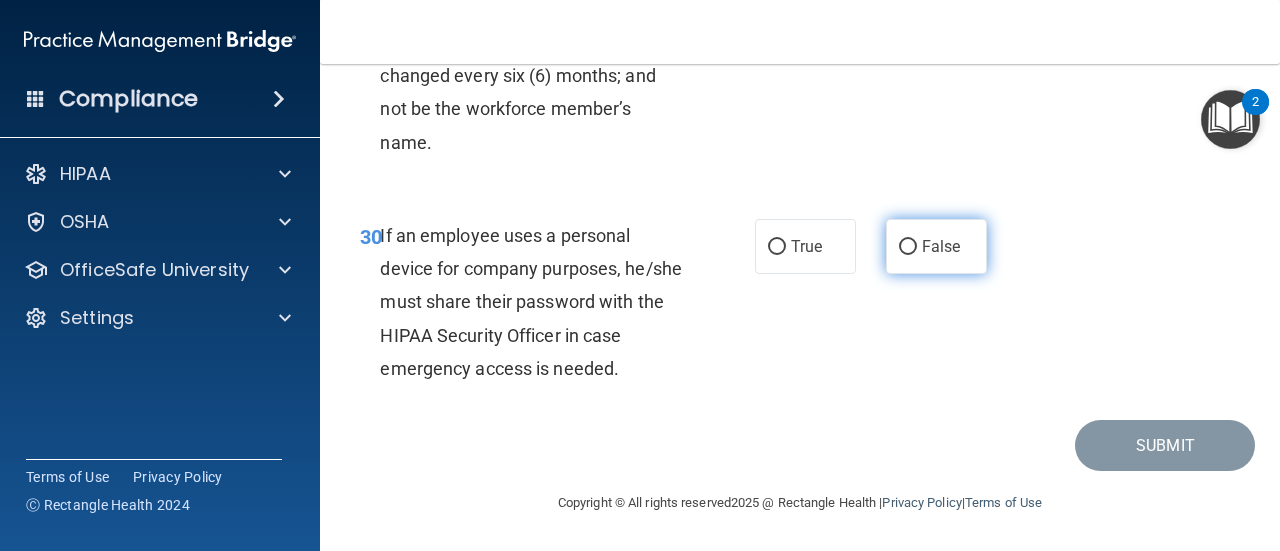 click on "False" at bounding box center (908, 247) 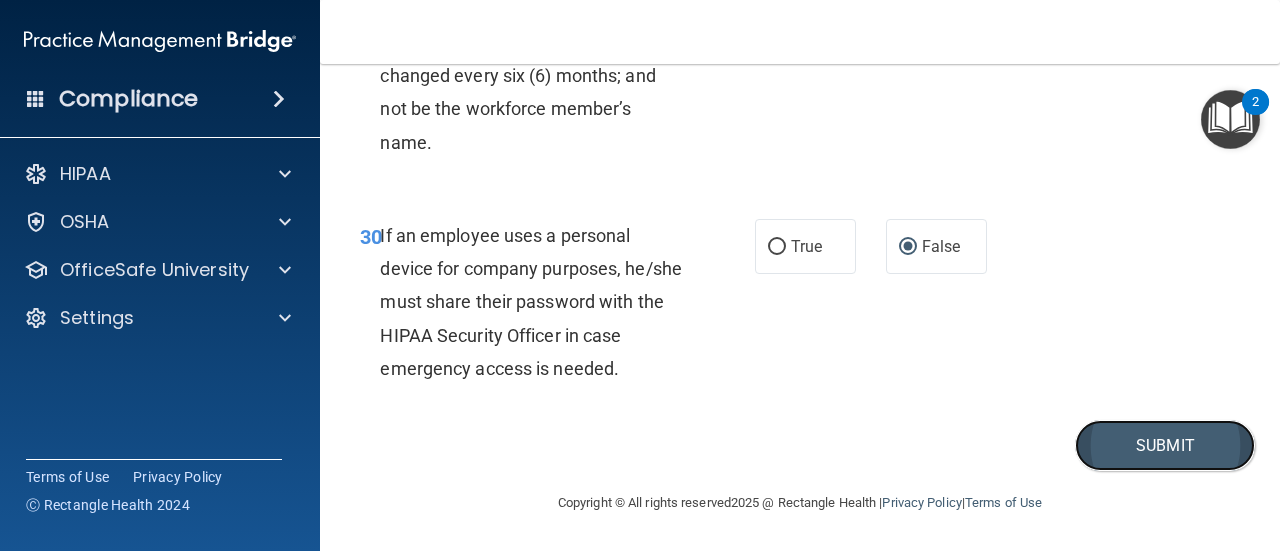 click on "Submit" at bounding box center (1165, 445) 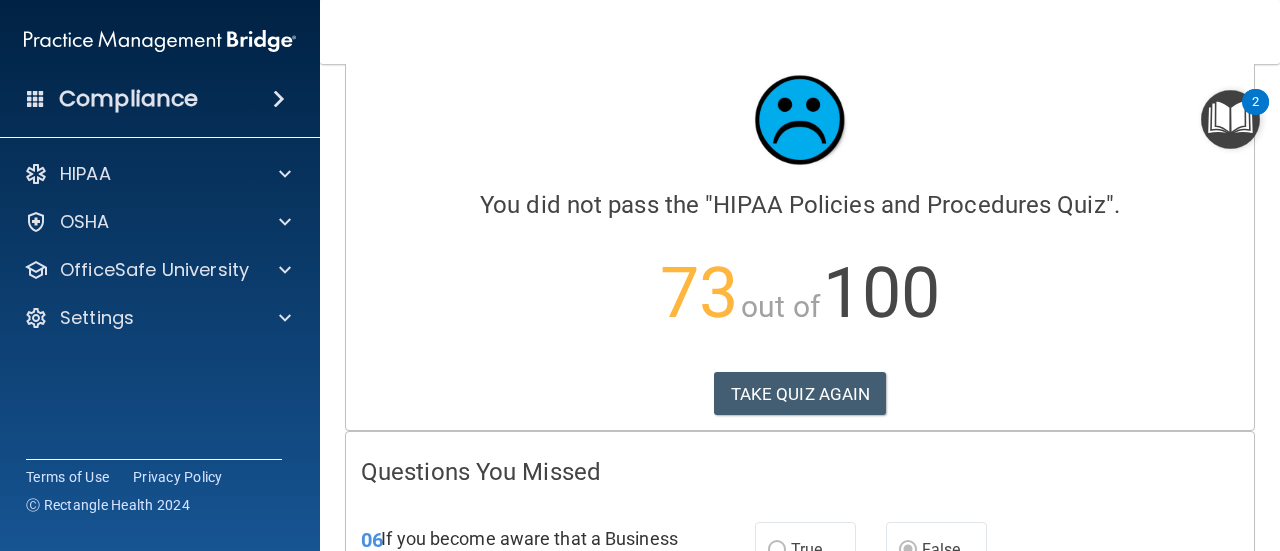 scroll, scrollTop: 0, scrollLeft: 0, axis: both 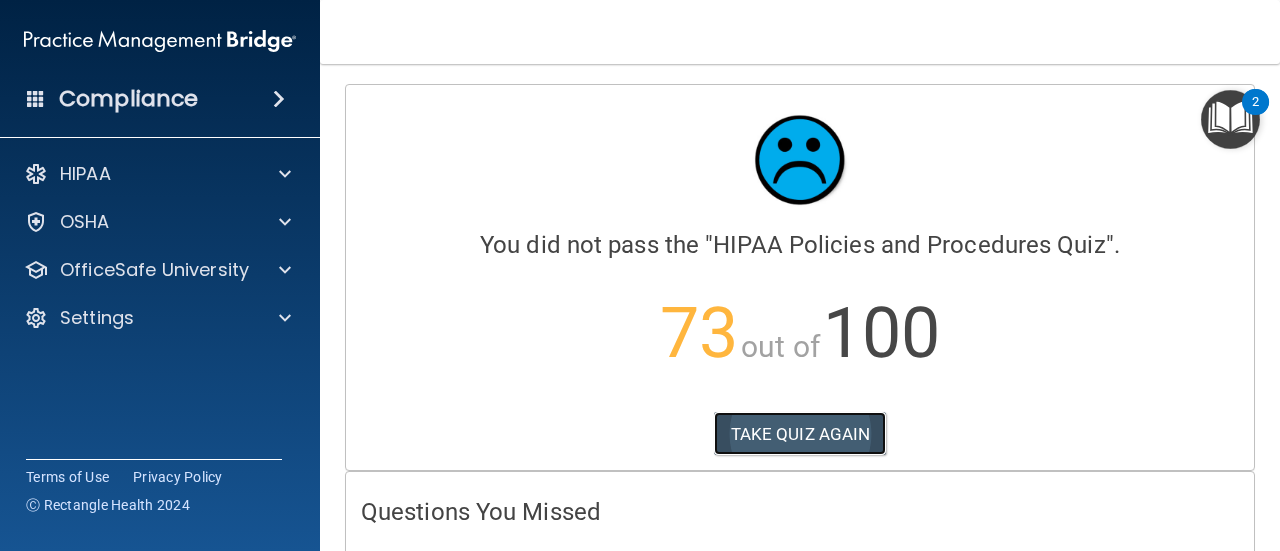 click on "TAKE QUIZ AGAIN" at bounding box center (800, 434) 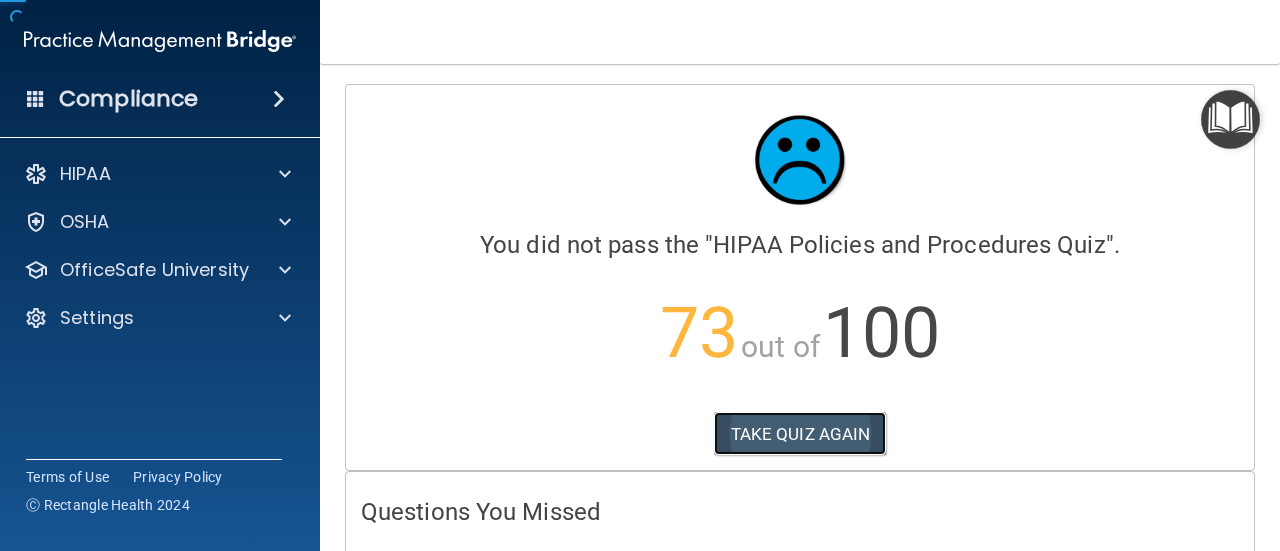 click on "TAKE QUIZ AGAIN" at bounding box center (800, 434) 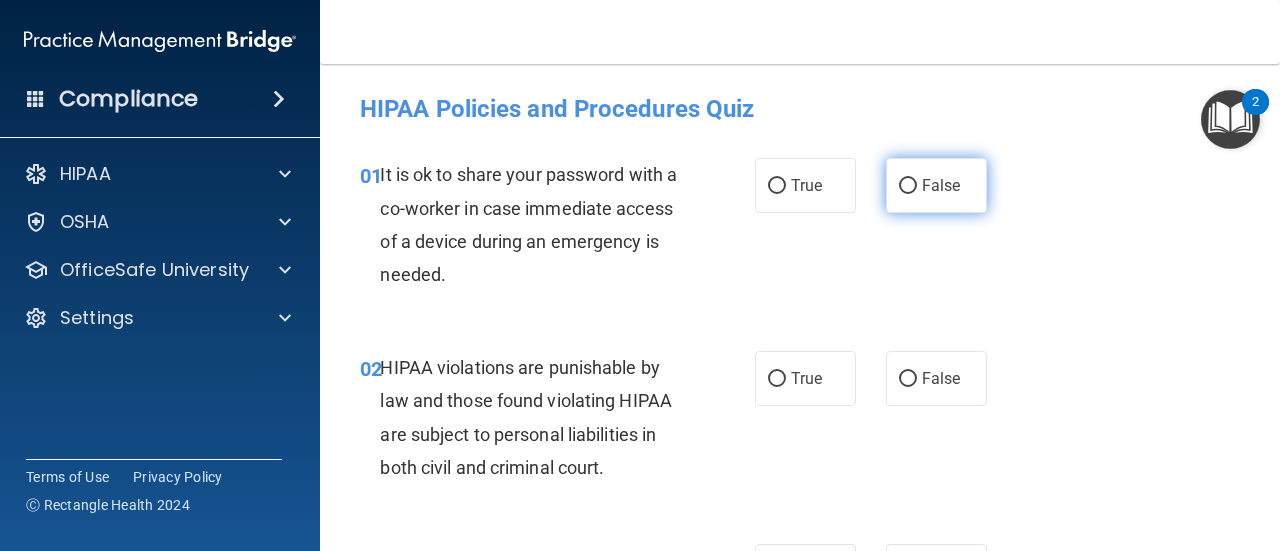 click on "False" at bounding box center (936, 185) 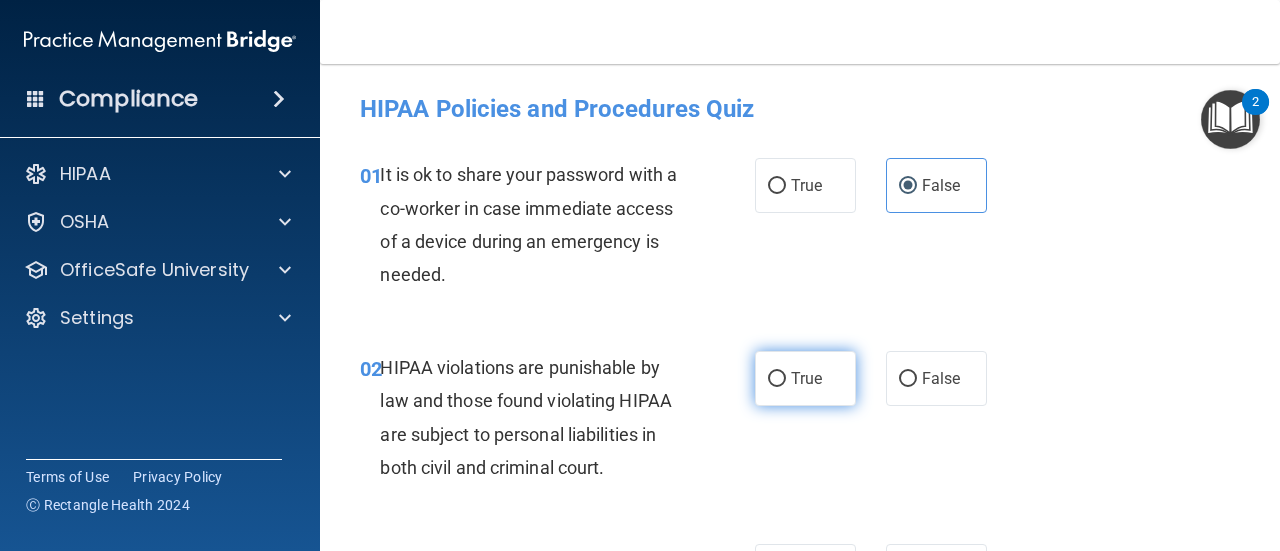 click on "True" at bounding box center (805, 378) 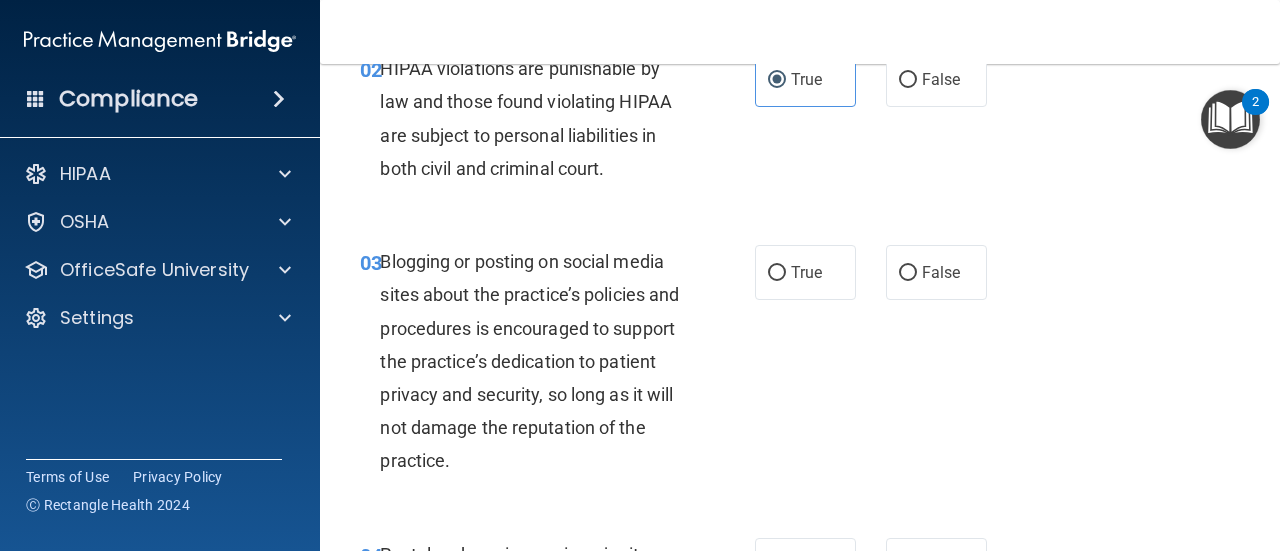 scroll, scrollTop: 300, scrollLeft: 0, axis: vertical 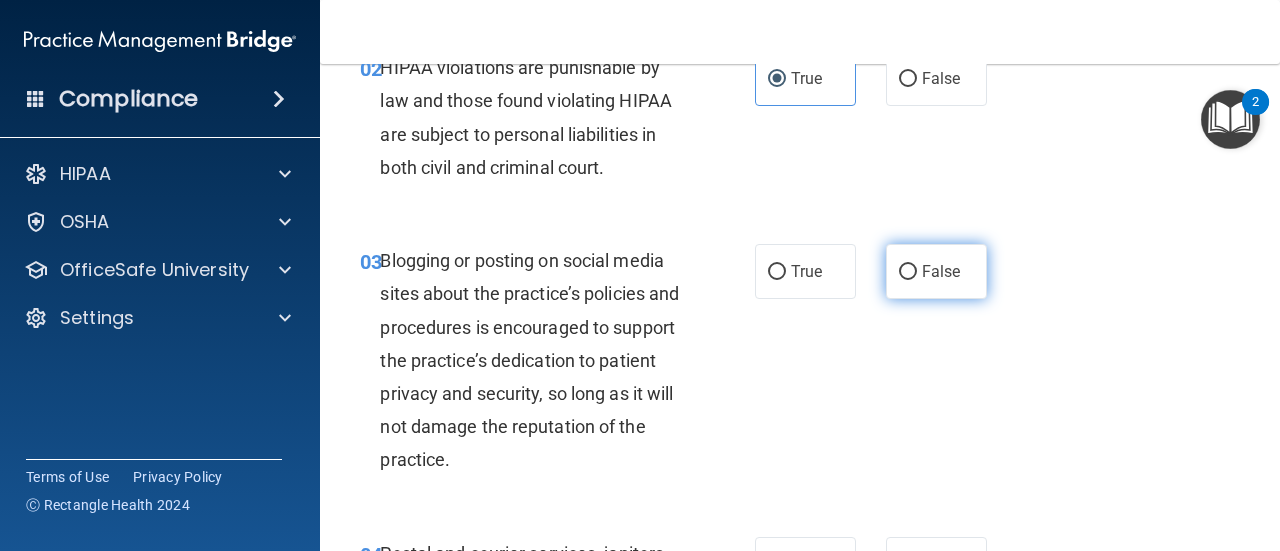 click on "False" at bounding box center [908, 272] 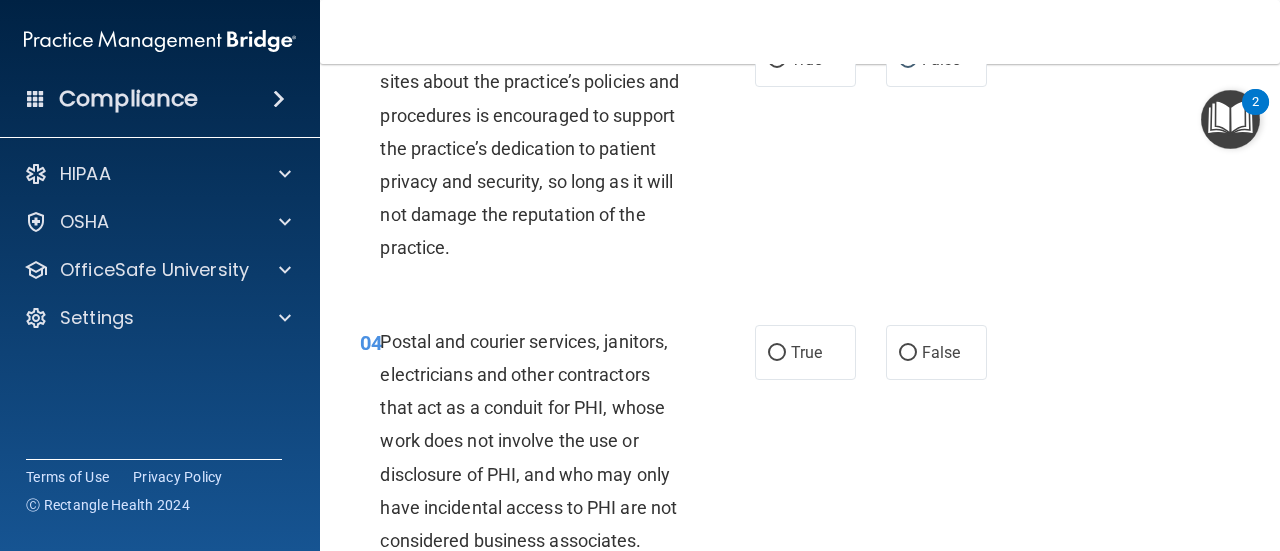 scroll, scrollTop: 600, scrollLeft: 0, axis: vertical 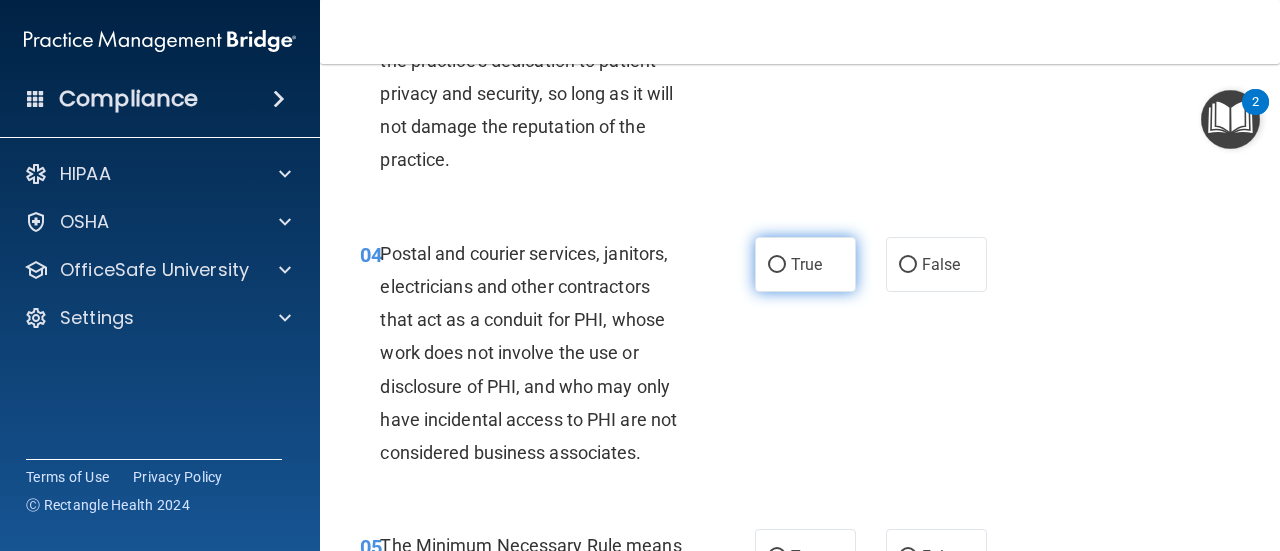 click on "True" at bounding box center [805, 264] 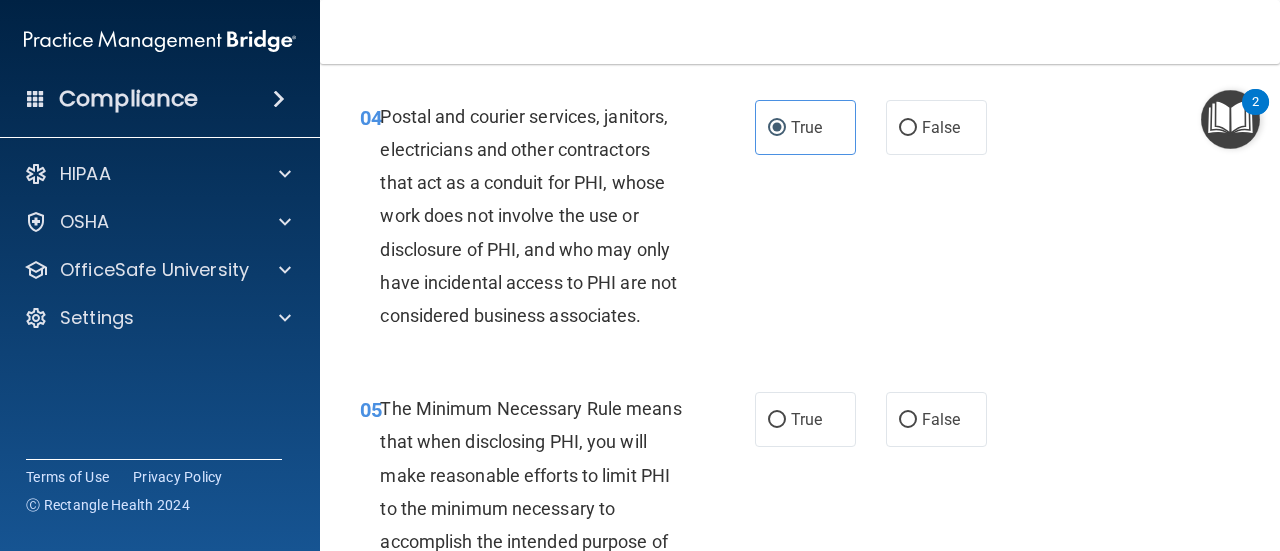 scroll, scrollTop: 900, scrollLeft: 0, axis: vertical 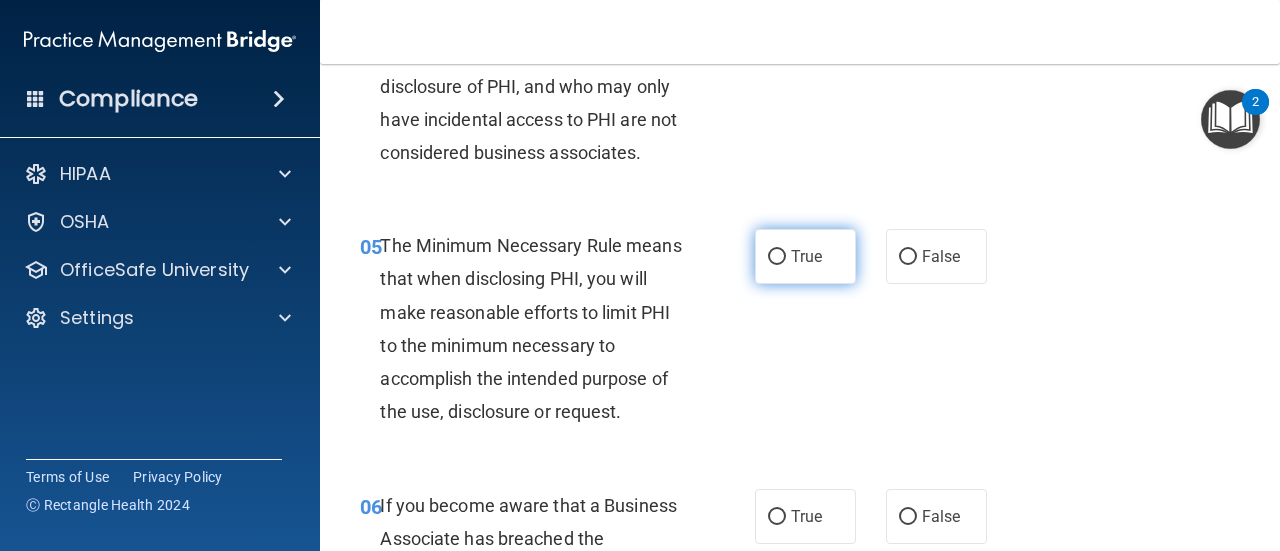 click on "True" at bounding box center [805, 256] 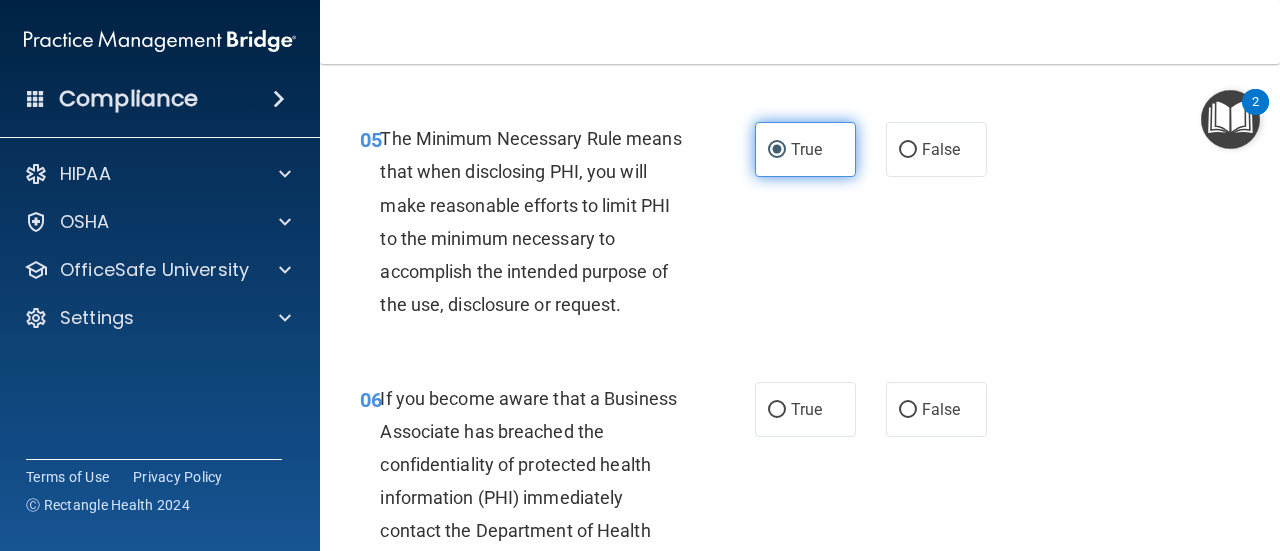 scroll, scrollTop: 1100, scrollLeft: 0, axis: vertical 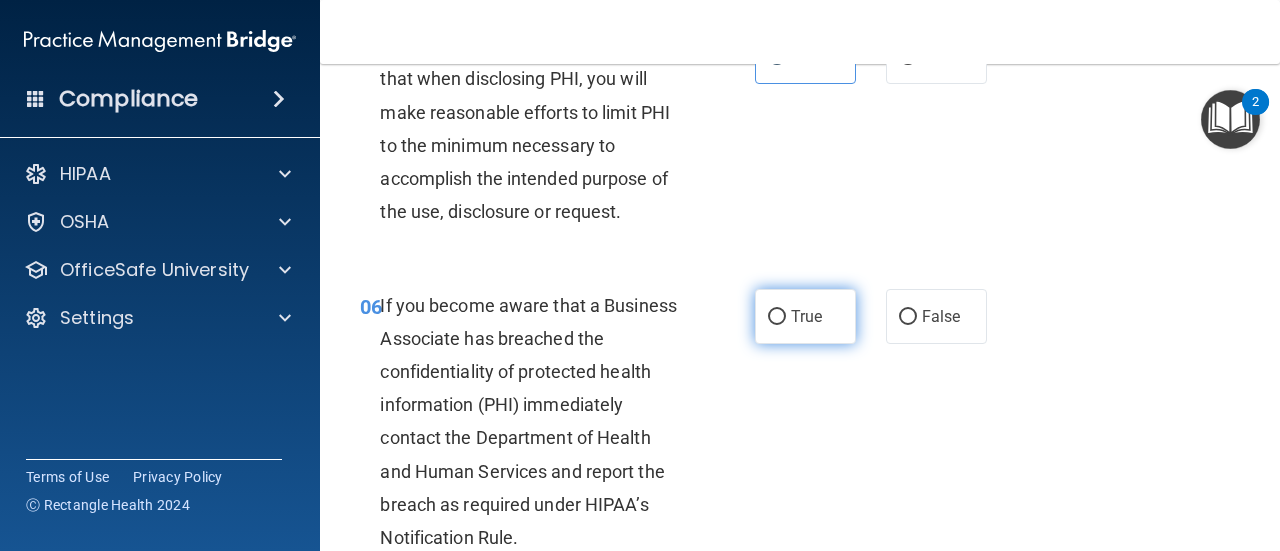 click on "True" at bounding box center [806, 316] 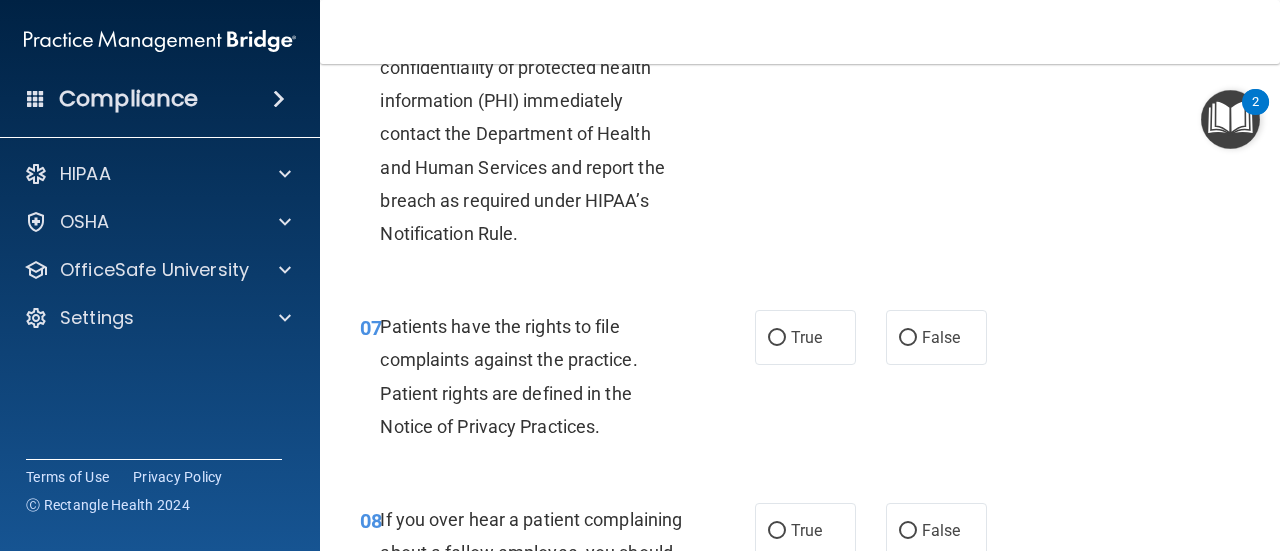 scroll, scrollTop: 1500, scrollLeft: 0, axis: vertical 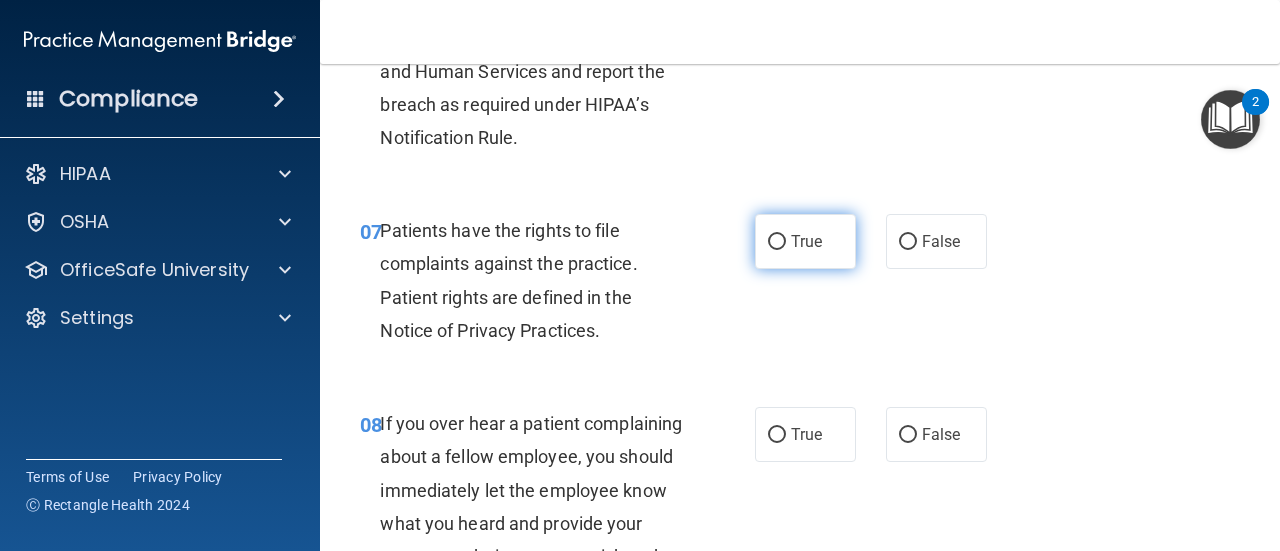 click on "True" at bounding box center [805, 241] 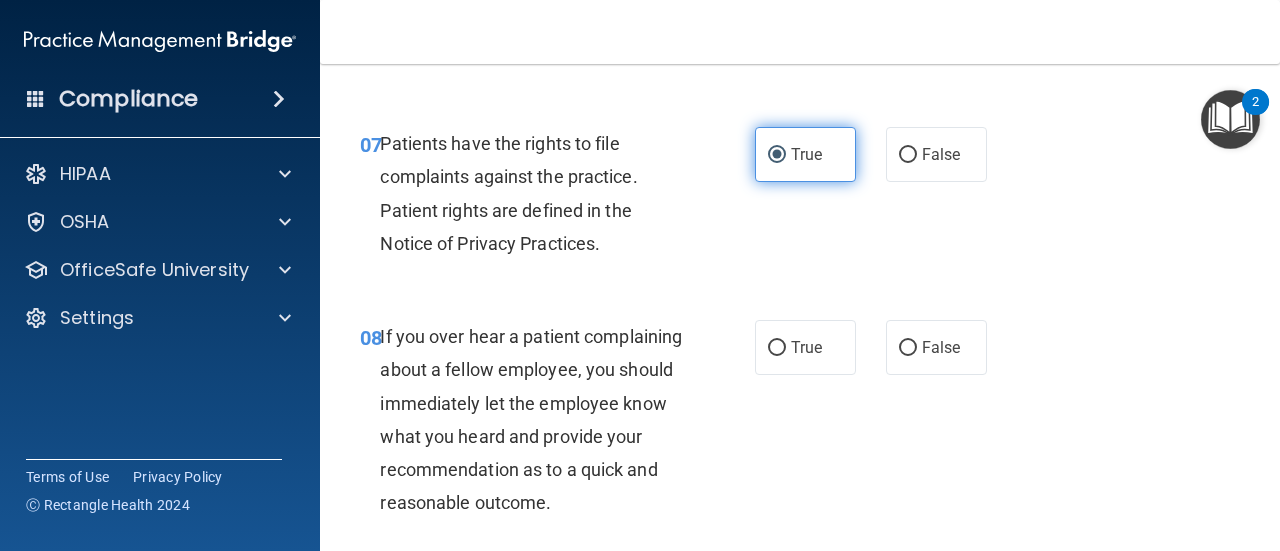 scroll, scrollTop: 1700, scrollLeft: 0, axis: vertical 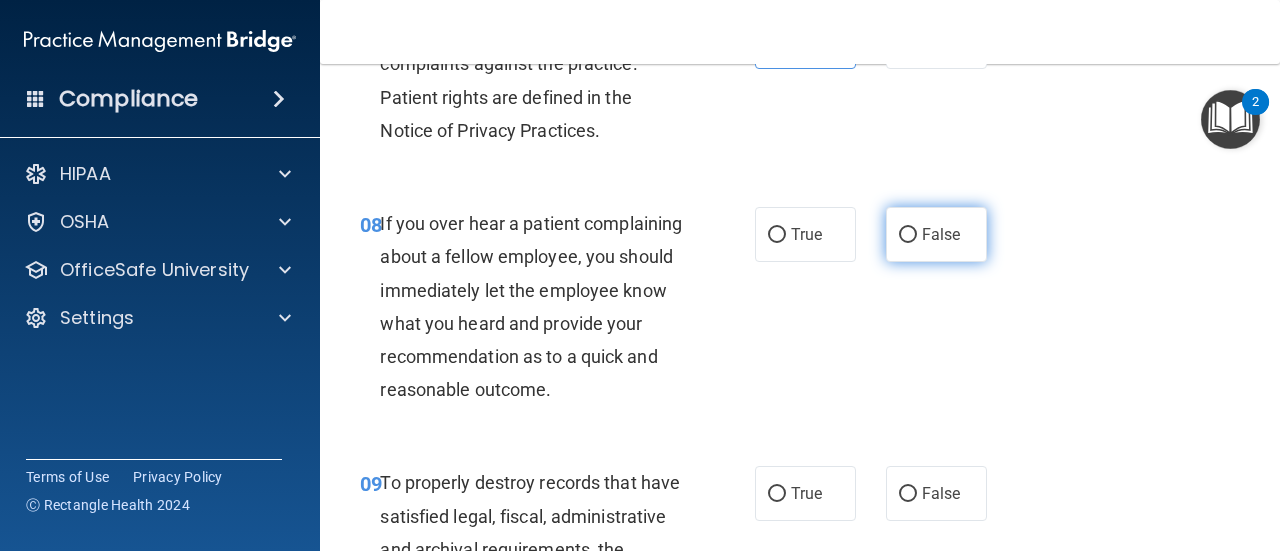 drag, startPoint x: 890, startPoint y: 245, endPoint x: 876, endPoint y: 251, distance: 15.231546 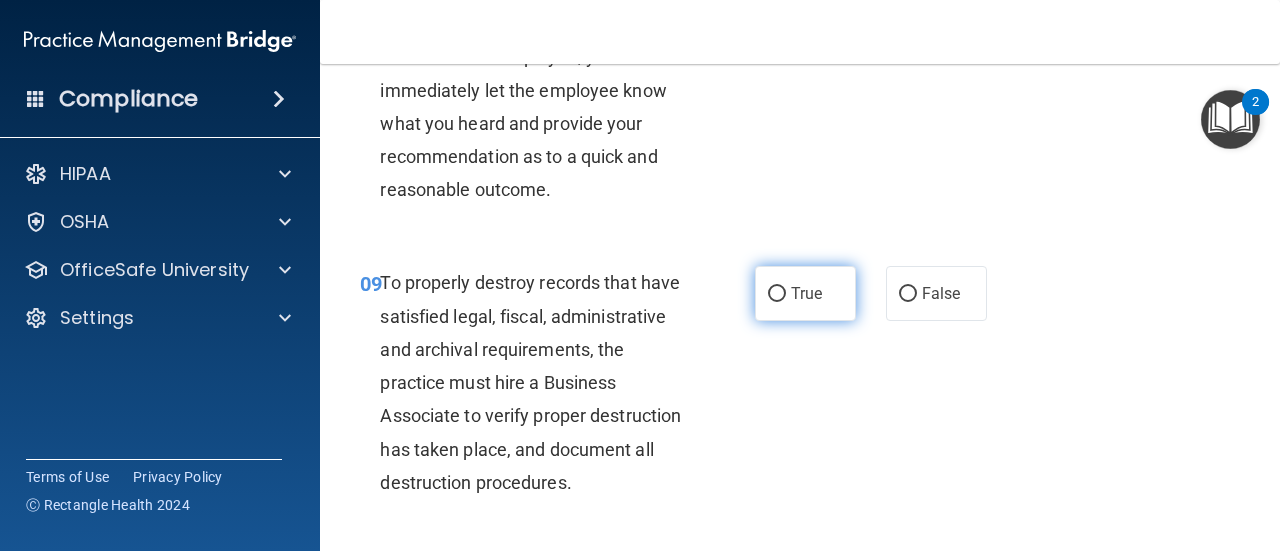 scroll, scrollTop: 2100, scrollLeft: 0, axis: vertical 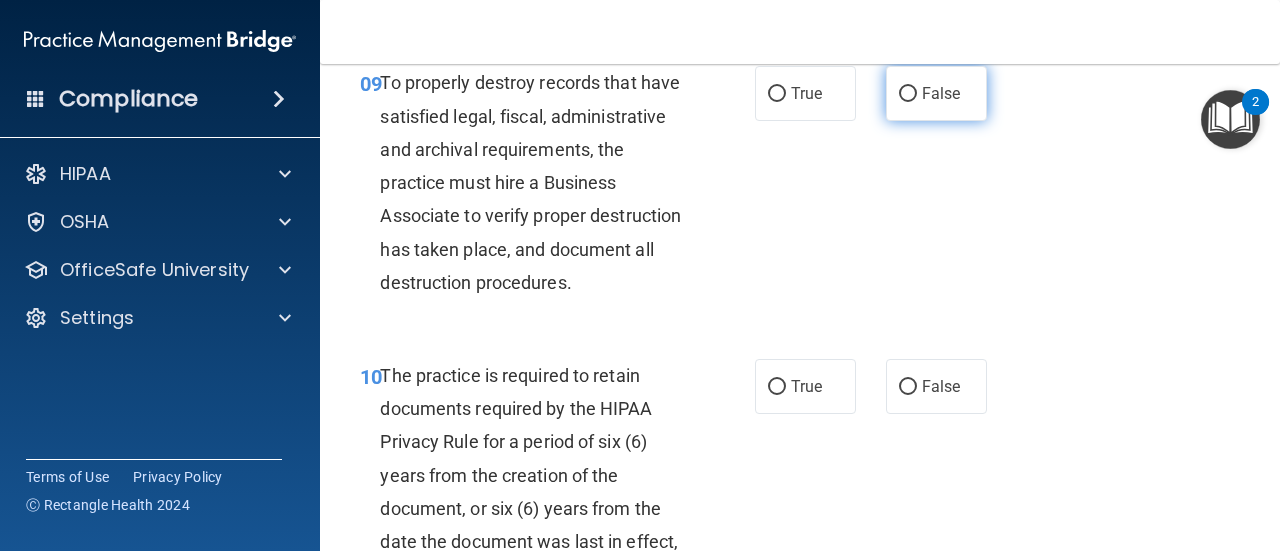 click on "False" at bounding box center (936, 93) 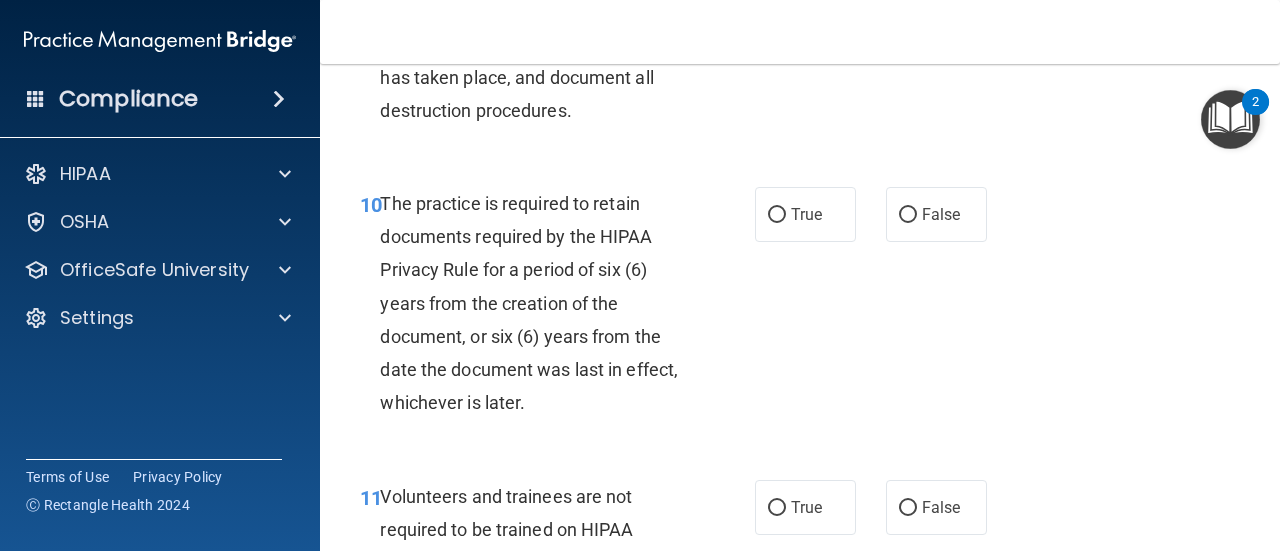 scroll, scrollTop: 2300, scrollLeft: 0, axis: vertical 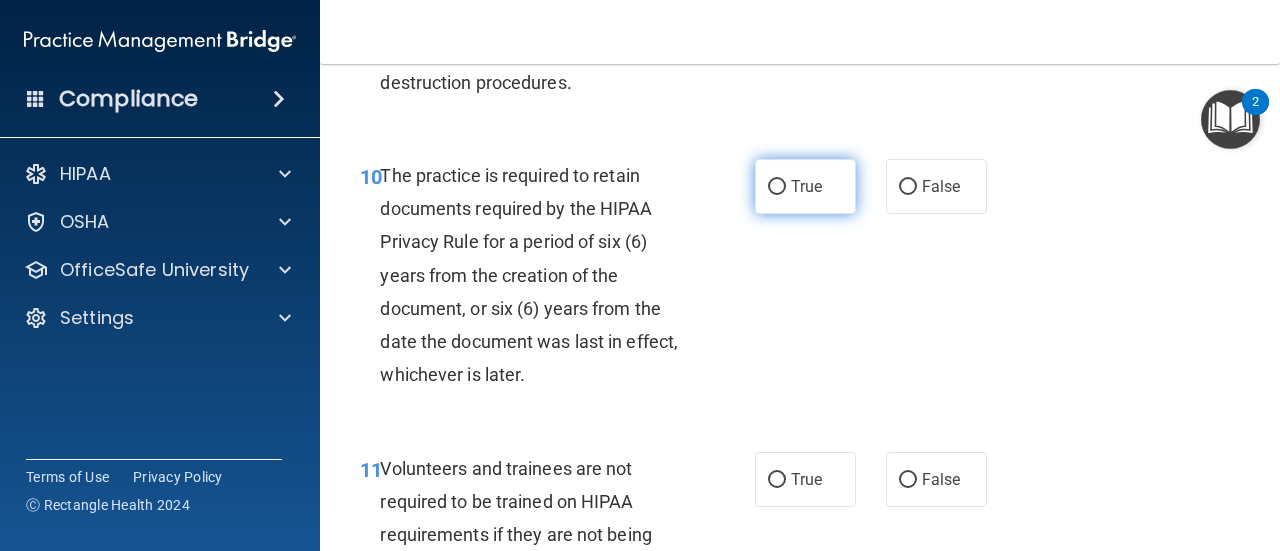 click on "True" at bounding box center [805, 186] 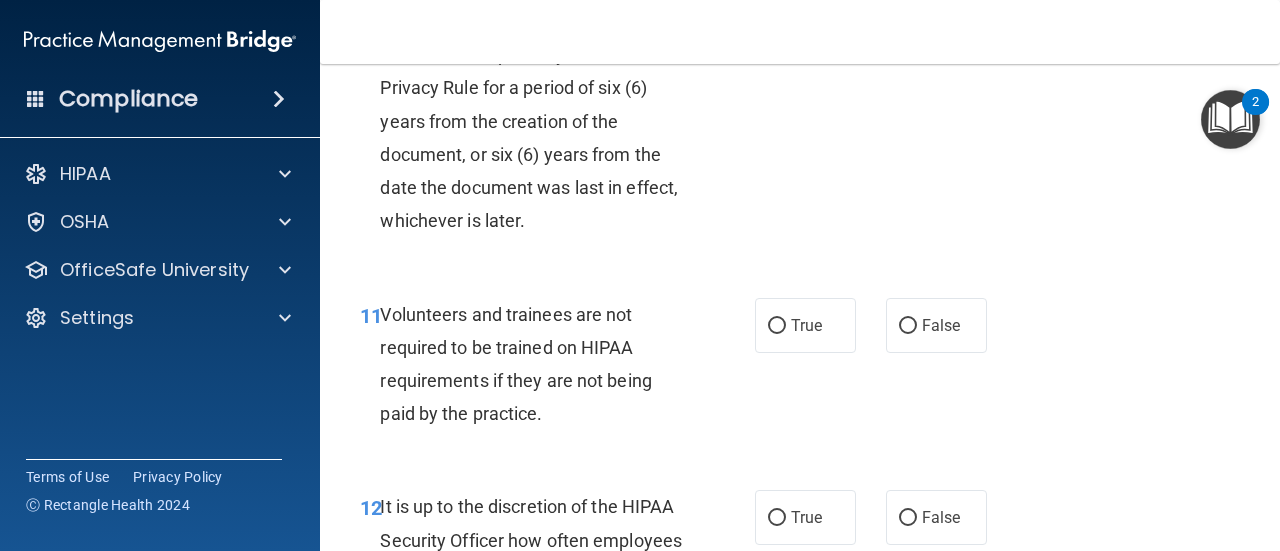 scroll, scrollTop: 2500, scrollLeft: 0, axis: vertical 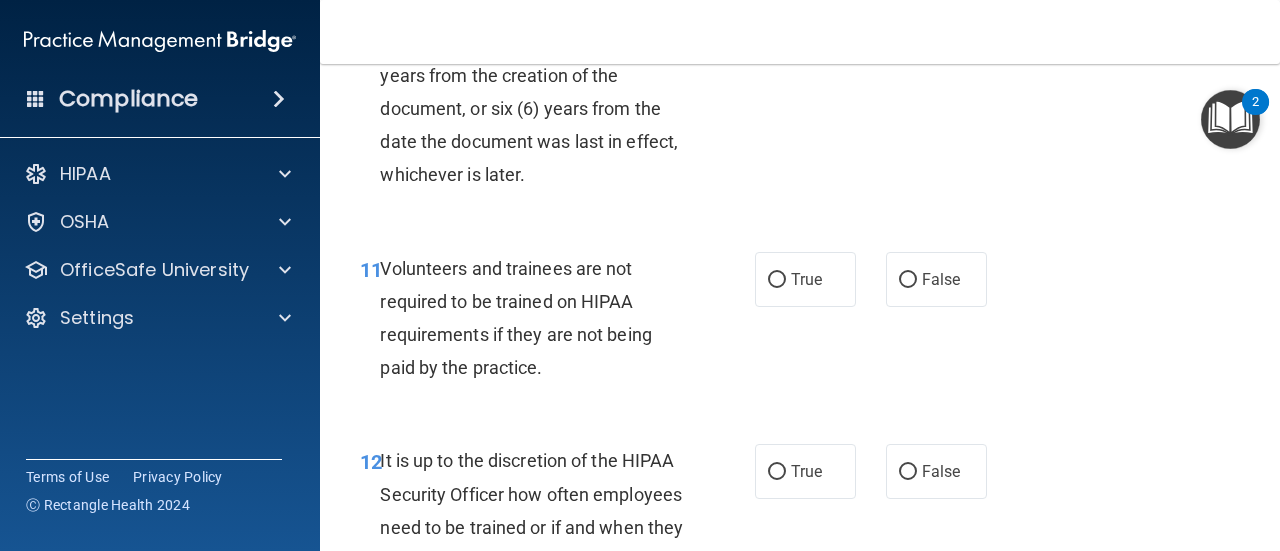 click on "True           False" at bounding box center [876, 279] 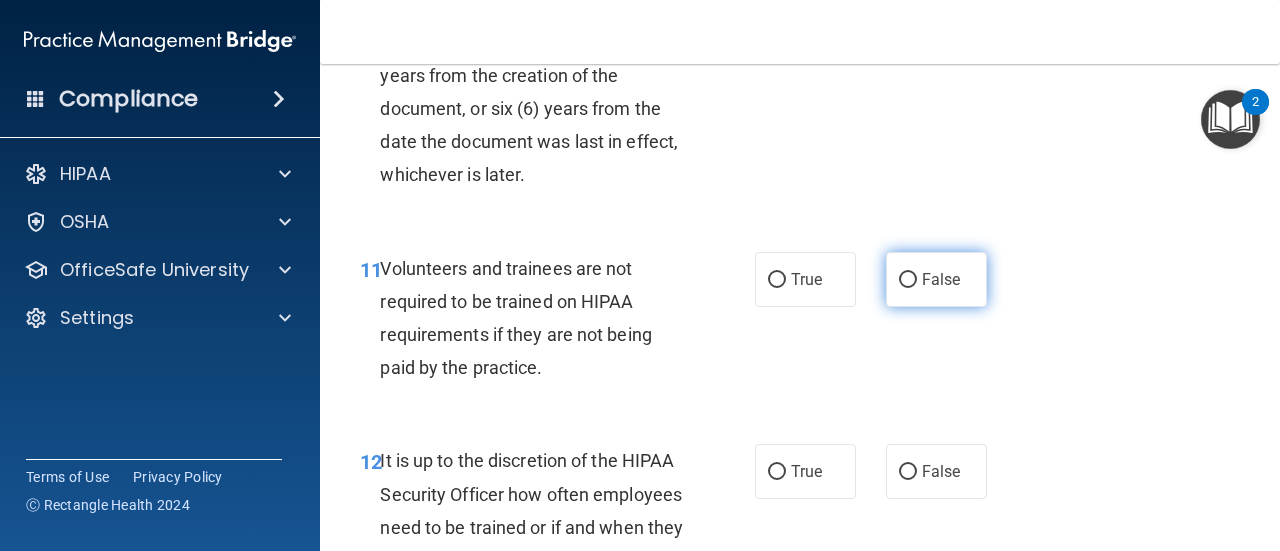 click on "False" at bounding box center [936, 279] 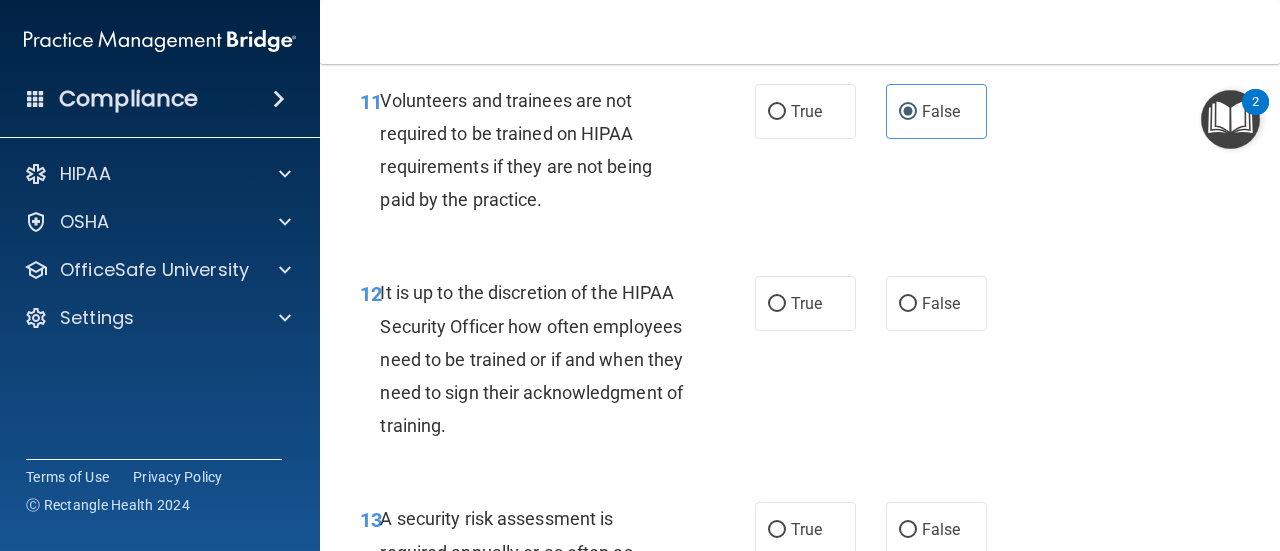 scroll, scrollTop: 2700, scrollLeft: 0, axis: vertical 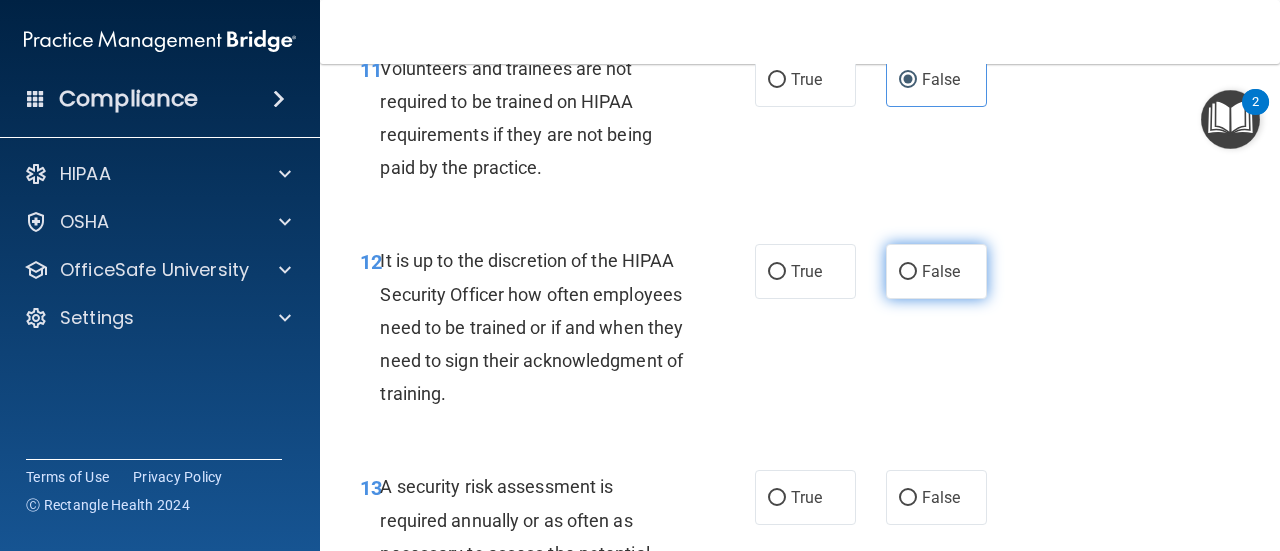 click on "False" at bounding box center [936, 271] 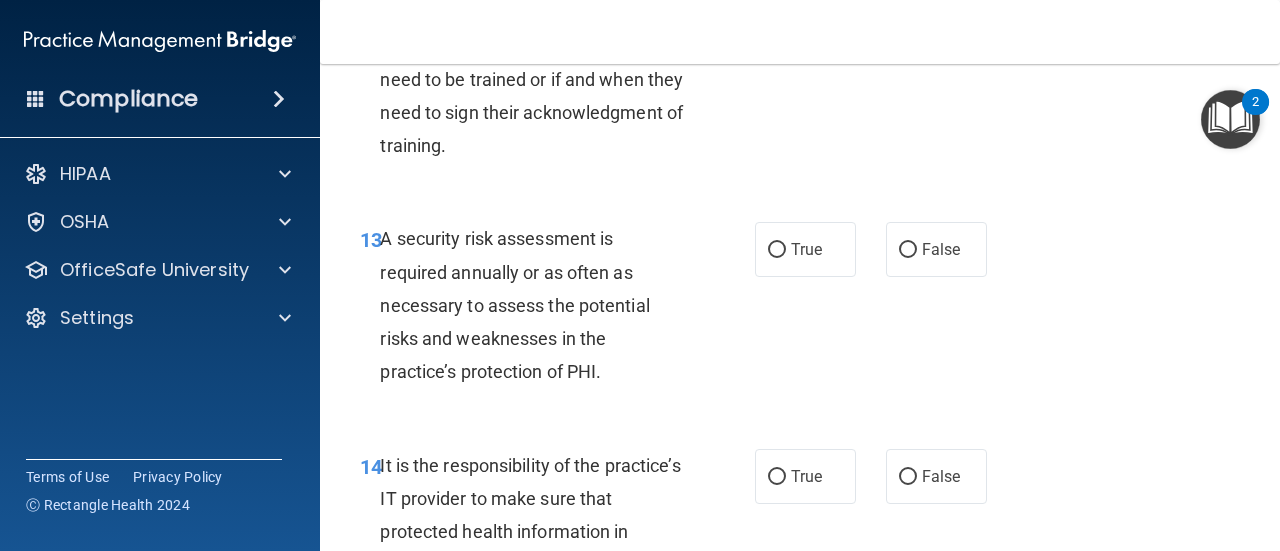 scroll, scrollTop: 3000, scrollLeft: 0, axis: vertical 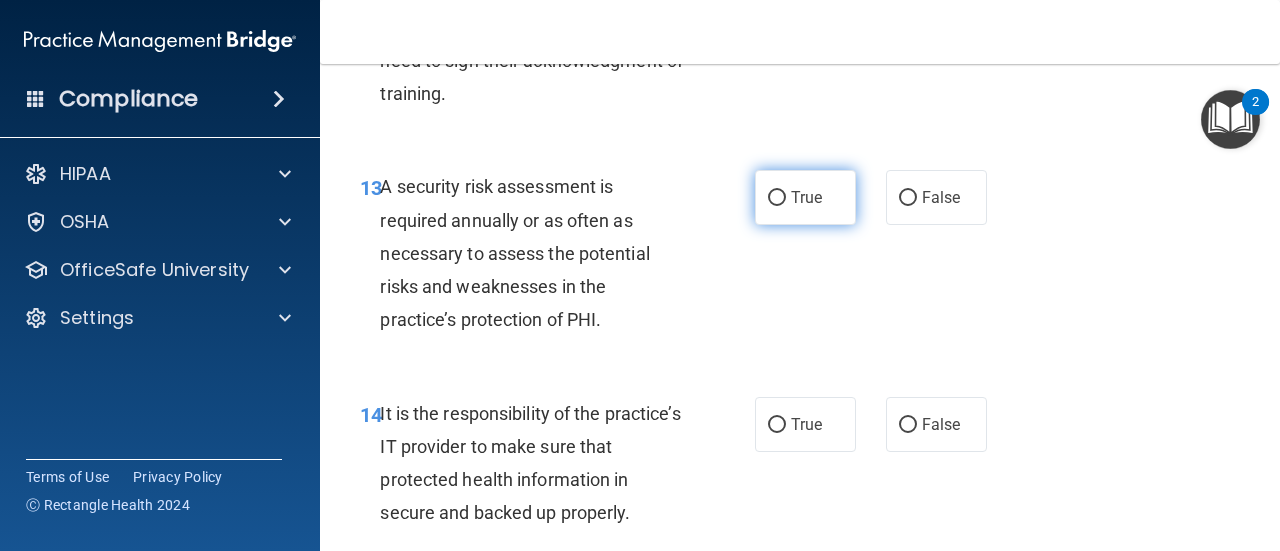 click on "True" at bounding box center (805, 197) 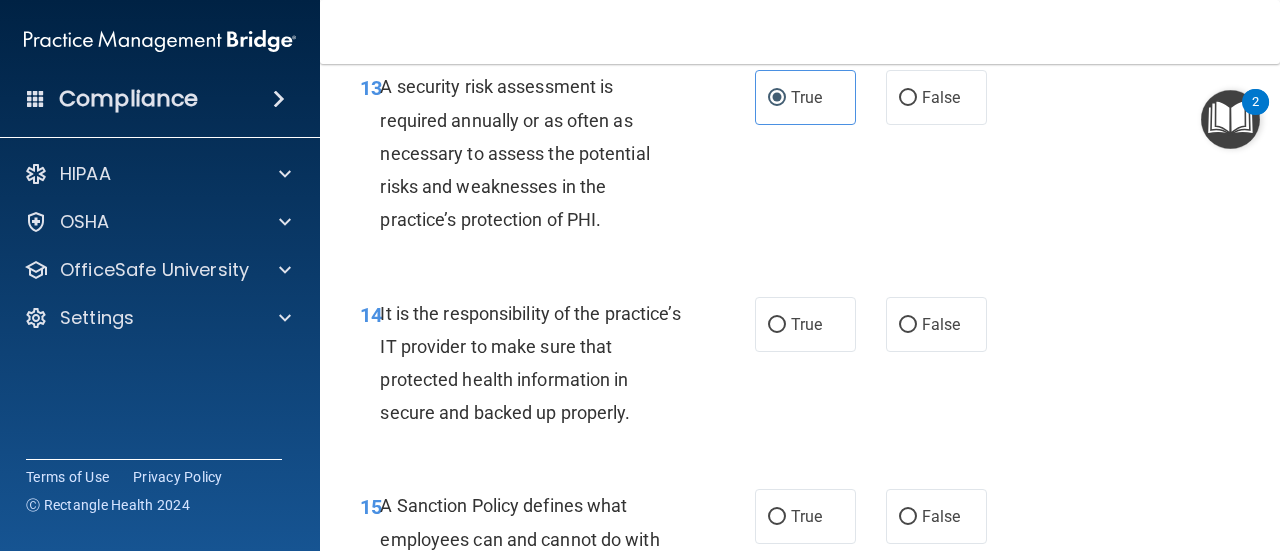 scroll, scrollTop: 3200, scrollLeft: 0, axis: vertical 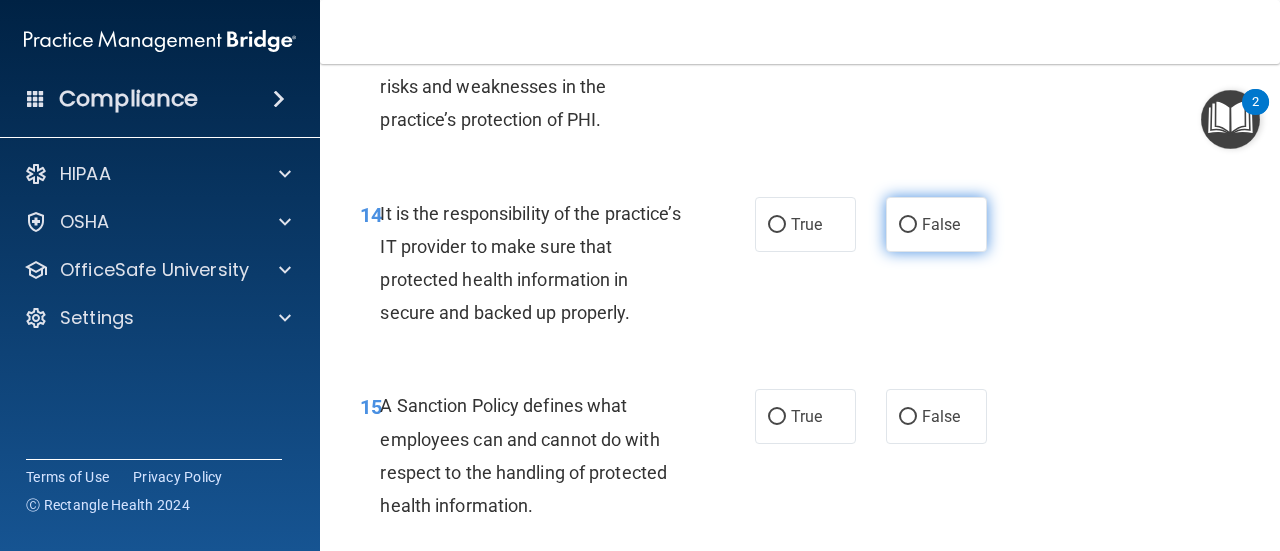 click on "False" at bounding box center [908, 225] 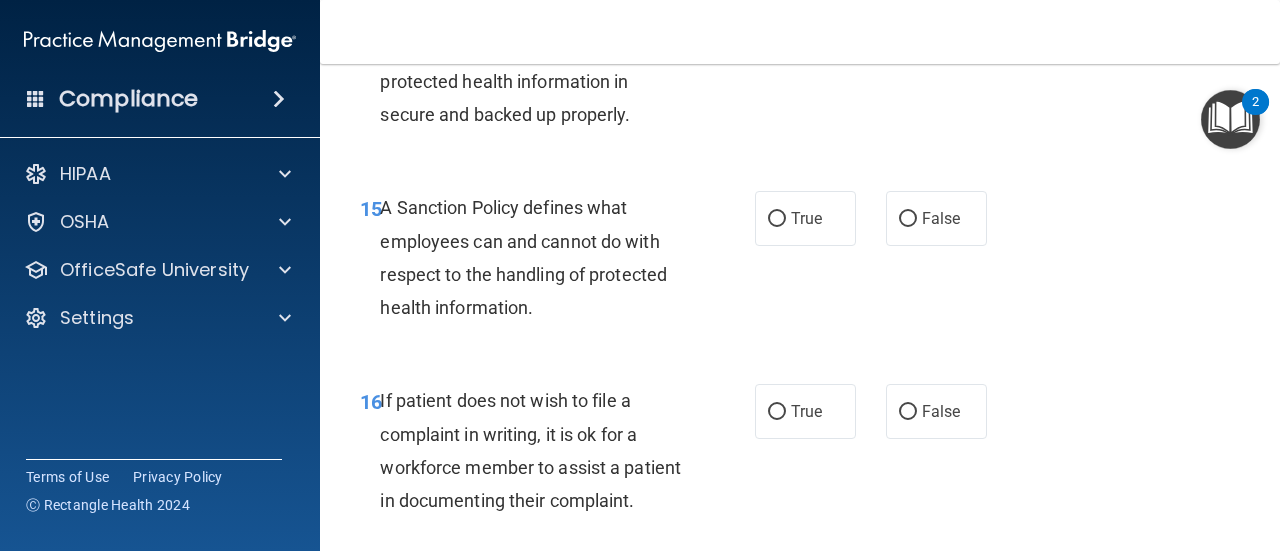 scroll, scrollTop: 3400, scrollLeft: 0, axis: vertical 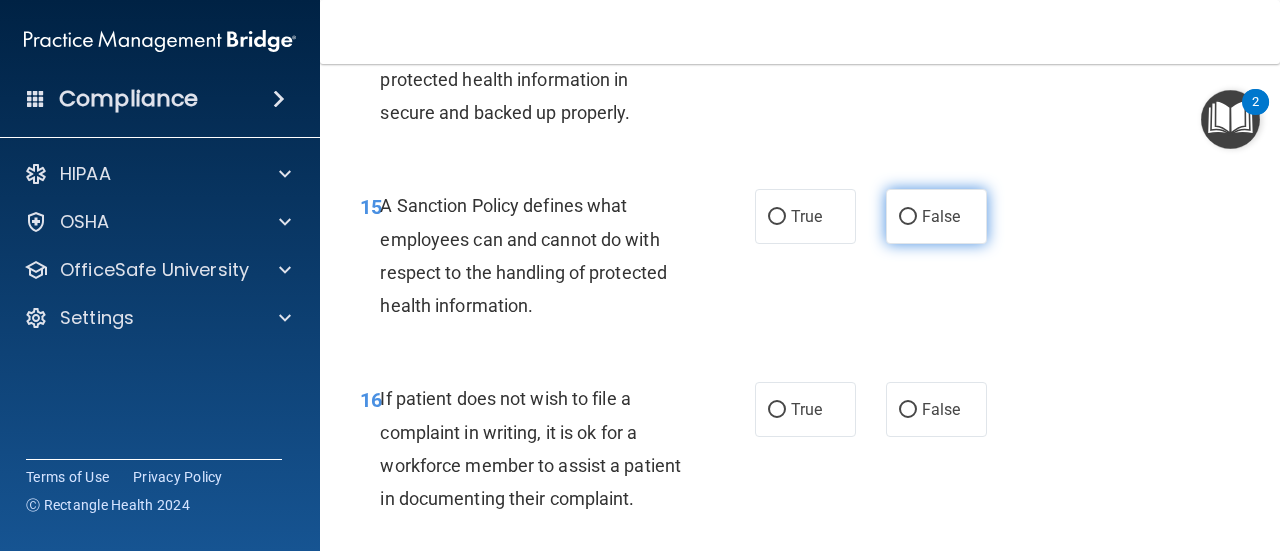click on "False" at bounding box center (936, 216) 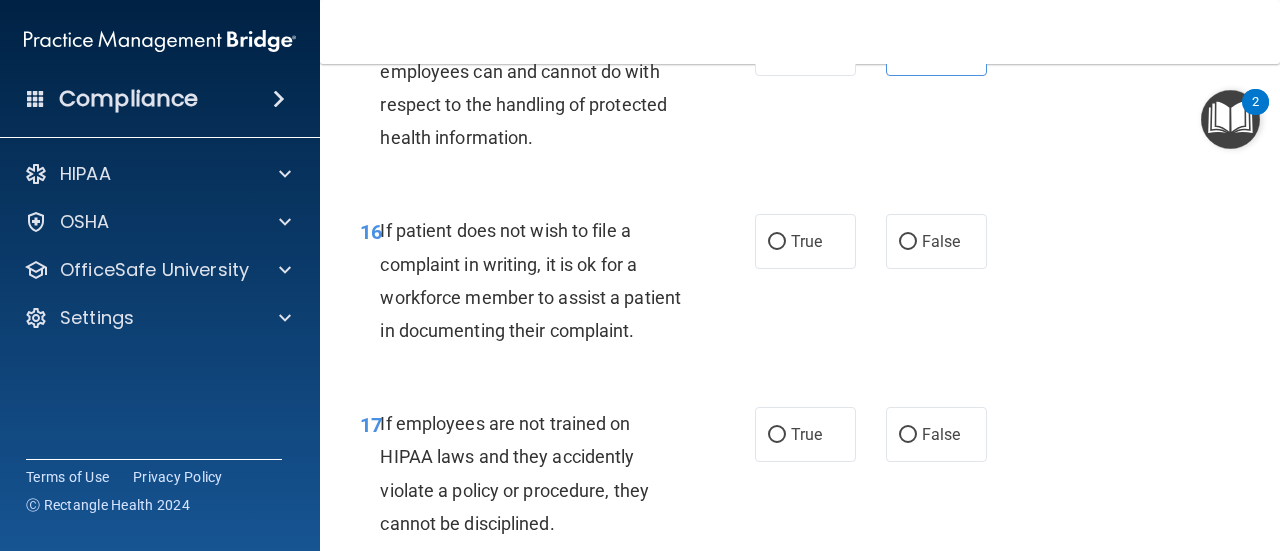 scroll, scrollTop: 3600, scrollLeft: 0, axis: vertical 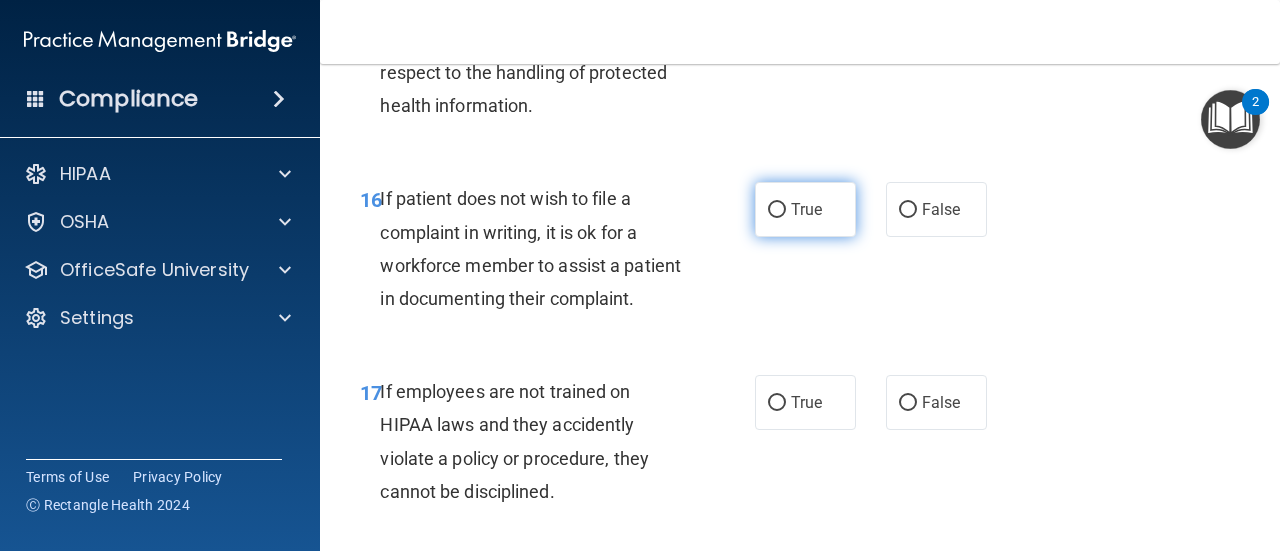 click on "True" at bounding box center [805, 209] 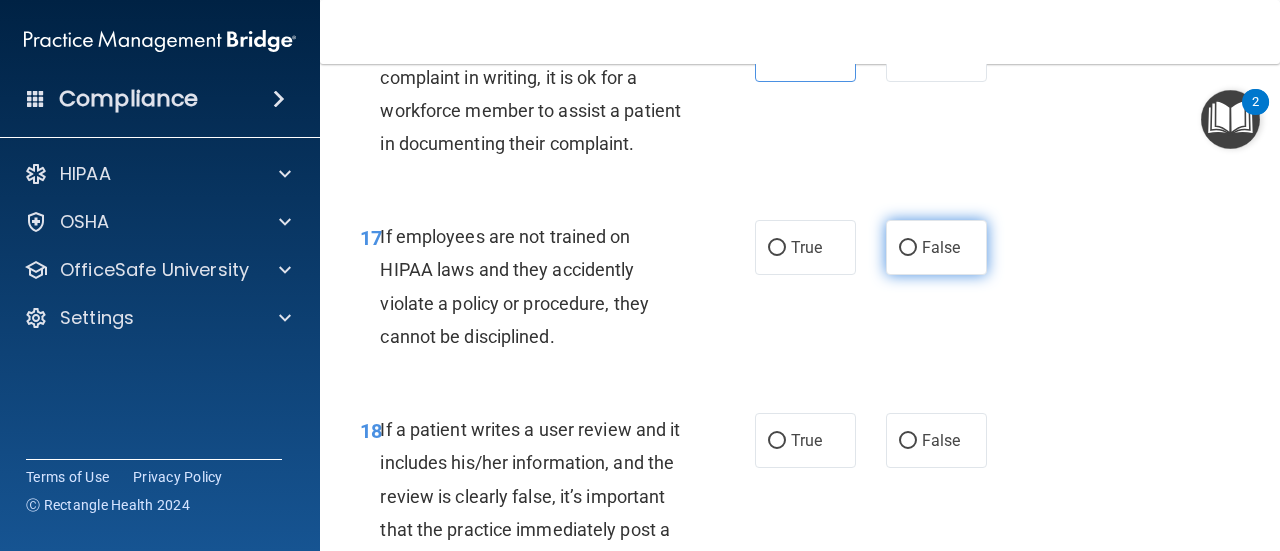 scroll, scrollTop: 3800, scrollLeft: 0, axis: vertical 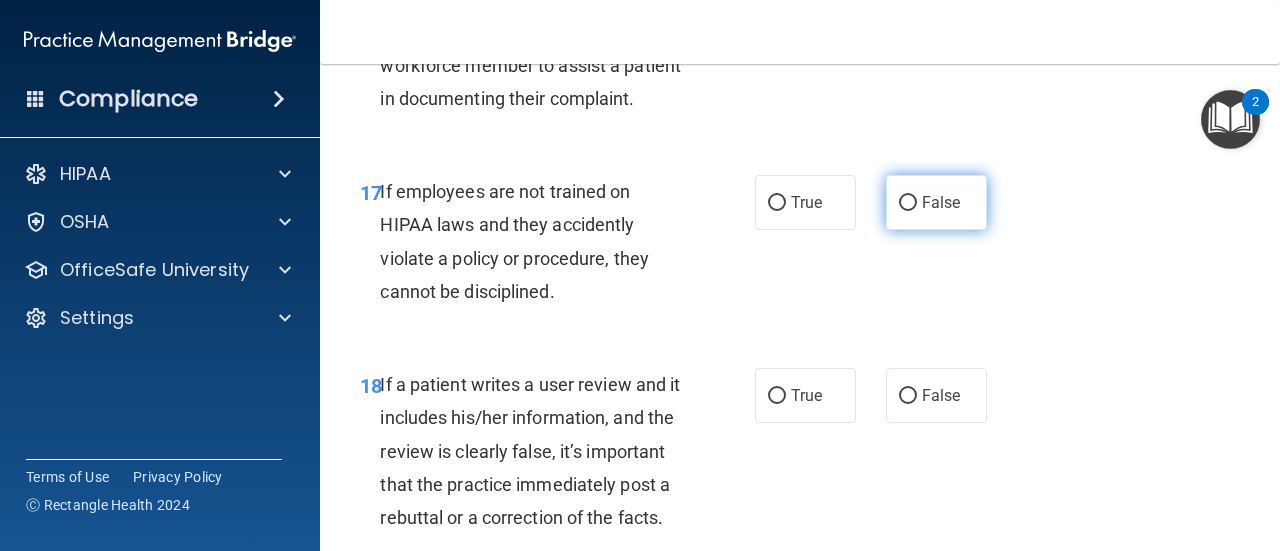 click on "False" at bounding box center [941, 202] 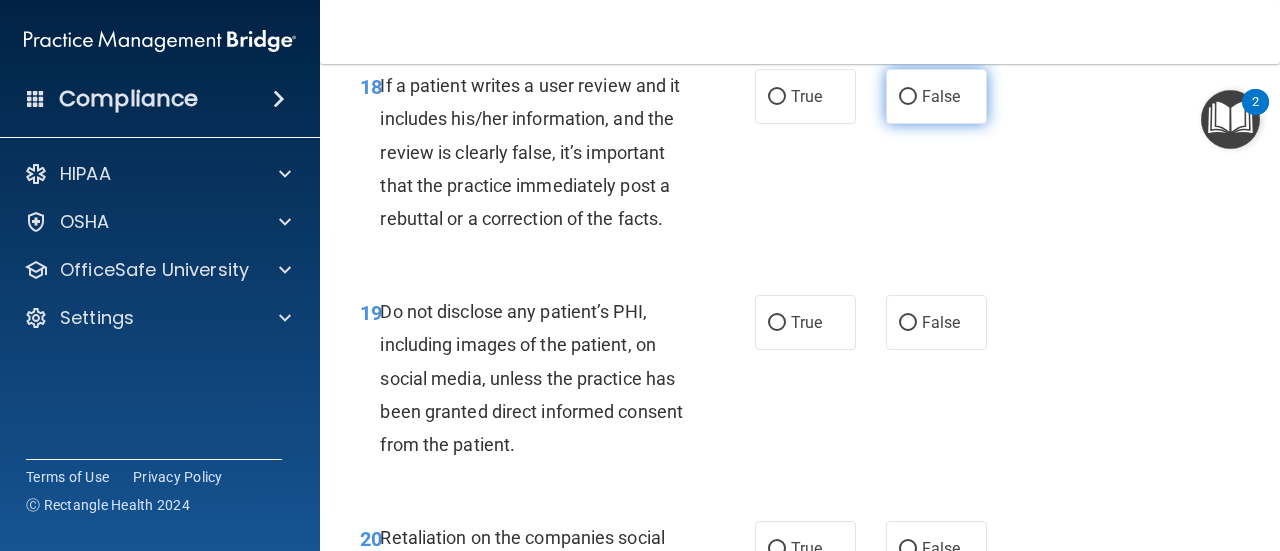scroll, scrollTop: 4100, scrollLeft: 0, axis: vertical 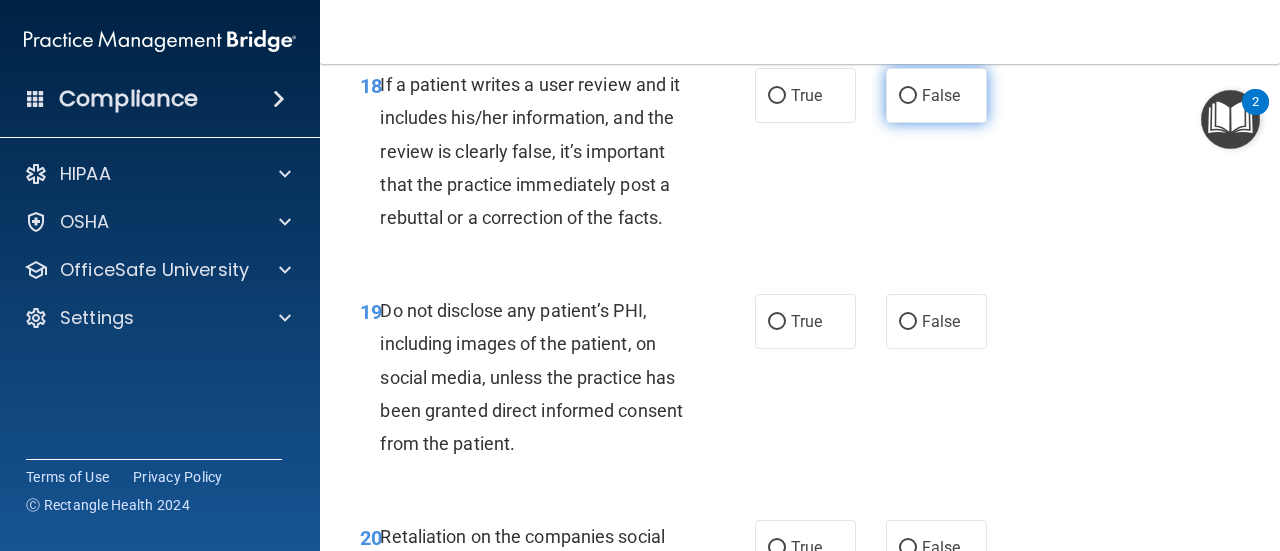 click on "False" at bounding box center [936, 95] 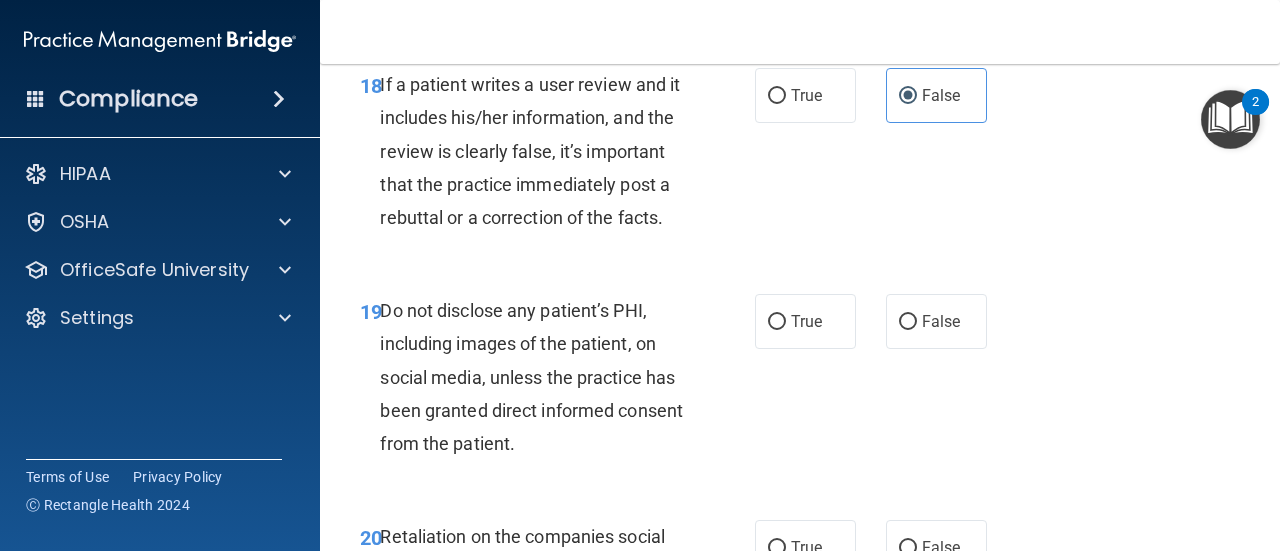 scroll, scrollTop: 4300, scrollLeft: 0, axis: vertical 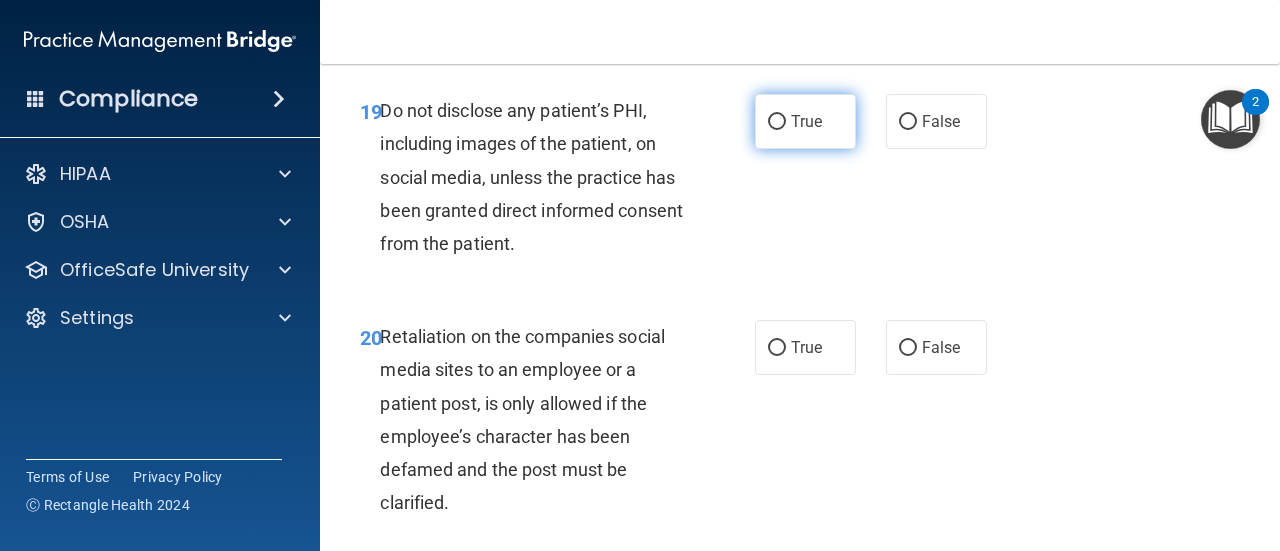 click on "True" at bounding box center [805, 121] 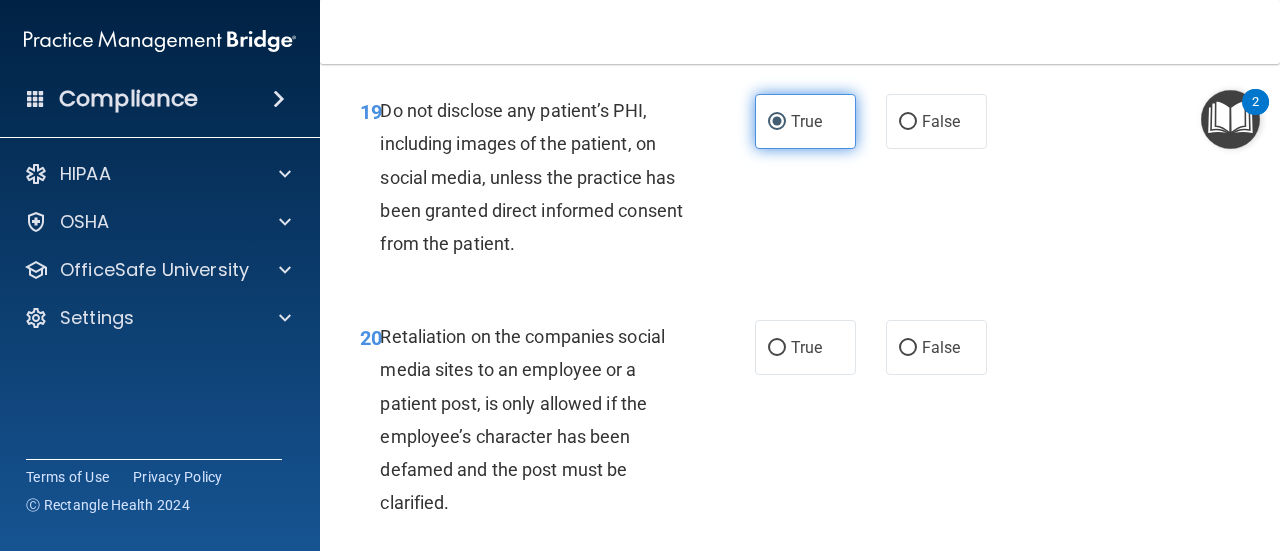 scroll, scrollTop: 4500, scrollLeft: 0, axis: vertical 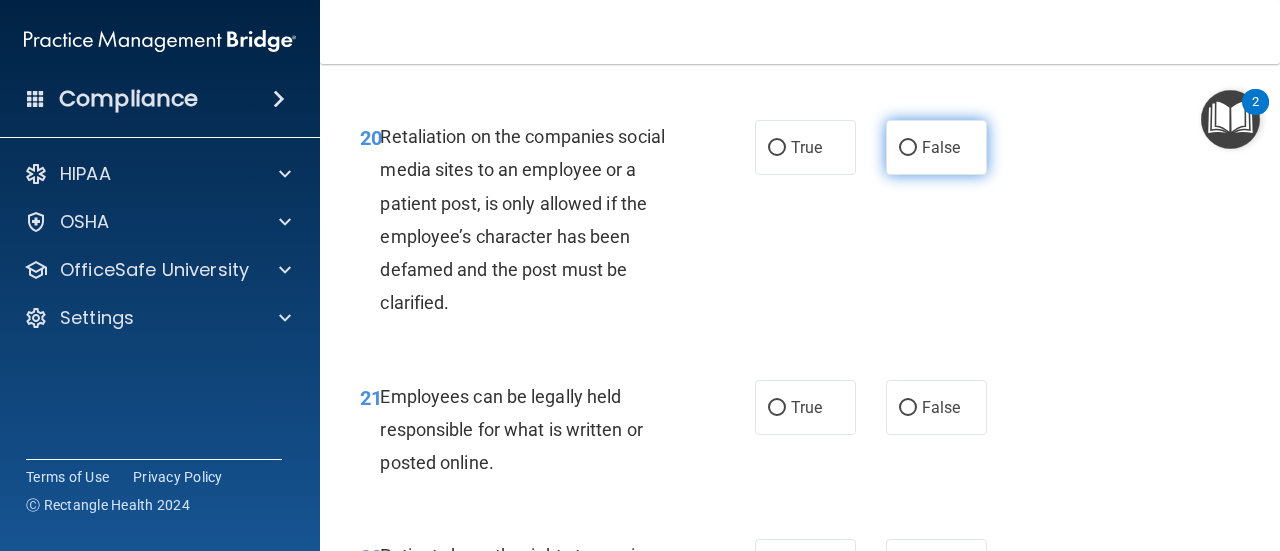 click on "False" at bounding box center [908, 148] 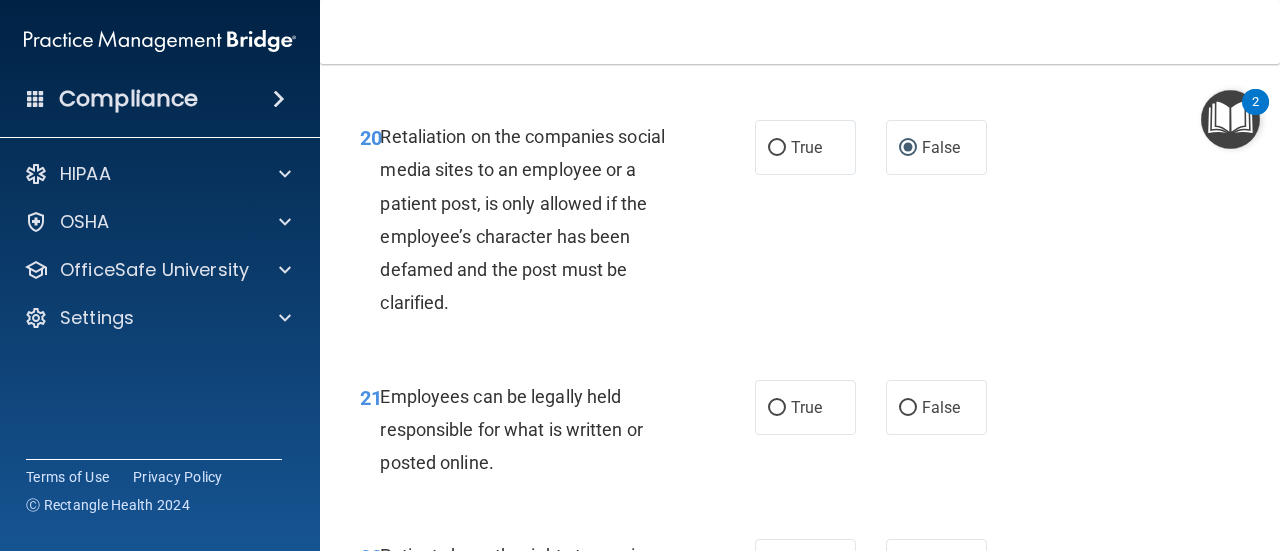 scroll, scrollTop: 4800, scrollLeft: 0, axis: vertical 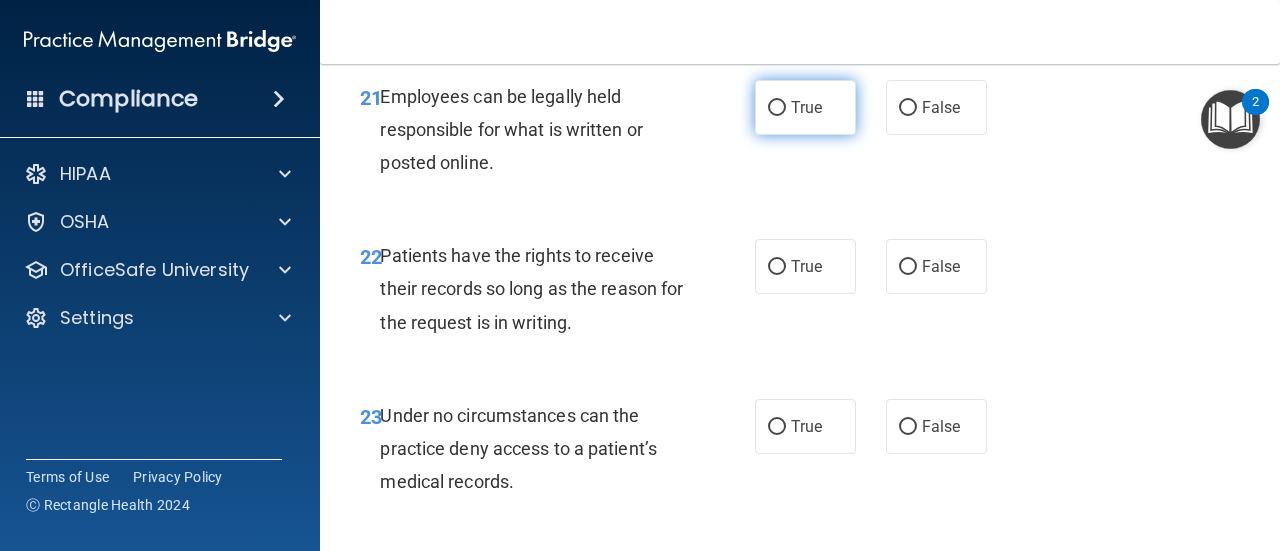 click on "True" at bounding box center (806, 107) 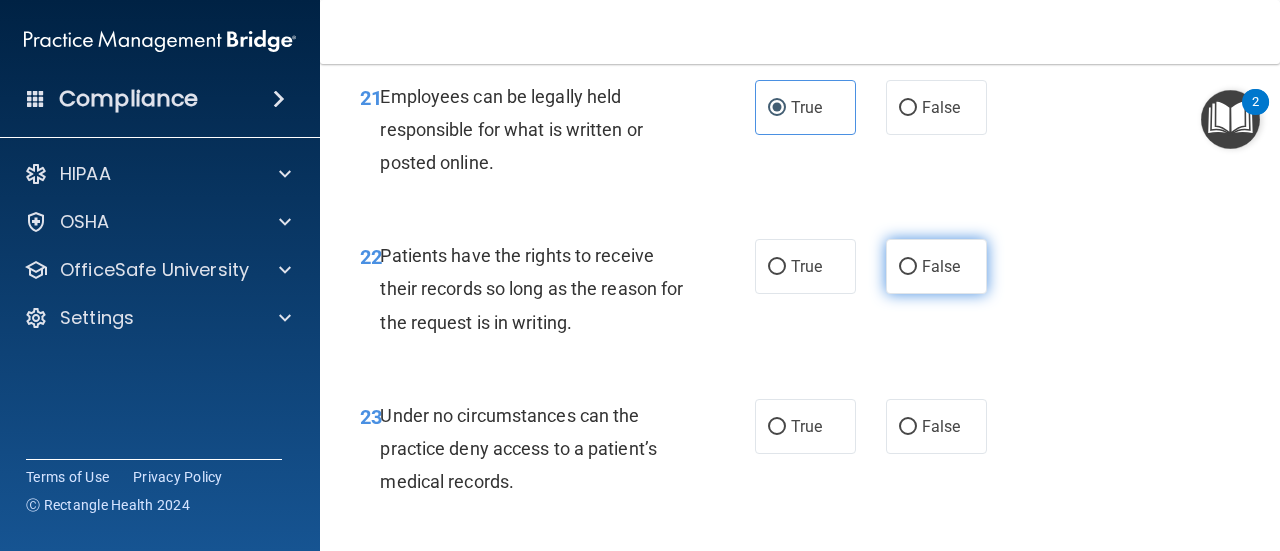 click on "False" at bounding box center (936, 266) 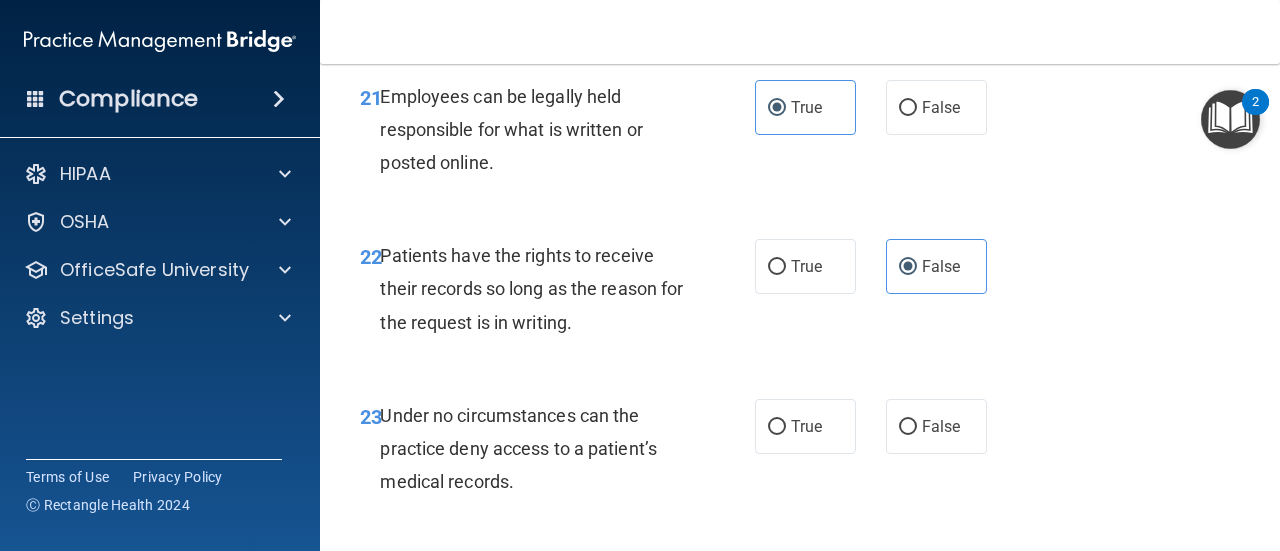 scroll, scrollTop: 5000, scrollLeft: 0, axis: vertical 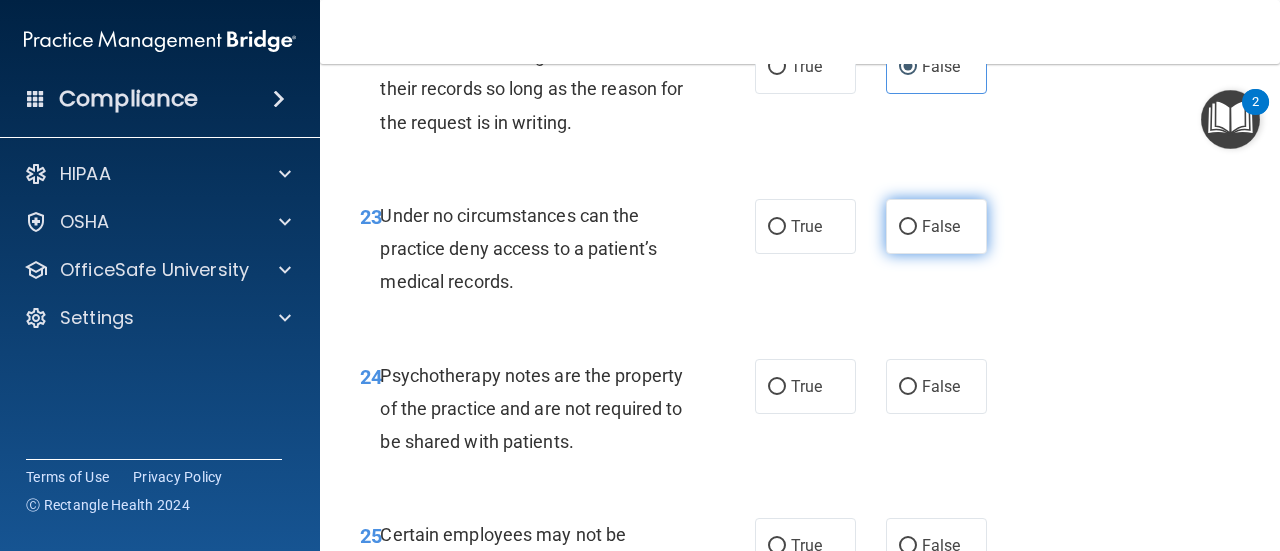 click on "False" at bounding box center (941, 226) 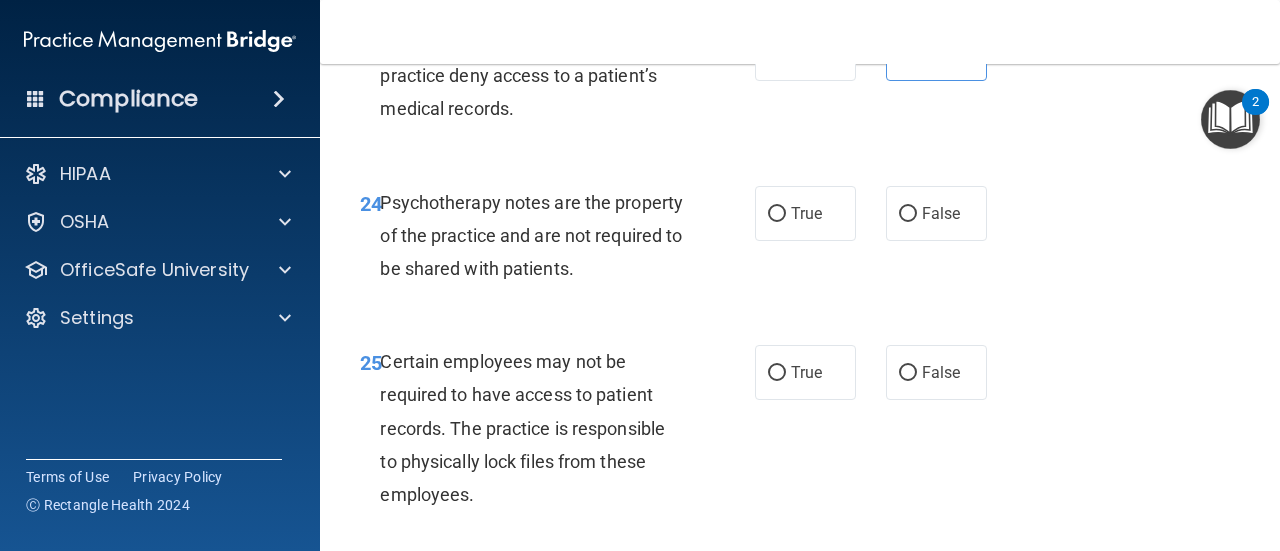 scroll, scrollTop: 5200, scrollLeft: 0, axis: vertical 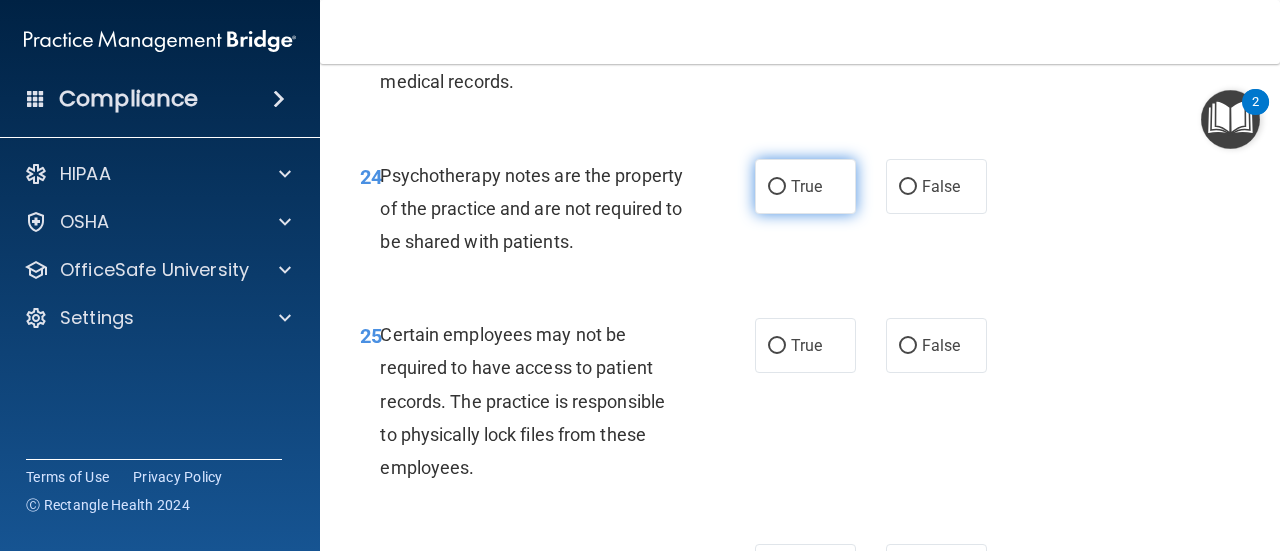 click on "True" at bounding box center [805, 186] 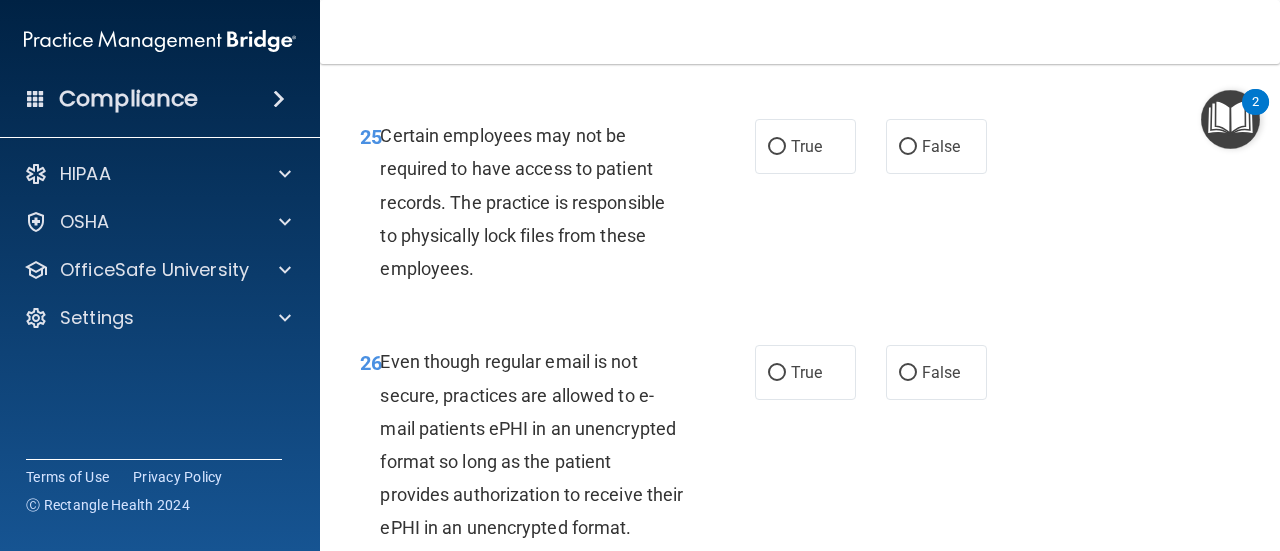 scroll, scrollTop: 5400, scrollLeft: 0, axis: vertical 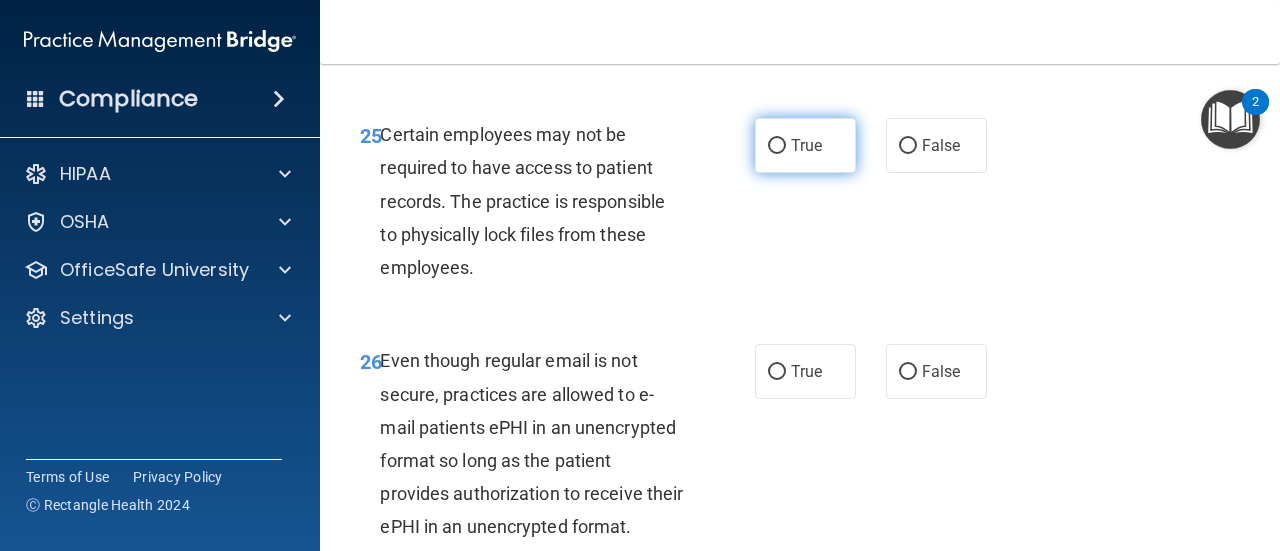 click on "True" at bounding box center (805, 145) 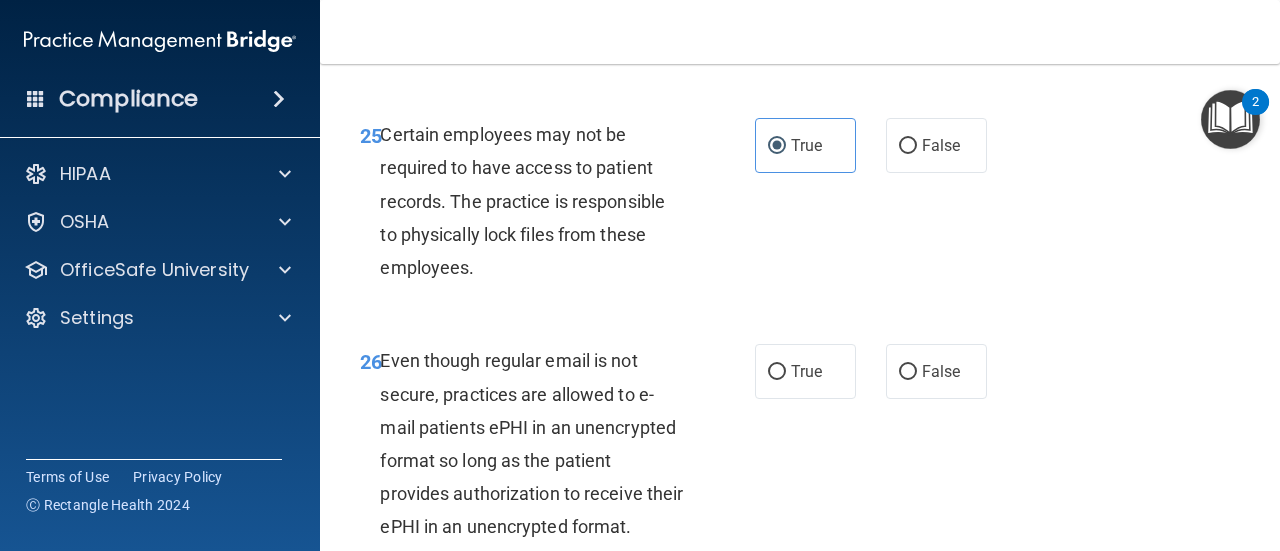 scroll, scrollTop: 5600, scrollLeft: 0, axis: vertical 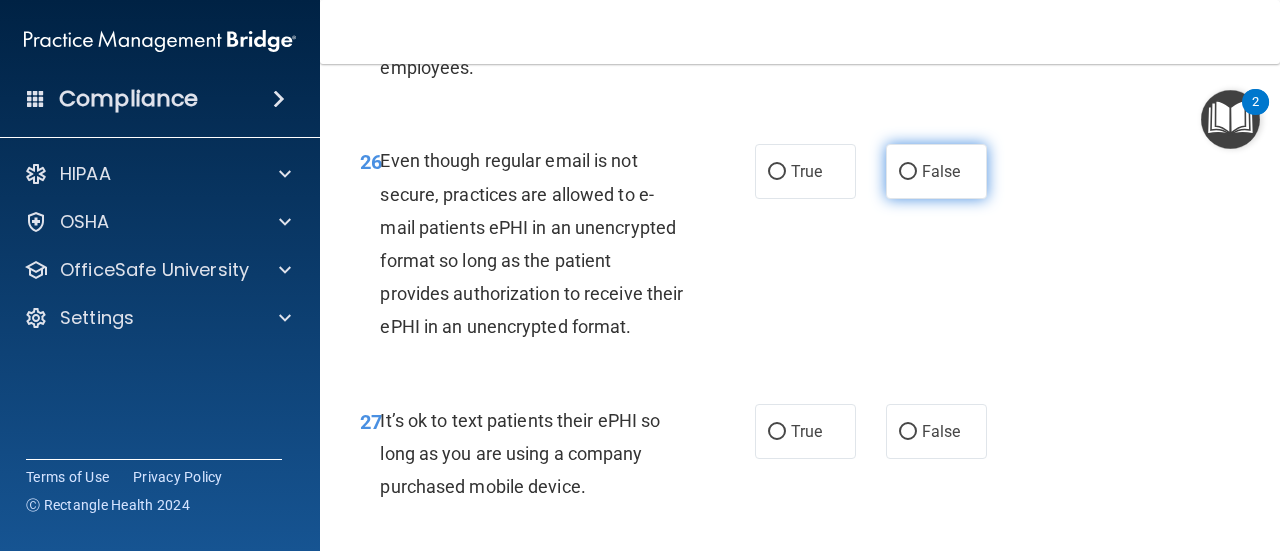 click on "False" at bounding box center [941, 171] 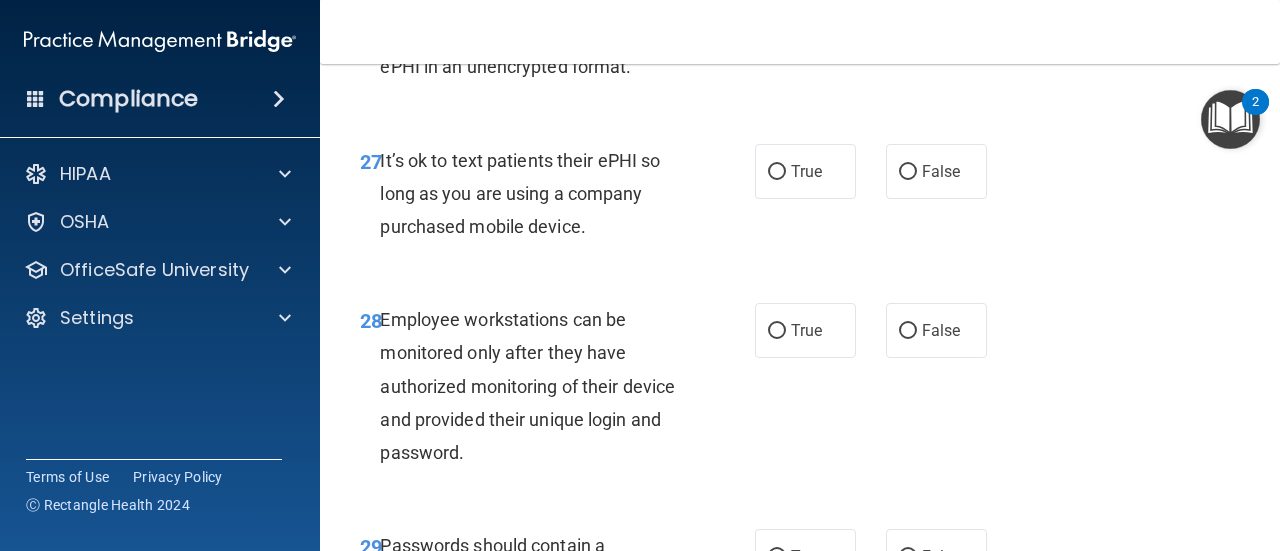 scroll, scrollTop: 5800, scrollLeft: 0, axis: vertical 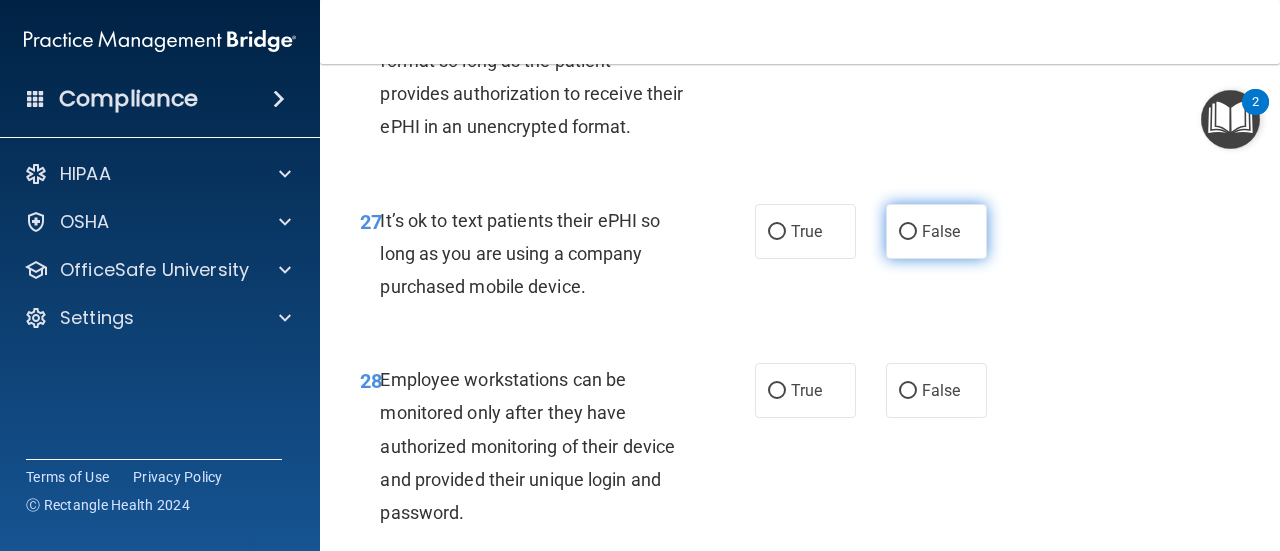 click on "False" at bounding box center (908, 232) 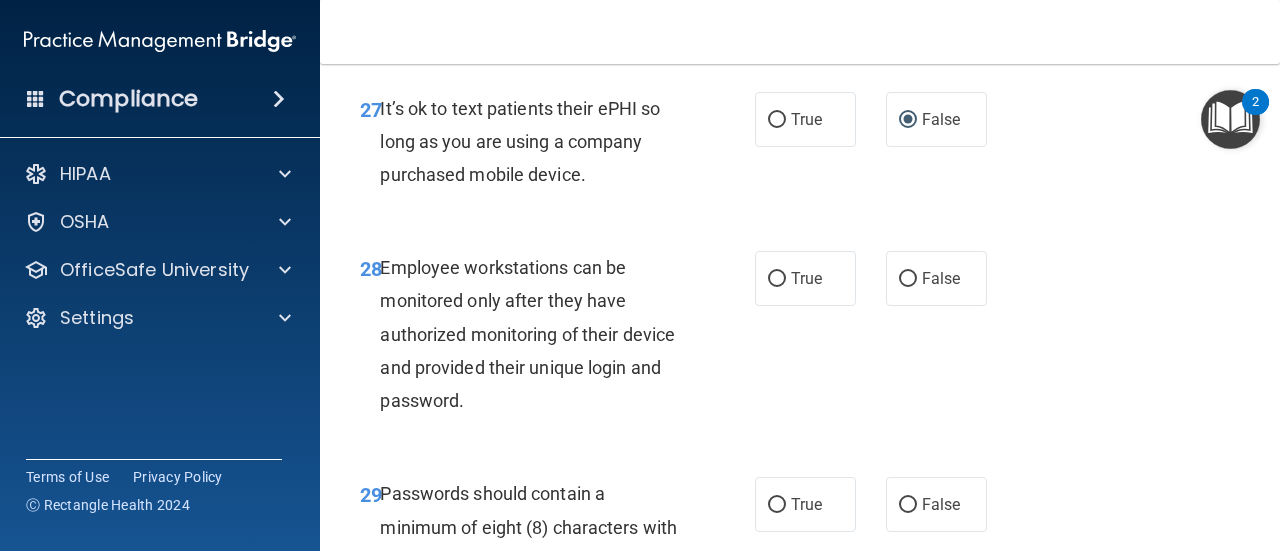 scroll, scrollTop: 6000, scrollLeft: 0, axis: vertical 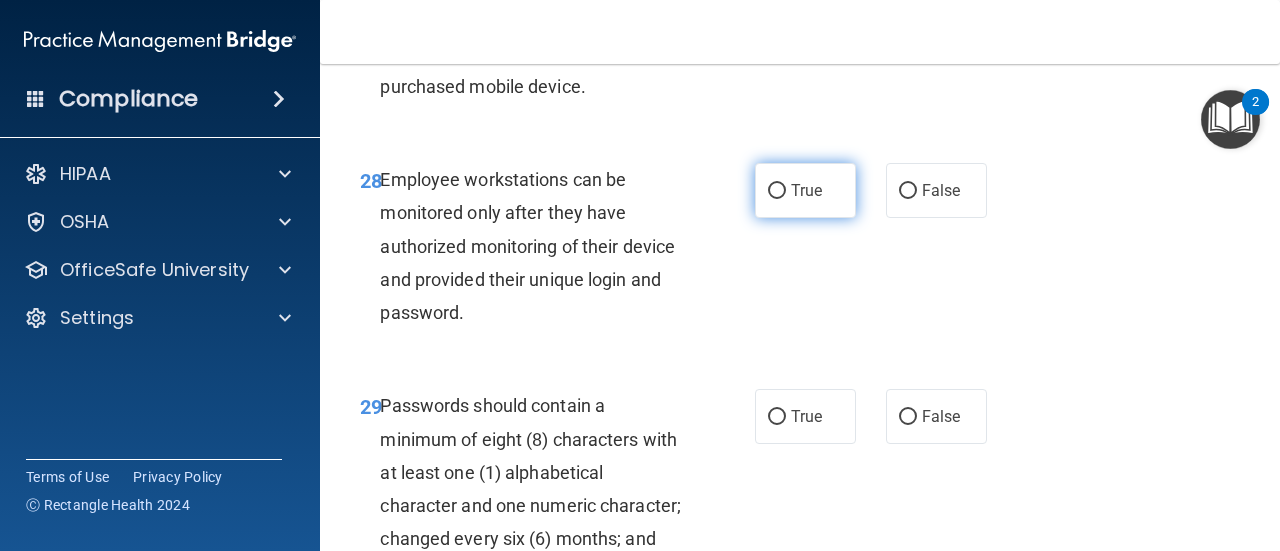 click on "True" at bounding box center (805, 190) 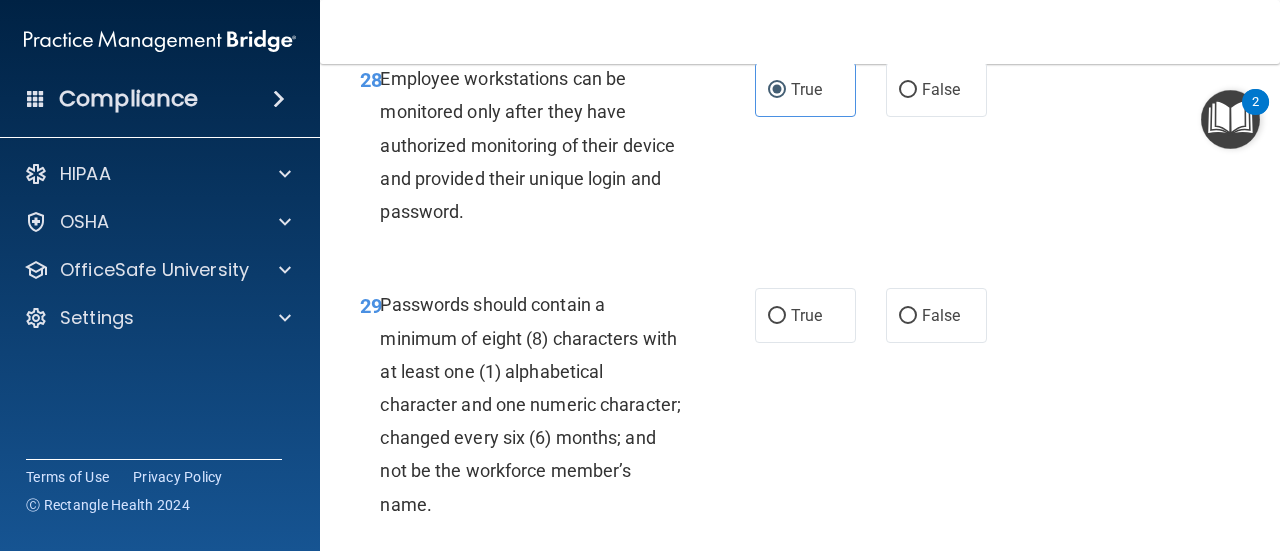 scroll, scrollTop: 6200, scrollLeft: 0, axis: vertical 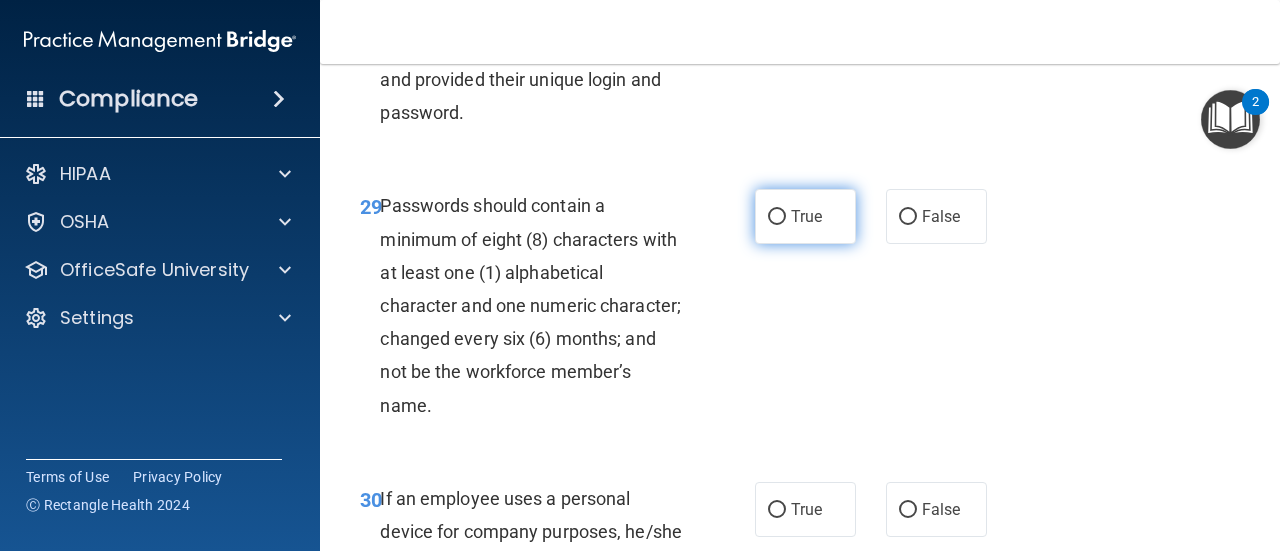 click on "True" at bounding box center [806, 216] 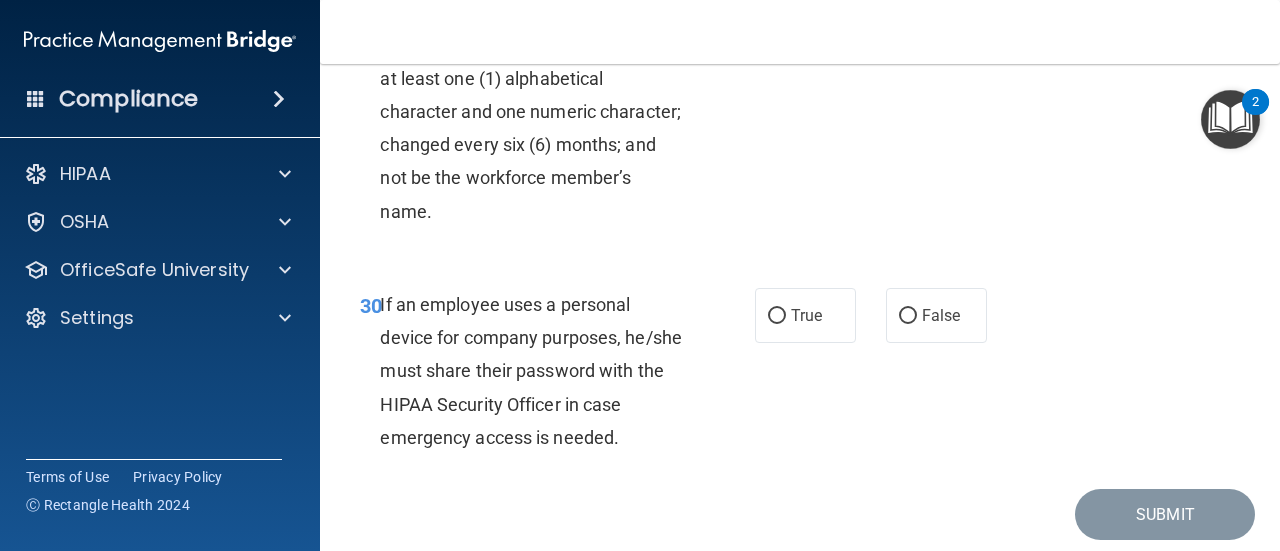 scroll, scrollTop: 6494, scrollLeft: 0, axis: vertical 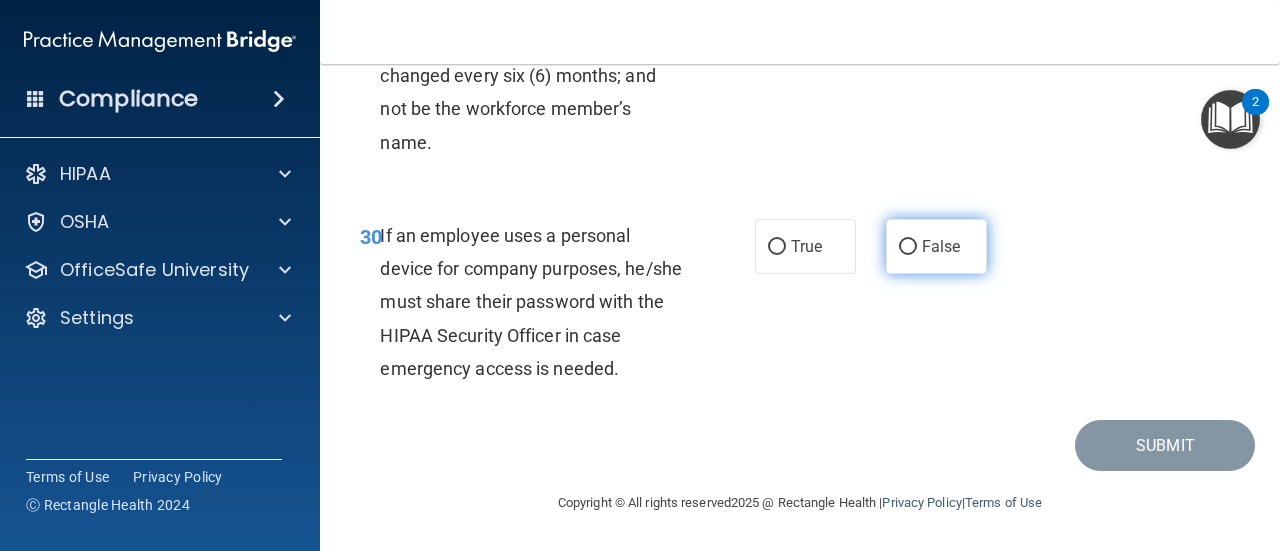 click on "False" at bounding box center [941, 246] 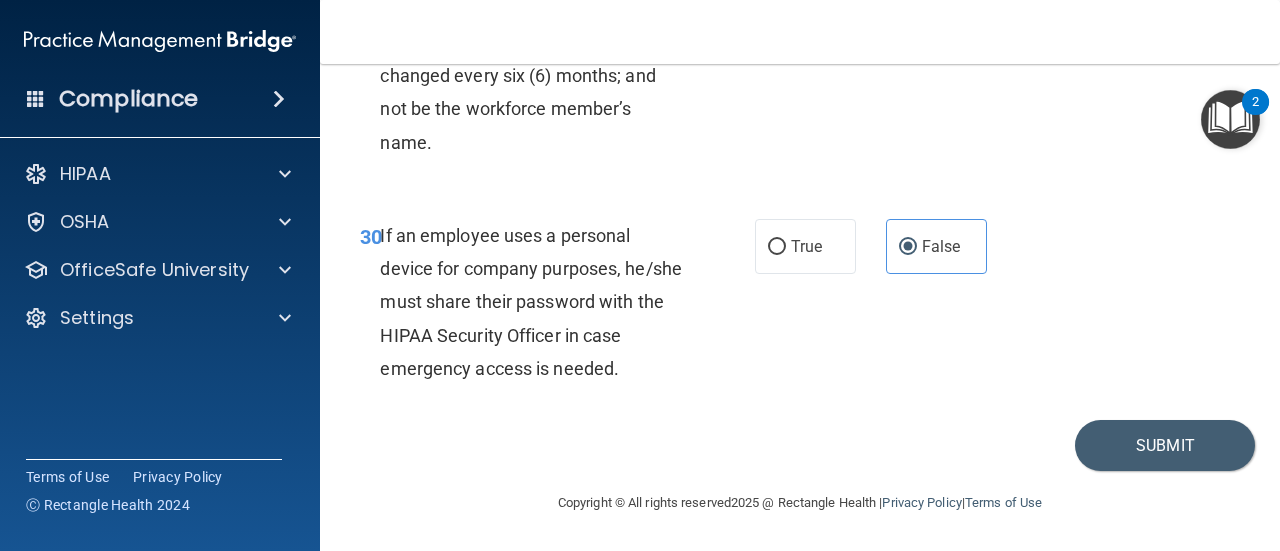 scroll, scrollTop: 6594, scrollLeft: 0, axis: vertical 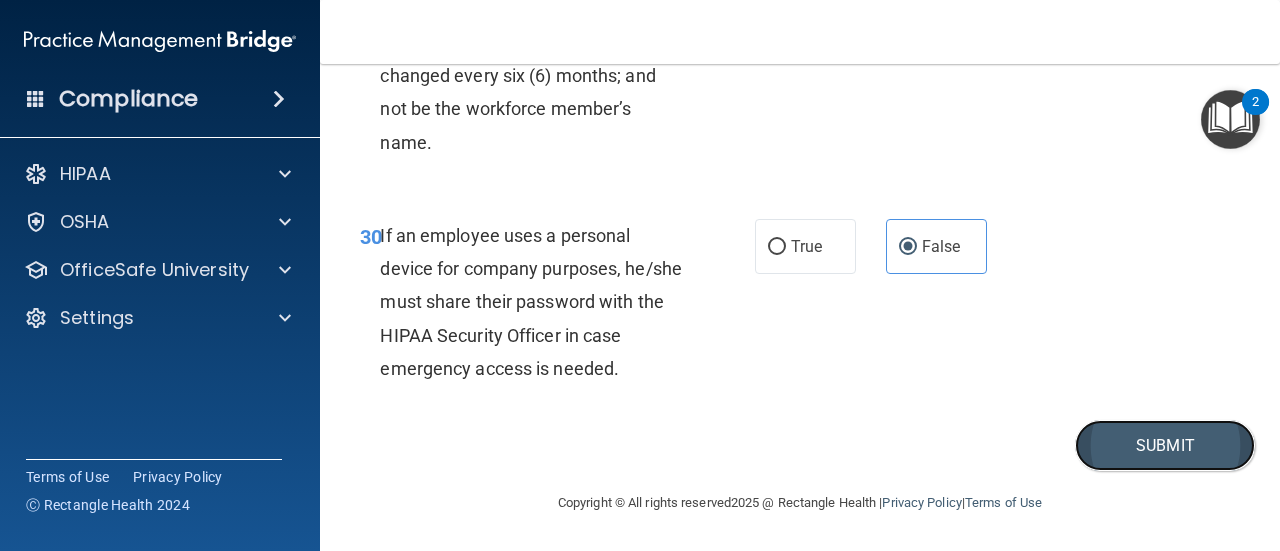 click on "Submit" at bounding box center (1165, 445) 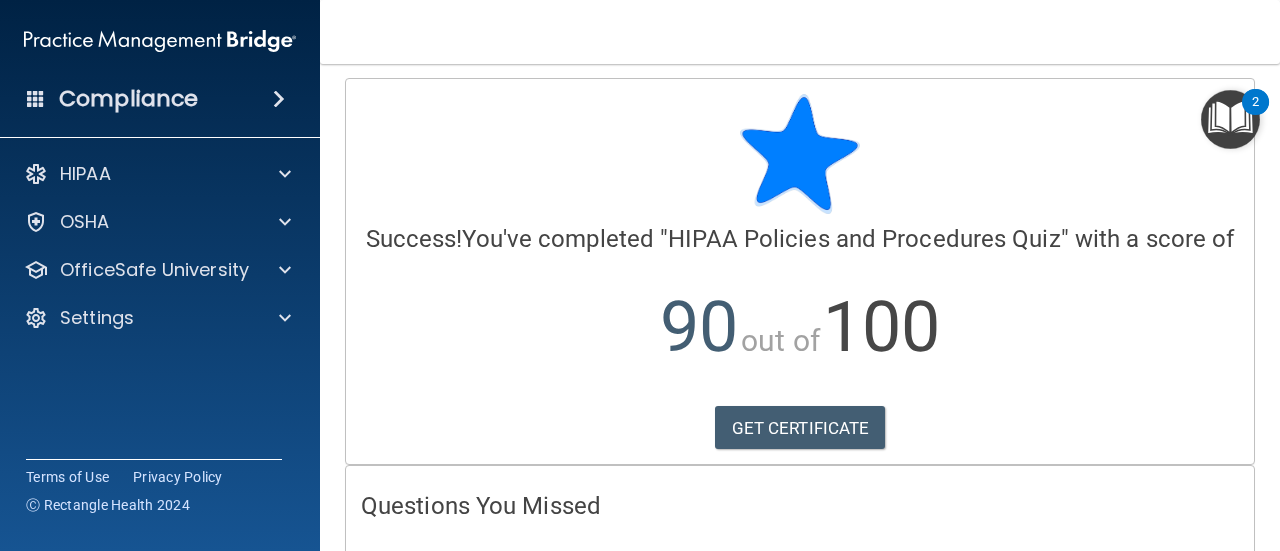 scroll, scrollTop: 0, scrollLeft: 0, axis: both 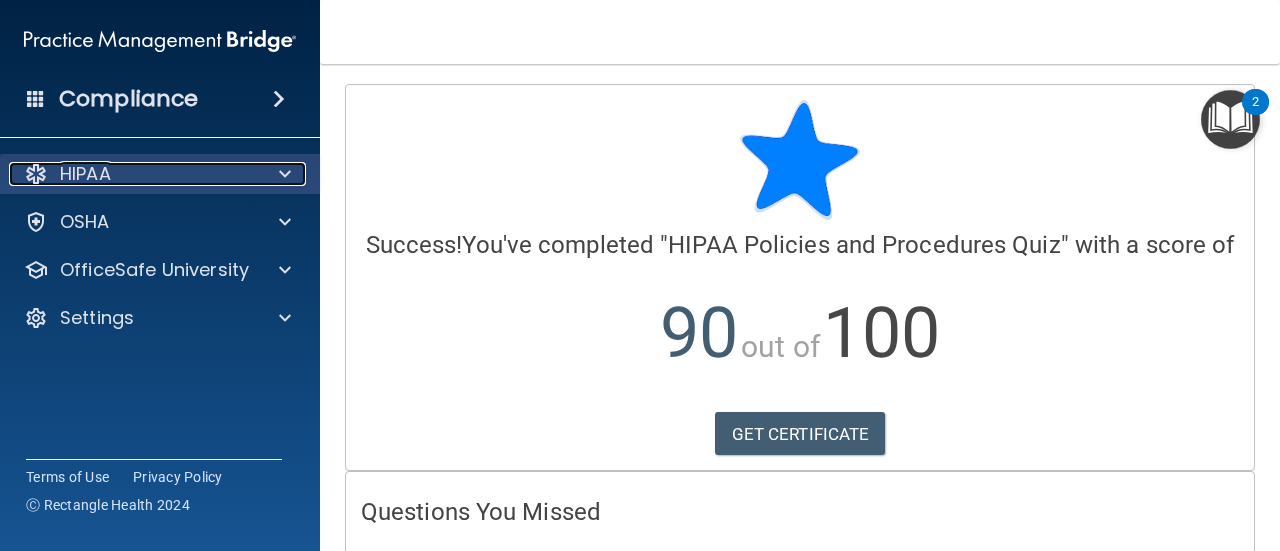 click on "HIPAA" at bounding box center [133, 174] 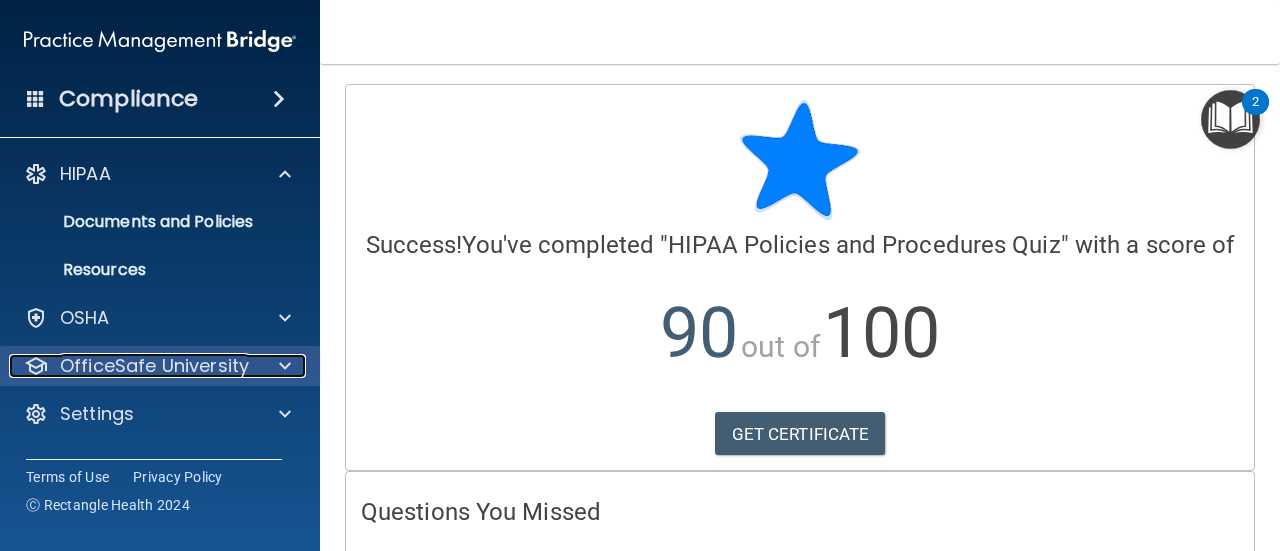 click on "OfficeSafe University" at bounding box center (154, 366) 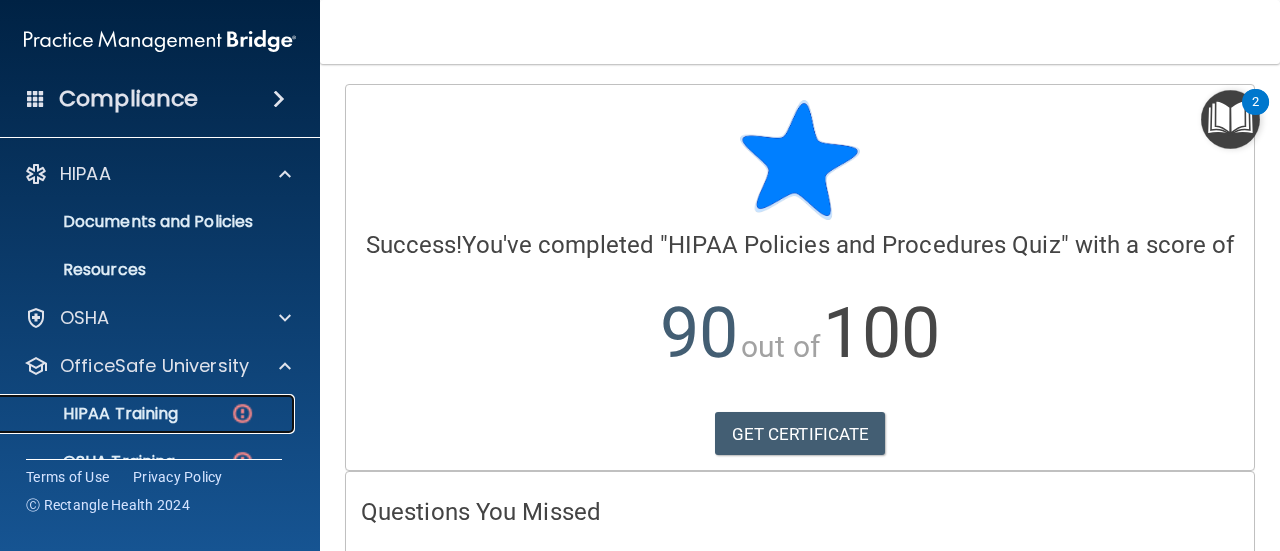 click on "HIPAA Training" at bounding box center (137, 414) 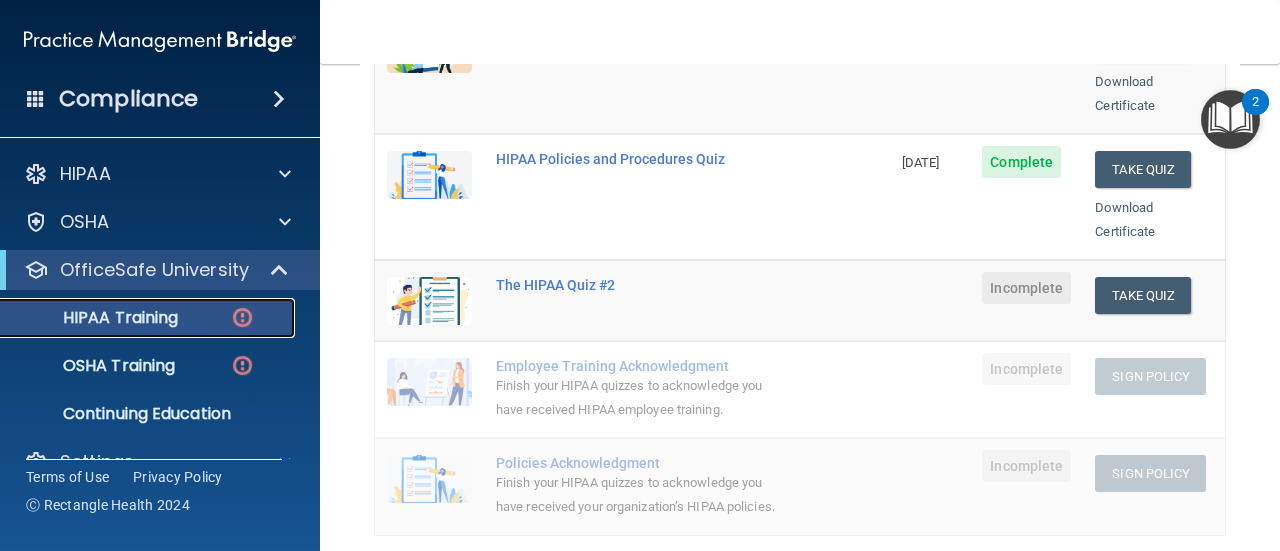 scroll, scrollTop: 400, scrollLeft: 0, axis: vertical 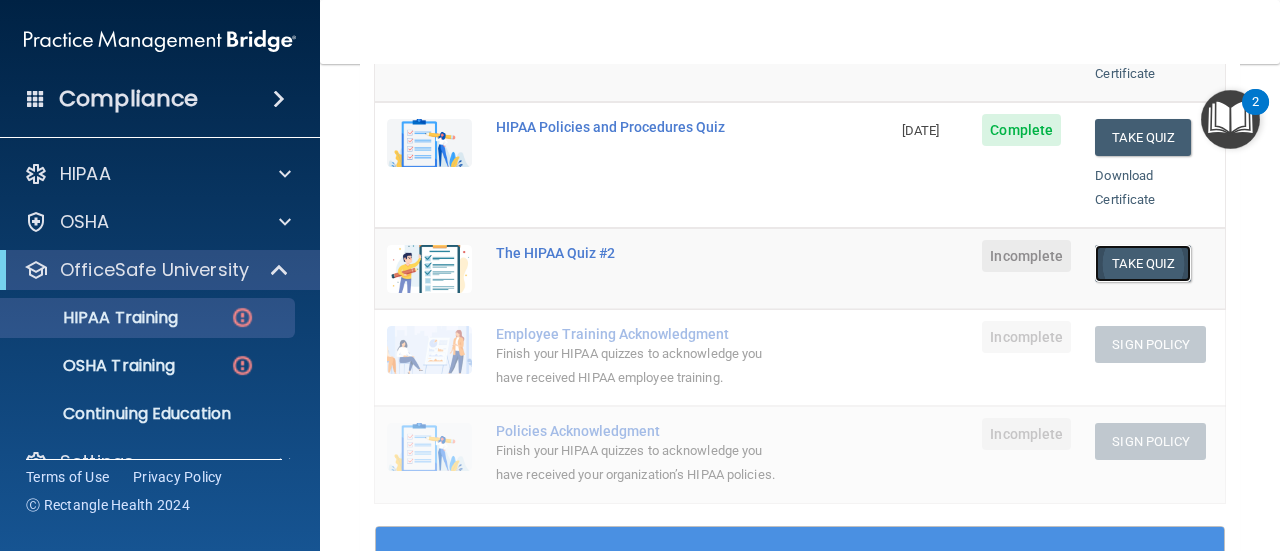 click on "Take Quiz" at bounding box center (1143, 263) 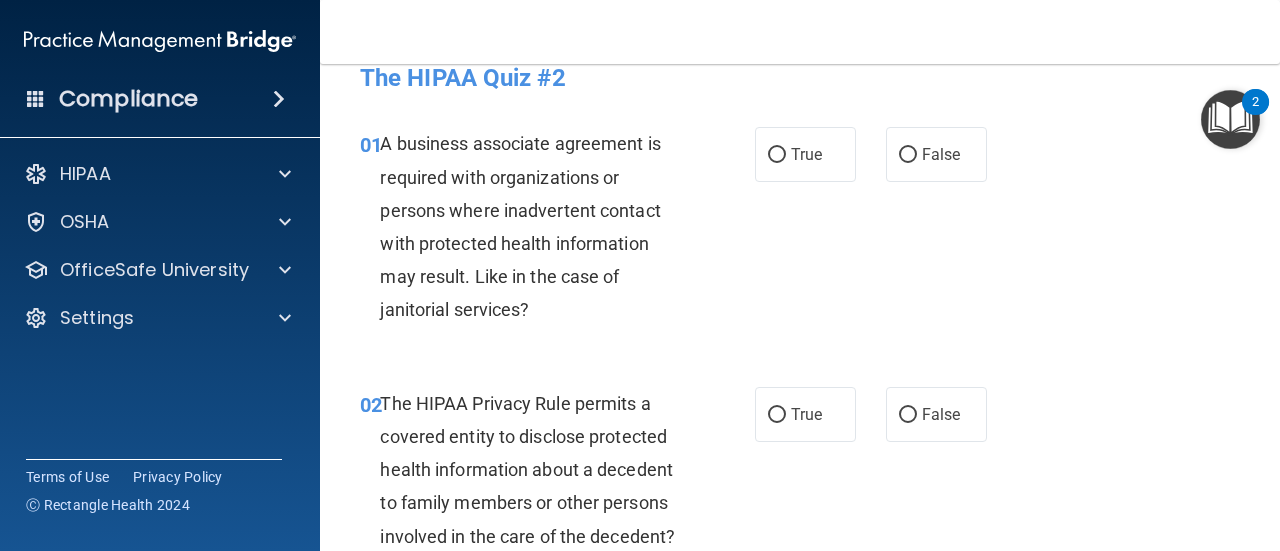 scroll, scrollTop: 0, scrollLeft: 0, axis: both 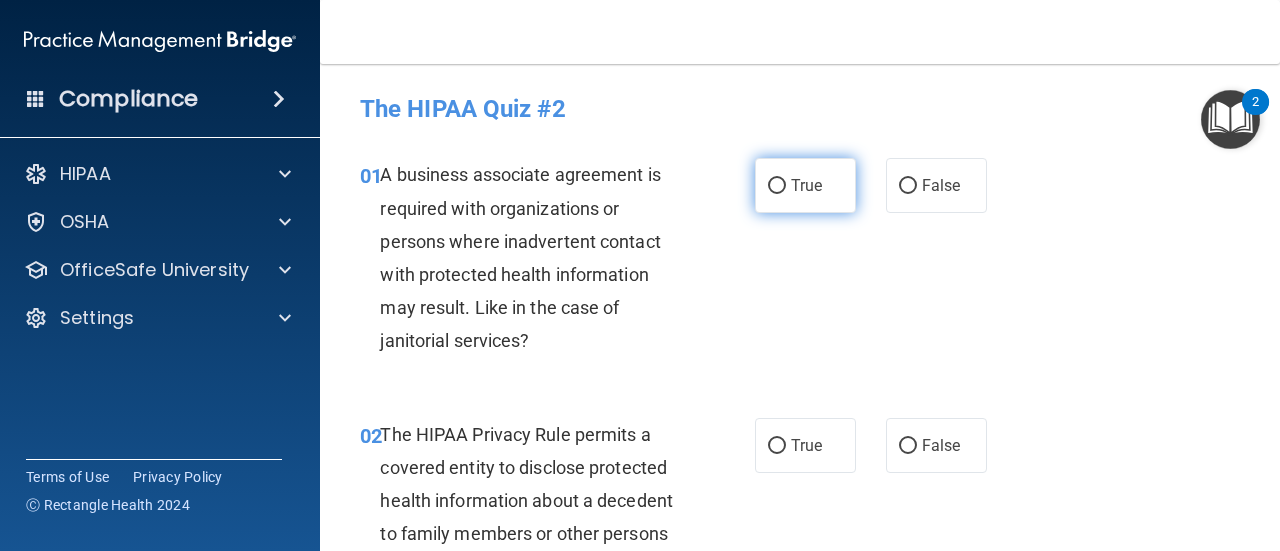 click on "True" at bounding box center (805, 185) 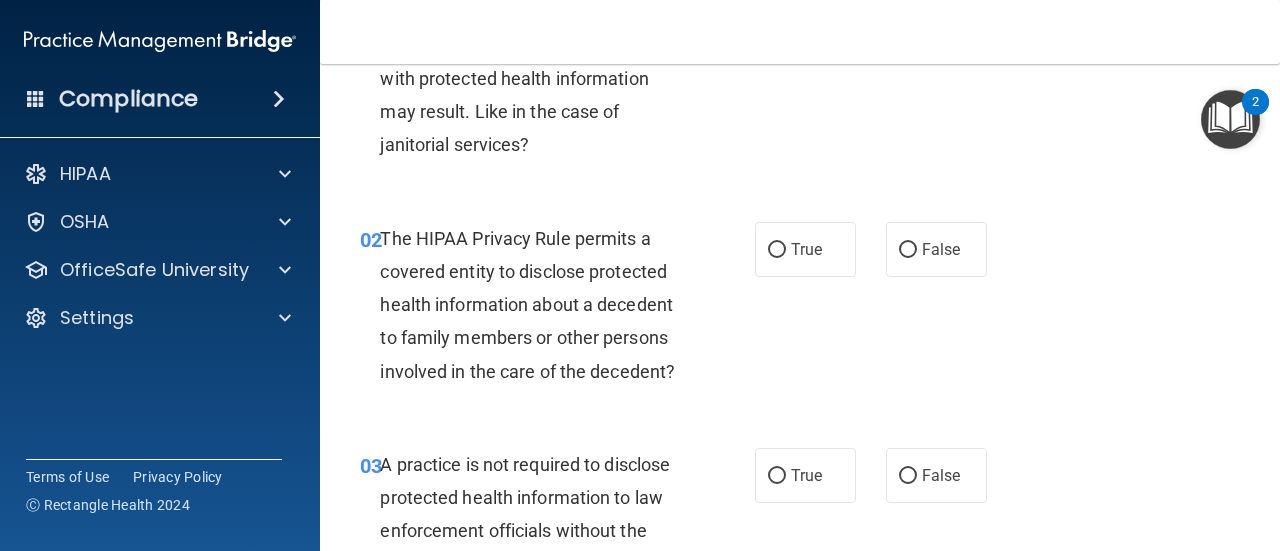 scroll, scrollTop: 200, scrollLeft: 0, axis: vertical 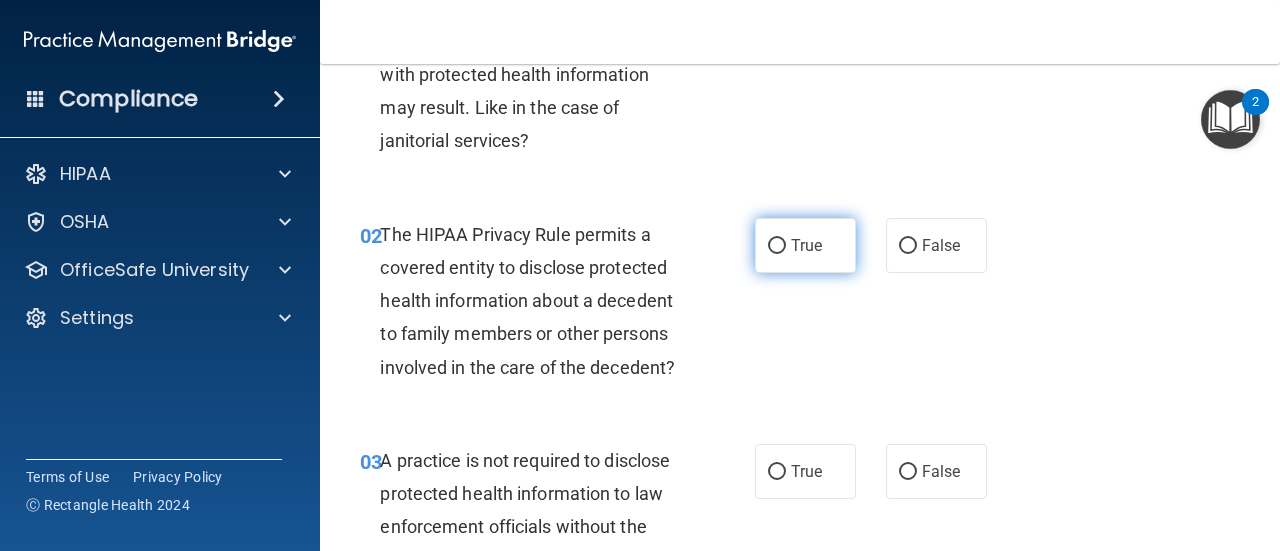 click on "True" at bounding box center [805, 245] 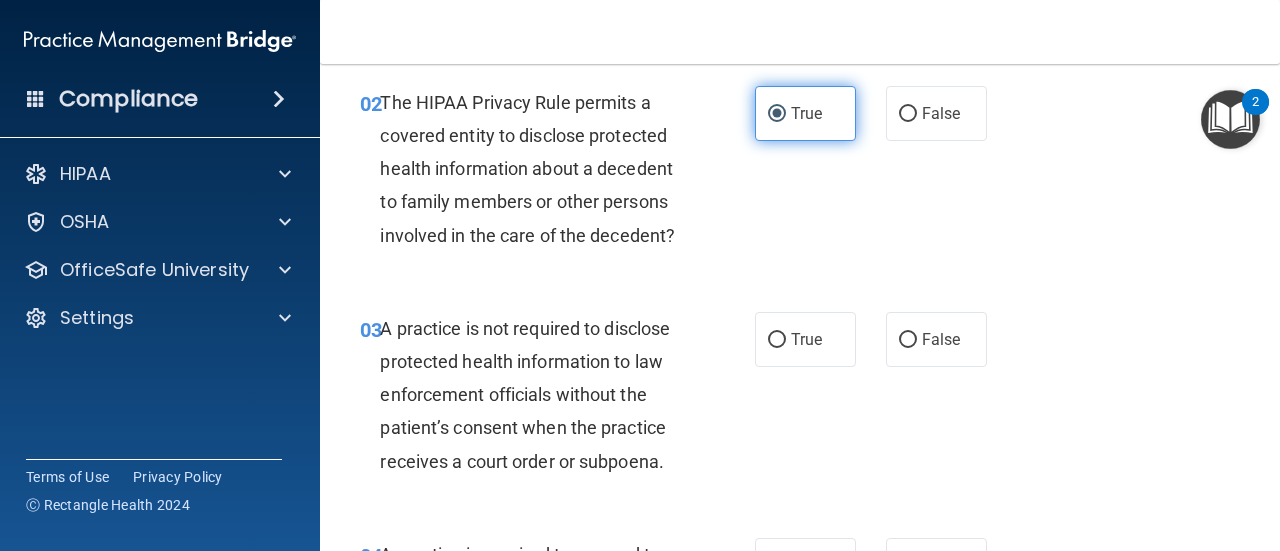 scroll, scrollTop: 300, scrollLeft: 0, axis: vertical 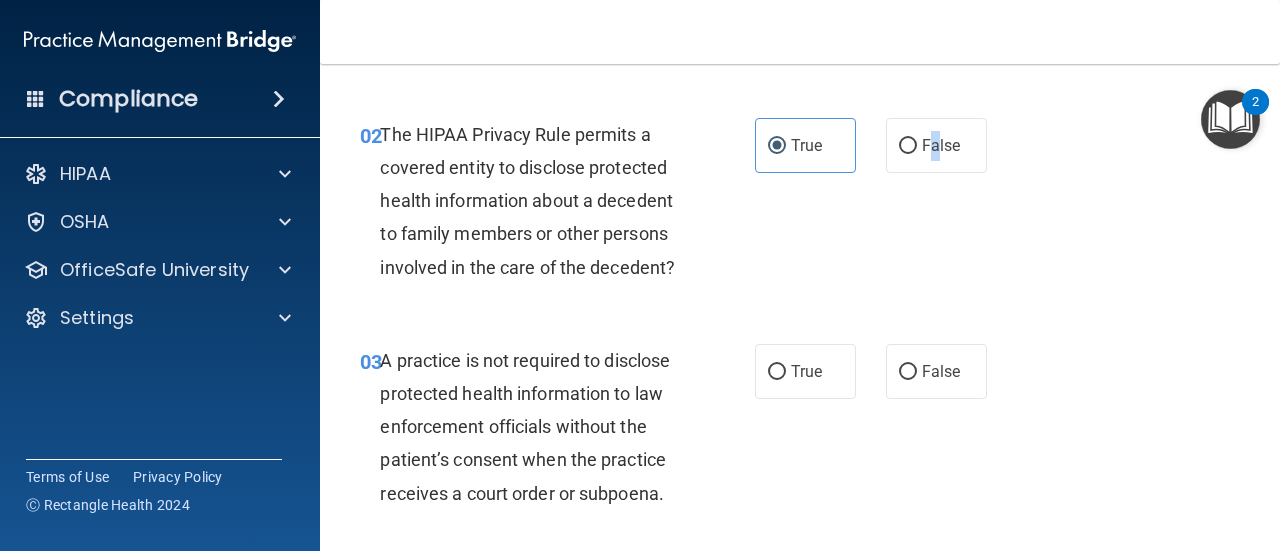 click on "False" at bounding box center [936, 145] 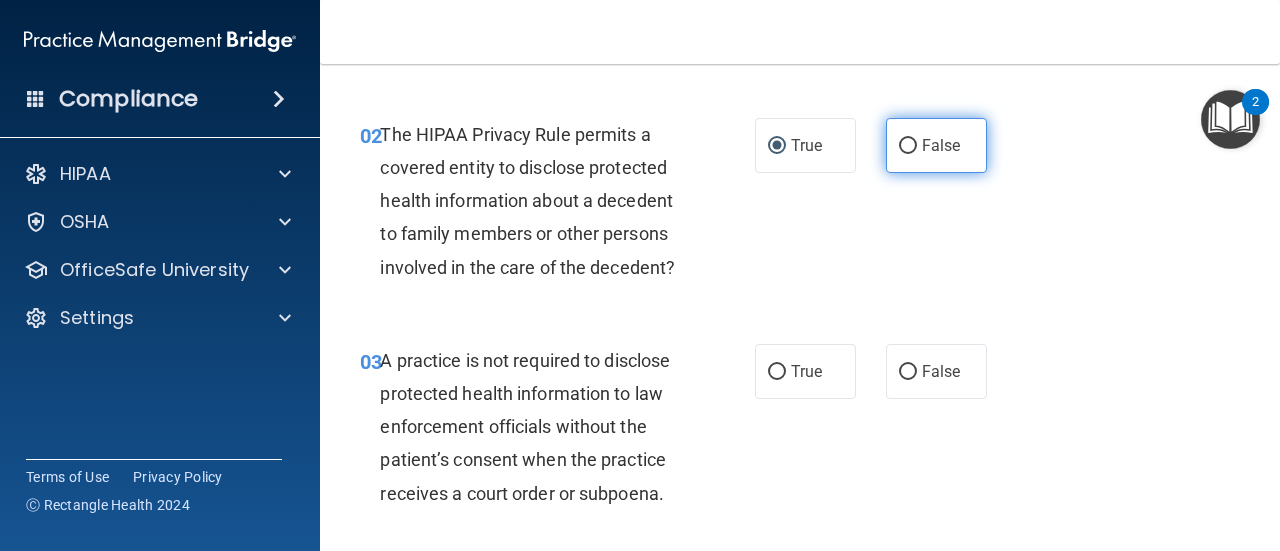 click on "False" at bounding box center [936, 145] 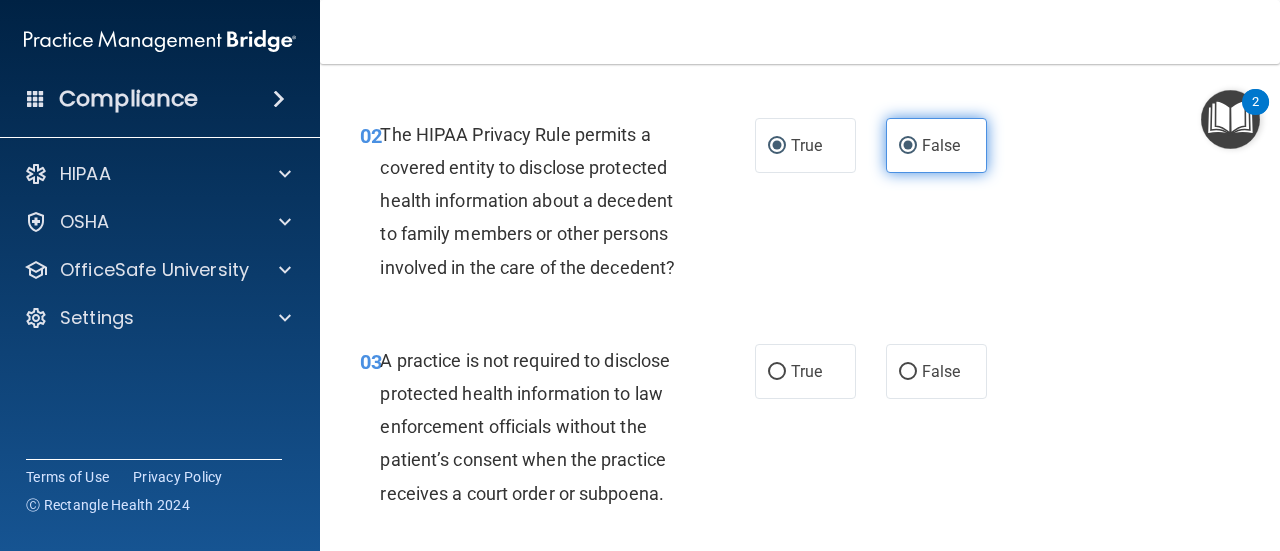 radio on "false" 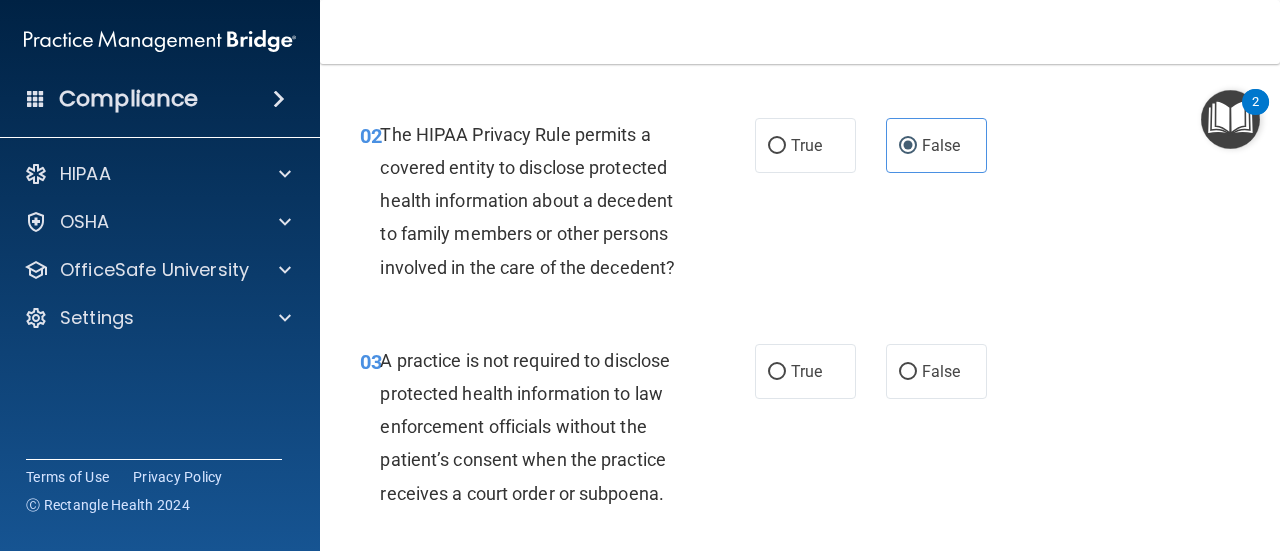 scroll, scrollTop: 400, scrollLeft: 0, axis: vertical 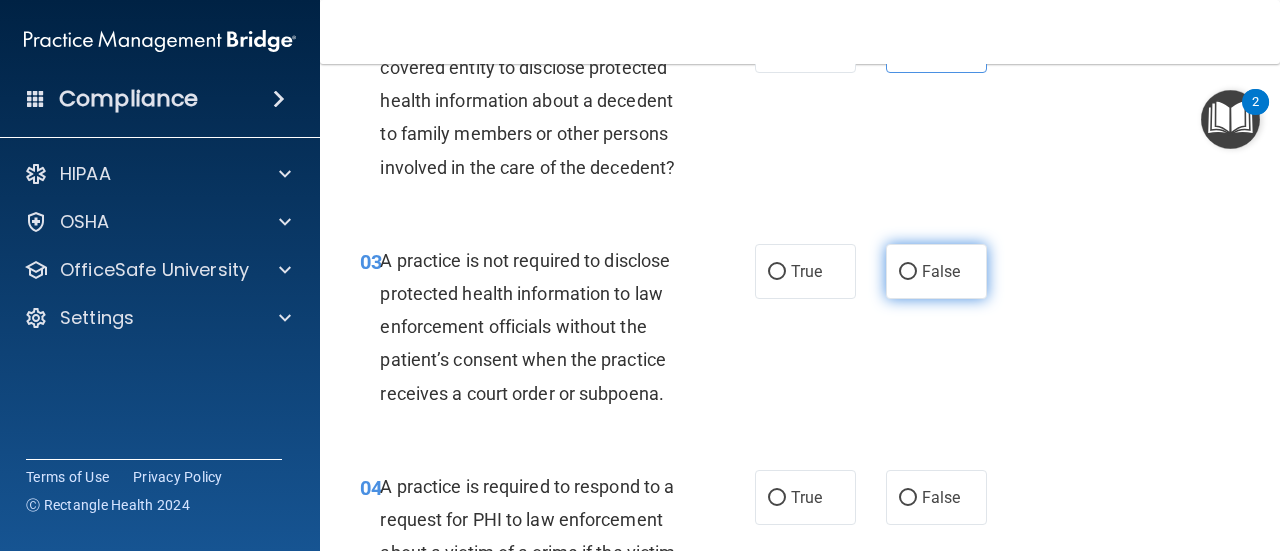 click on "False" at bounding box center (936, 271) 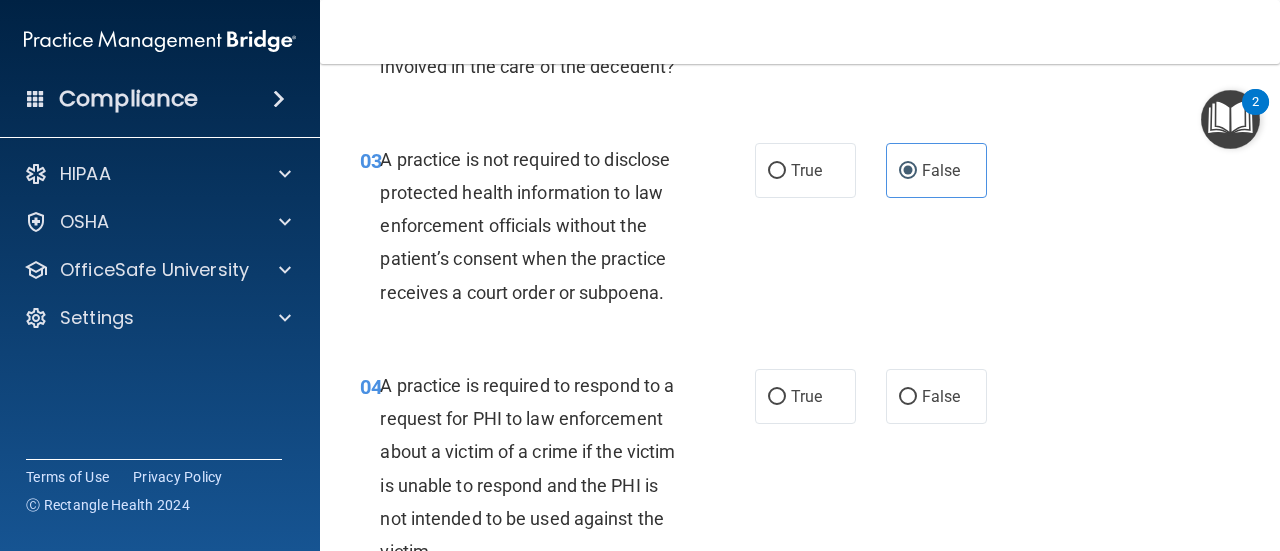 scroll, scrollTop: 600, scrollLeft: 0, axis: vertical 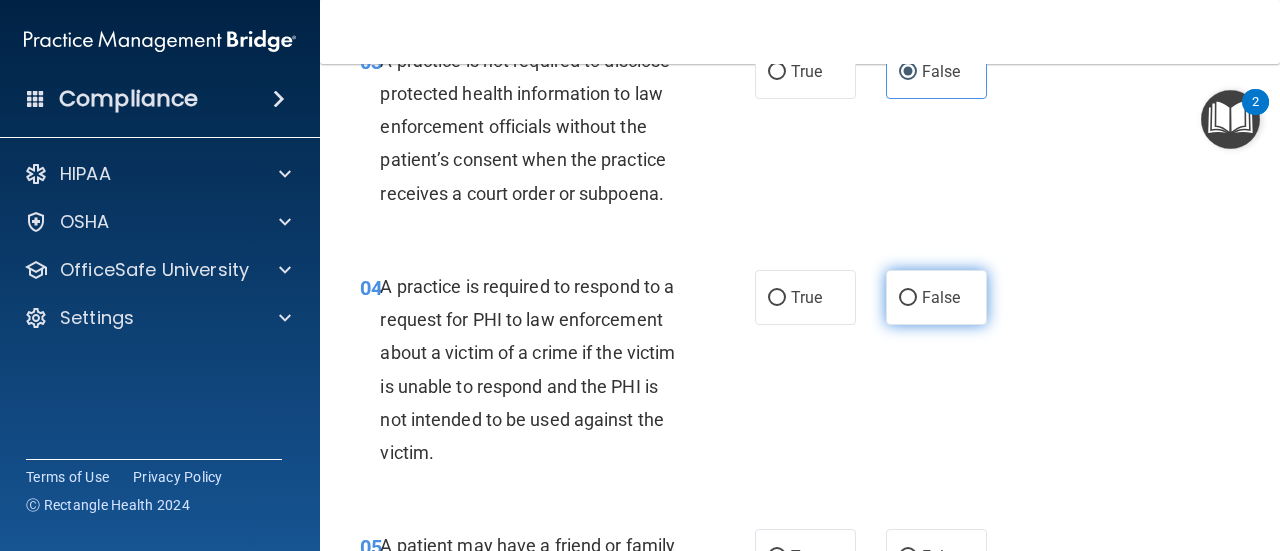 click on "False" at bounding box center [908, 298] 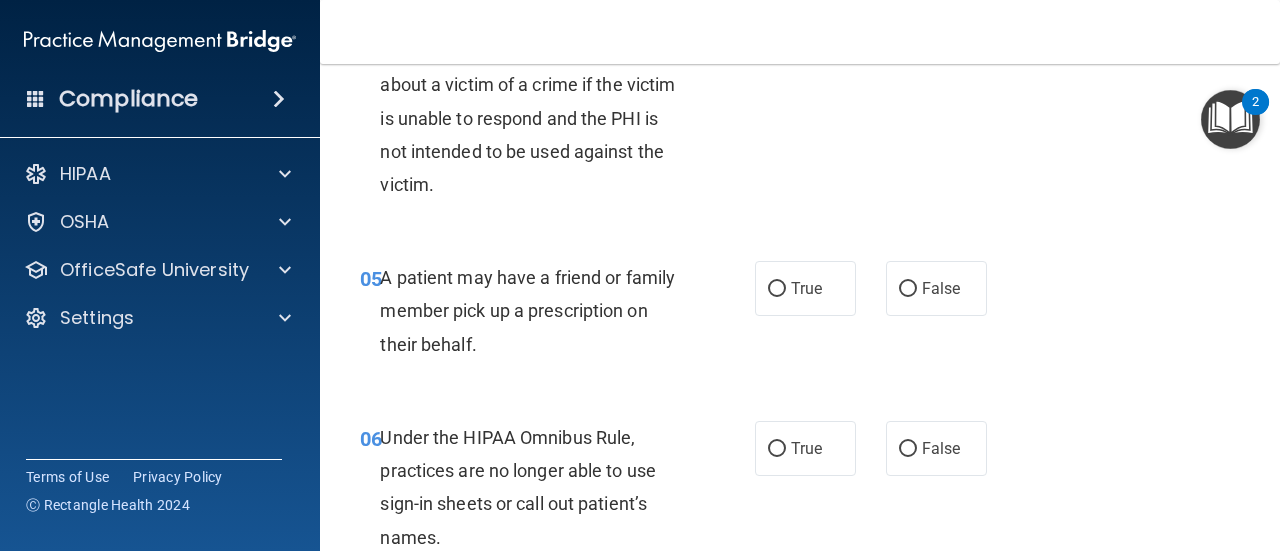 scroll, scrollTop: 900, scrollLeft: 0, axis: vertical 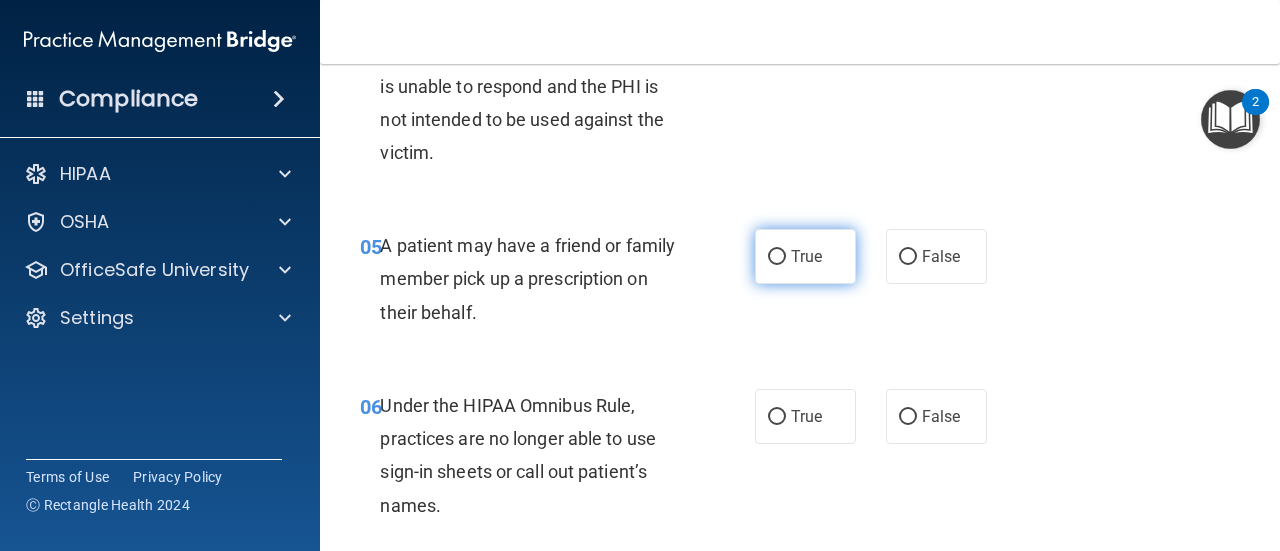 click on "True" at bounding box center (806, 256) 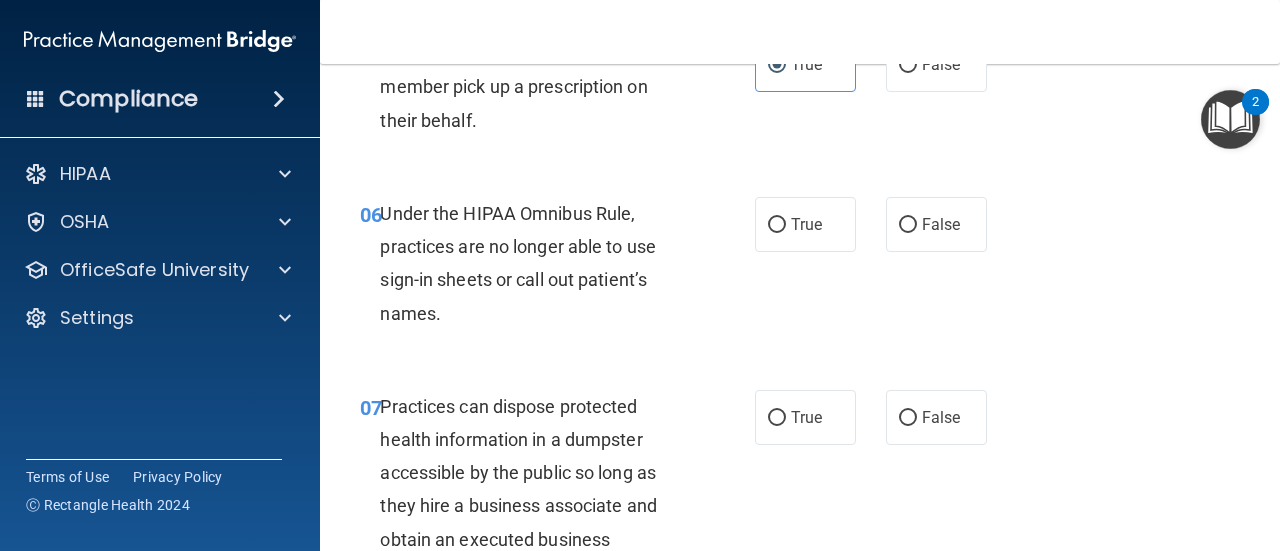 scroll, scrollTop: 1100, scrollLeft: 0, axis: vertical 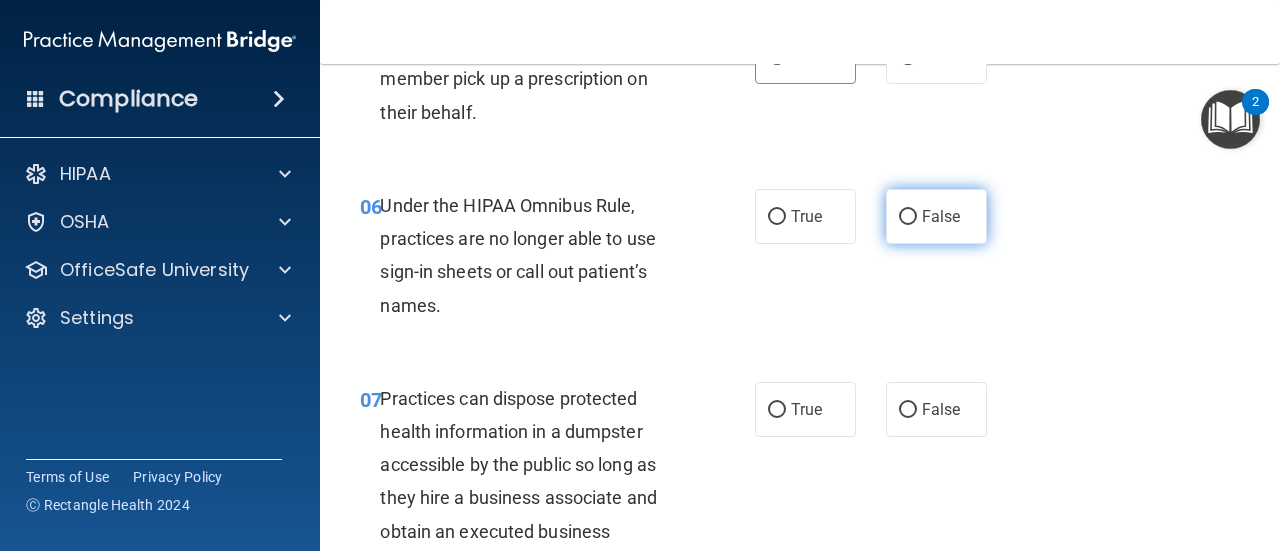 click on "False" at bounding box center (908, 217) 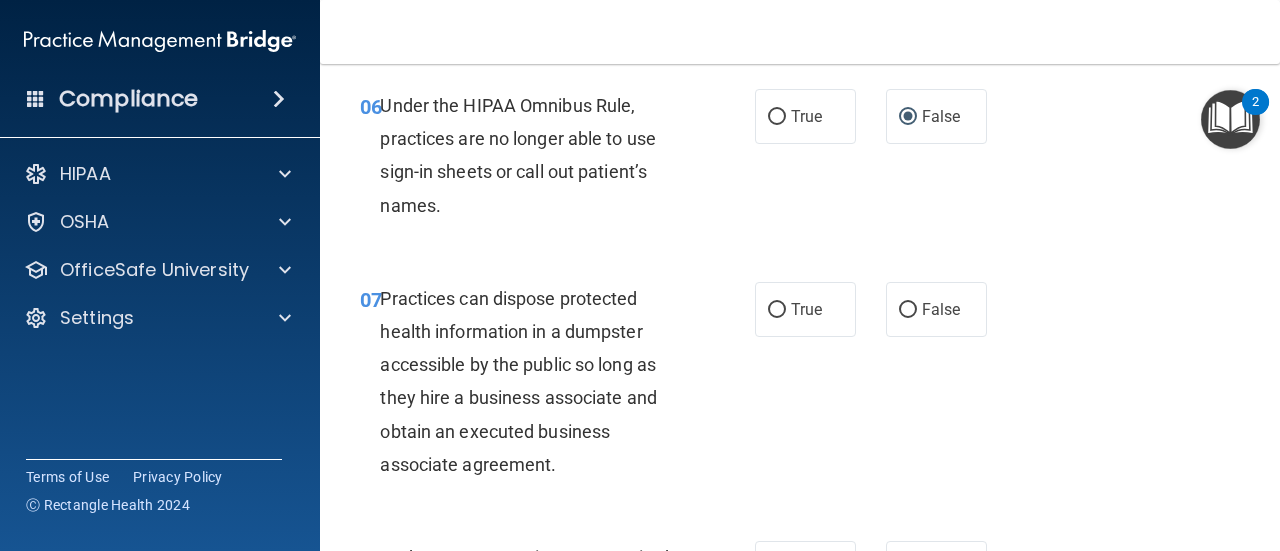scroll, scrollTop: 1300, scrollLeft: 0, axis: vertical 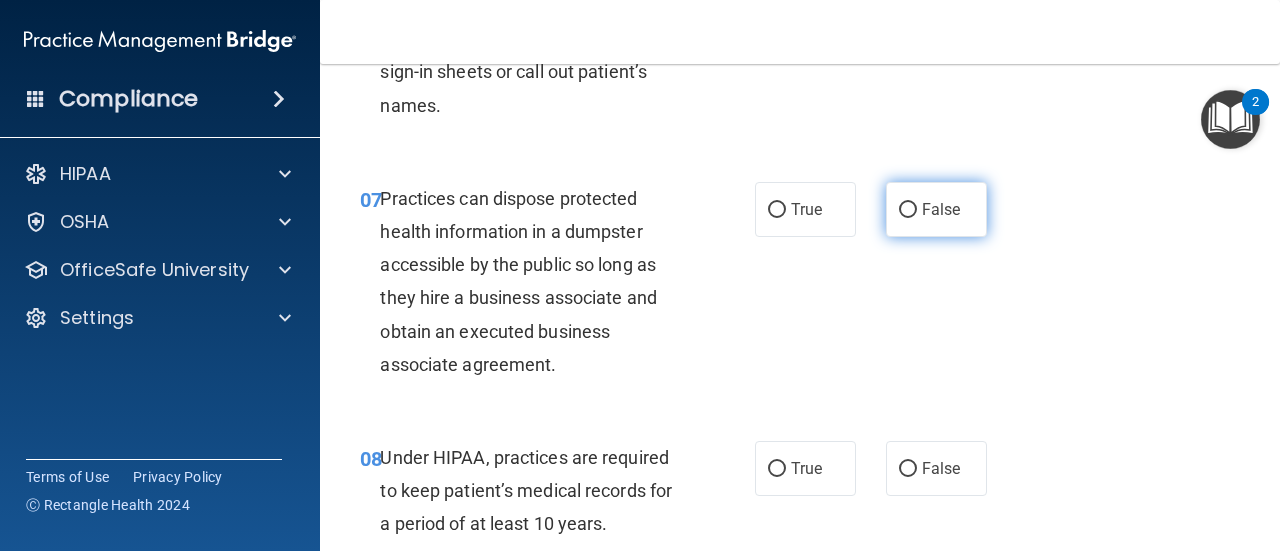 click on "False" at bounding box center [936, 209] 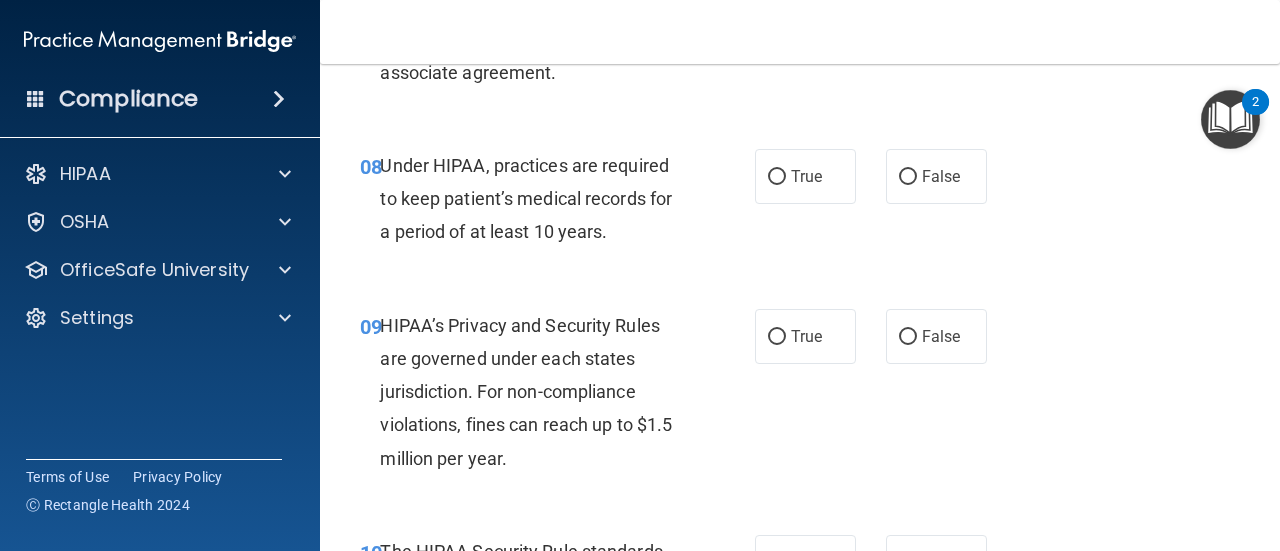 scroll, scrollTop: 1600, scrollLeft: 0, axis: vertical 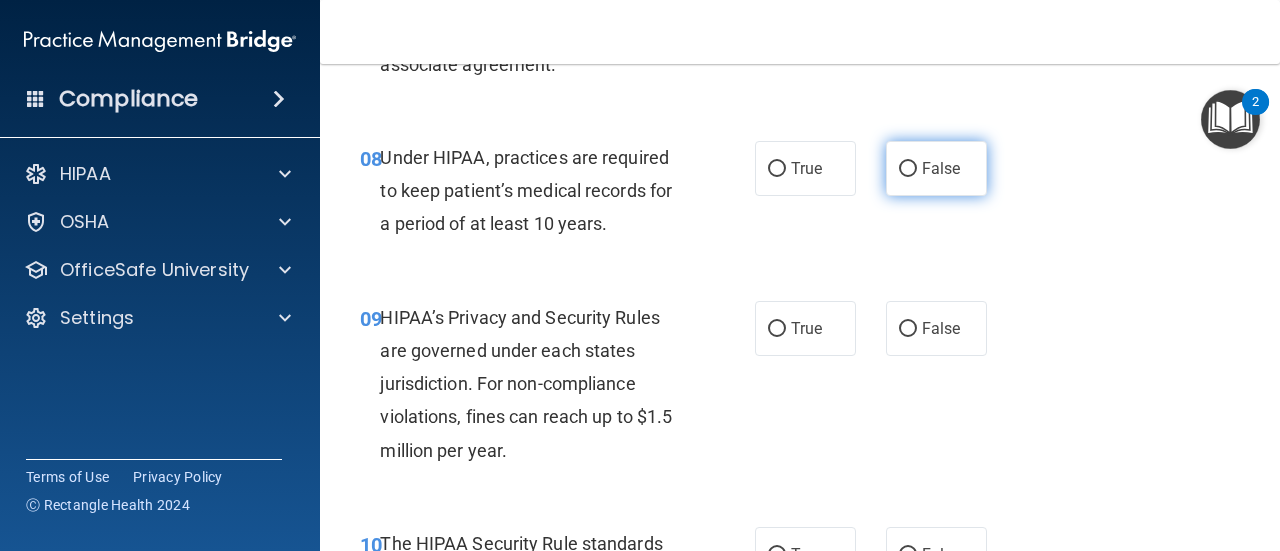click on "False" at bounding box center [936, 168] 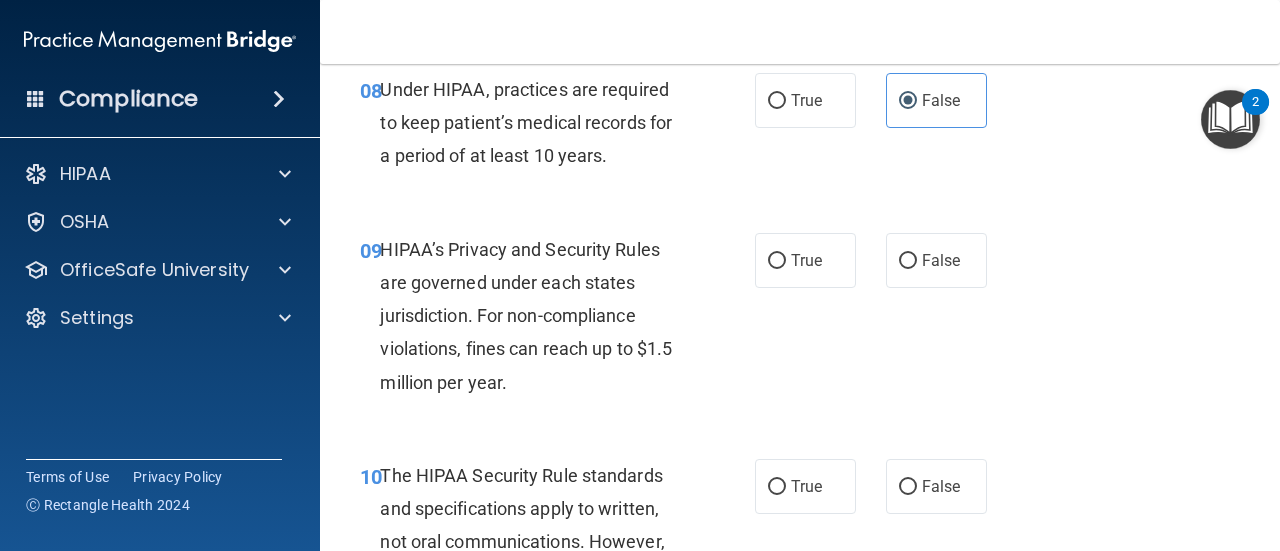 scroll, scrollTop: 1700, scrollLeft: 0, axis: vertical 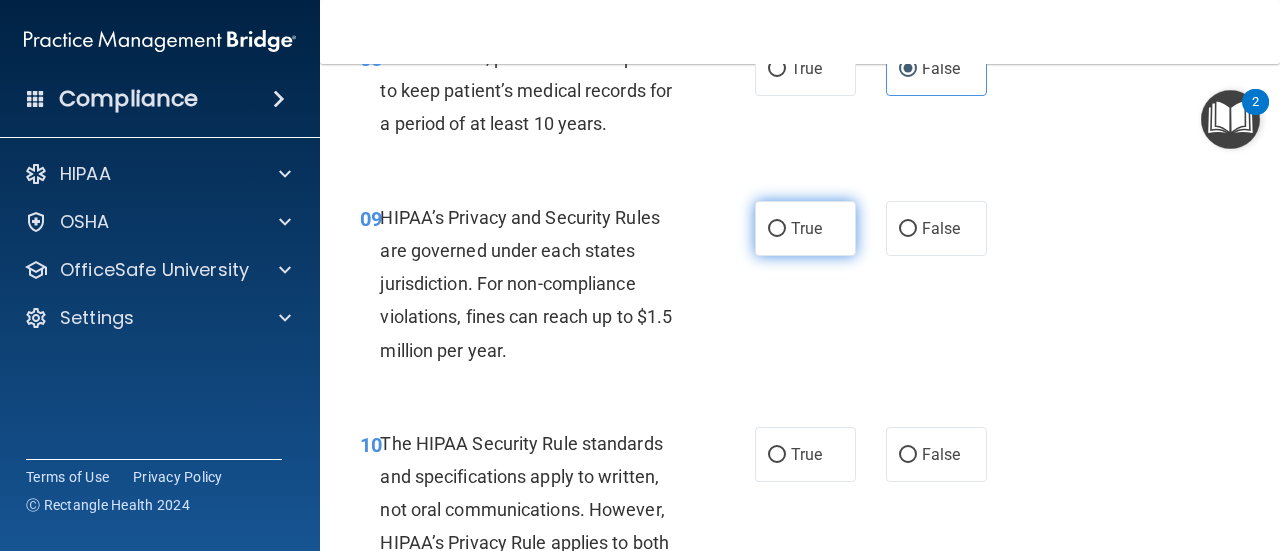 click on "True" at bounding box center [806, 228] 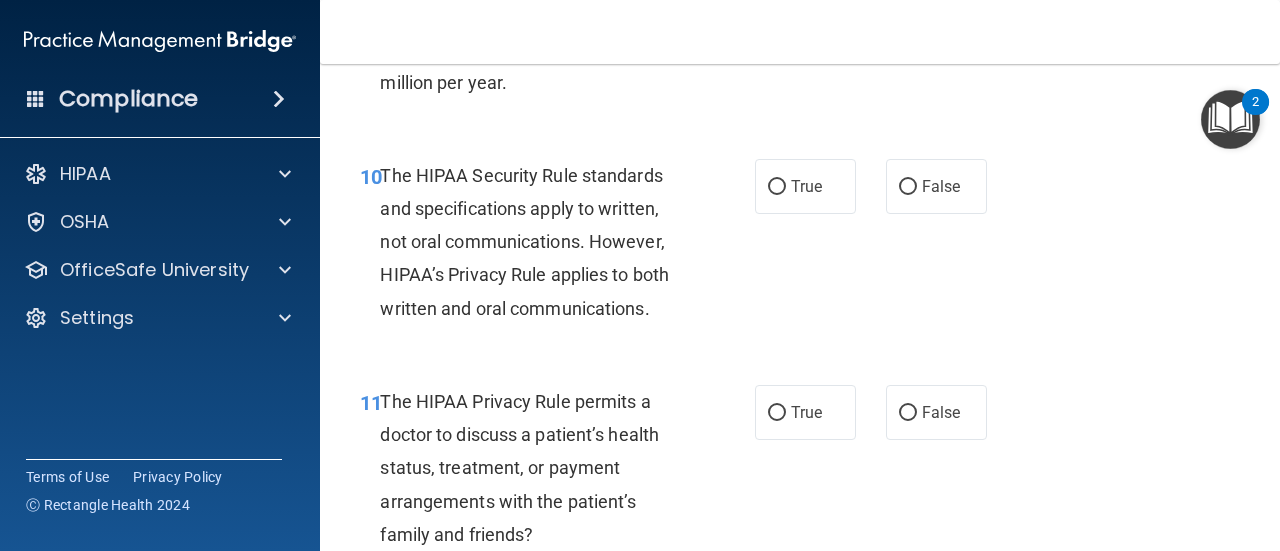 scroll, scrollTop: 2000, scrollLeft: 0, axis: vertical 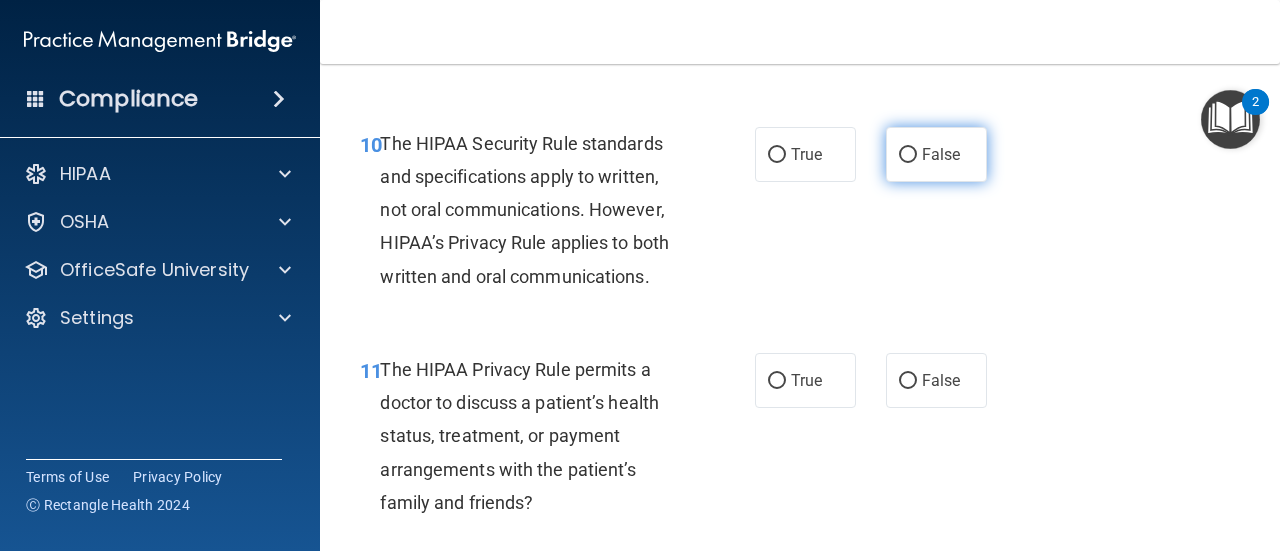 click on "False" at bounding box center [936, 154] 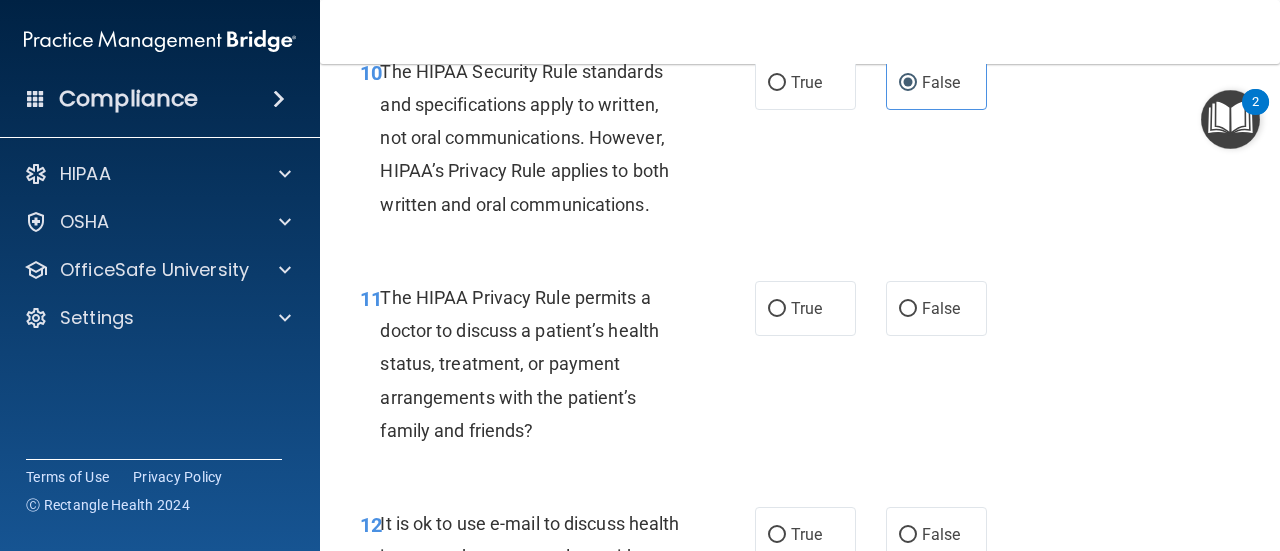 scroll, scrollTop: 2200, scrollLeft: 0, axis: vertical 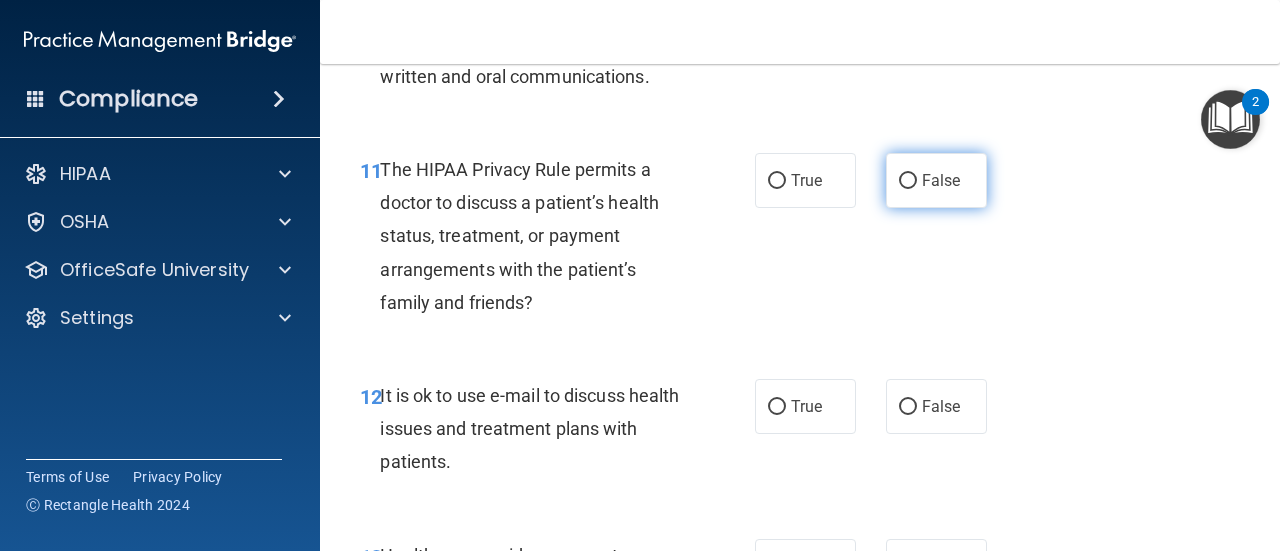 click on "False" at bounding box center (936, 180) 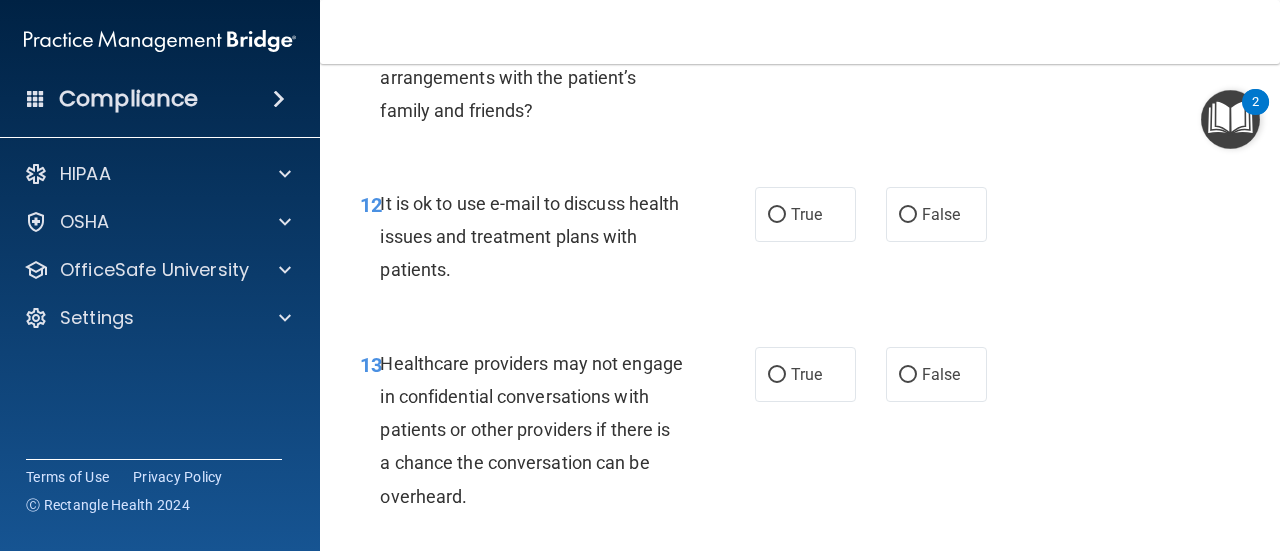 scroll, scrollTop: 2400, scrollLeft: 0, axis: vertical 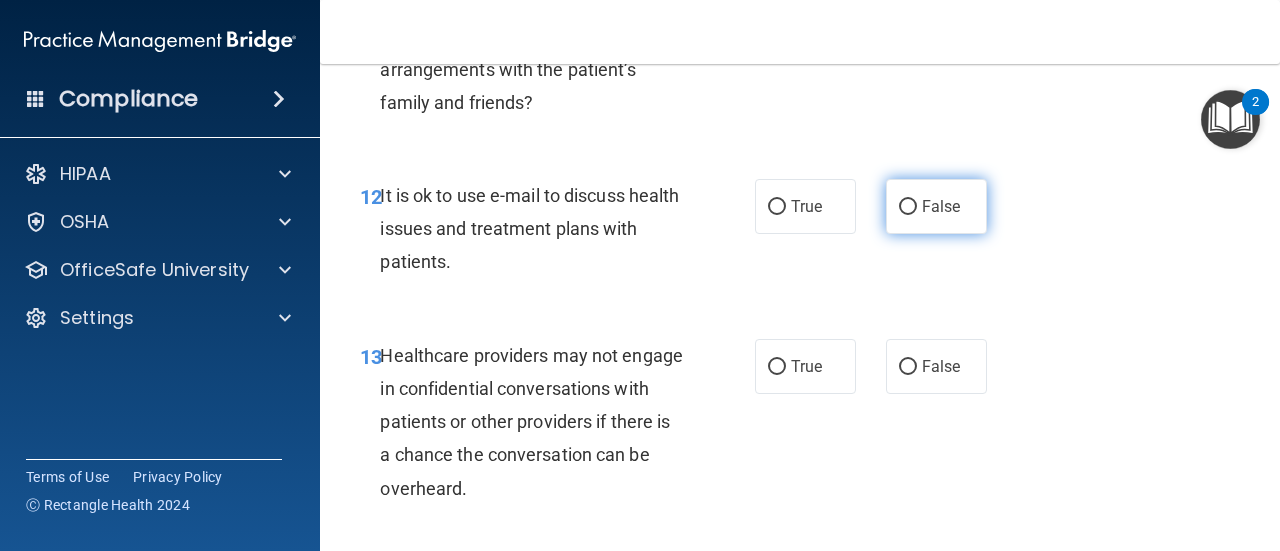 click on "False" at bounding box center [936, 206] 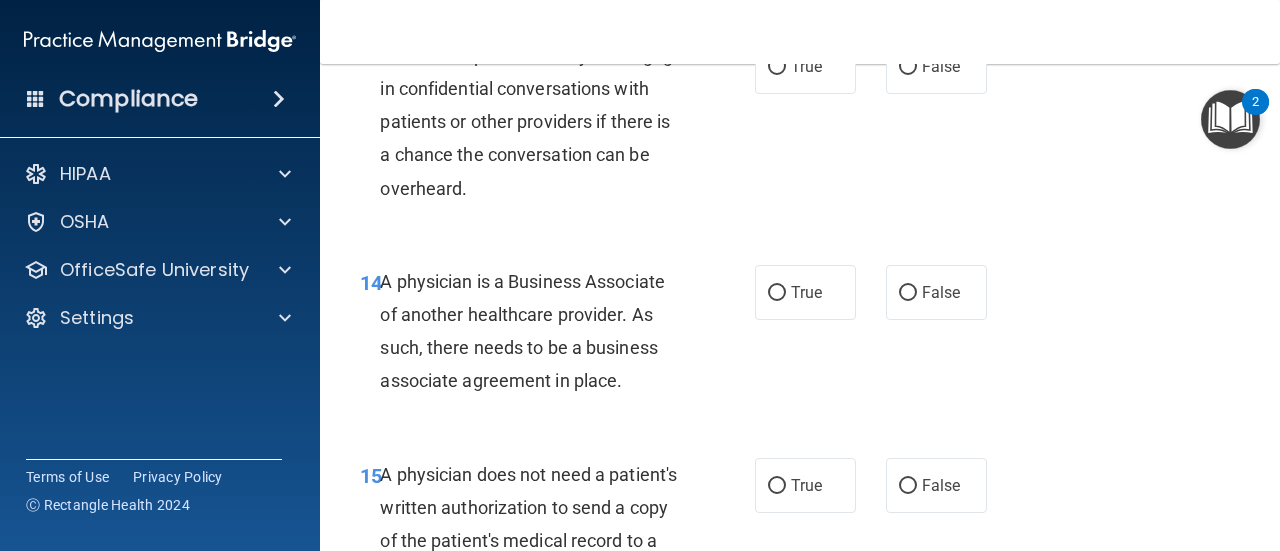 scroll, scrollTop: 2600, scrollLeft: 0, axis: vertical 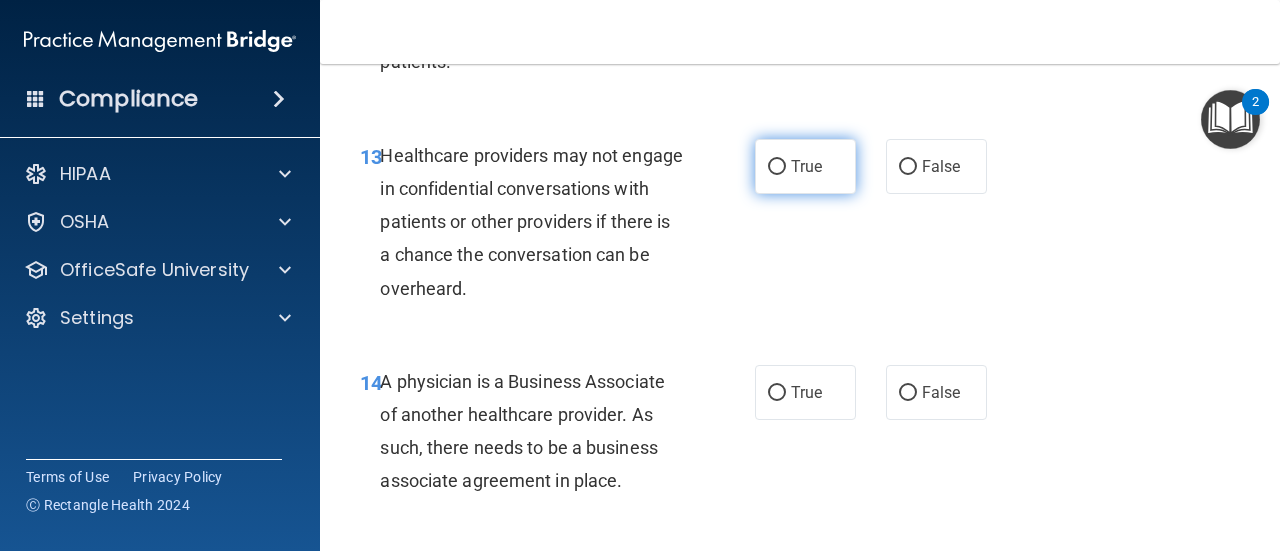 click on "True" at bounding box center [806, 166] 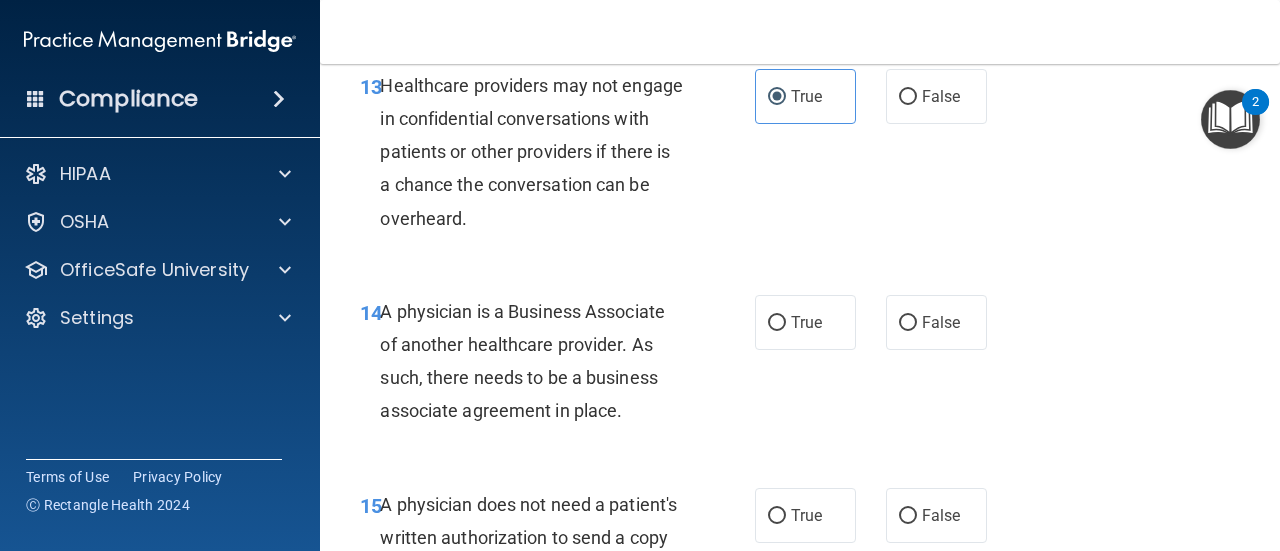 scroll, scrollTop: 2800, scrollLeft: 0, axis: vertical 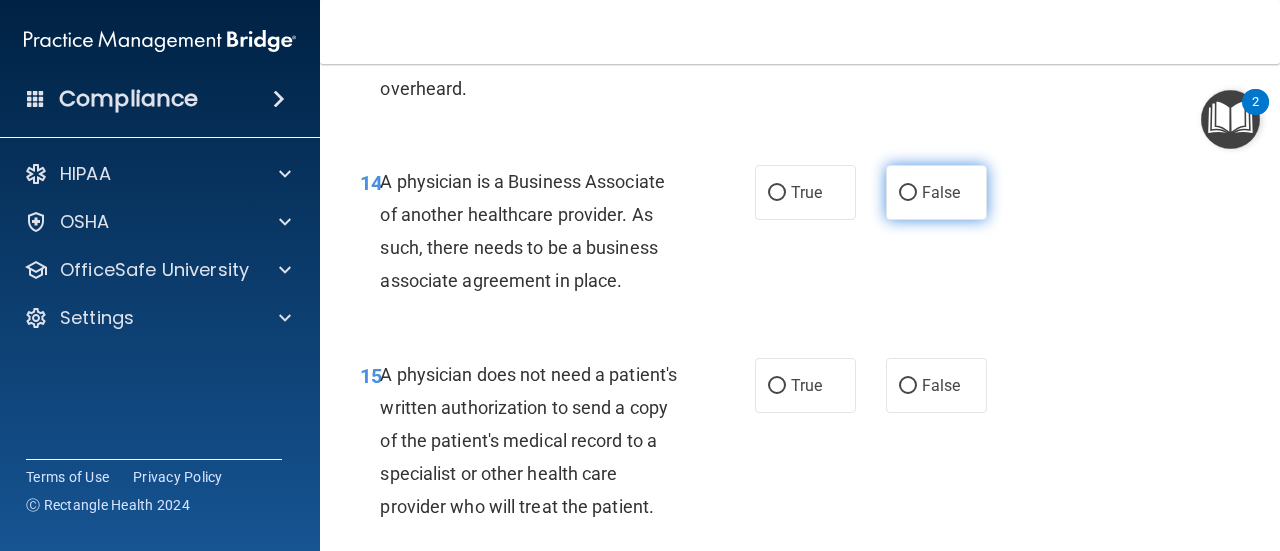 click on "False" at bounding box center (941, 192) 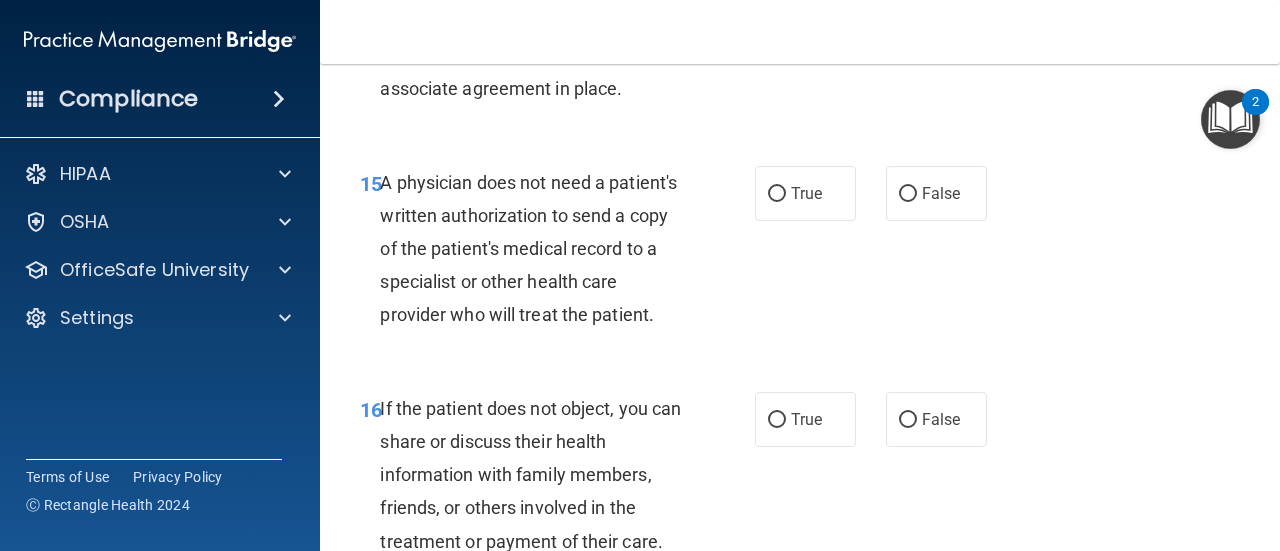 scroll, scrollTop: 3000, scrollLeft: 0, axis: vertical 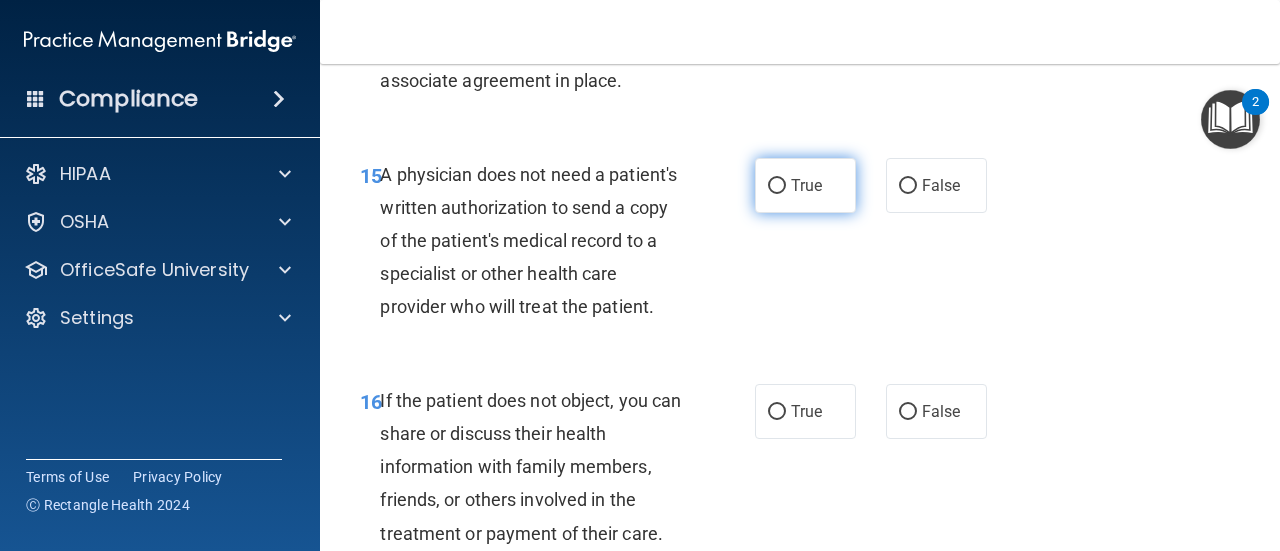 click on "True" at bounding box center (806, 185) 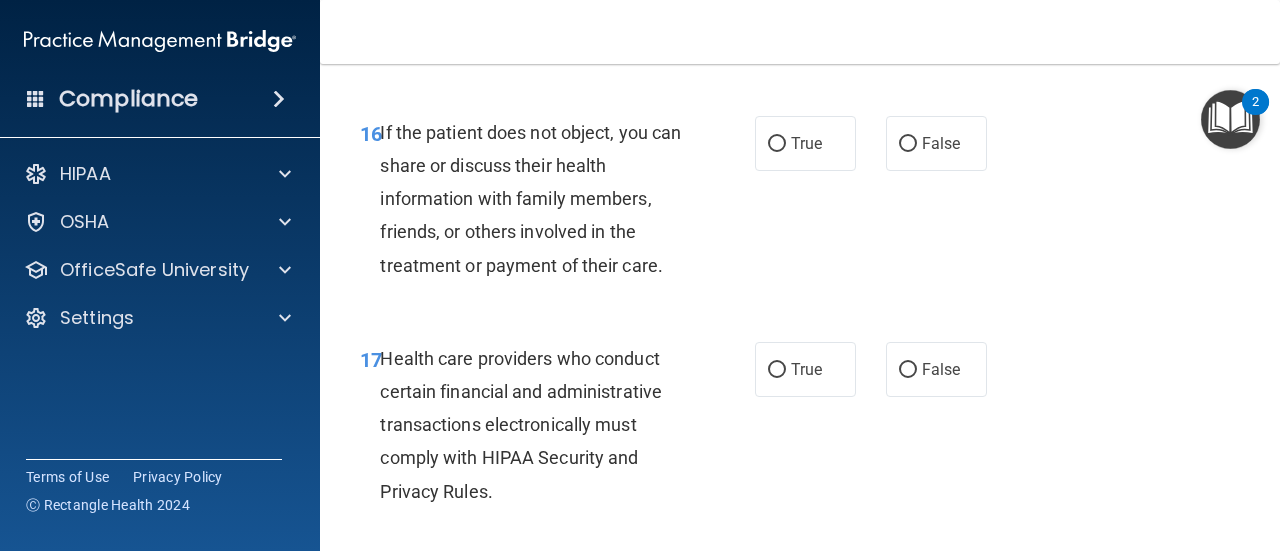 scroll, scrollTop: 3300, scrollLeft: 0, axis: vertical 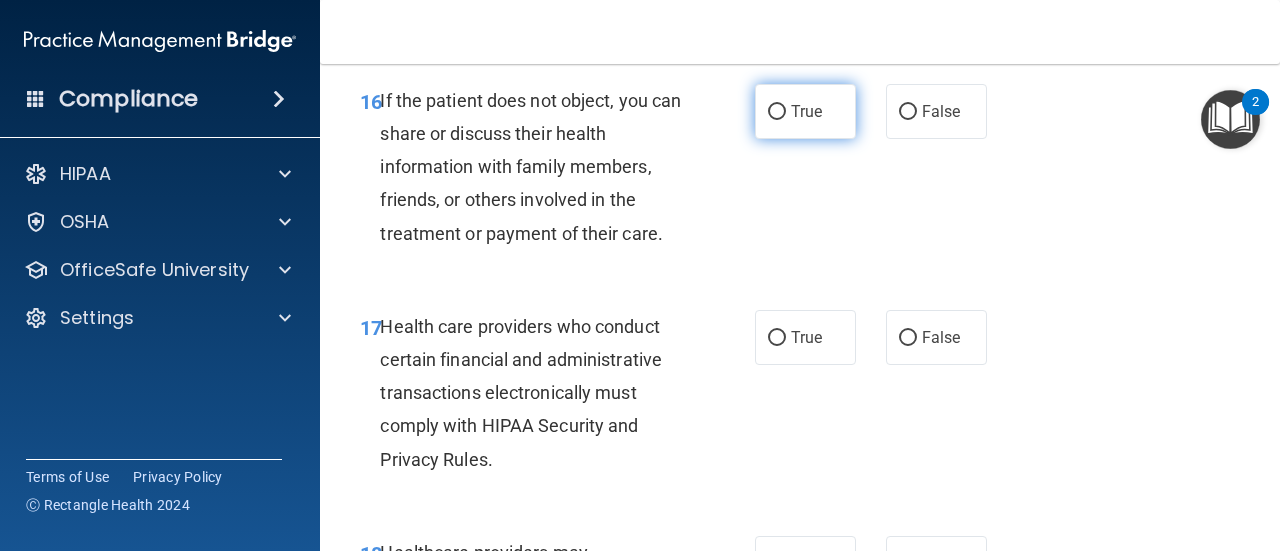 click on "True" at bounding box center [805, 111] 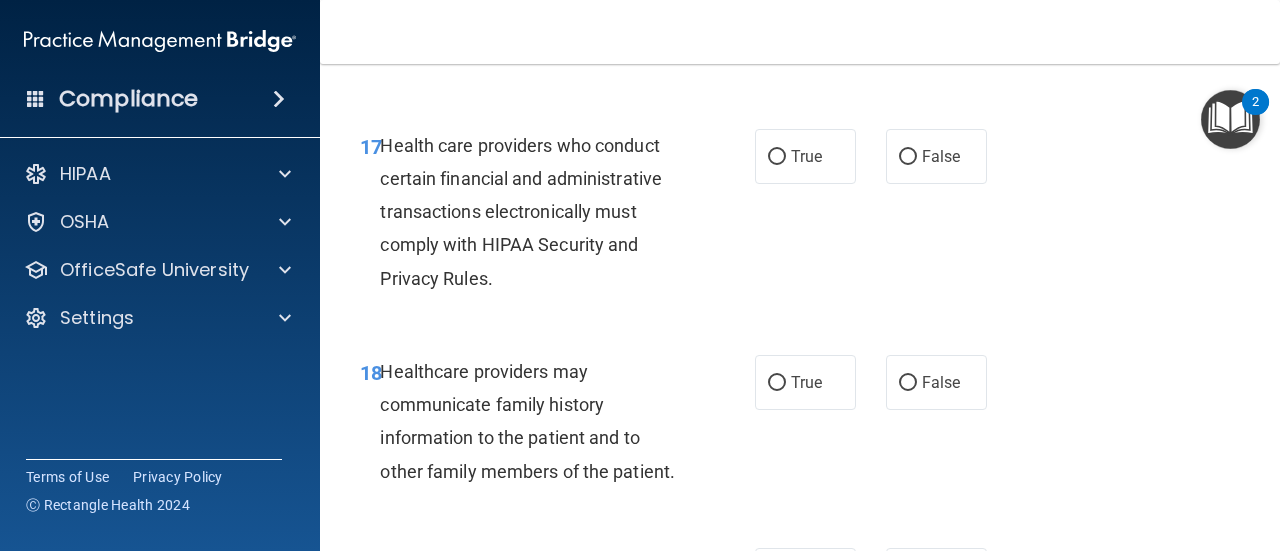 scroll, scrollTop: 3500, scrollLeft: 0, axis: vertical 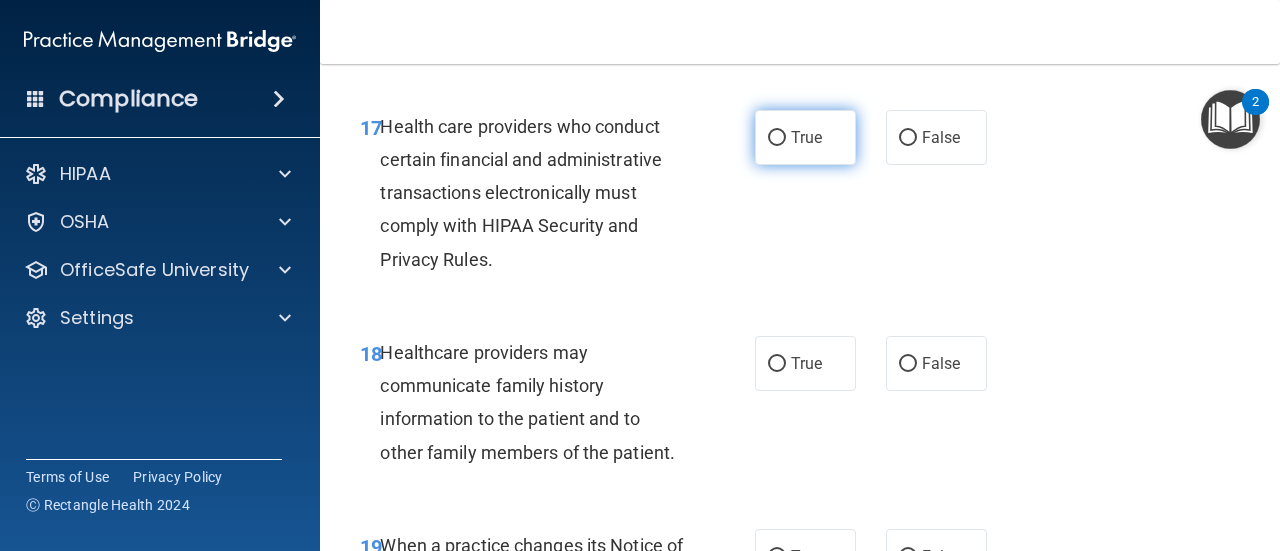 click on "True" at bounding box center (805, 137) 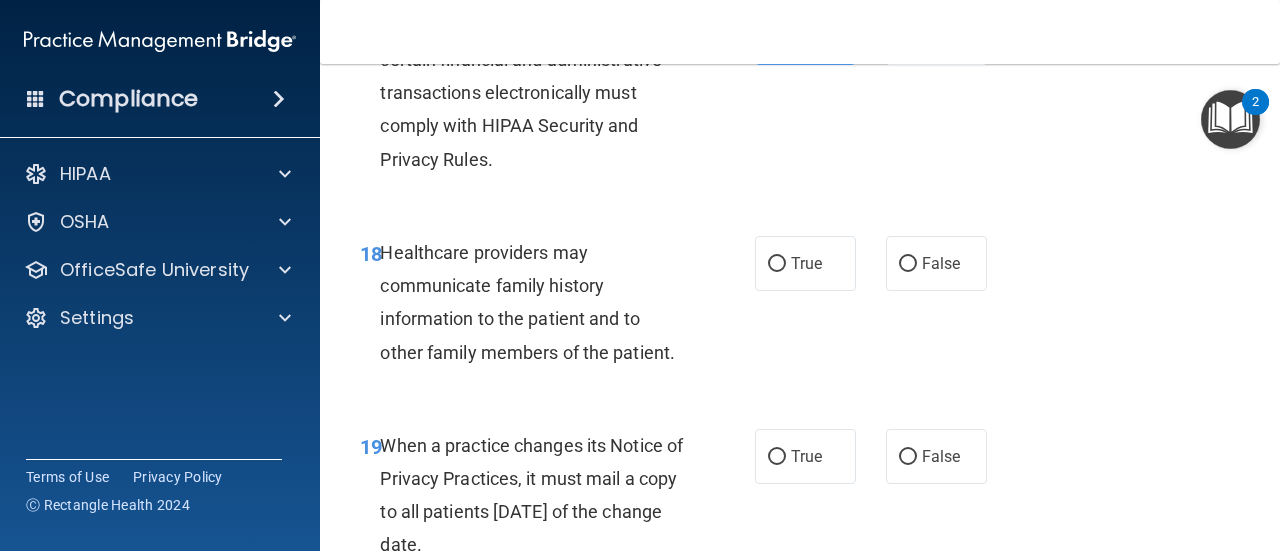 scroll, scrollTop: 3700, scrollLeft: 0, axis: vertical 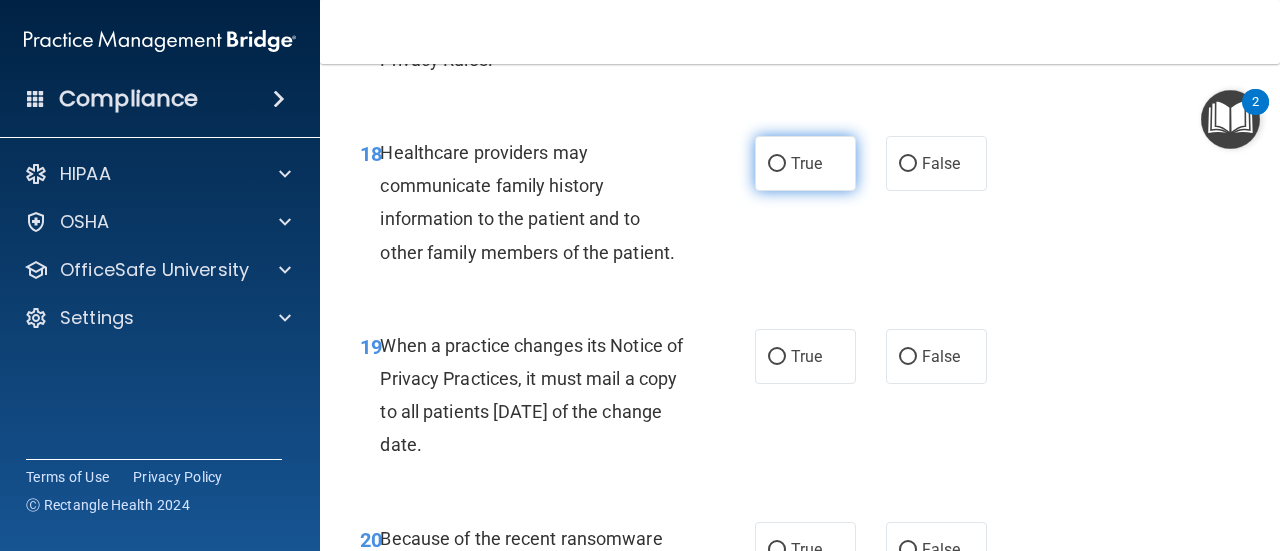 click on "True" at bounding box center (806, 163) 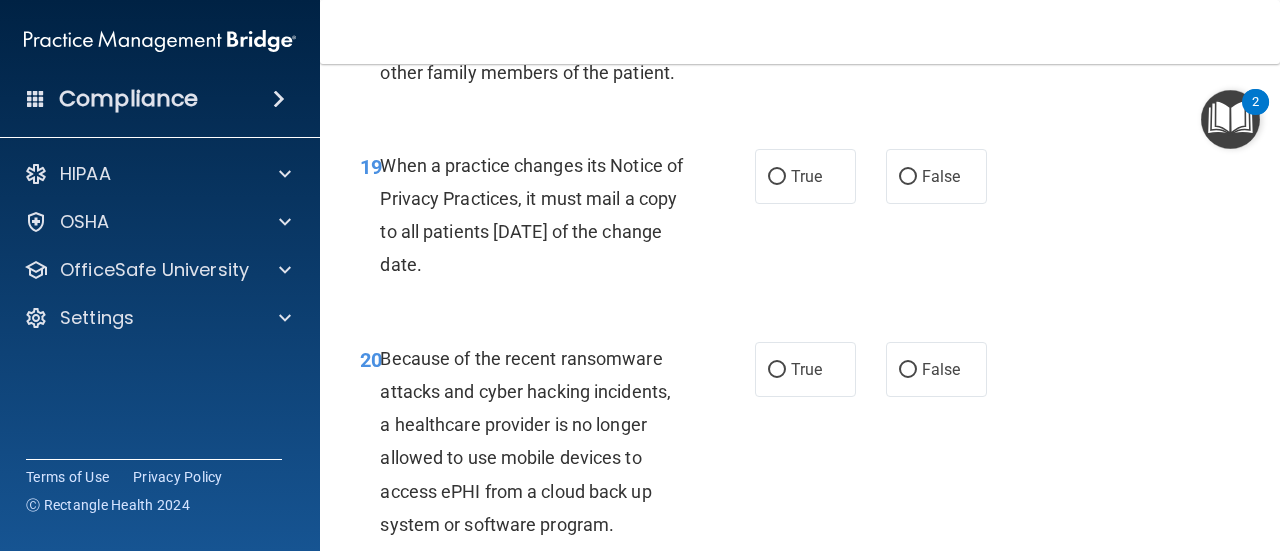 scroll, scrollTop: 3900, scrollLeft: 0, axis: vertical 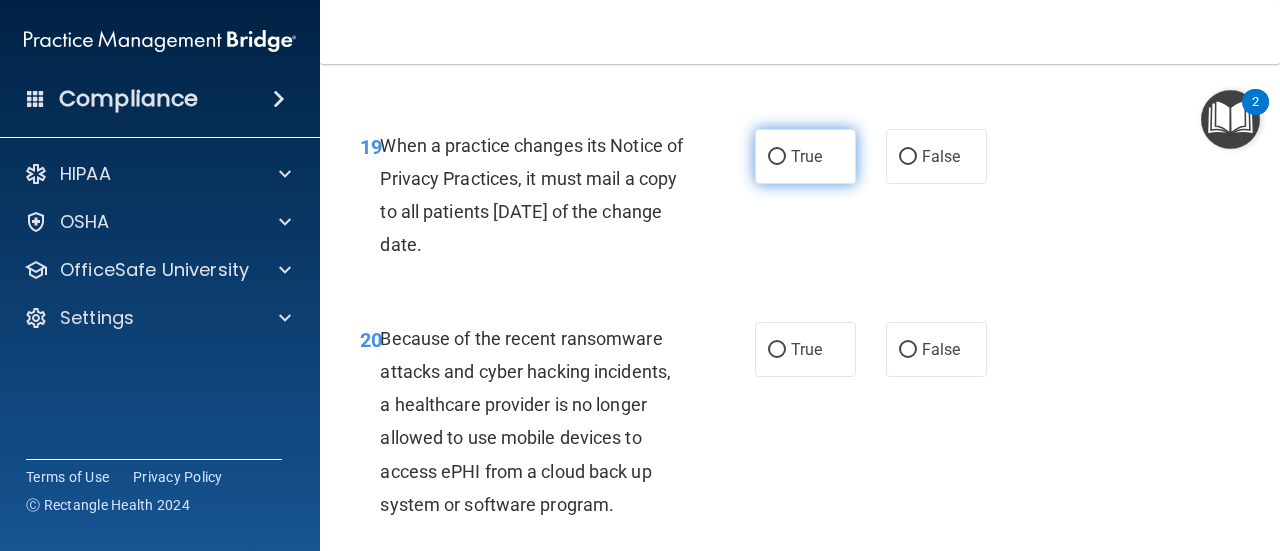 click on "True" at bounding box center [806, 156] 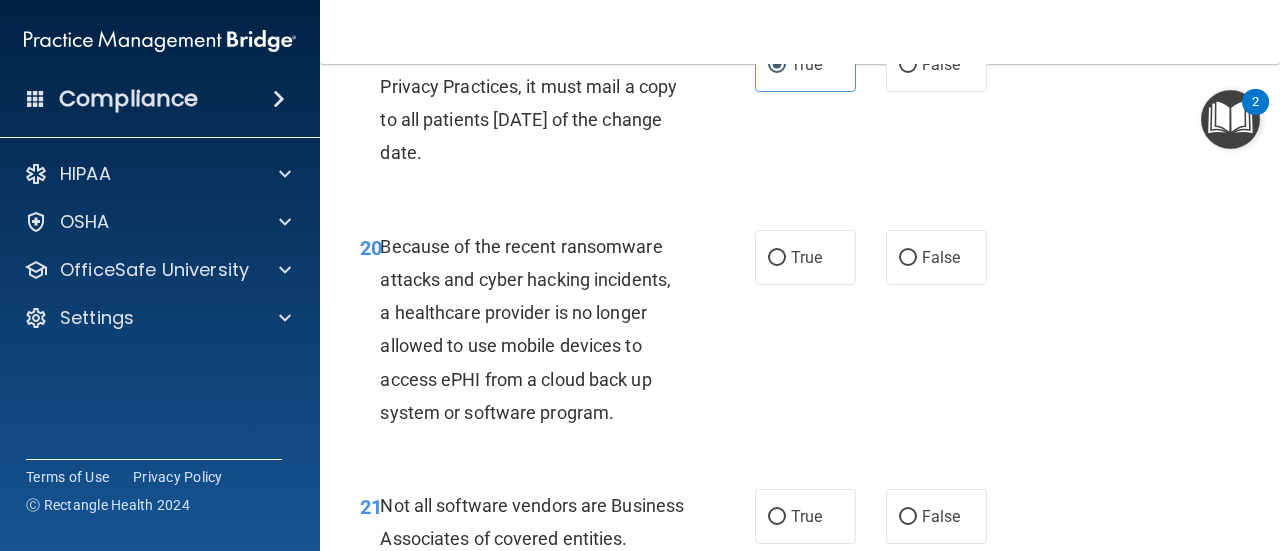 scroll, scrollTop: 4100, scrollLeft: 0, axis: vertical 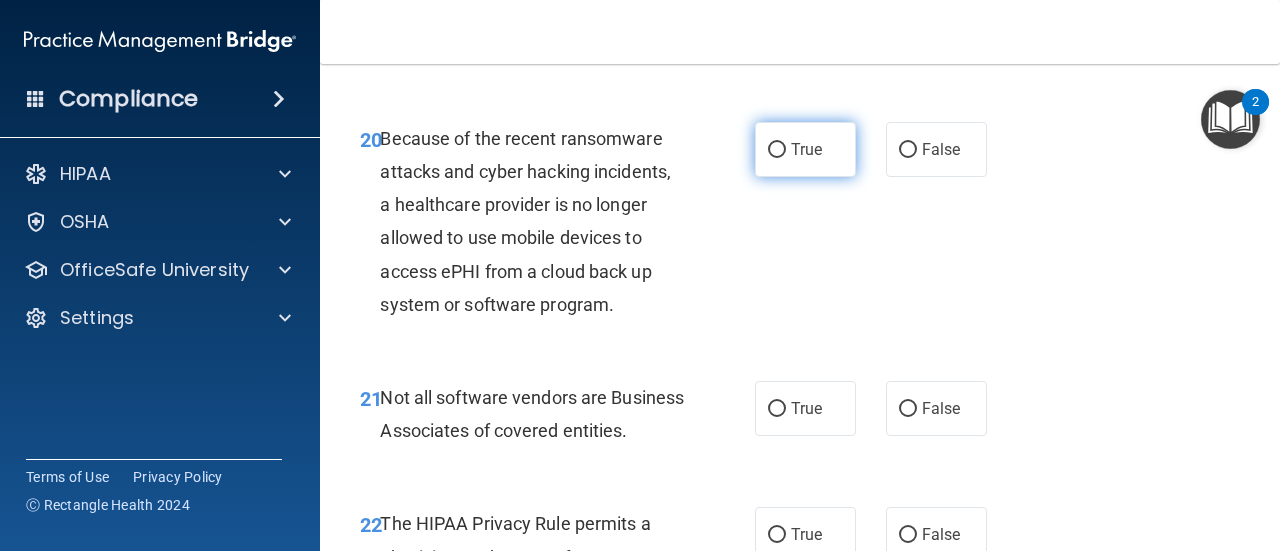 click on "True" at bounding box center (806, 149) 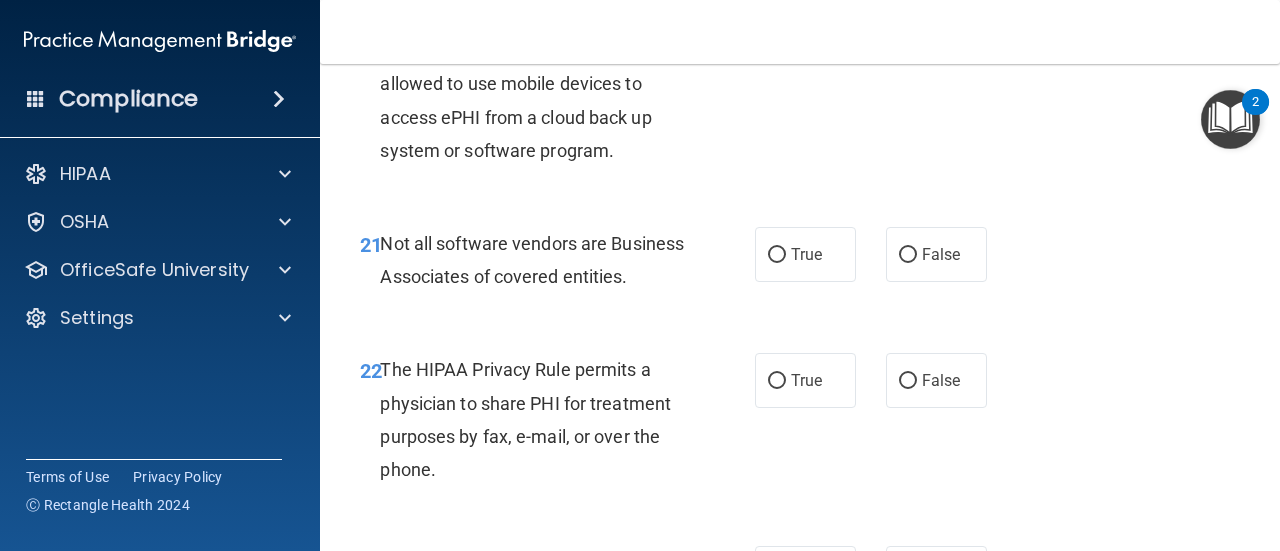 scroll, scrollTop: 4300, scrollLeft: 0, axis: vertical 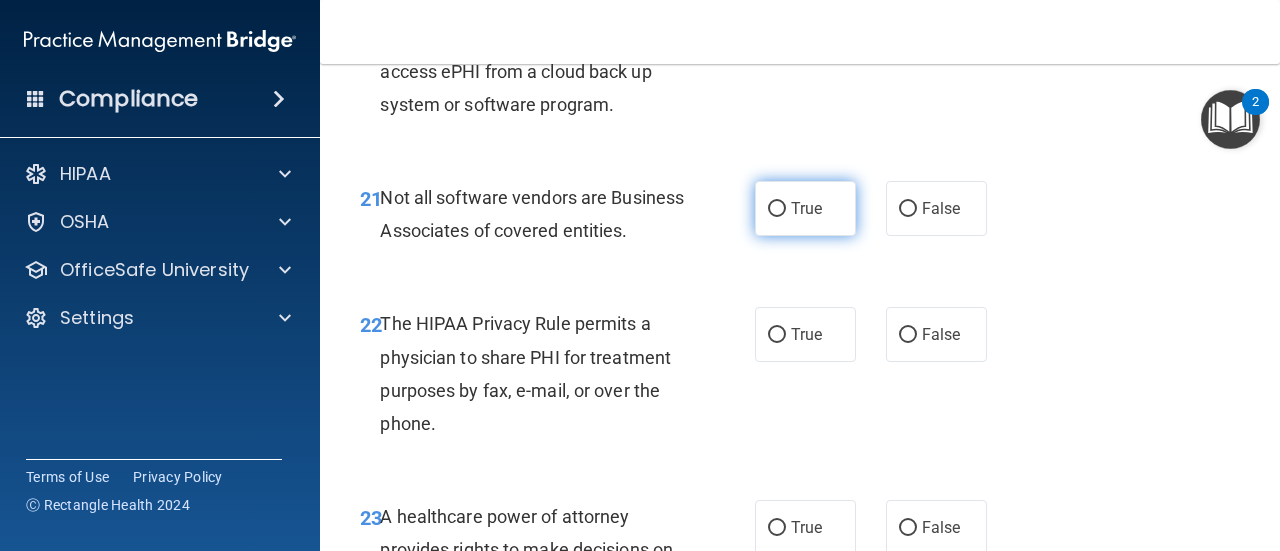 click on "True" at bounding box center [805, 208] 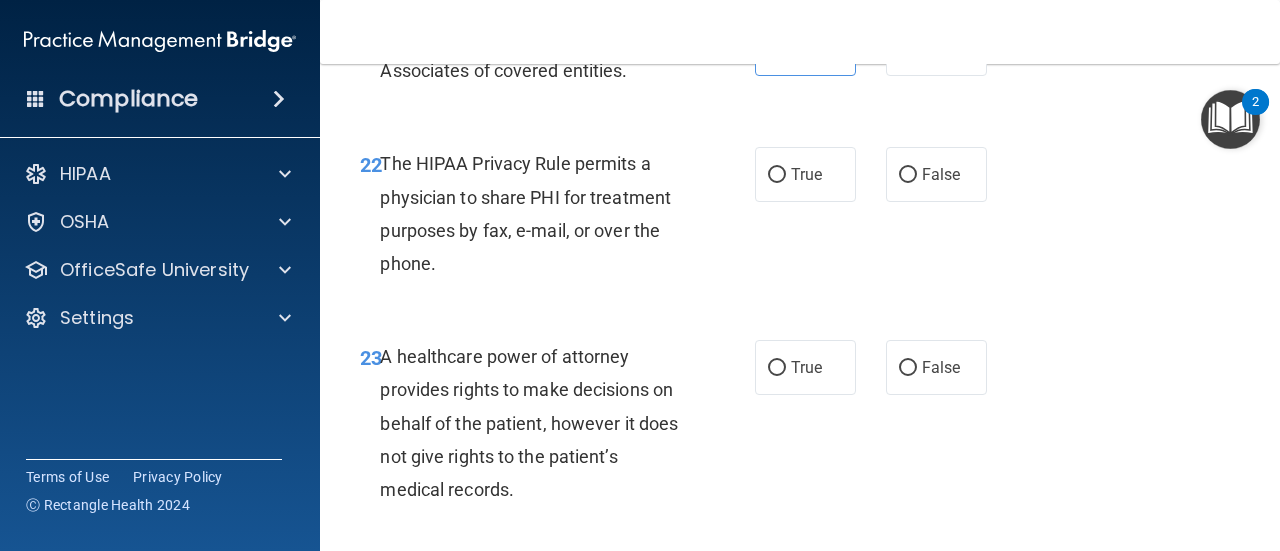 scroll, scrollTop: 4500, scrollLeft: 0, axis: vertical 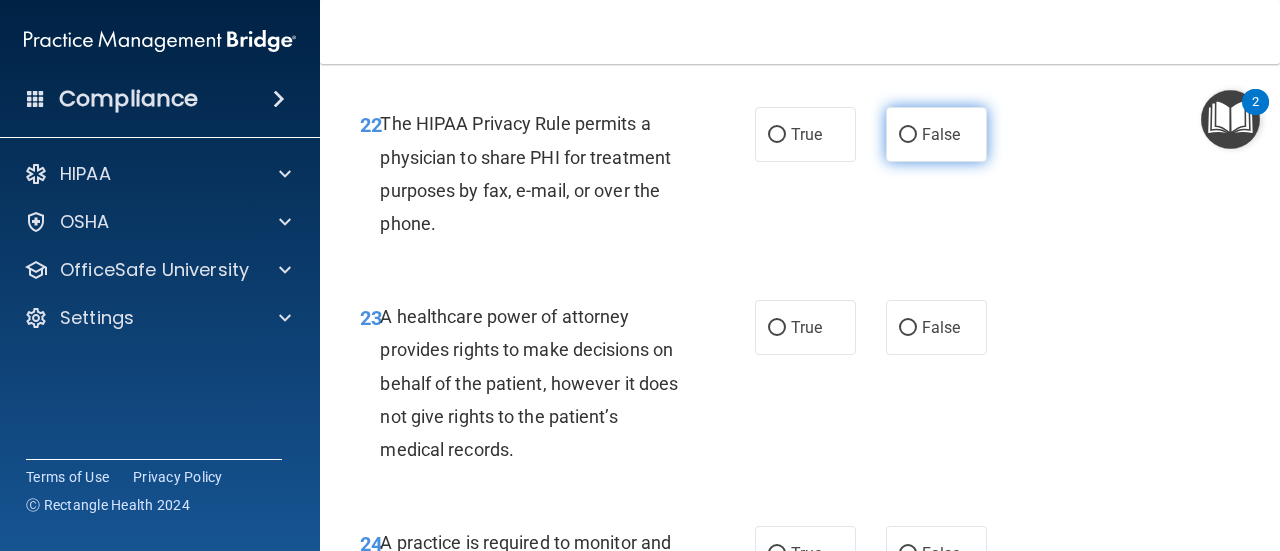 click on "False" at bounding box center [941, 134] 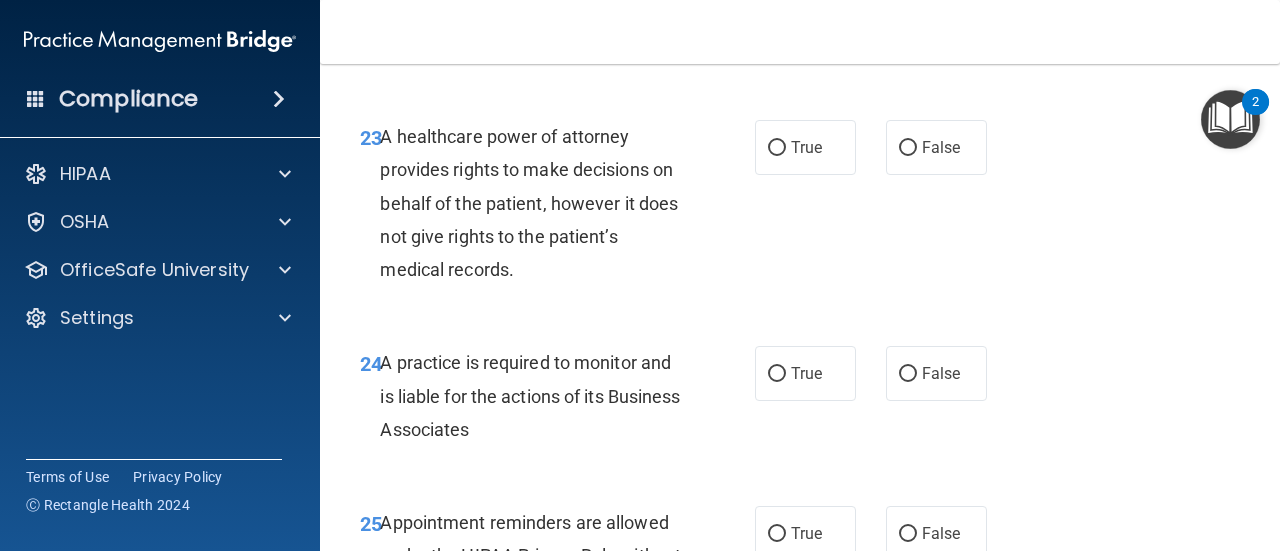 scroll, scrollTop: 4700, scrollLeft: 0, axis: vertical 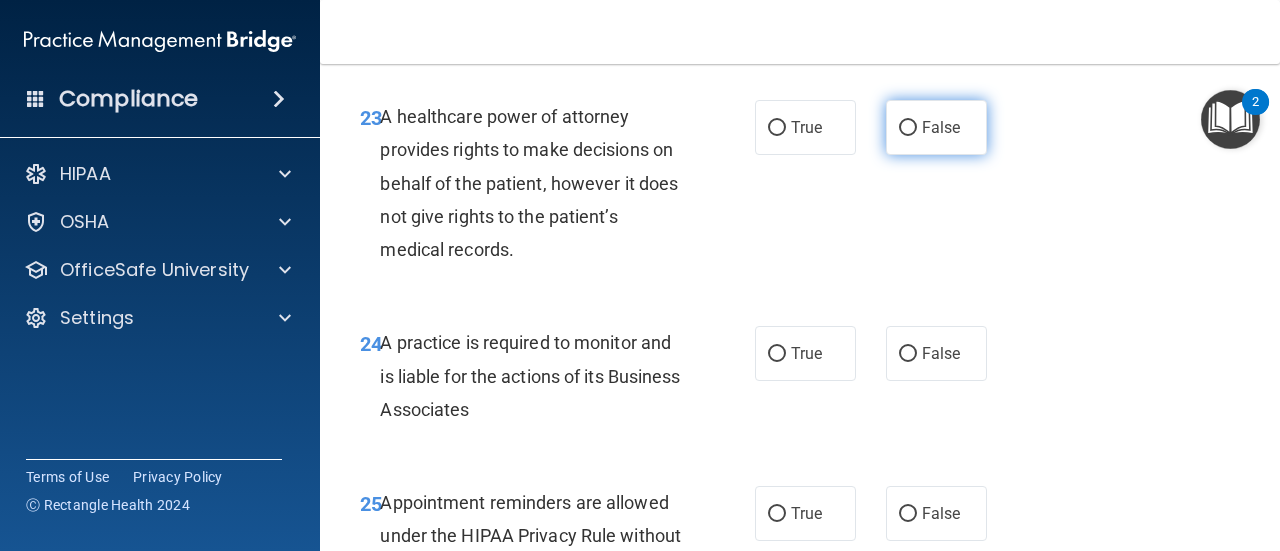 click on "False" at bounding box center [936, 127] 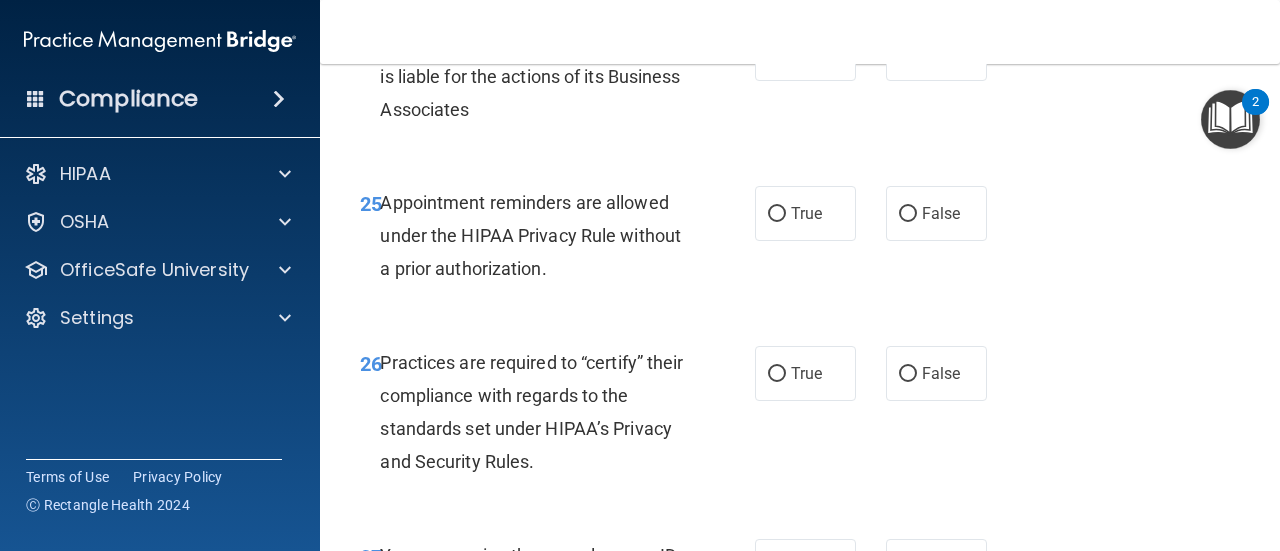scroll, scrollTop: 4900, scrollLeft: 0, axis: vertical 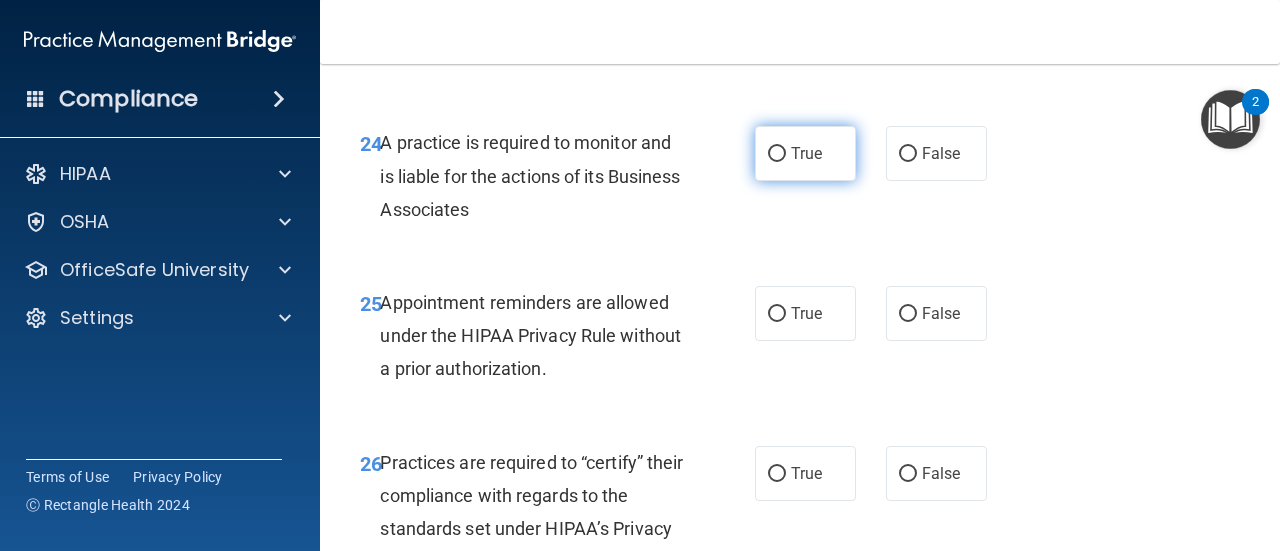 click on "True" at bounding box center [805, 153] 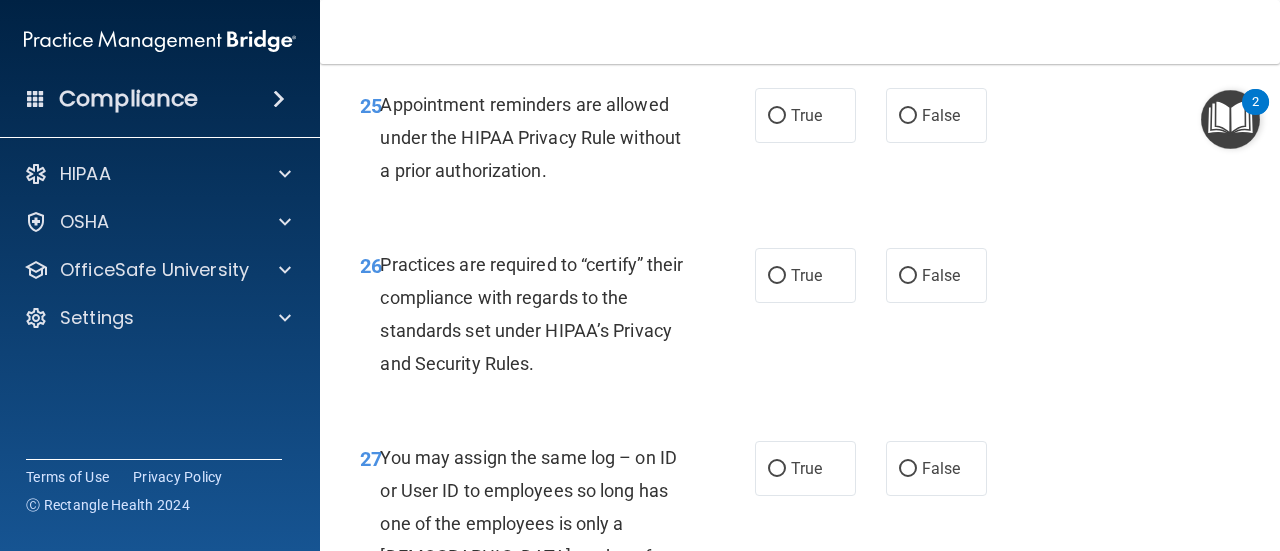 scroll, scrollTop: 5100, scrollLeft: 0, axis: vertical 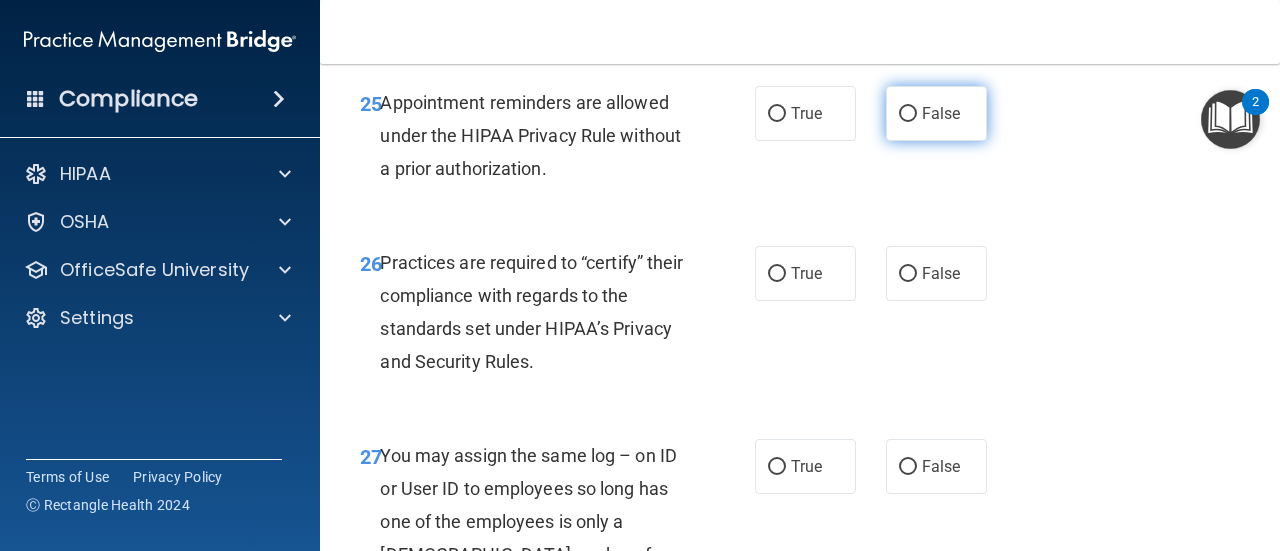 click on "False" at bounding box center [936, 113] 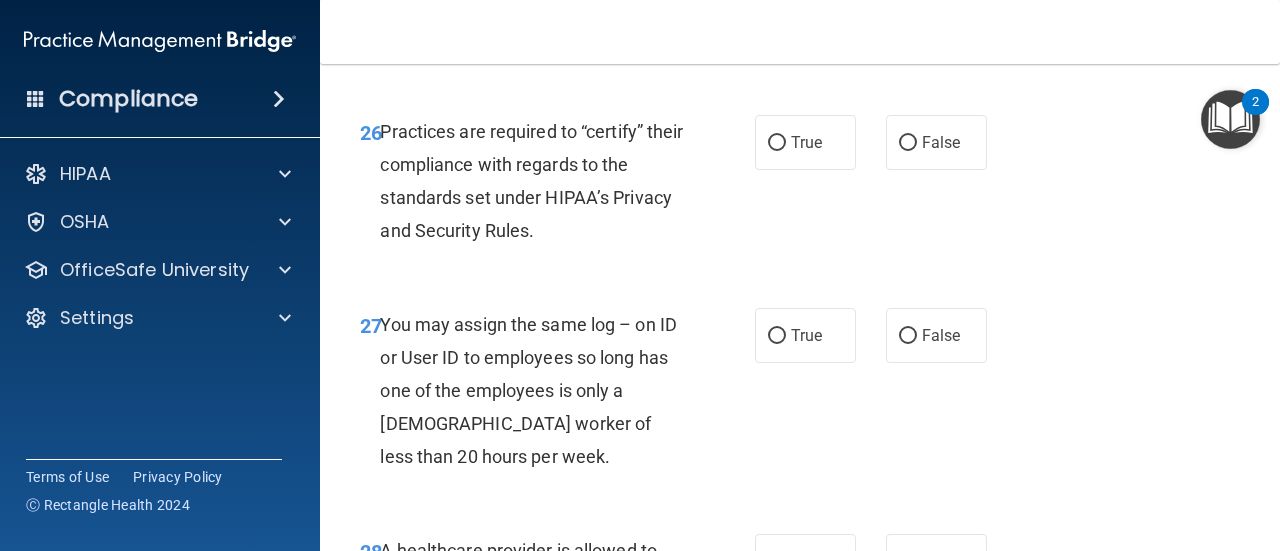 scroll, scrollTop: 5200, scrollLeft: 0, axis: vertical 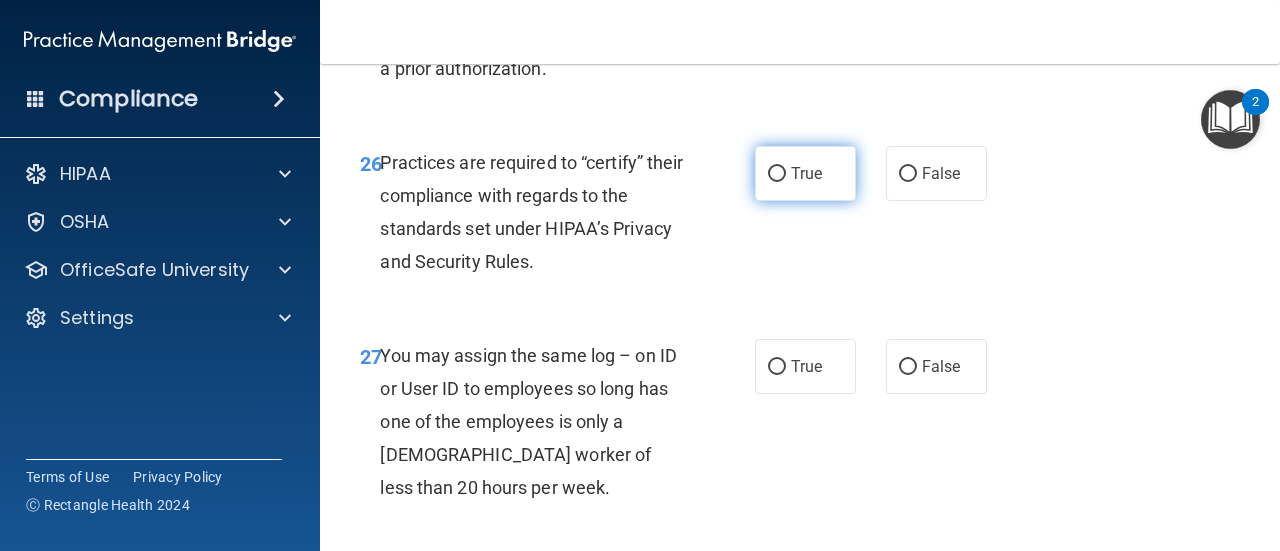 click on "True" at bounding box center [806, 173] 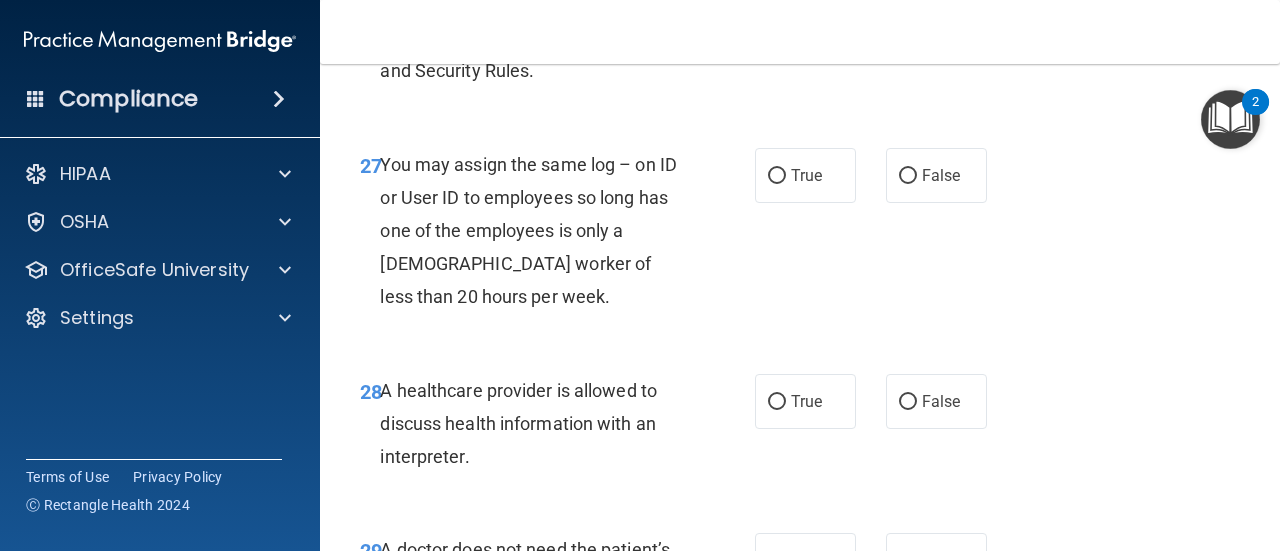 scroll, scrollTop: 5400, scrollLeft: 0, axis: vertical 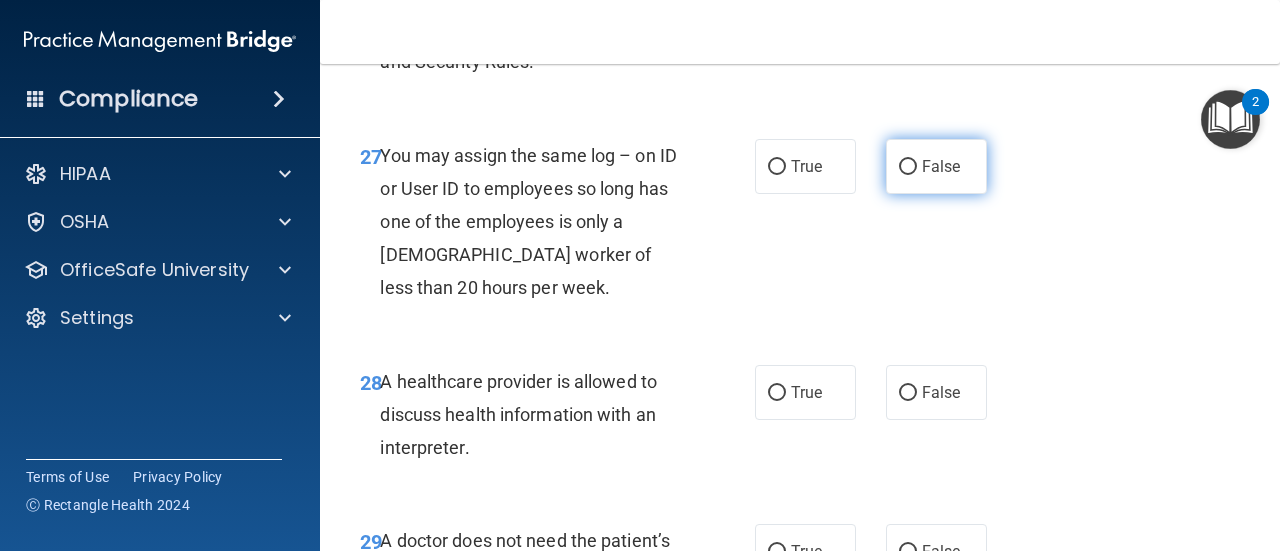click on "False" at bounding box center [936, 166] 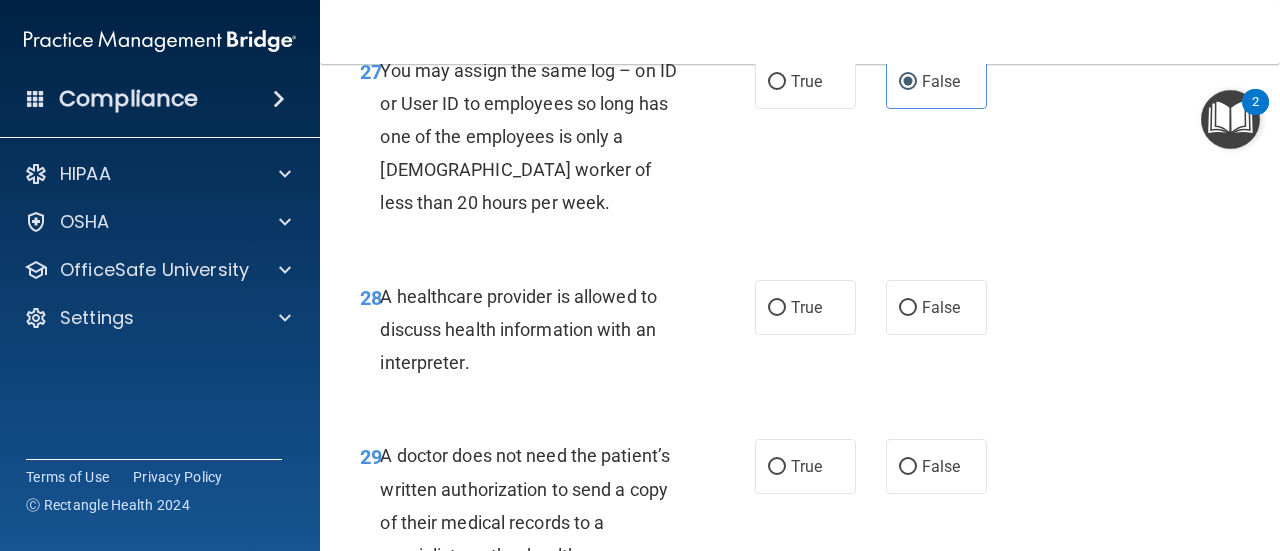 scroll, scrollTop: 5600, scrollLeft: 0, axis: vertical 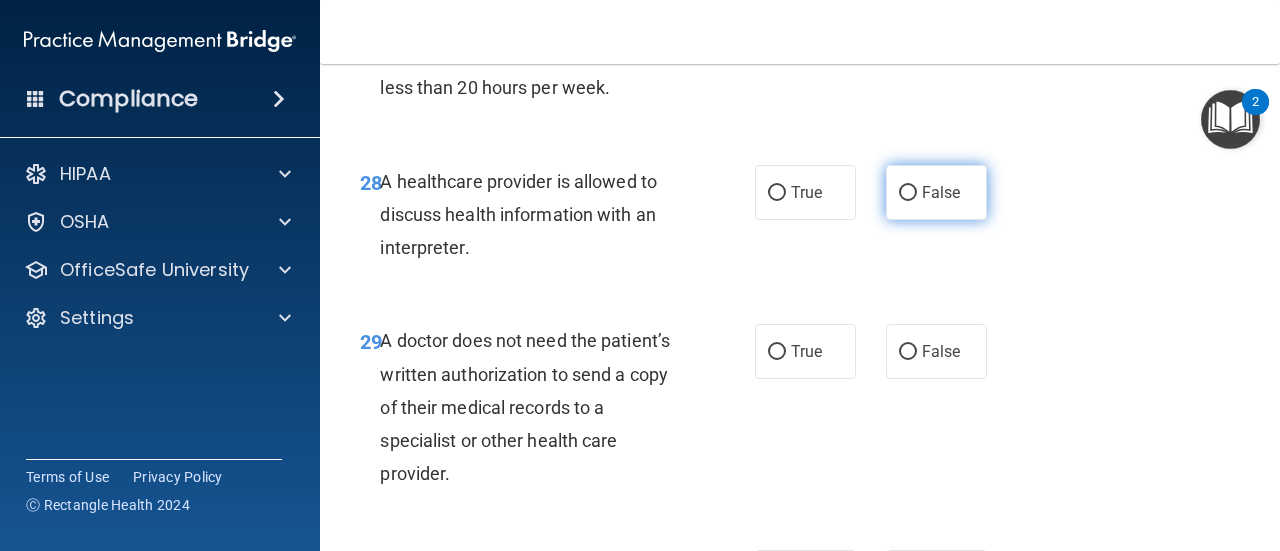click on "False" at bounding box center [936, 192] 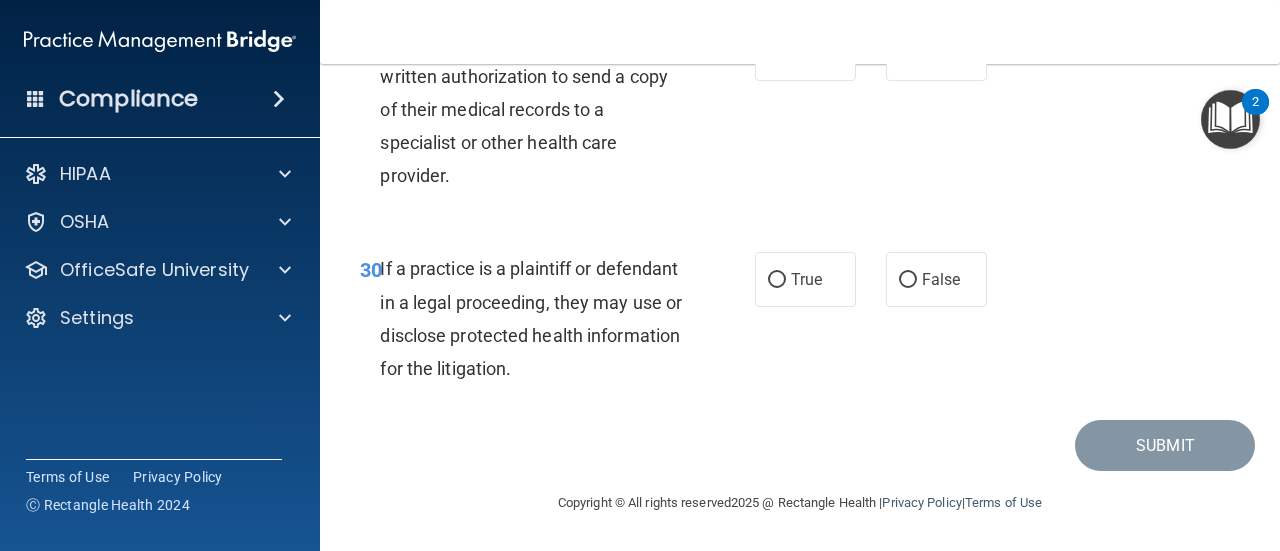 scroll, scrollTop: 5800, scrollLeft: 0, axis: vertical 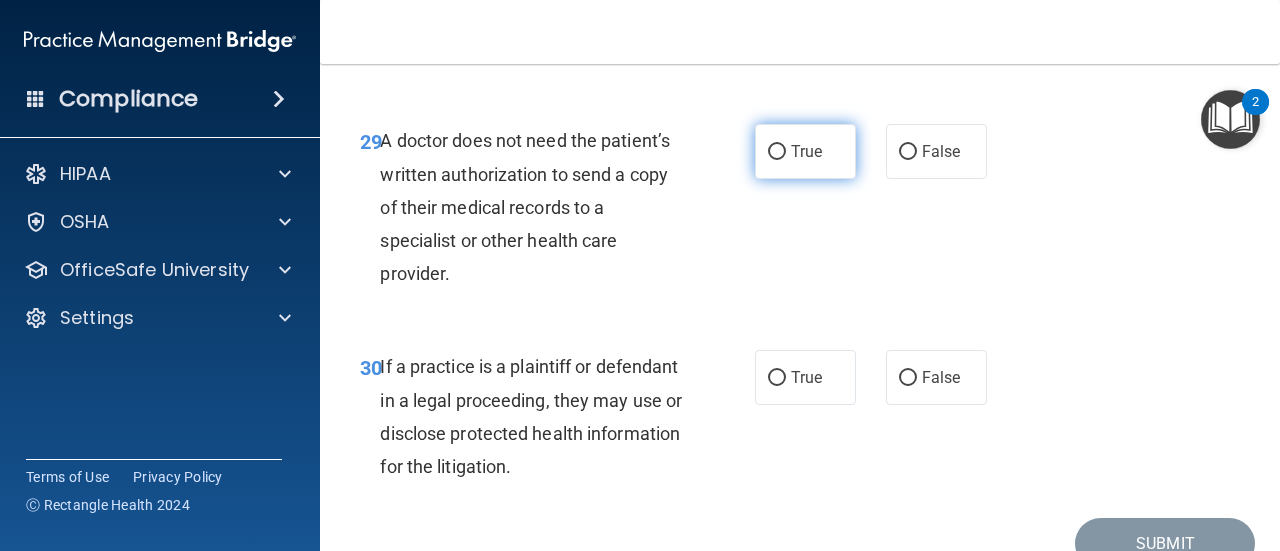 click on "True" at bounding box center [805, 151] 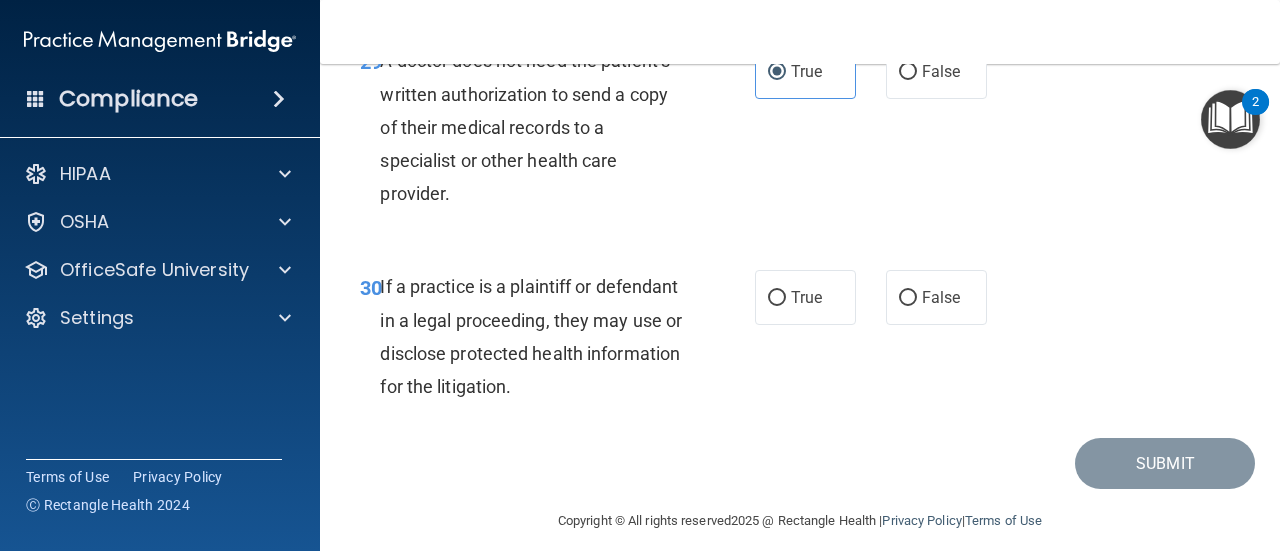 scroll, scrollTop: 5963, scrollLeft: 0, axis: vertical 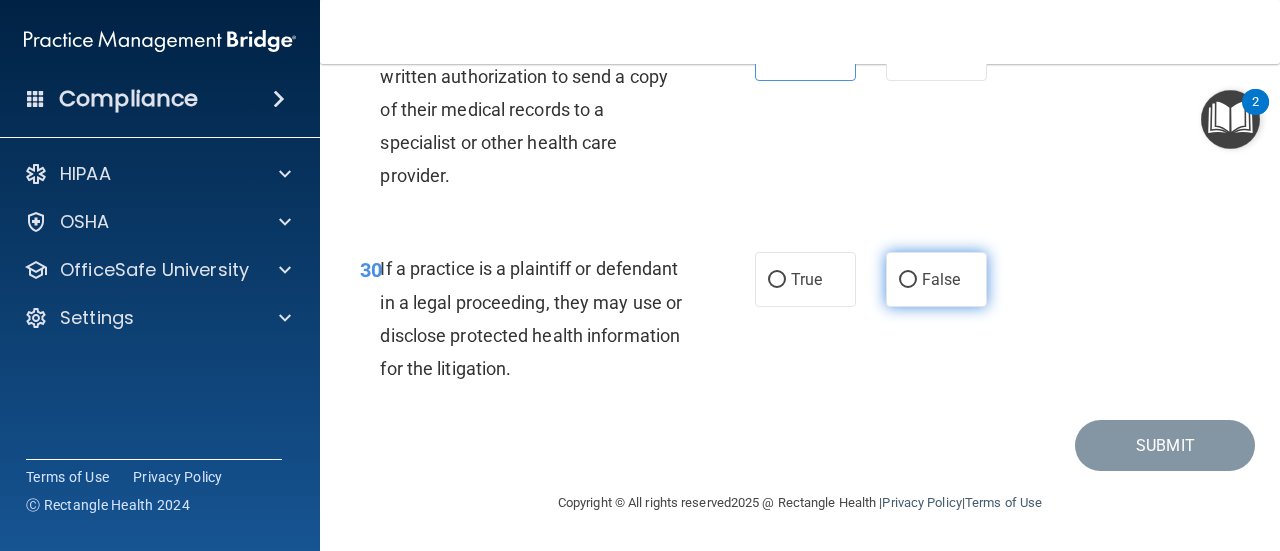 click on "False" at bounding box center [908, 280] 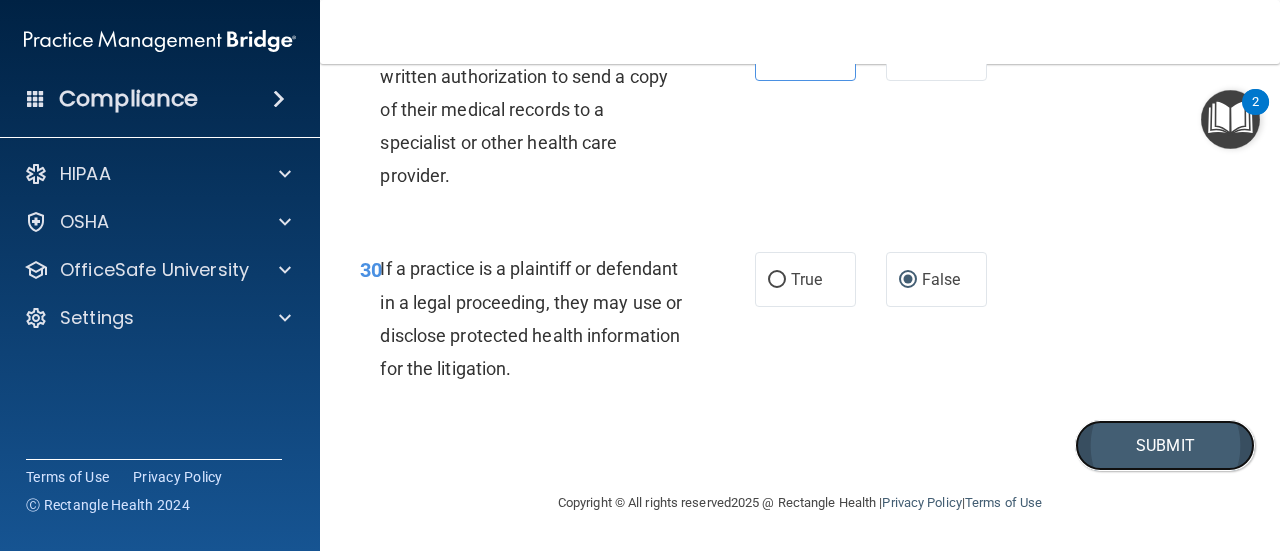 click on "Submit" at bounding box center [1165, 445] 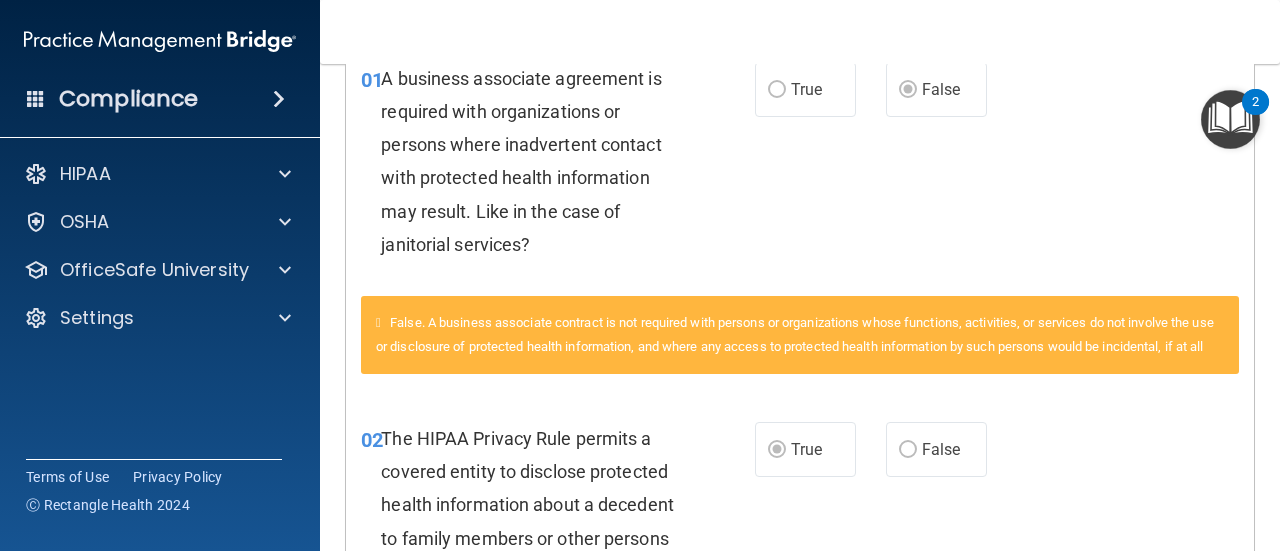 scroll, scrollTop: 0, scrollLeft: 0, axis: both 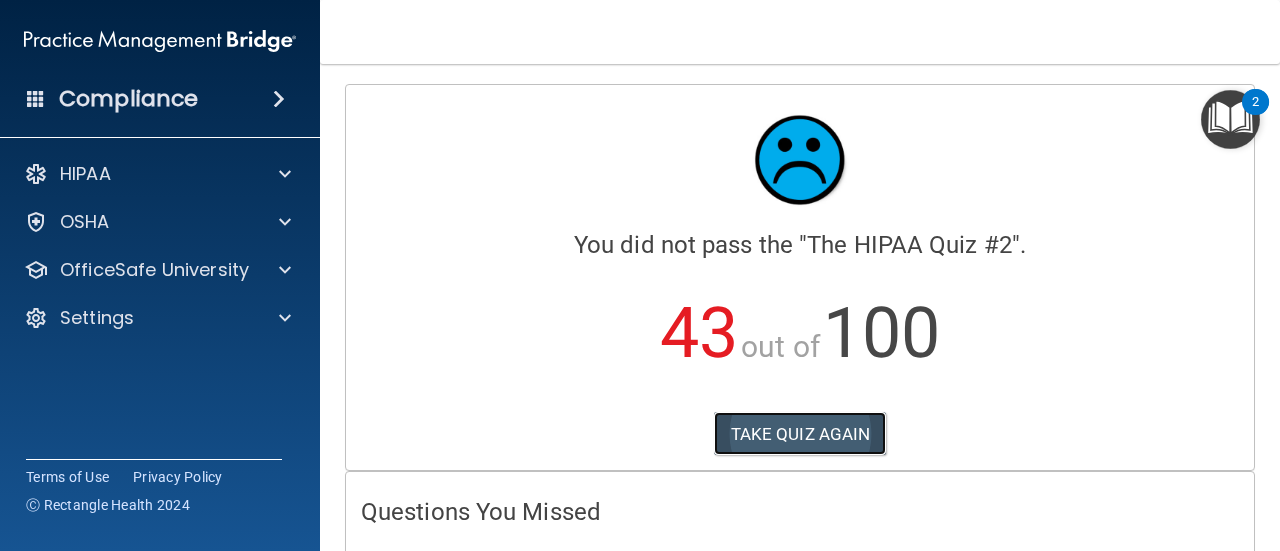 click on "TAKE QUIZ AGAIN" at bounding box center [800, 434] 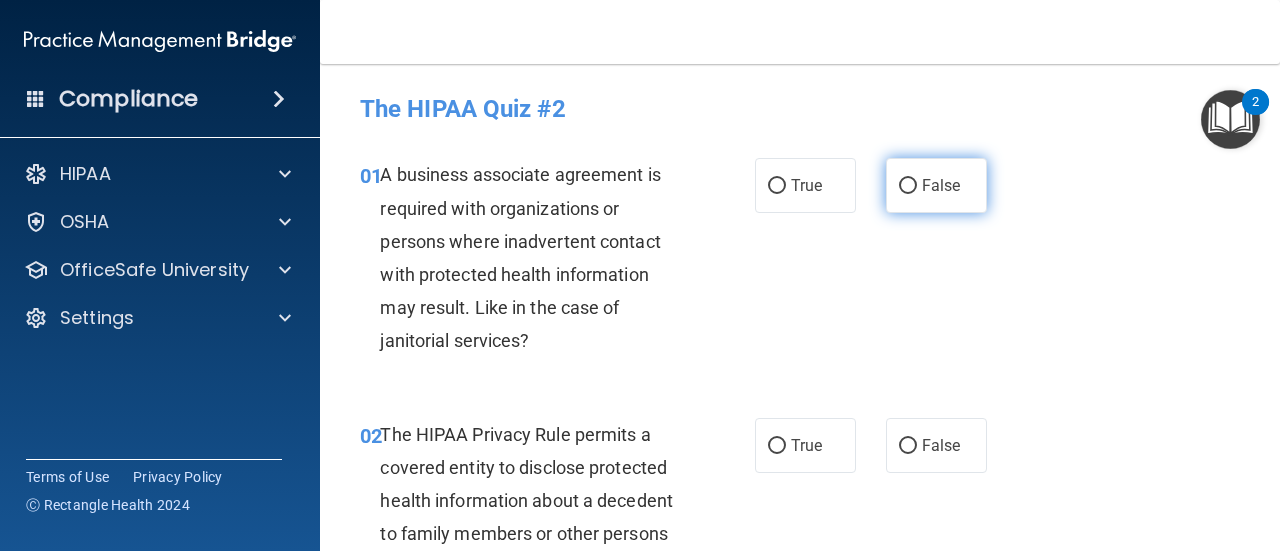 click on "False" at bounding box center (936, 185) 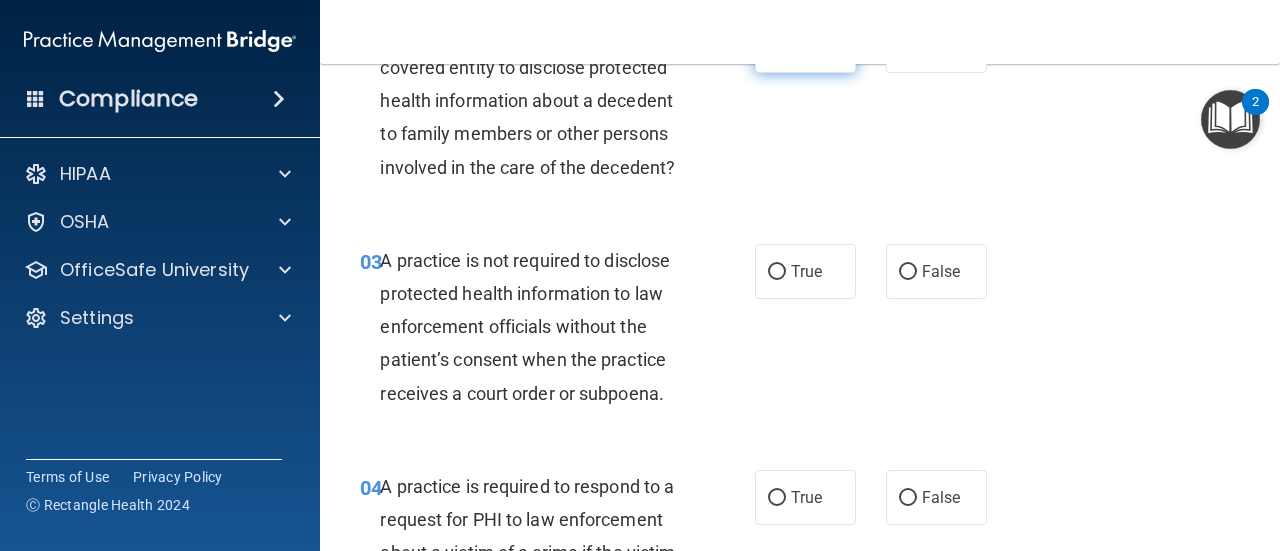 scroll, scrollTop: 300, scrollLeft: 0, axis: vertical 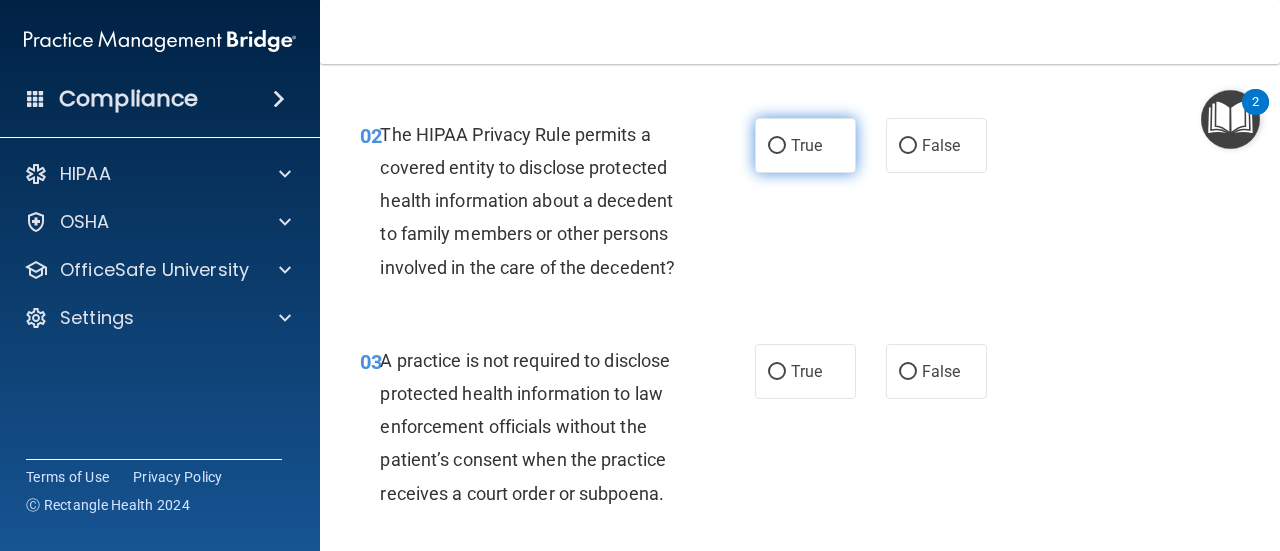 click on "True" at bounding box center (805, 145) 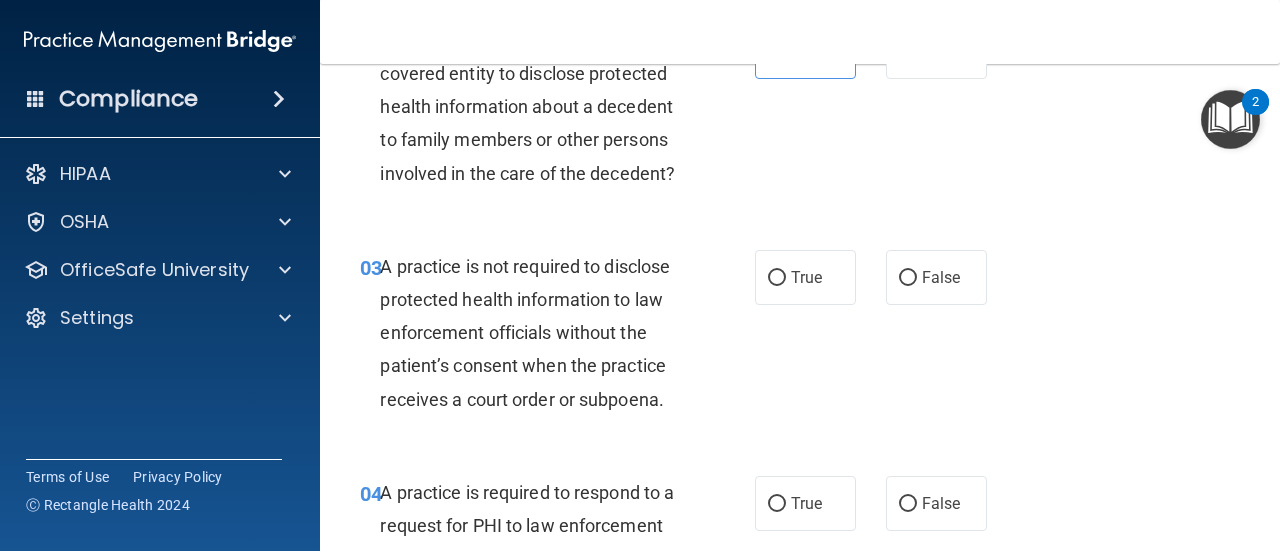 scroll, scrollTop: 500, scrollLeft: 0, axis: vertical 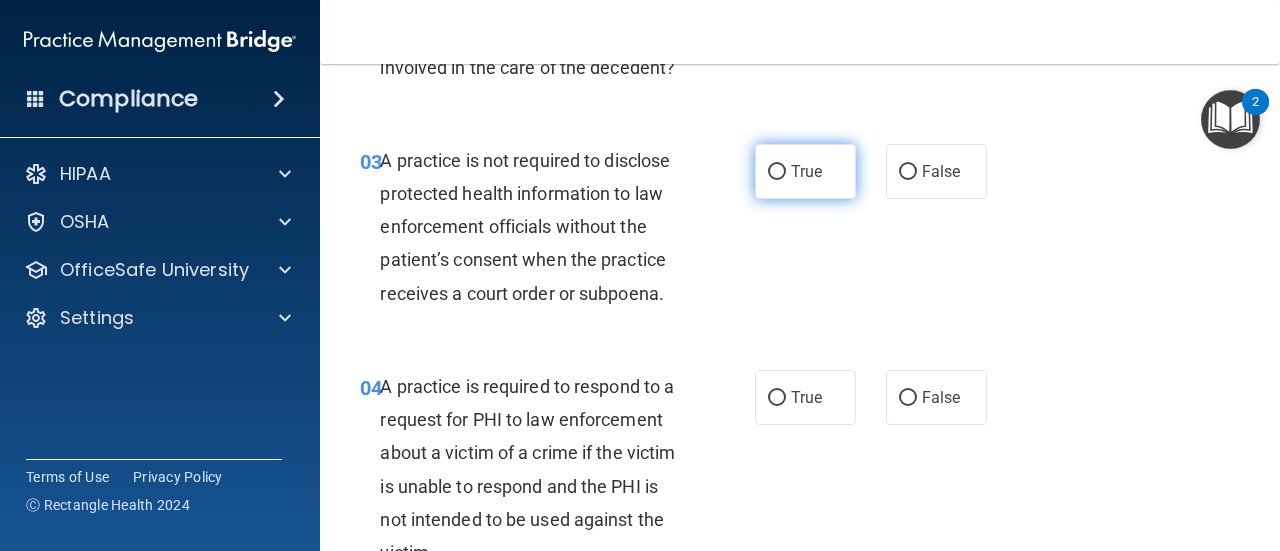 click on "True" at bounding box center [805, 171] 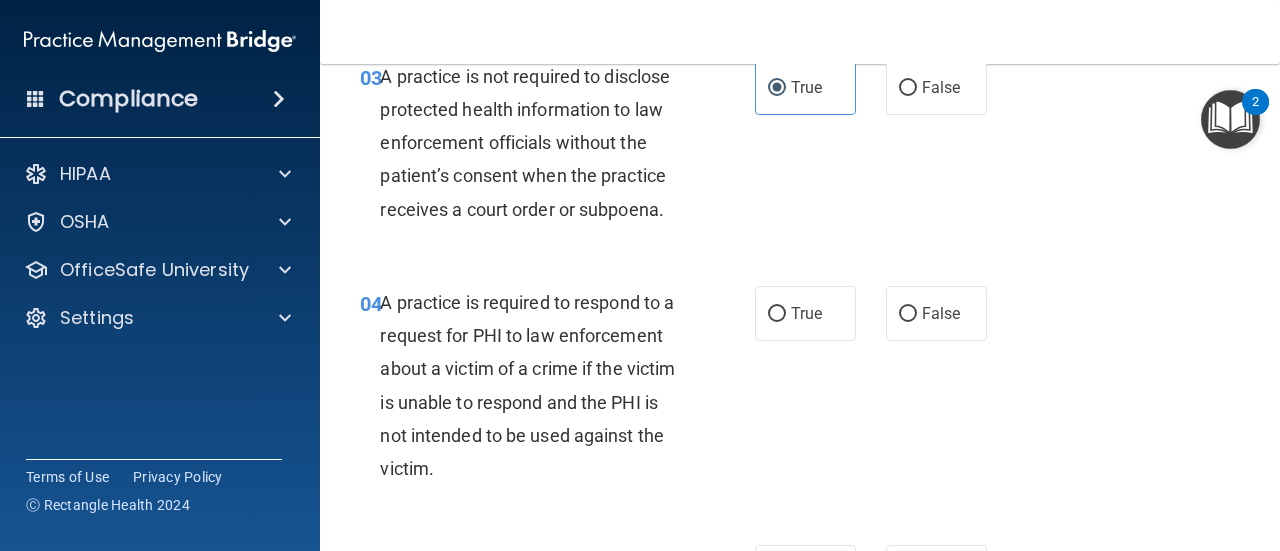 scroll, scrollTop: 700, scrollLeft: 0, axis: vertical 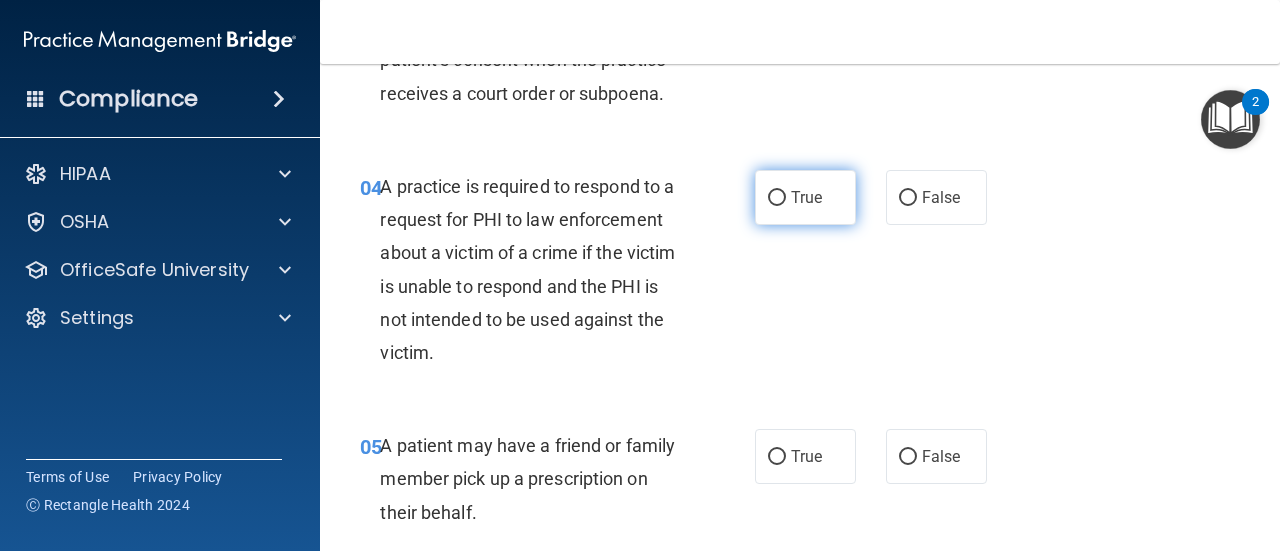 click on "True" at bounding box center (806, 197) 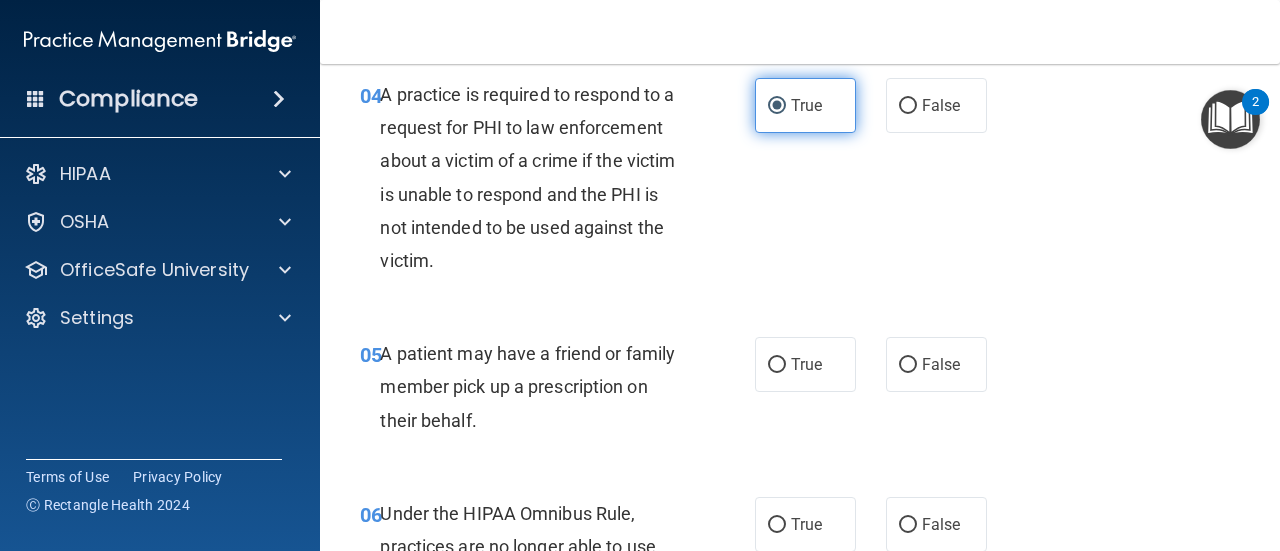 scroll, scrollTop: 900, scrollLeft: 0, axis: vertical 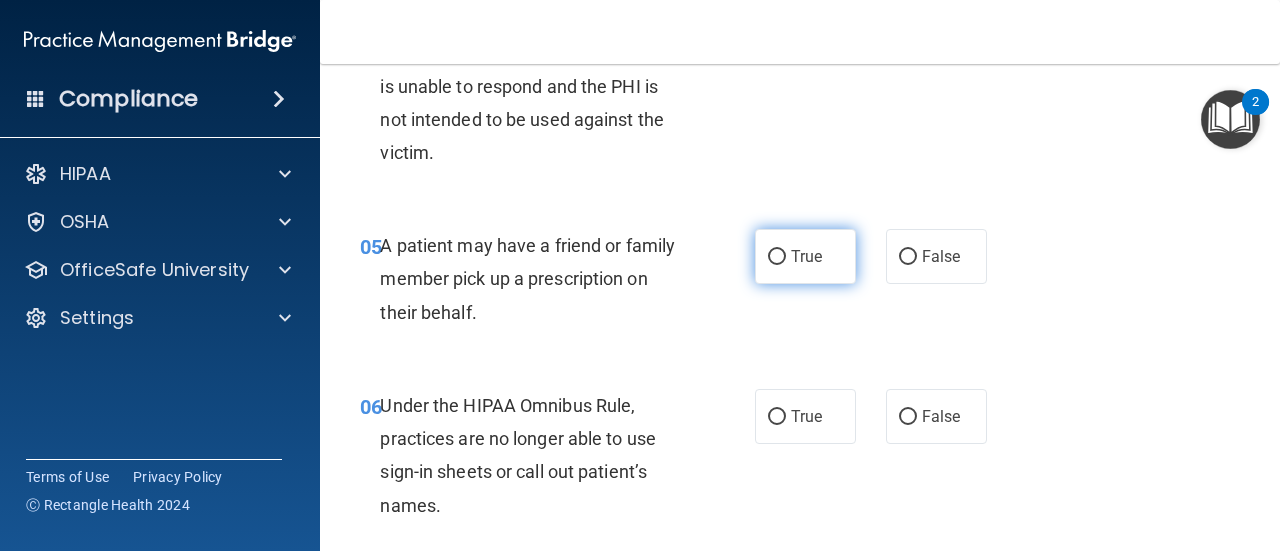 click on "True" at bounding box center [806, 256] 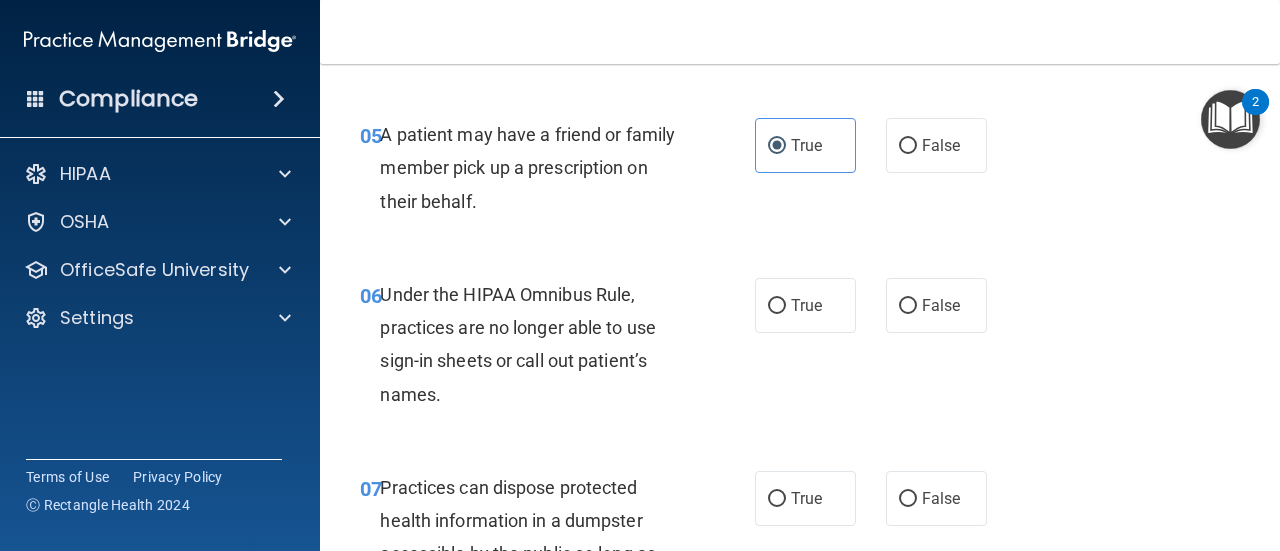 scroll, scrollTop: 1100, scrollLeft: 0, axis: vertical 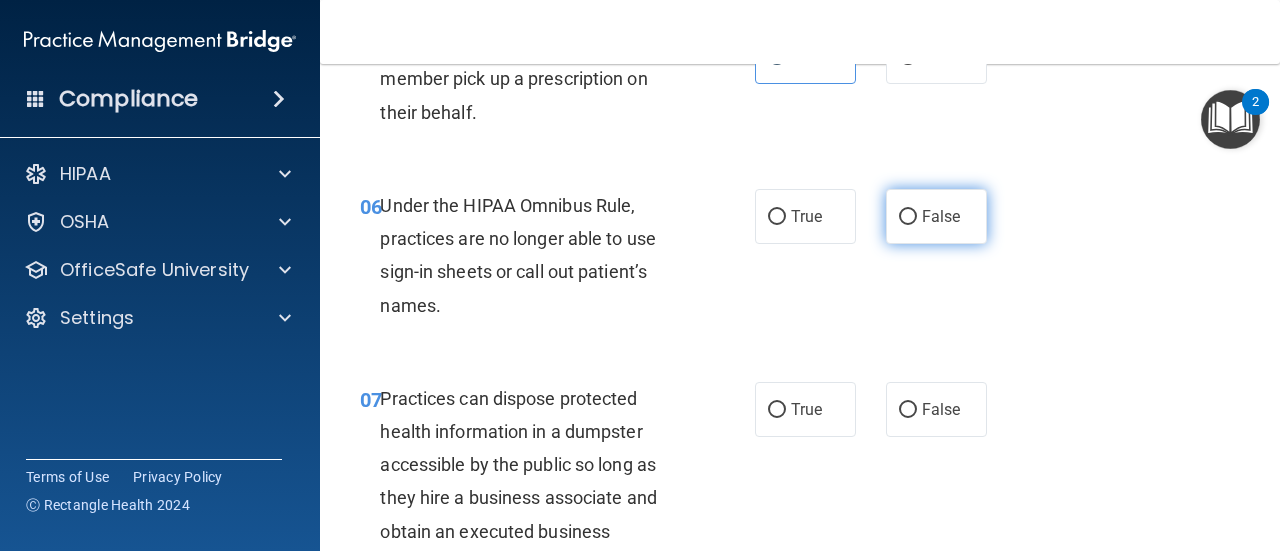 click on "False" at bounding box center [908, 217] 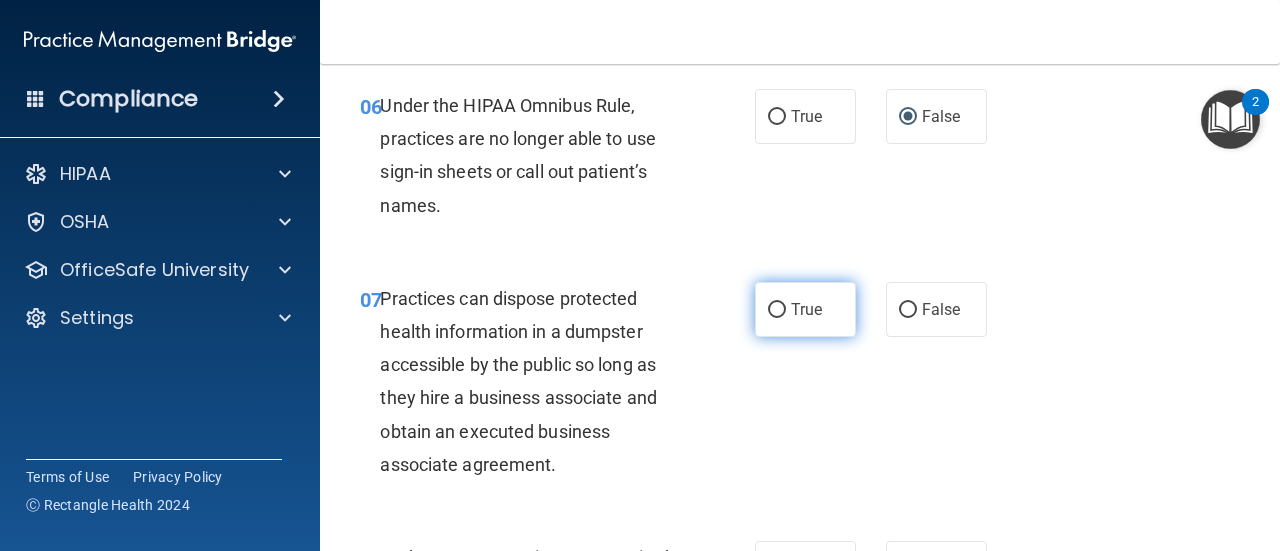 scroll, scrollTop: 1300, scrollLeft: 0, axis: vertical 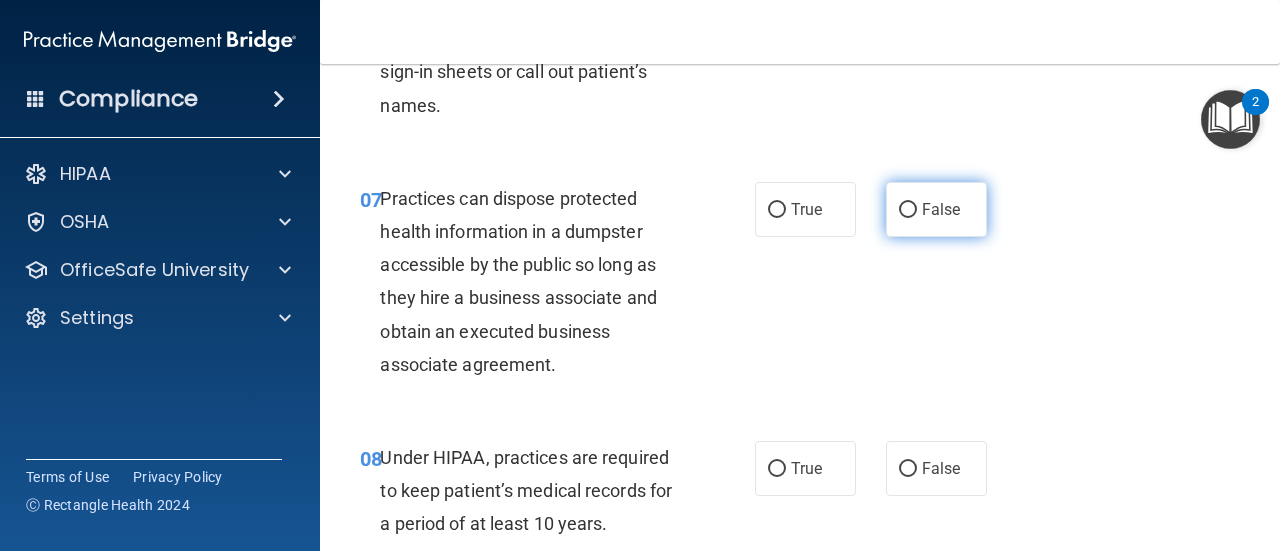 drag, startPoint x: 927, startPoint y: 225, endPoint x: 877, endPoint y: 231, distance: 50.358715 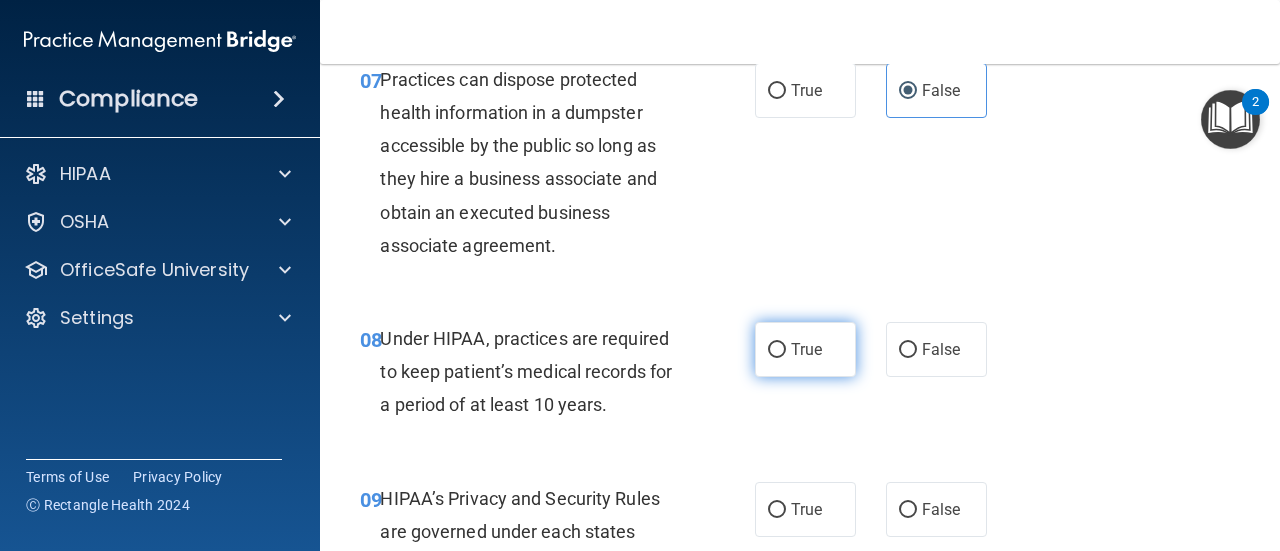 scroll, scrollTop: 1600, scrollLeft: 0, axis: vertical 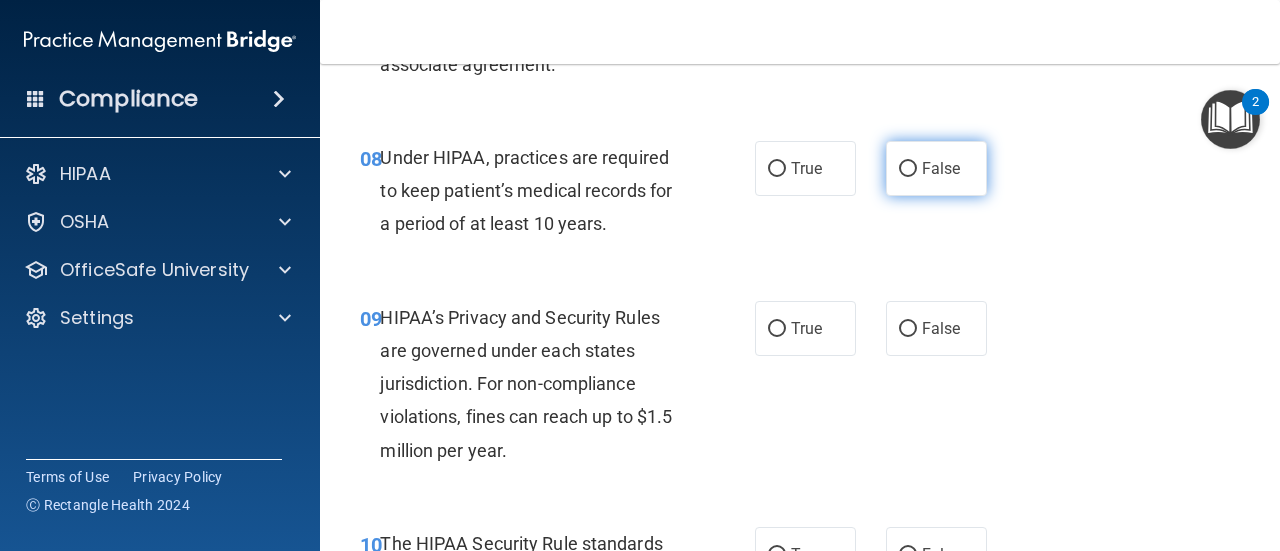 click on "False" at bounding box center [941, 168] 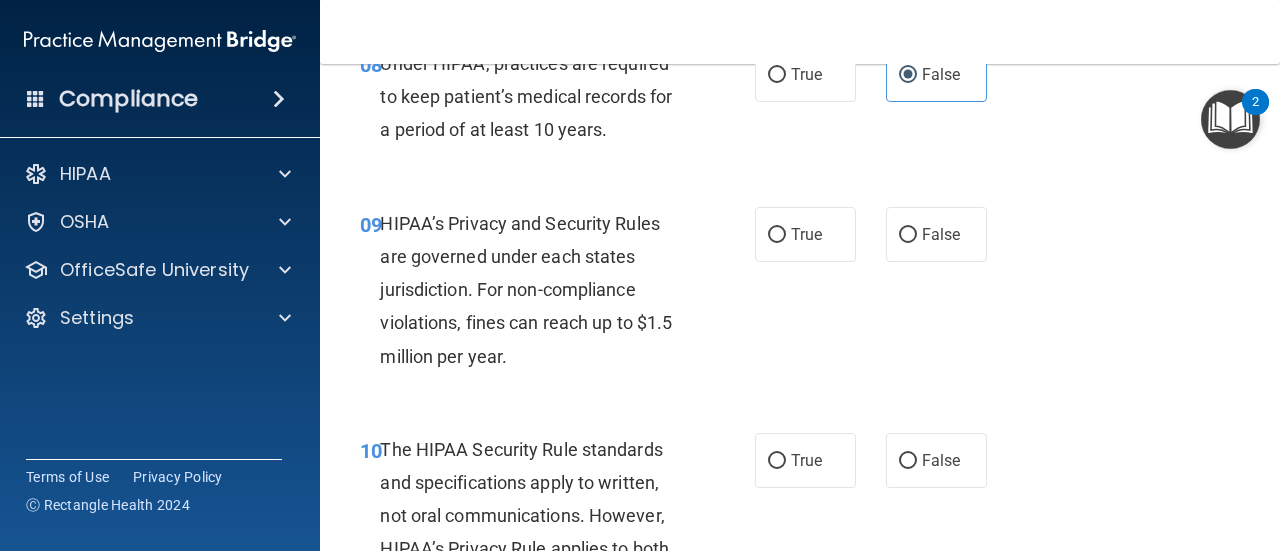 scroll, scrollTop: 1800, scrollLeft: 0, axis: vertical 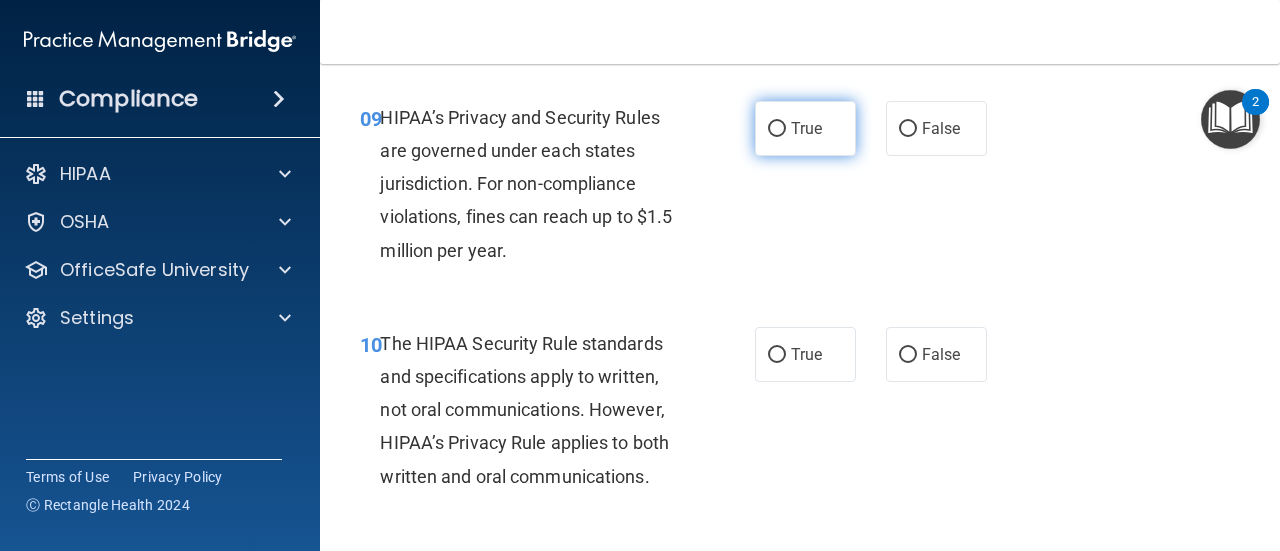 click on "True" at bounding box center [805, 128] 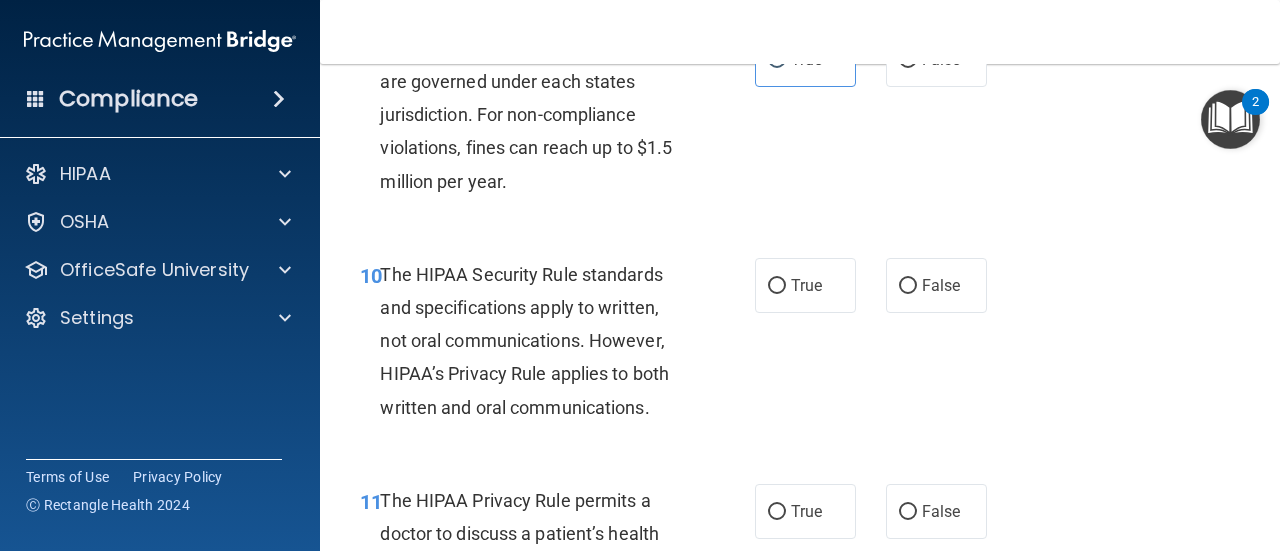 scroll, scrollTop: 1900, scrollLeft: 0, axis: vertical 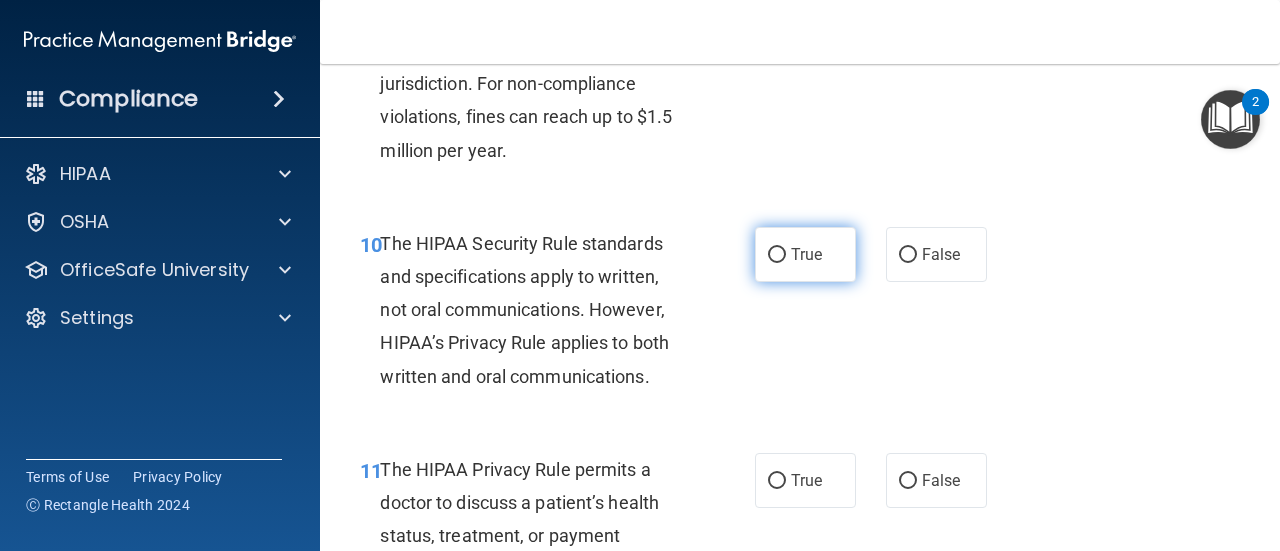 click on "True" at bounding box center (777, 255) 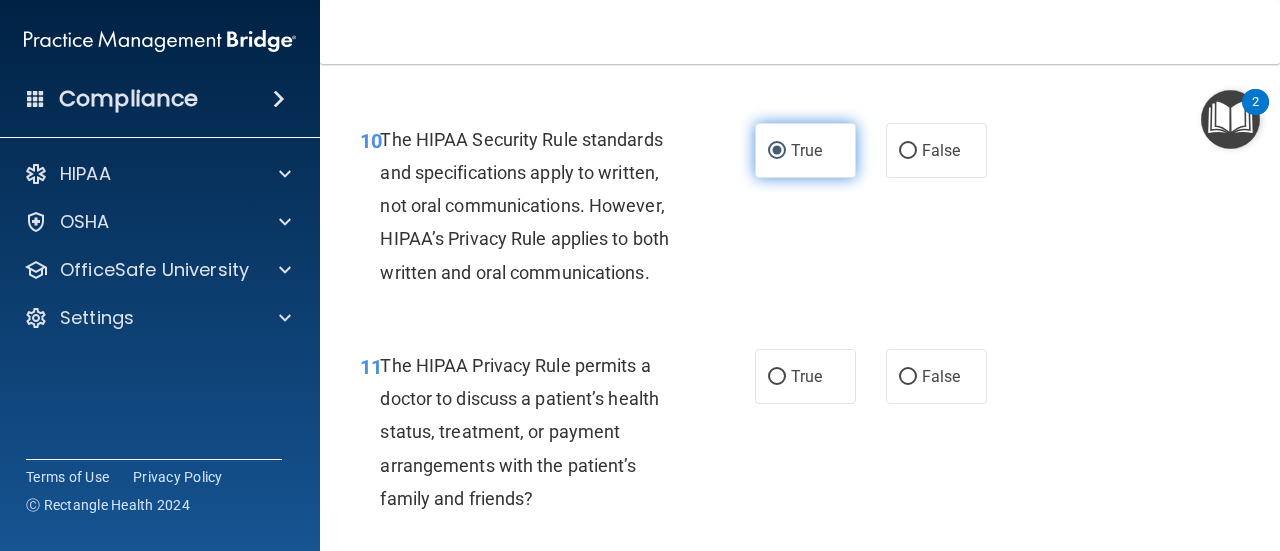 scroll, scrollTop: 2200, scrollLeft: 0, axis: vertical 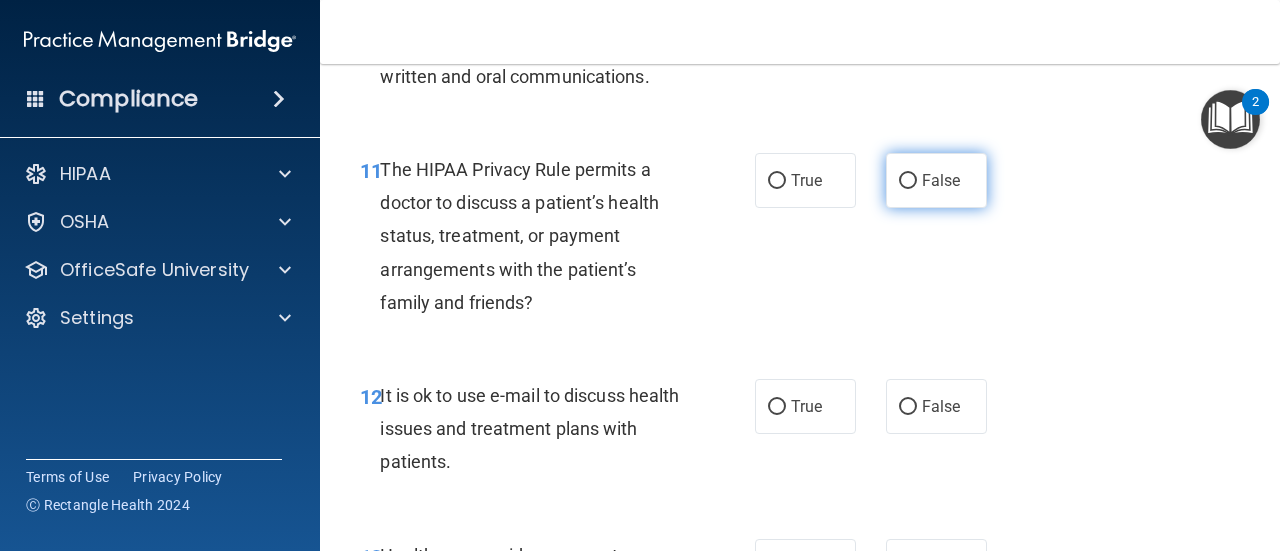 click on "False" at bounding box center (908, 181) 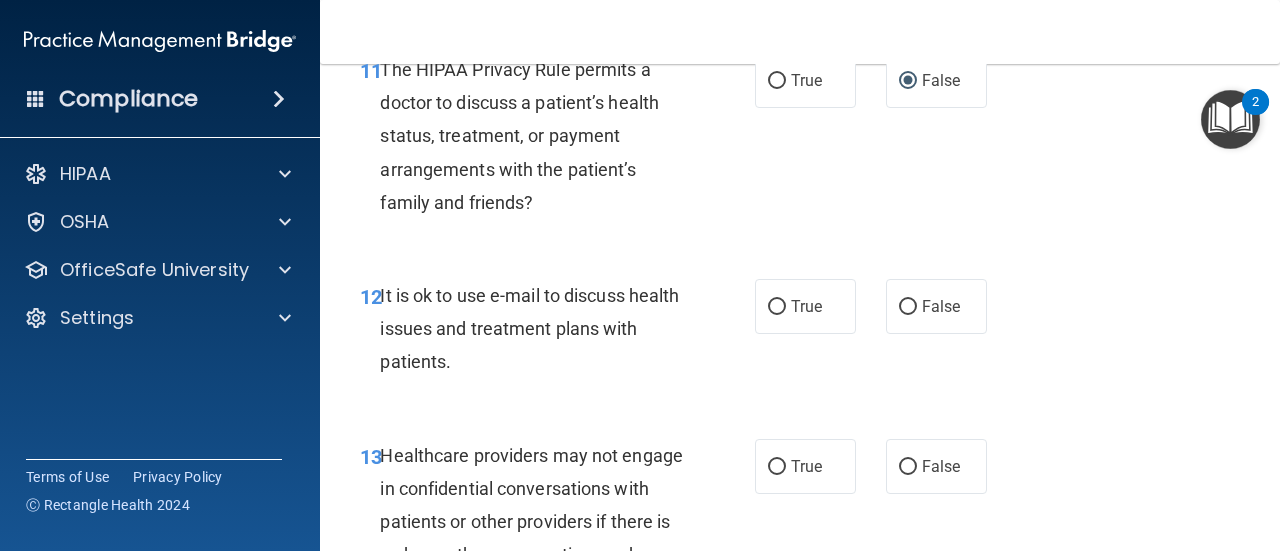 scroll, scrollTop: 2500, scrollLeft: 0, axis: vertical 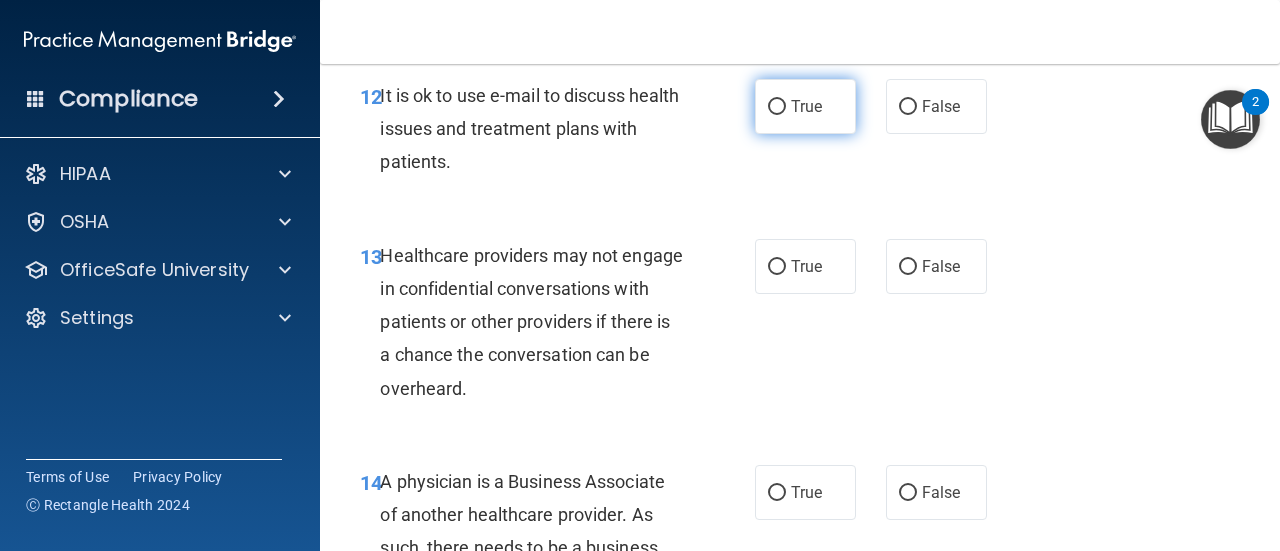 click on "True" at bounding box center [806, 106] 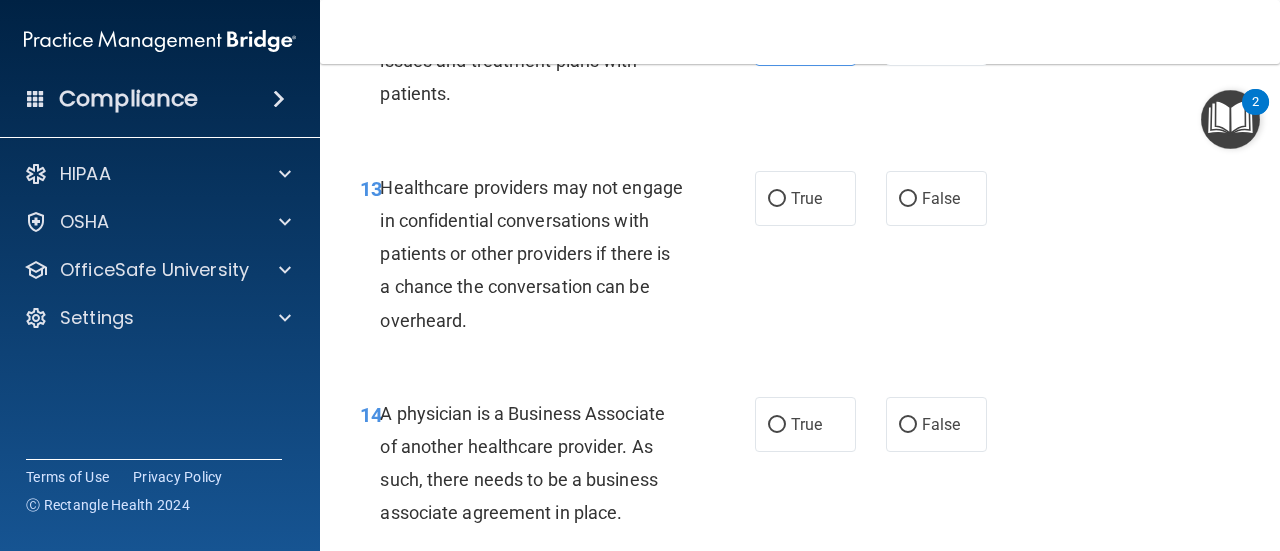 scroll, scrollTop: 2600, scrollLeft: 0, axis: vertical 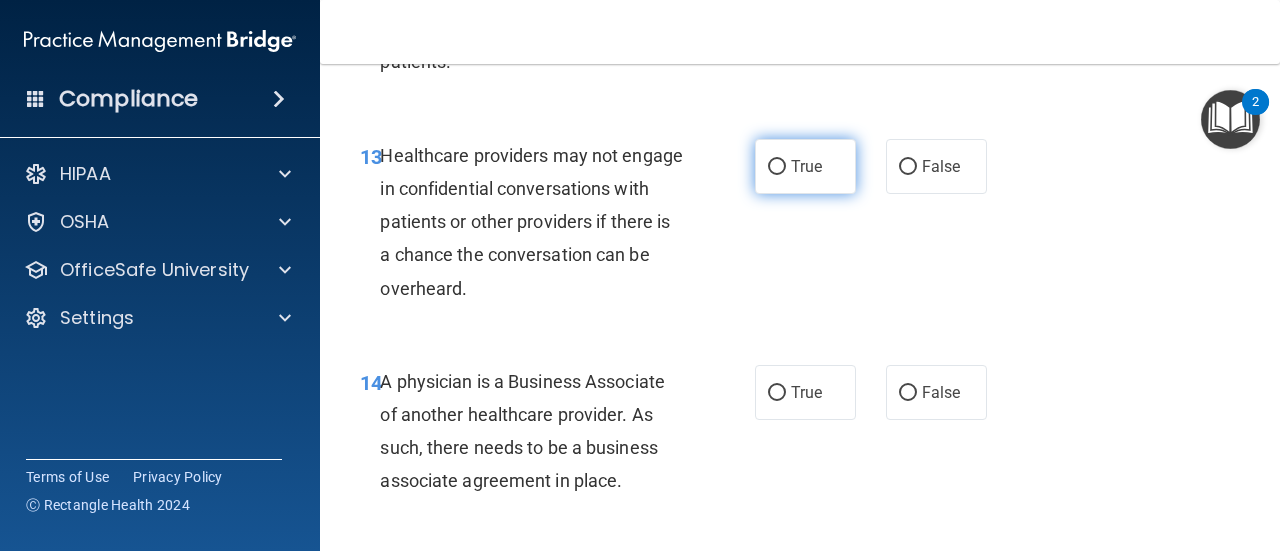 click on "True" at bounding box center [806, 166] 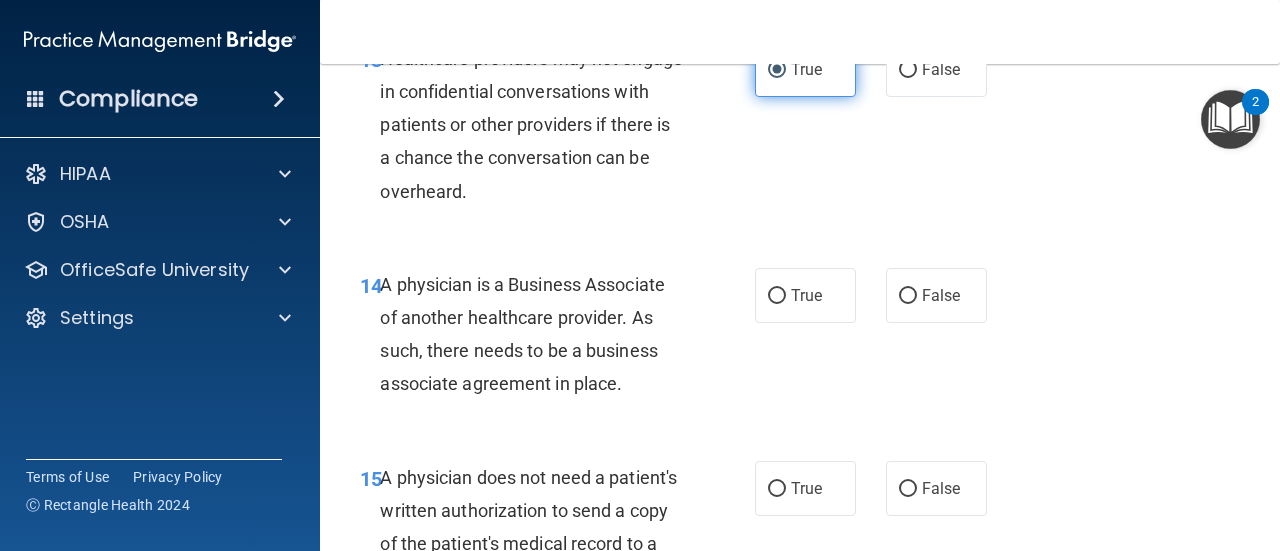 scroll, scrollTop: 2800, scrollLeft: 0, axis: vertical 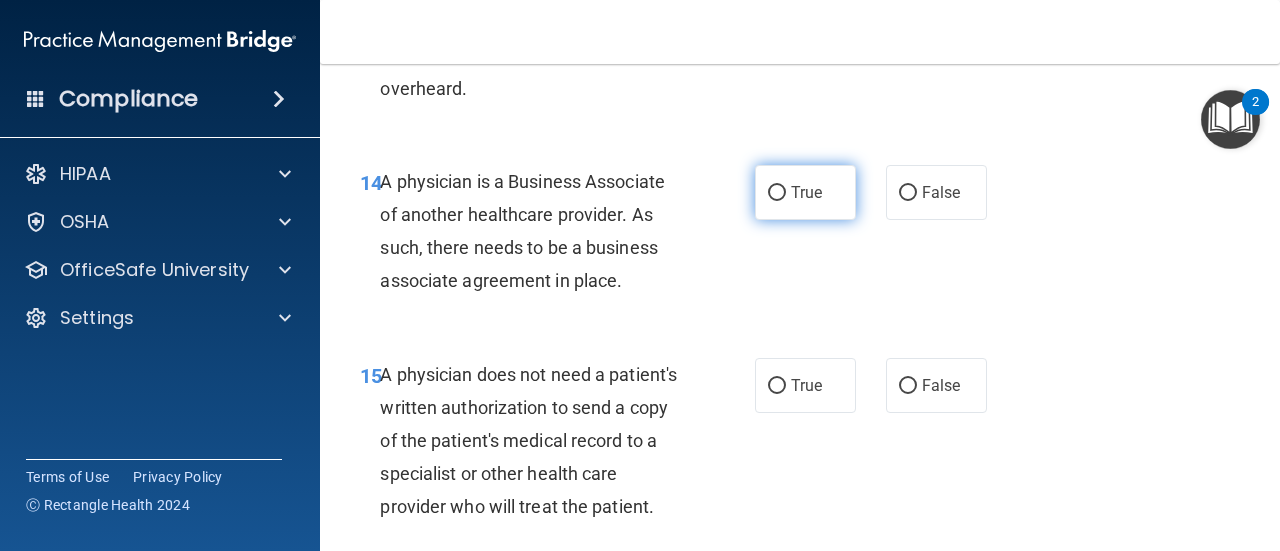 click on "True" at bounding box center [805, 192] 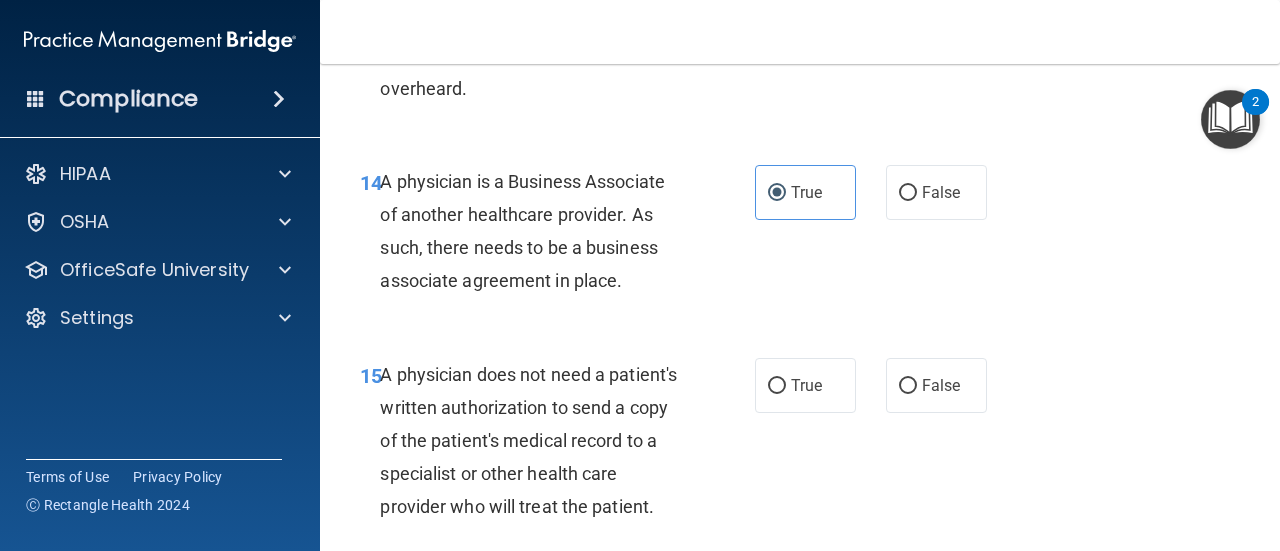 scroll, scrollTop: 2900, scrollLeft: 0, axis: vertical 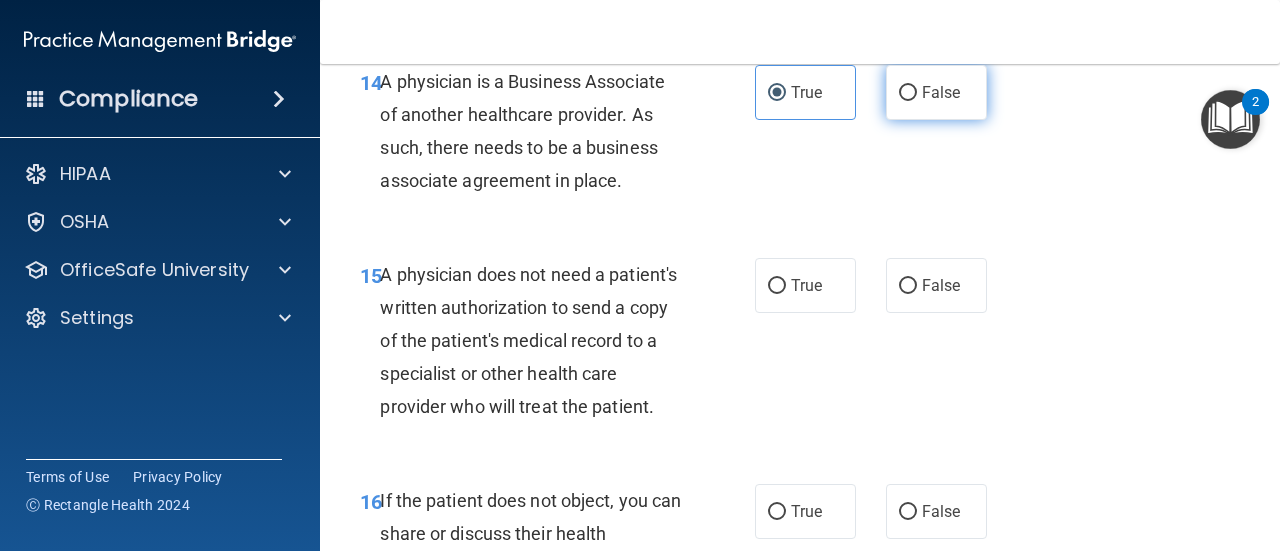 click on "False" at bounding box center [936, 92] 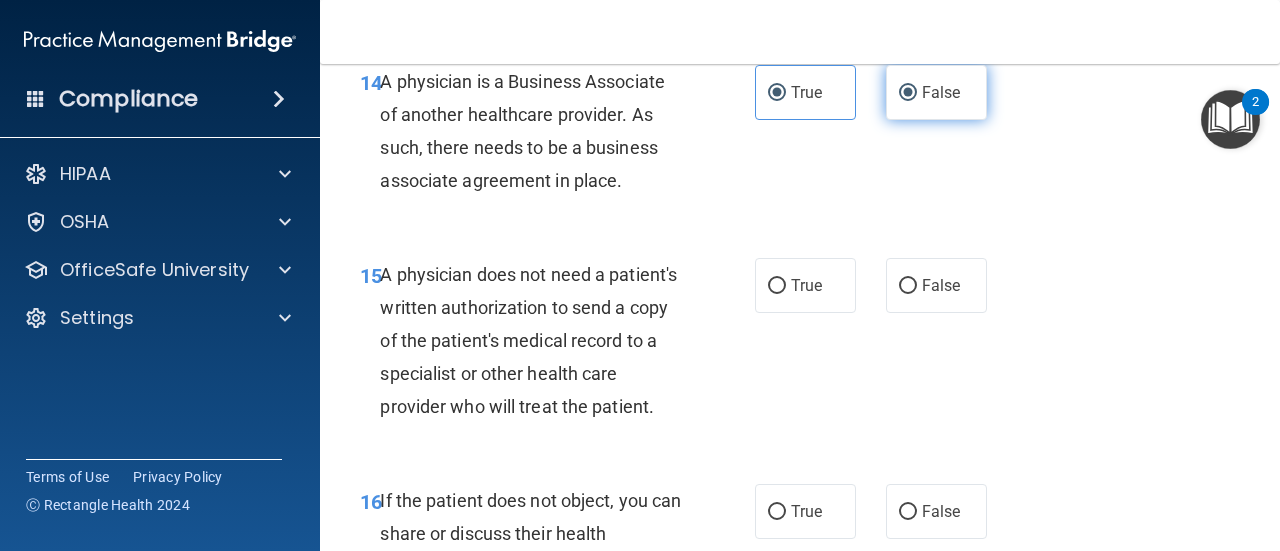 radio on "false" 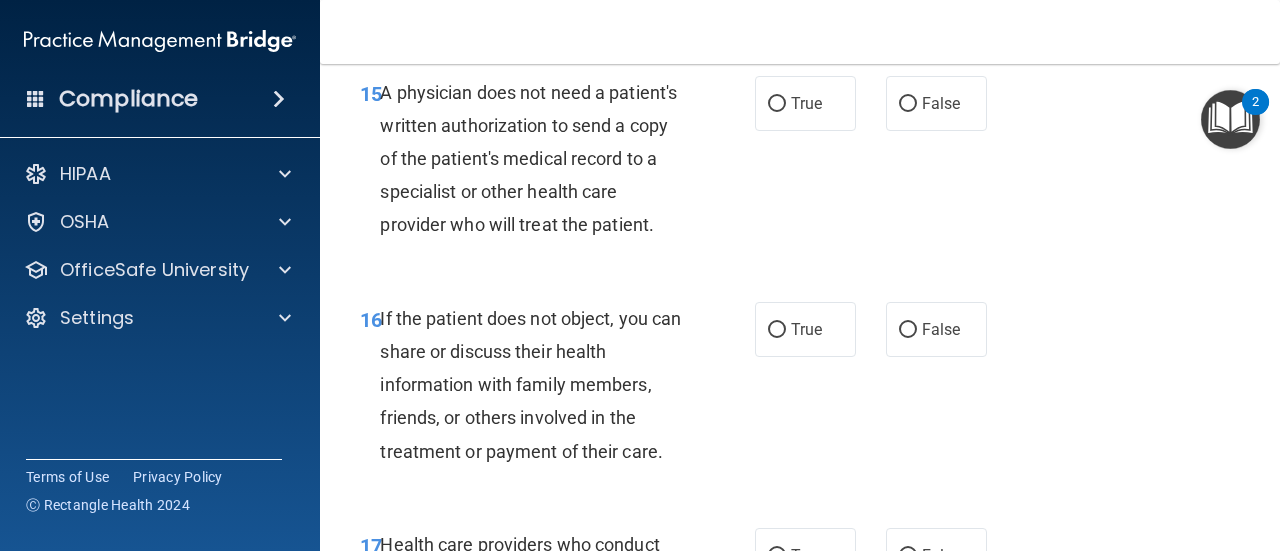 scroll, scrollTop: 3100, scrollLeft: 0, axis: vertical 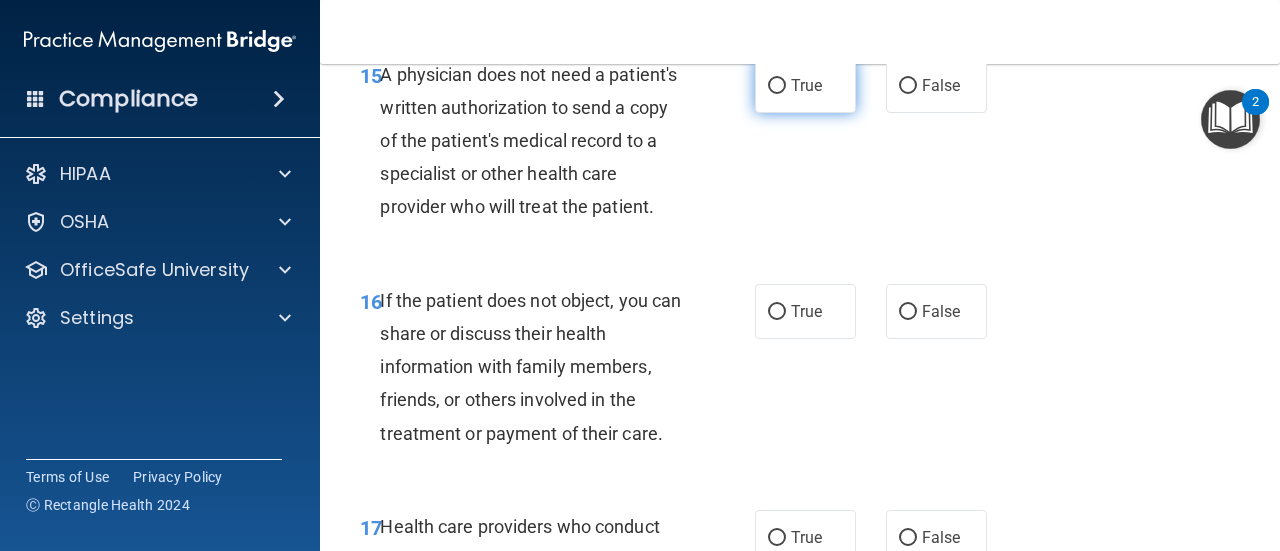 click on "True" at bounding box center [805, 85] 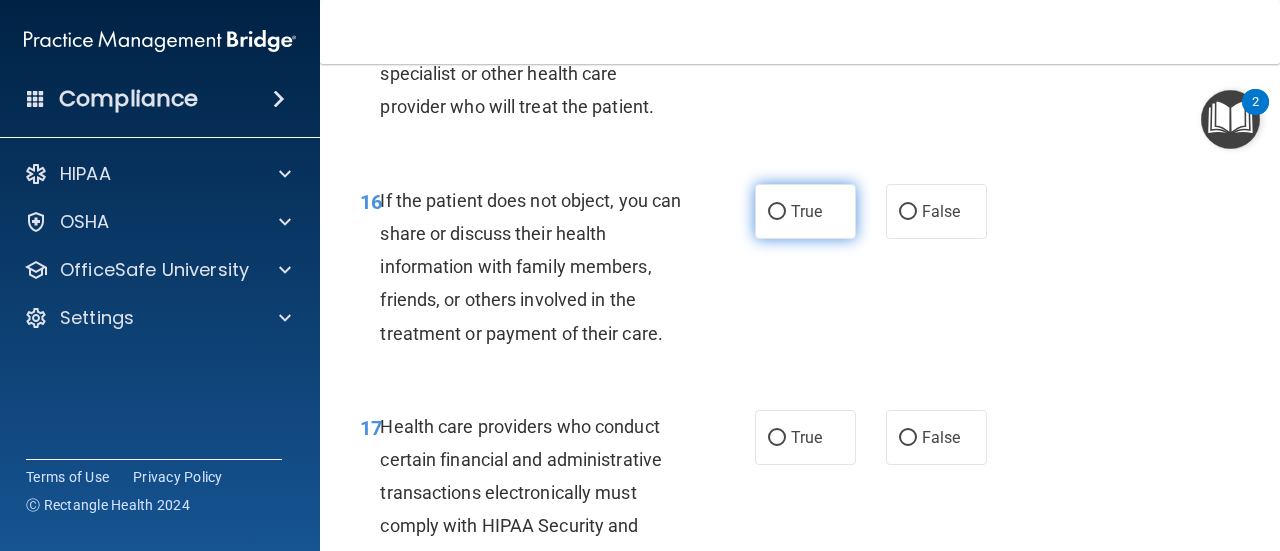 click on "True" at bounding box center (805, 211) 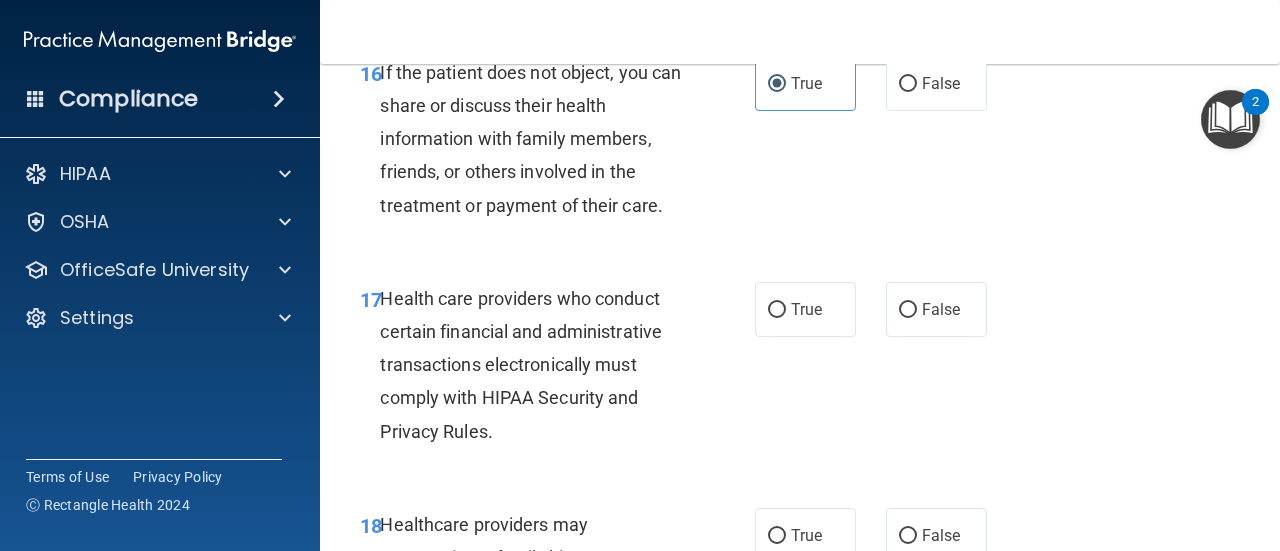 scroll, scrollTop: 3400, scrollLeft: 0, axis: vertical 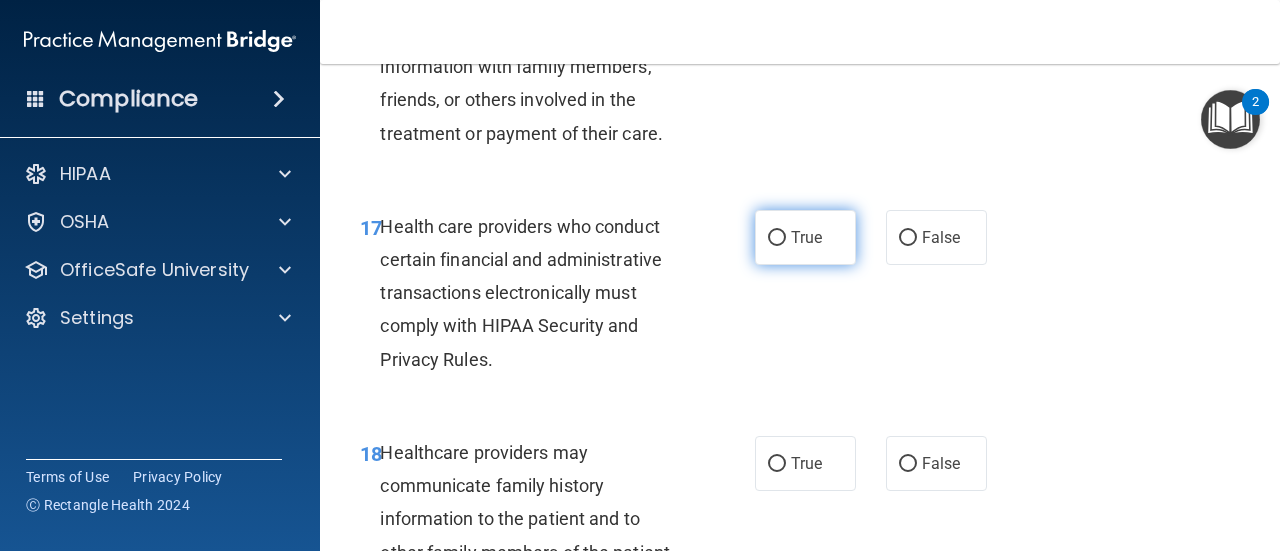 click on "True" at bounding box center [777, 238] 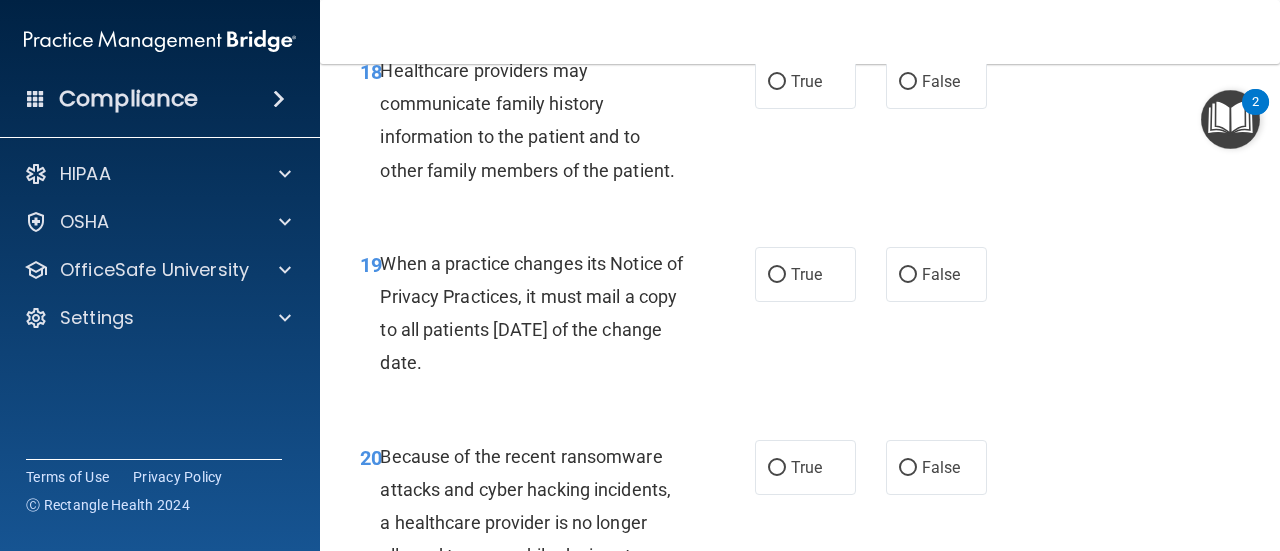 scroll, scrollTop: 3800, scrollLeft: 0, axis: vertical 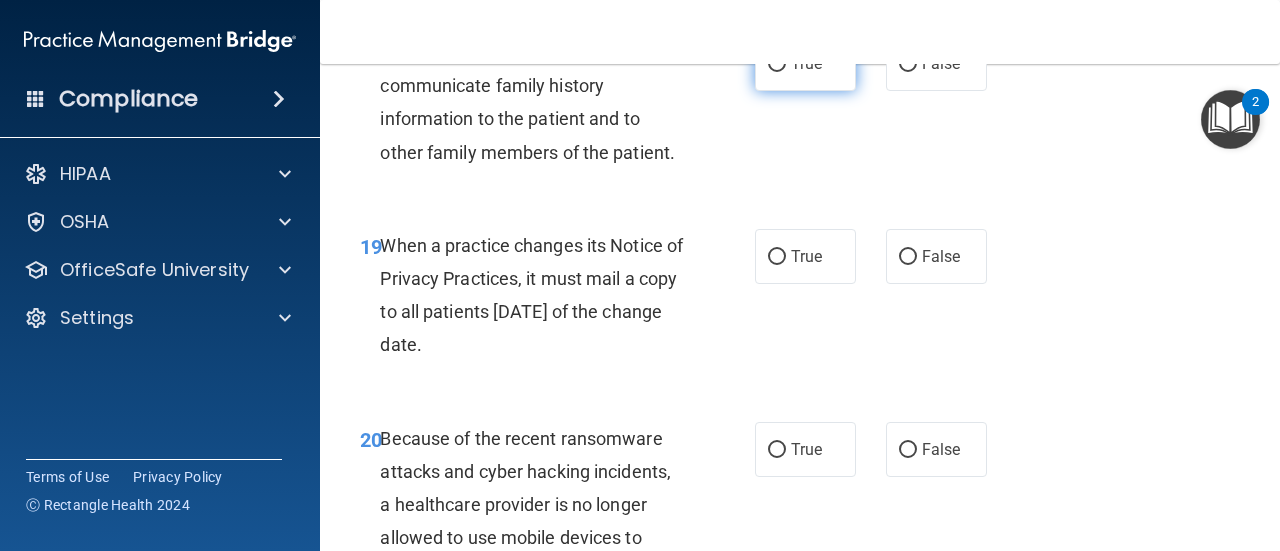click on "True" at bounding box center [805, 63] 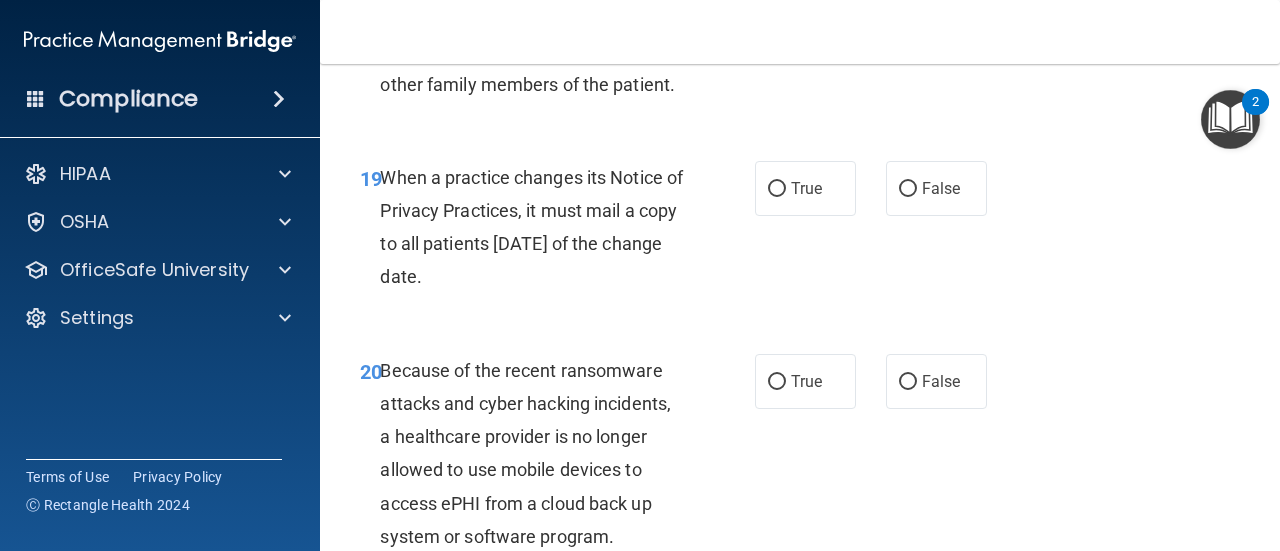 scroll, scrollTop: 3900, scrollLeft: 0, axis: vertical 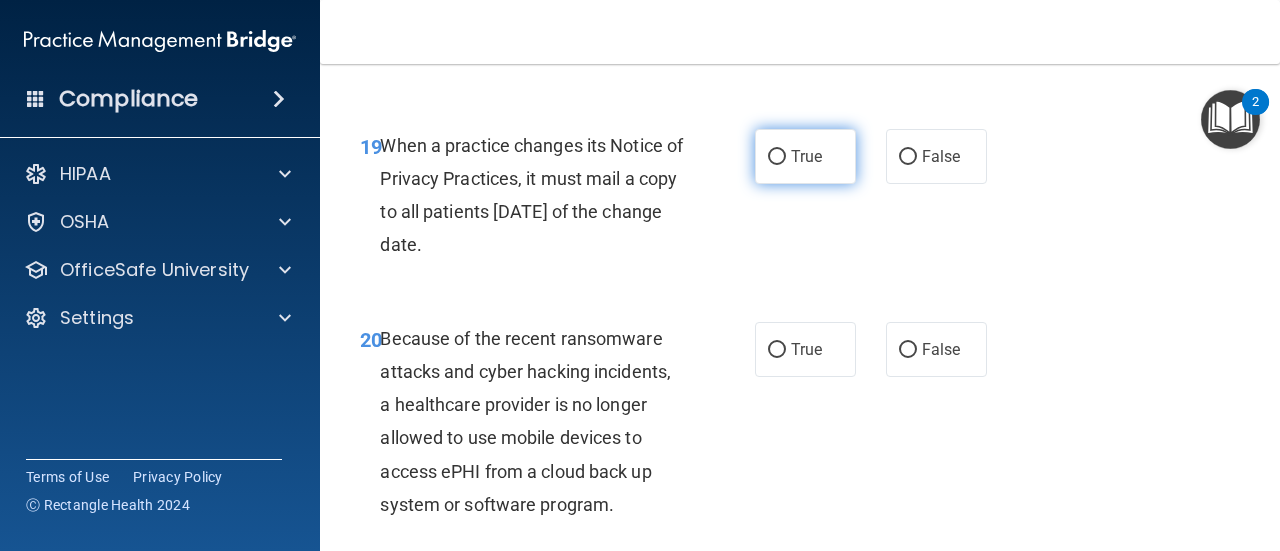 click on "True" at bounding box center (806, 156) 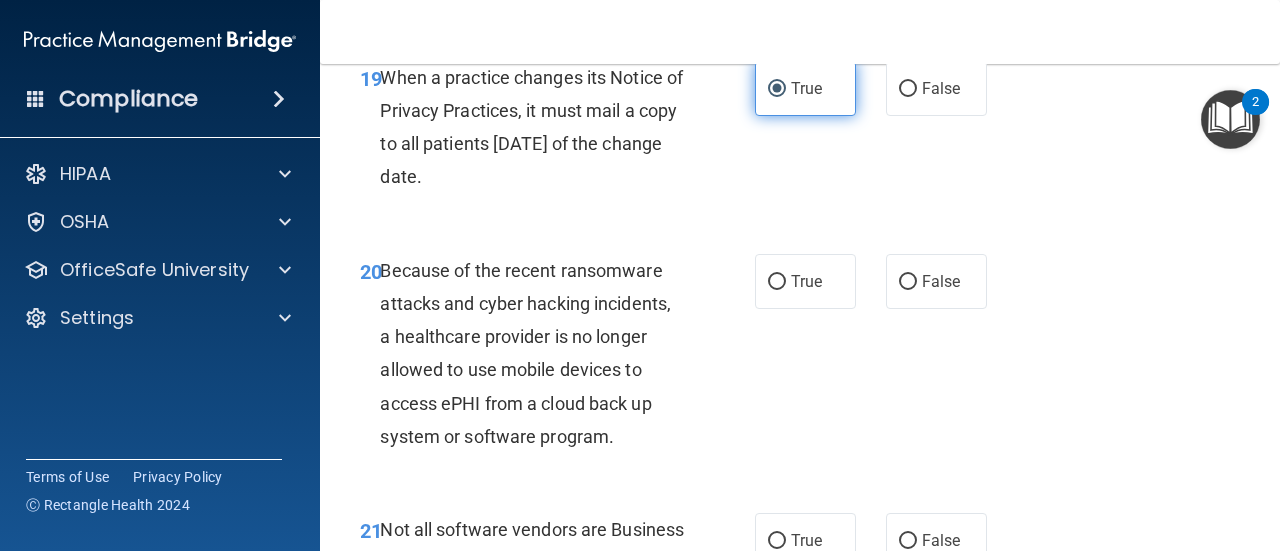 scroll, scrollTop: 4000, scrollLeft: 0, axis: vertical 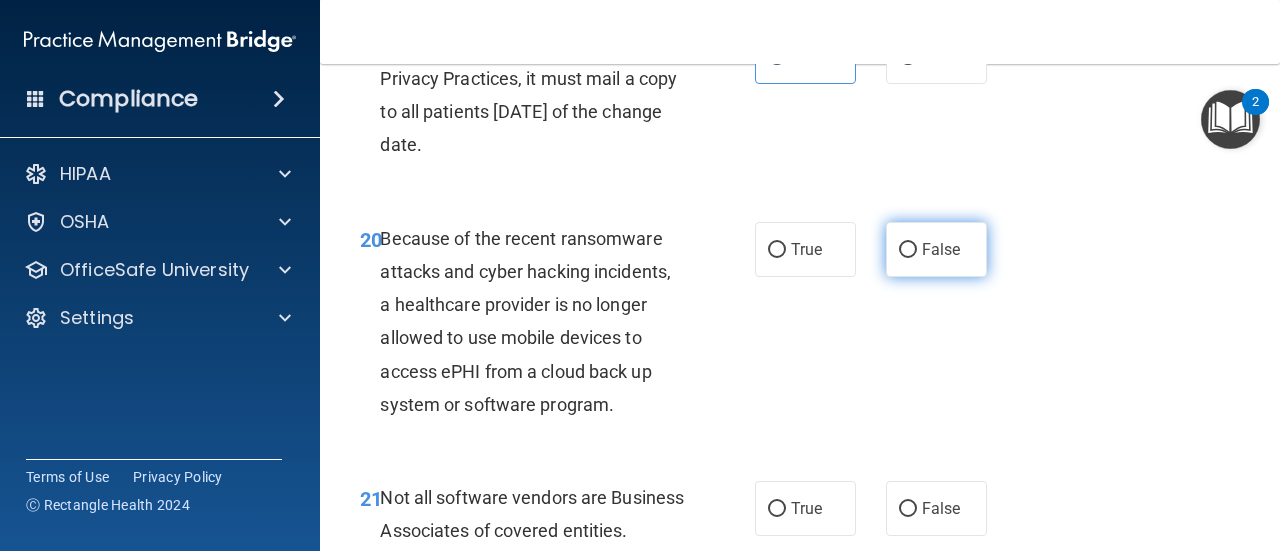 drag, startPoint x: 929, startPoint y: 307, endPoint x: 904, endPoint y: 279, distance: 37.536648 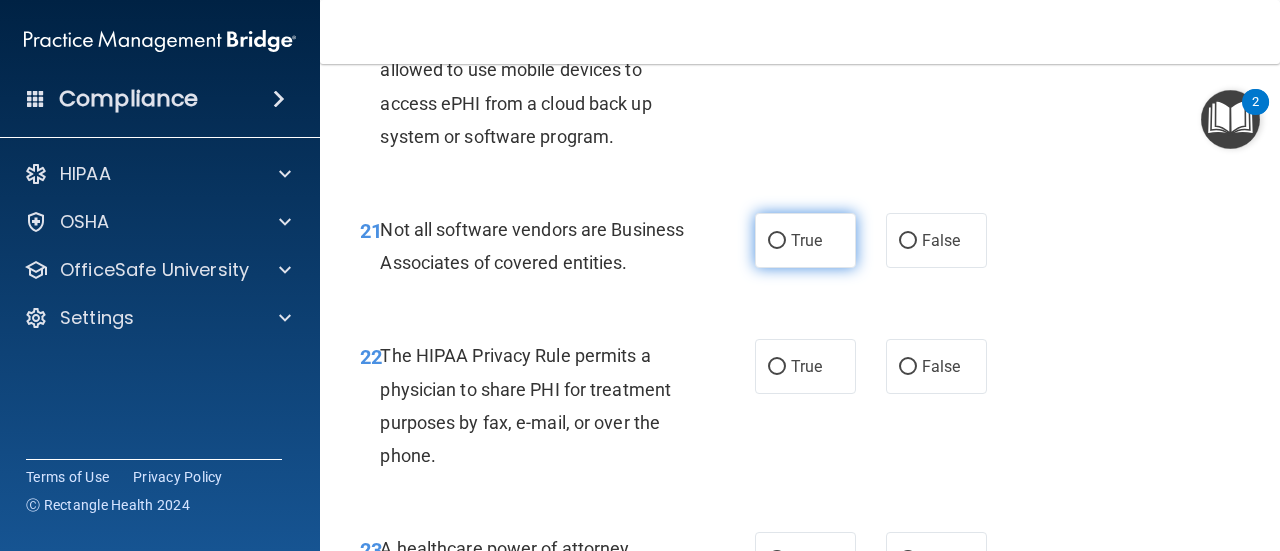 scroll, scrollTop: 4300, scrollLeft: 0, axis: vertical 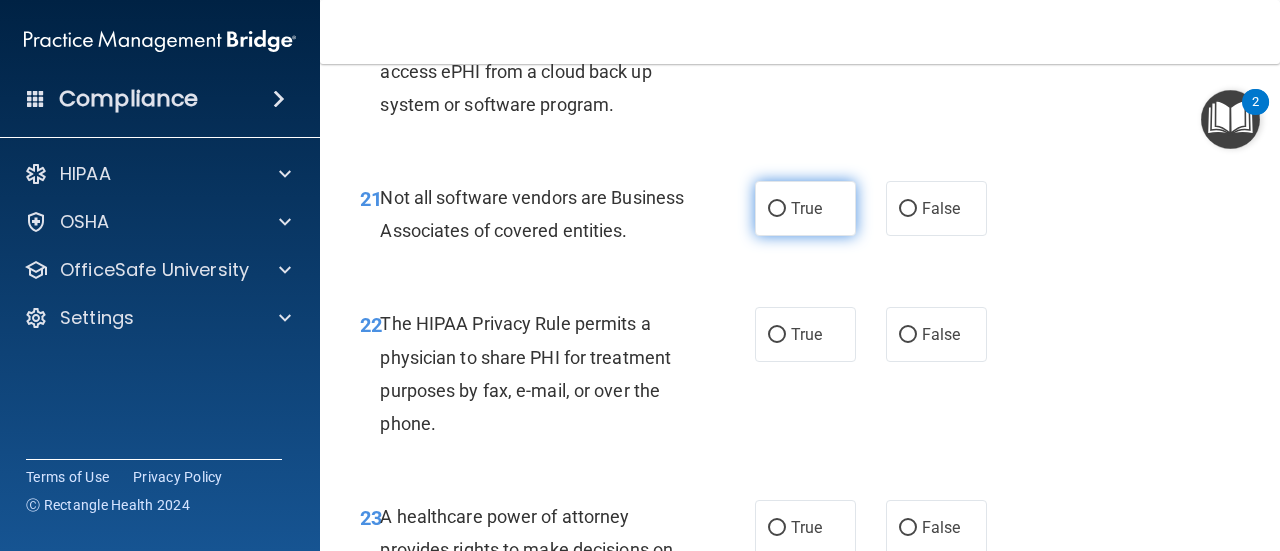 click on "True" at bounding box center [777, 209] 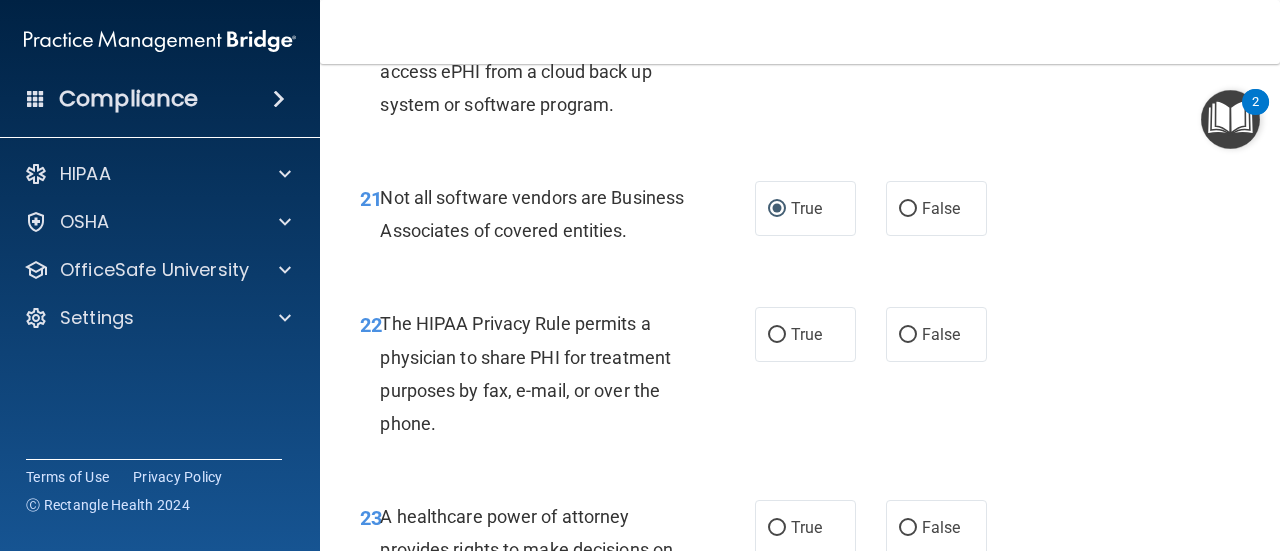 scroll, scrollTop: 4500, scrollLeft: 0, axis: vertical 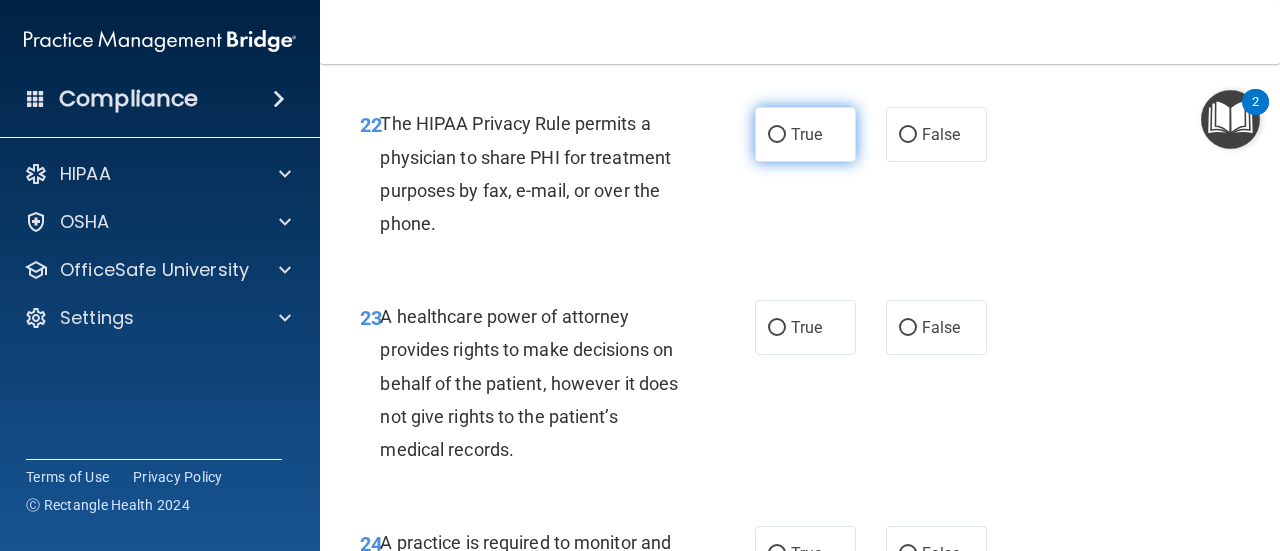 click on "True" at bounding box center [805, 134] 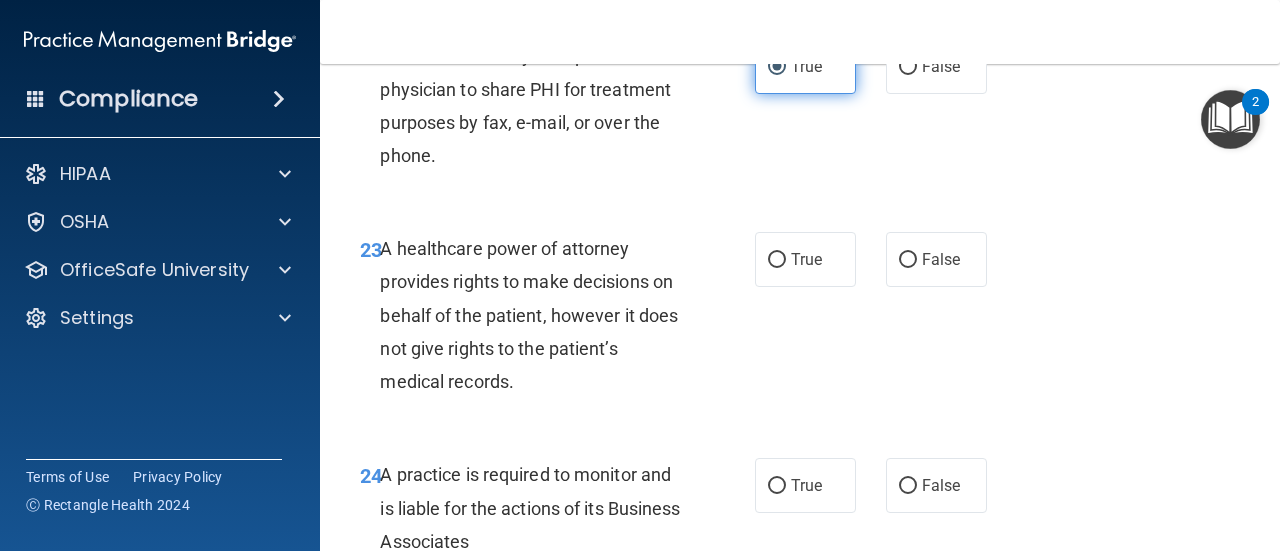 scroll, scrollTop: 4600, scrollLeft: 0, axis: vertical 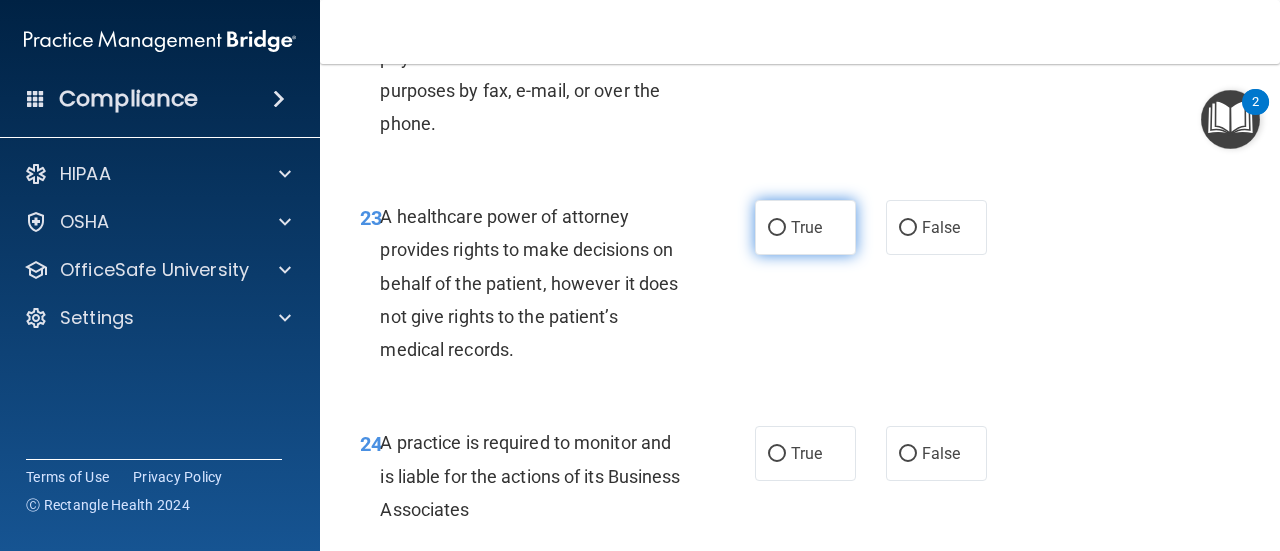click on "True" at bounding box center (806, 227) 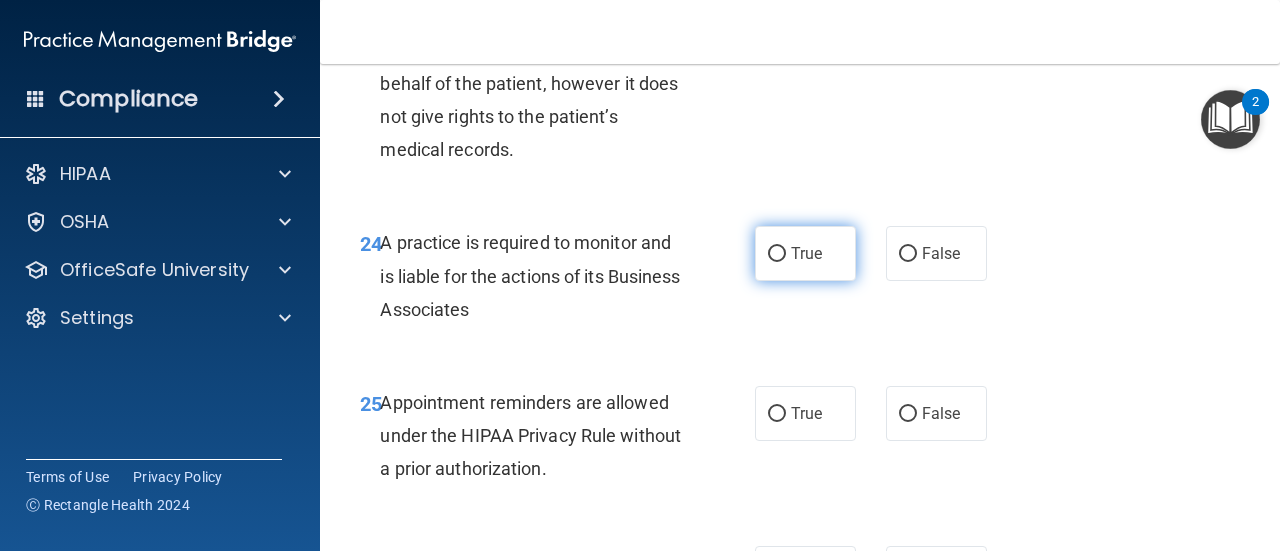 scroll, scrollTop: 4900, scrollLeft: 0, axis: vertical 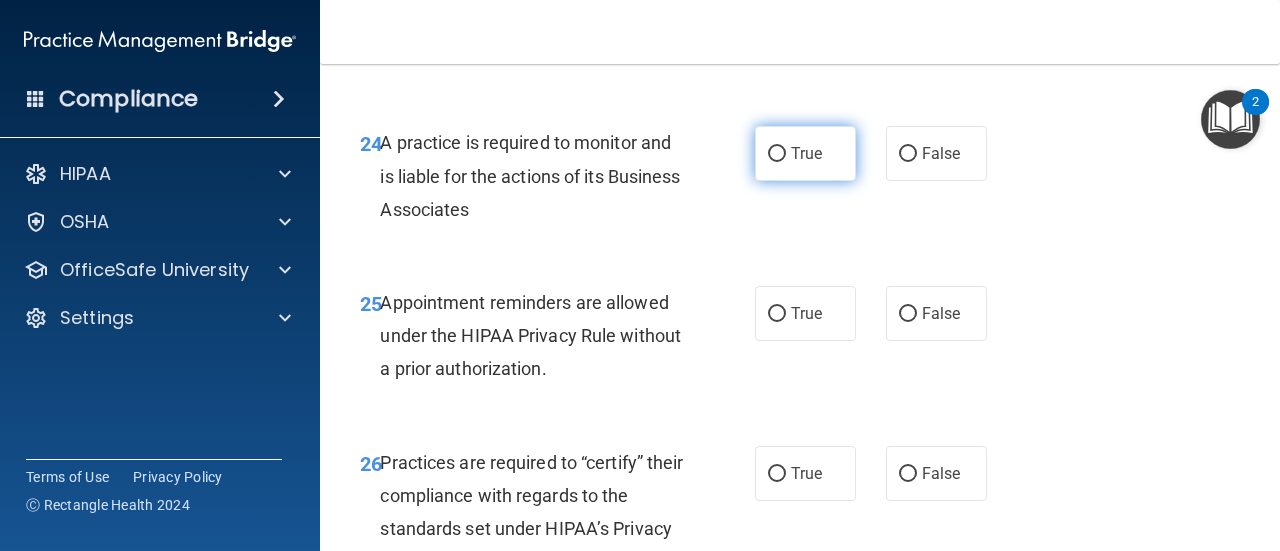 click on "True" at bounding box center [805, 153] 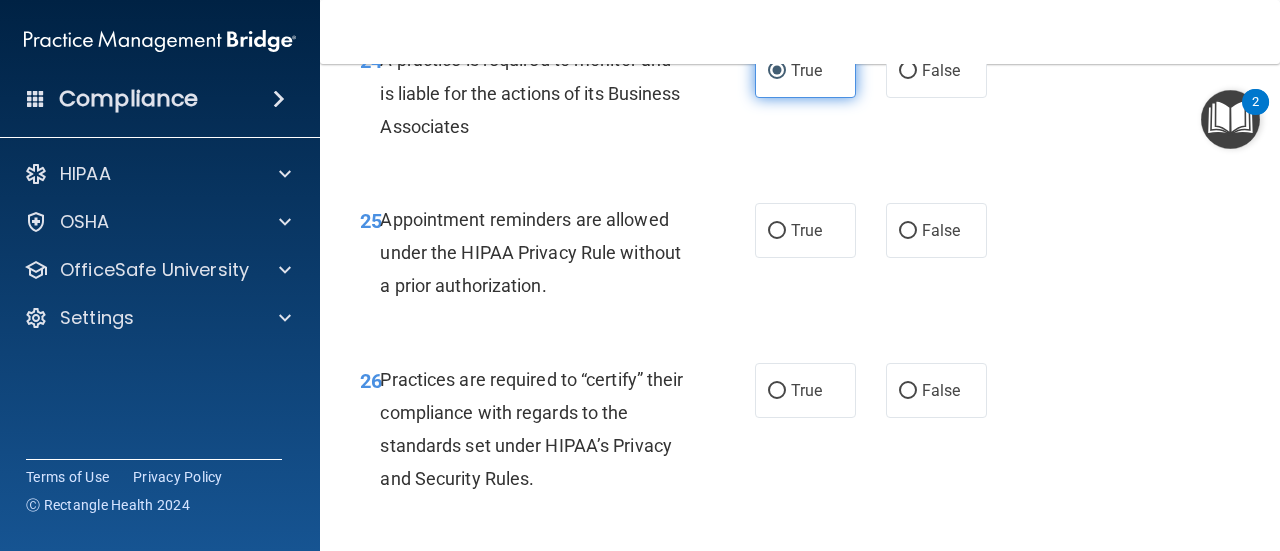 scroll, scrollTop: 5100, scrollLeft: 0, axis: vertical 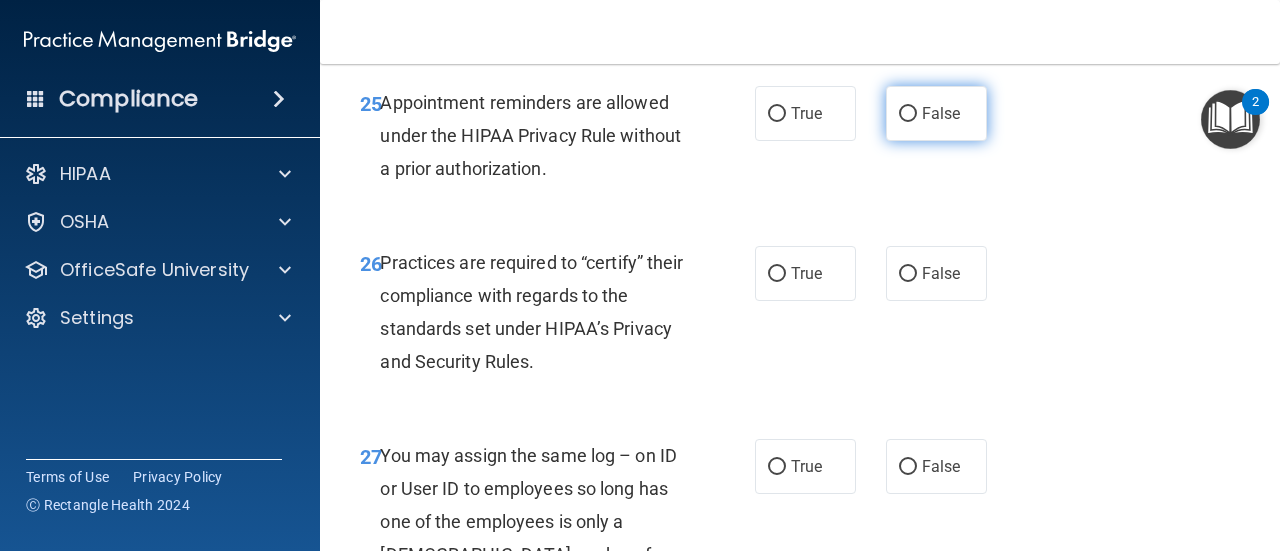 click on "False" at bounding box center [941, 113] 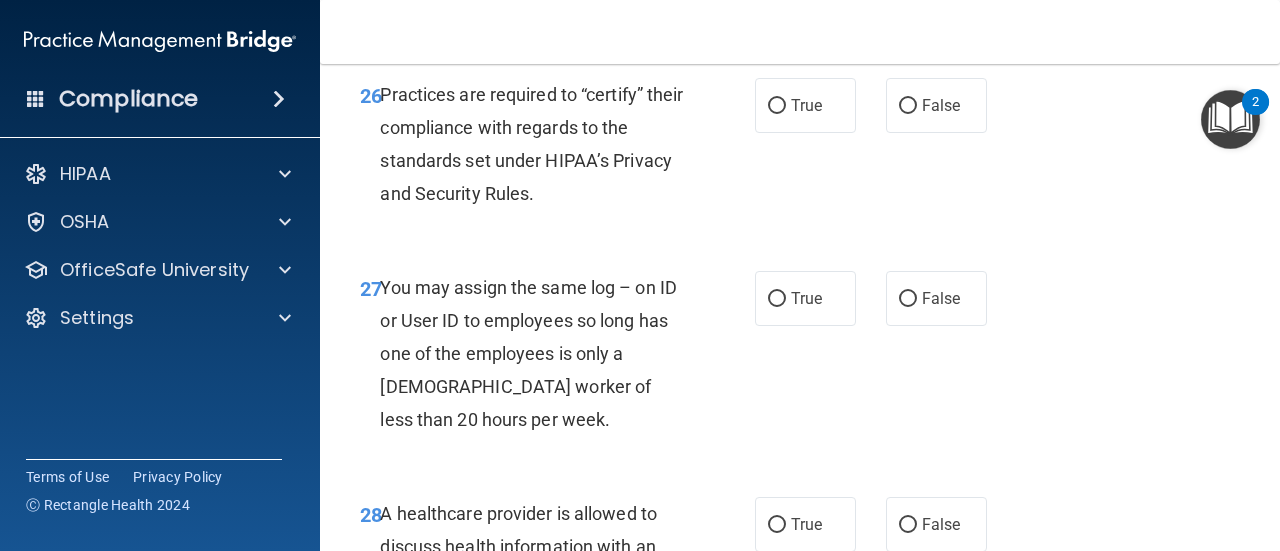 scroll, scrollTop: 5300, scrollLeft: 0, axis: vertical 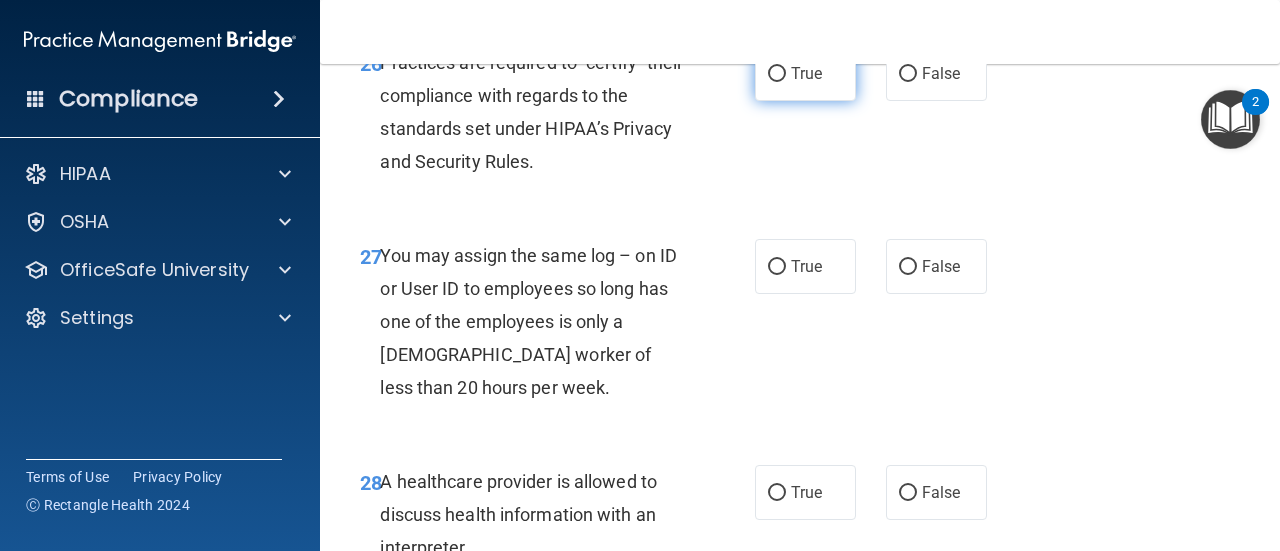 click on "True" at bounding box center [806, 73] 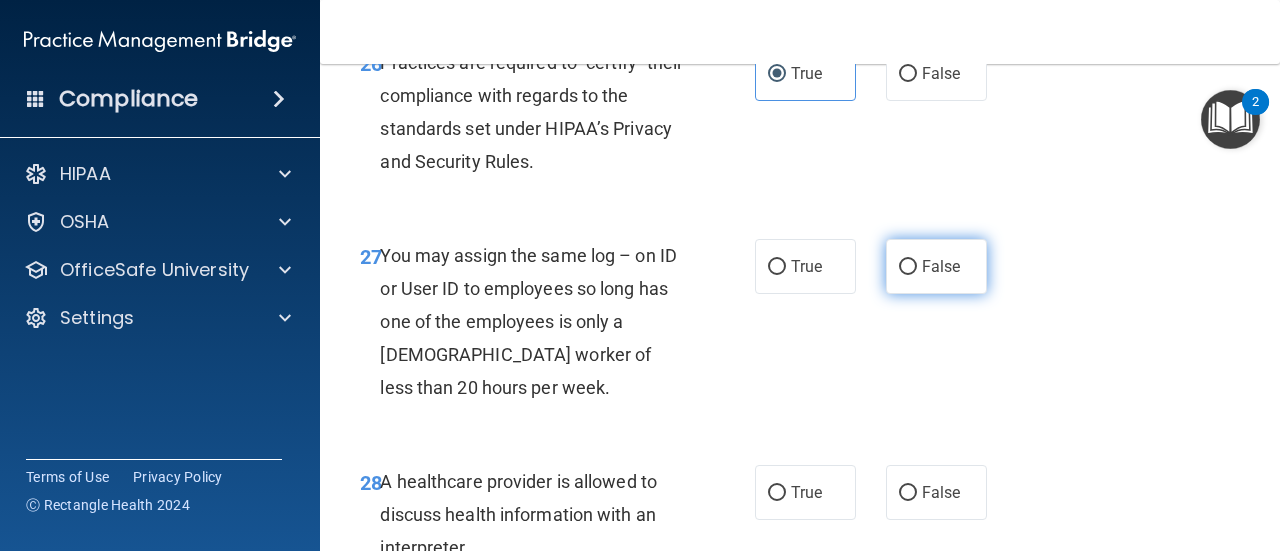 drag, startPoint x: 942, startPoint y: 338, endPoint x: 684, endPoint y: 220, distance: 283.70407 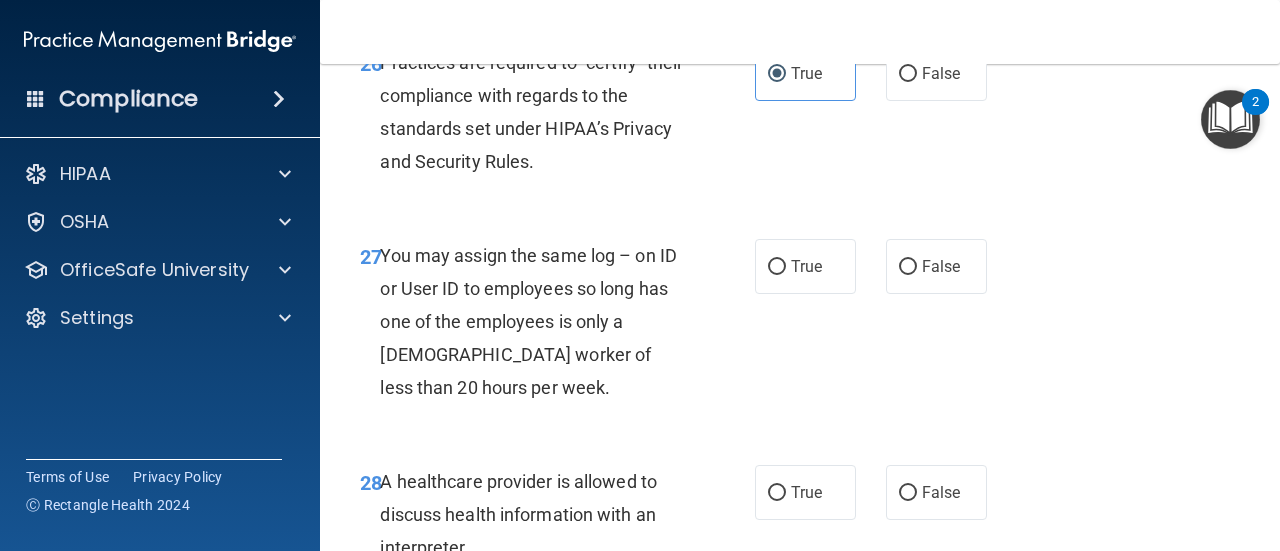 click on "False" at bounding box center [908, 267] 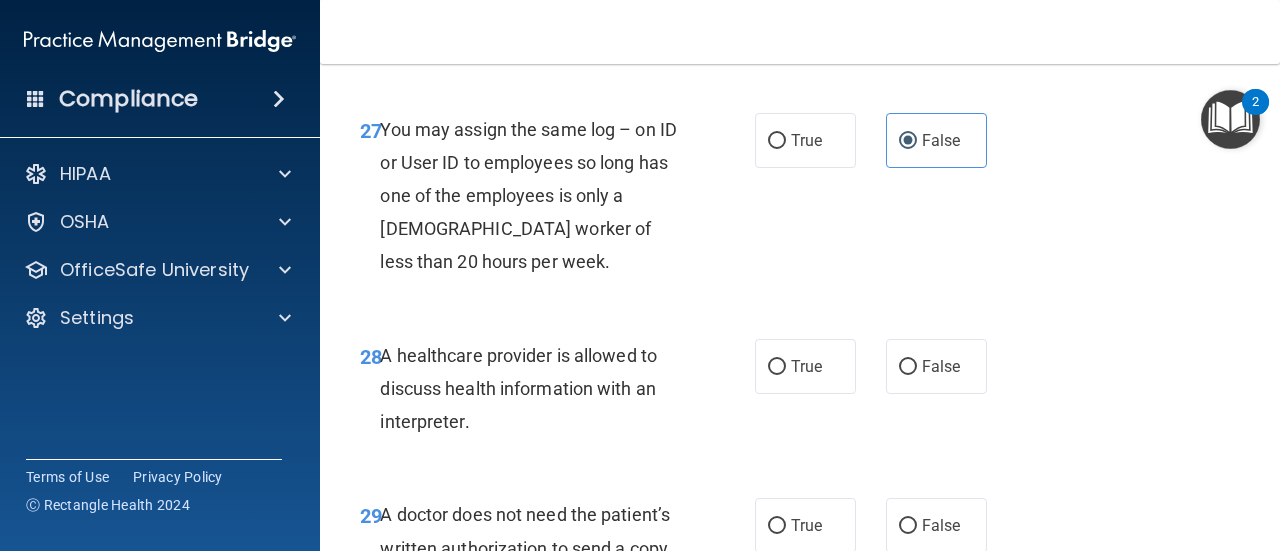 scroll, scrollTop: 5600, scrollLeft: 0, axis: vertical 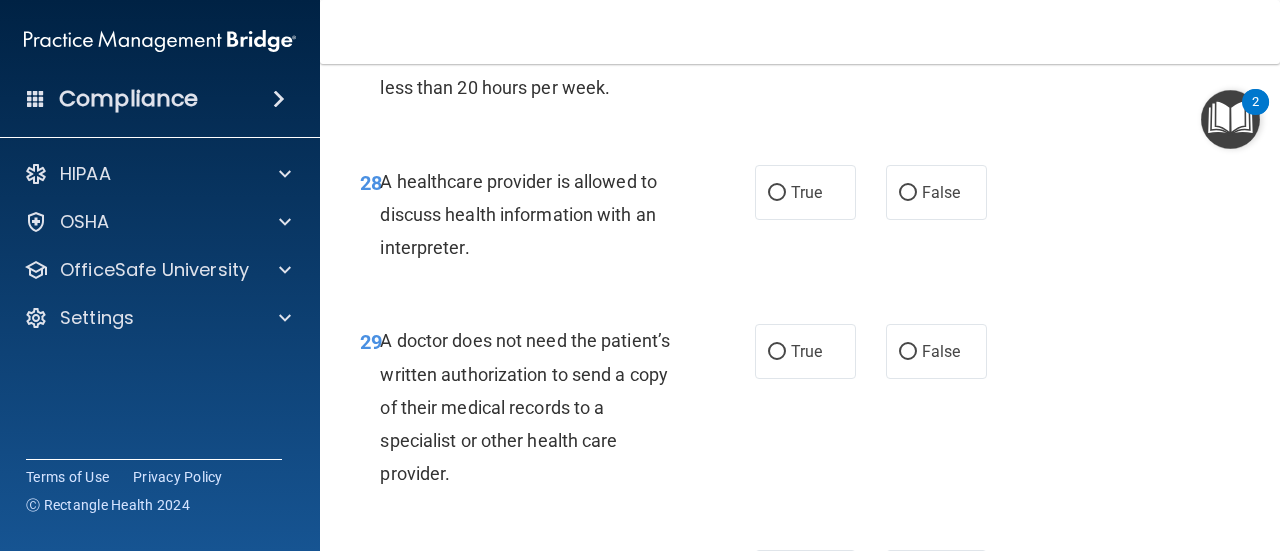 drag, startPoint x: 789, startPoint y: 262, endPoint x: 754, endPoint y: 230, distance: 47.423622 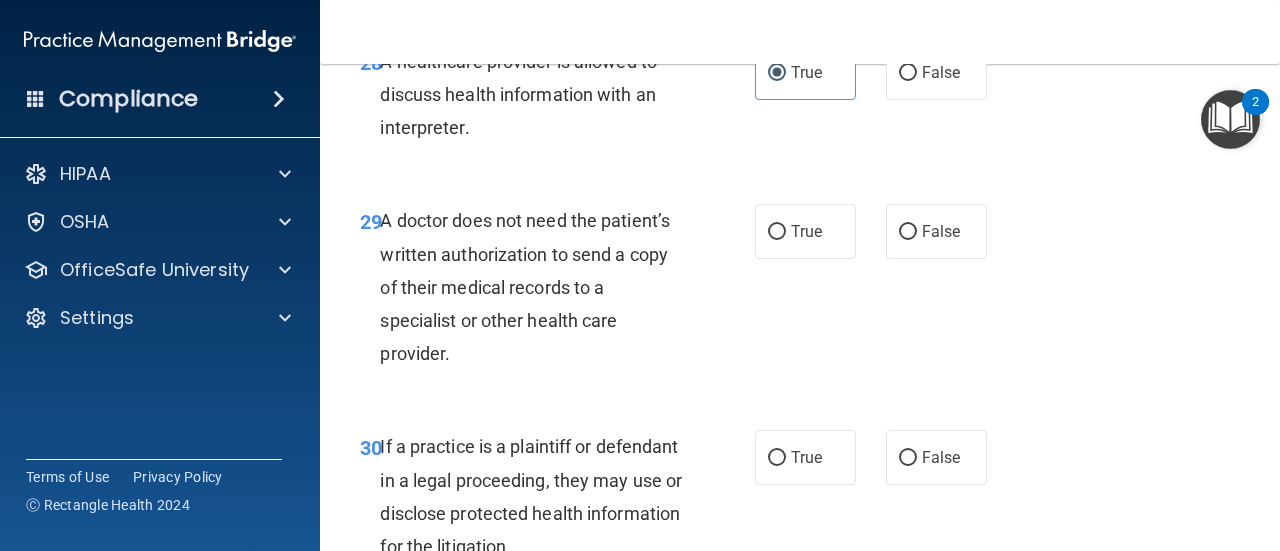 scroll, scrollTop: 5800, scrollLeft: 0, axis: vertical 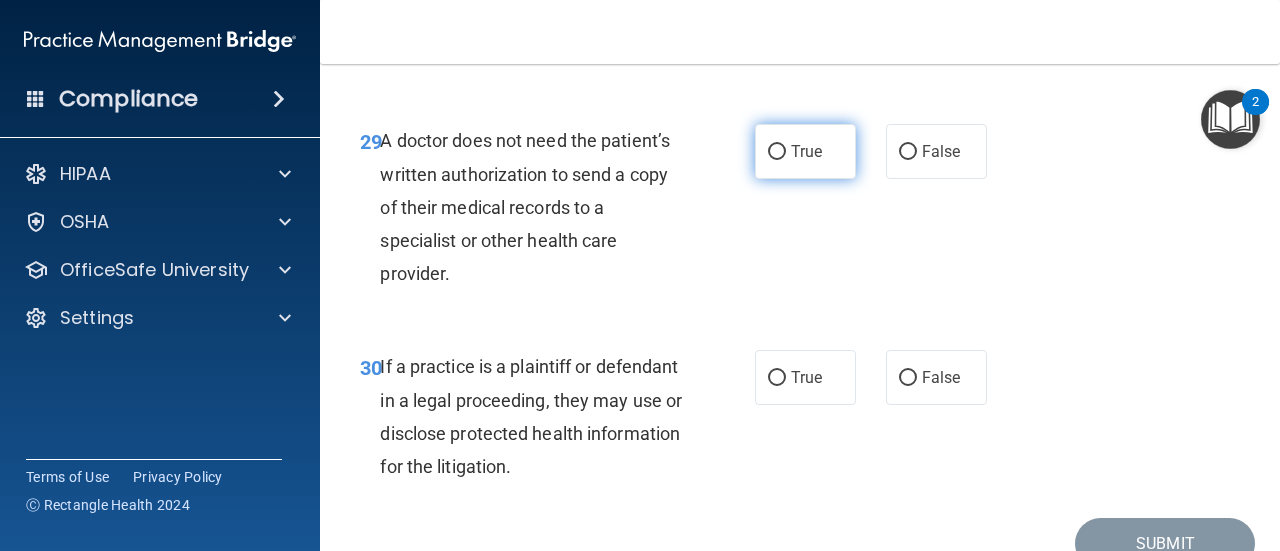 drag, startPoint x: 787, startPoint y: 228, endPoint x: 799, endPoint y: 234, distance: 13.416408 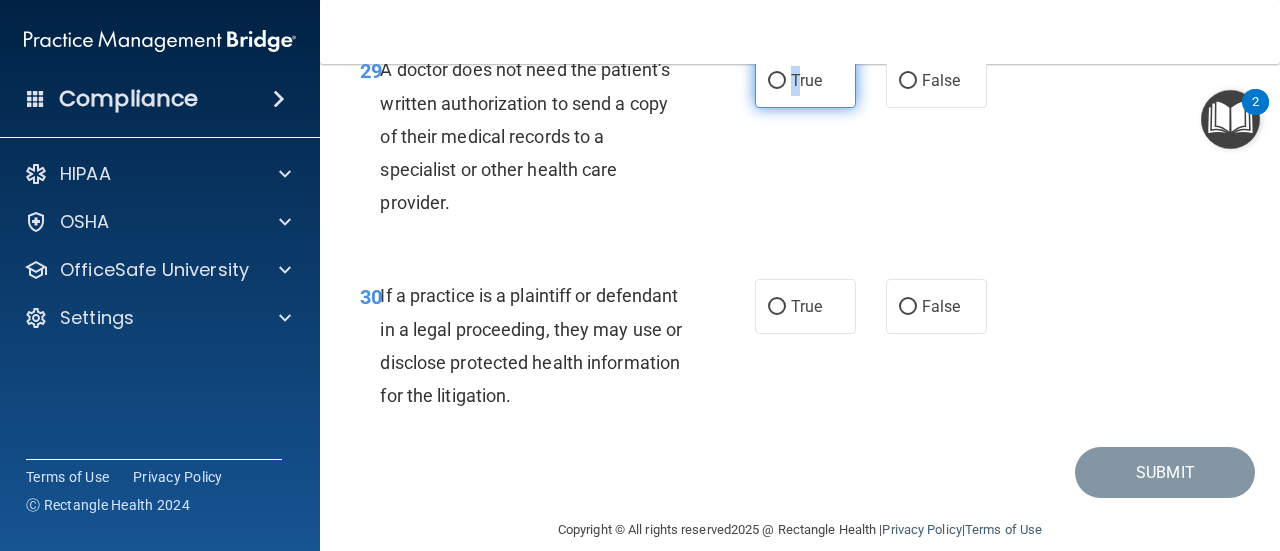 scroll, scrollTop: 5963, scrollLeft: 0, axis: vertical 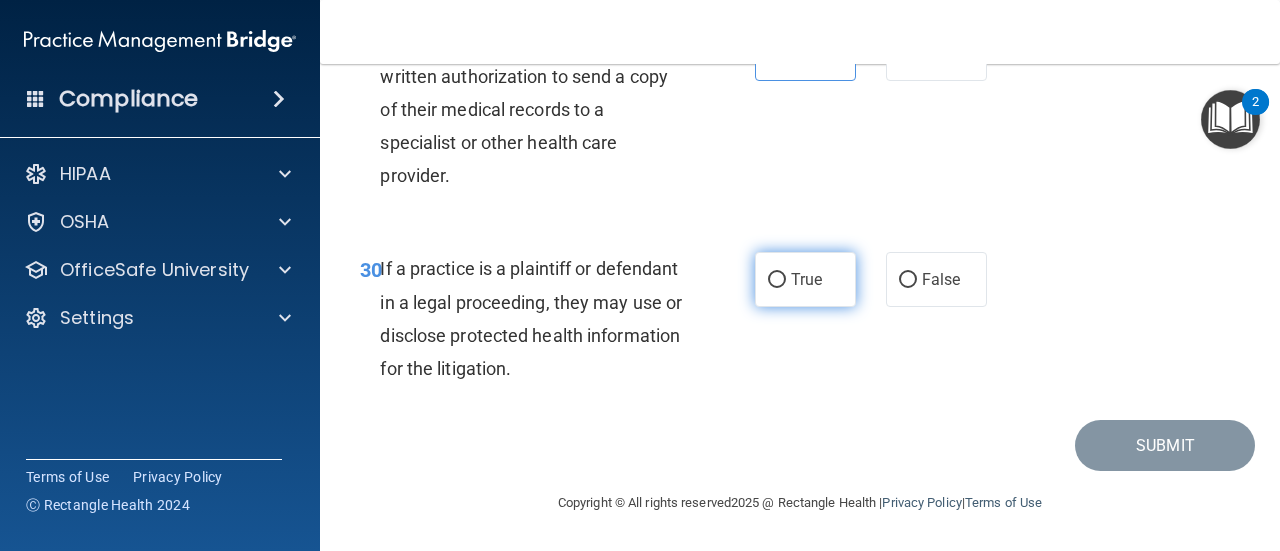click on "True" at bounding box center (805, 279) 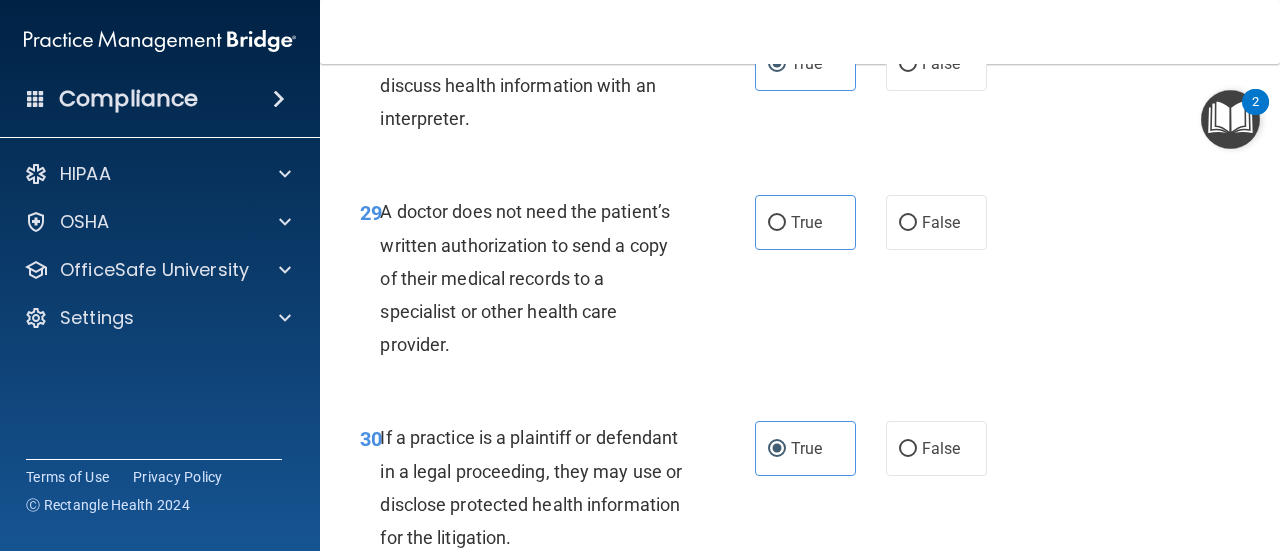 scroll, scrollTop: 5763, scrollLeft: 0, axis: vertical 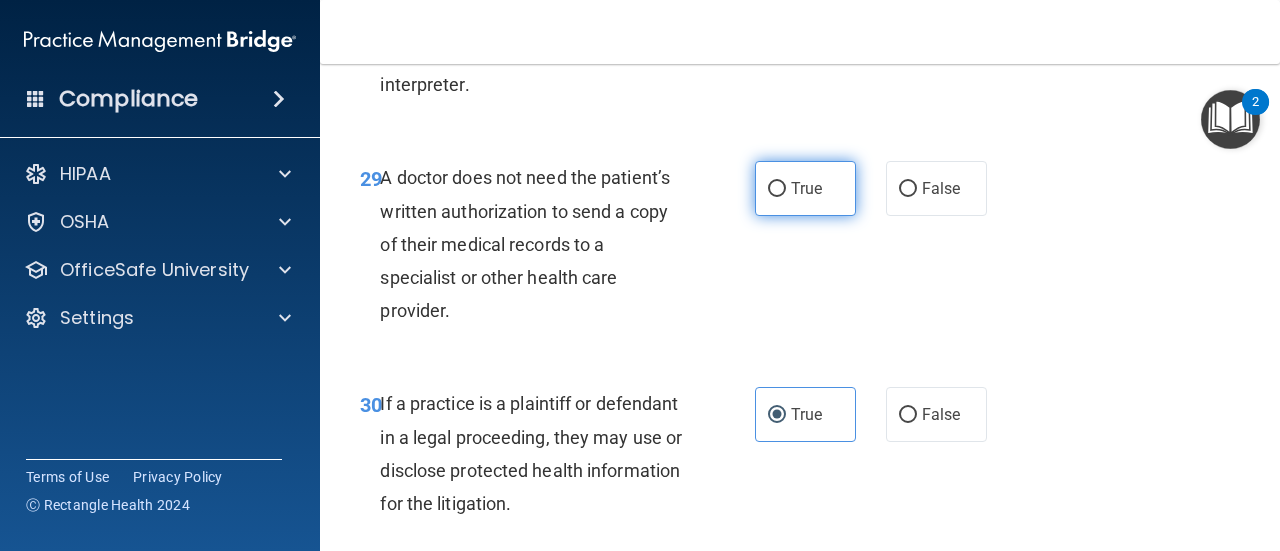 click on "True" at bounding box center [805, 188] 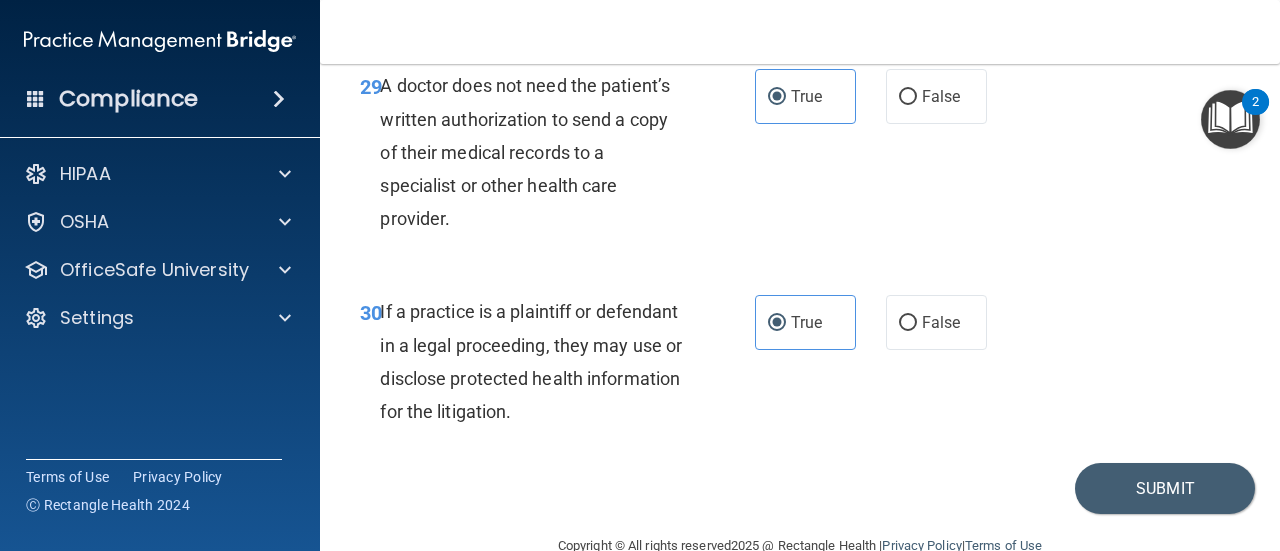 scroll, scrollTop: 5963, scrollLeft: 0, axis: vertical 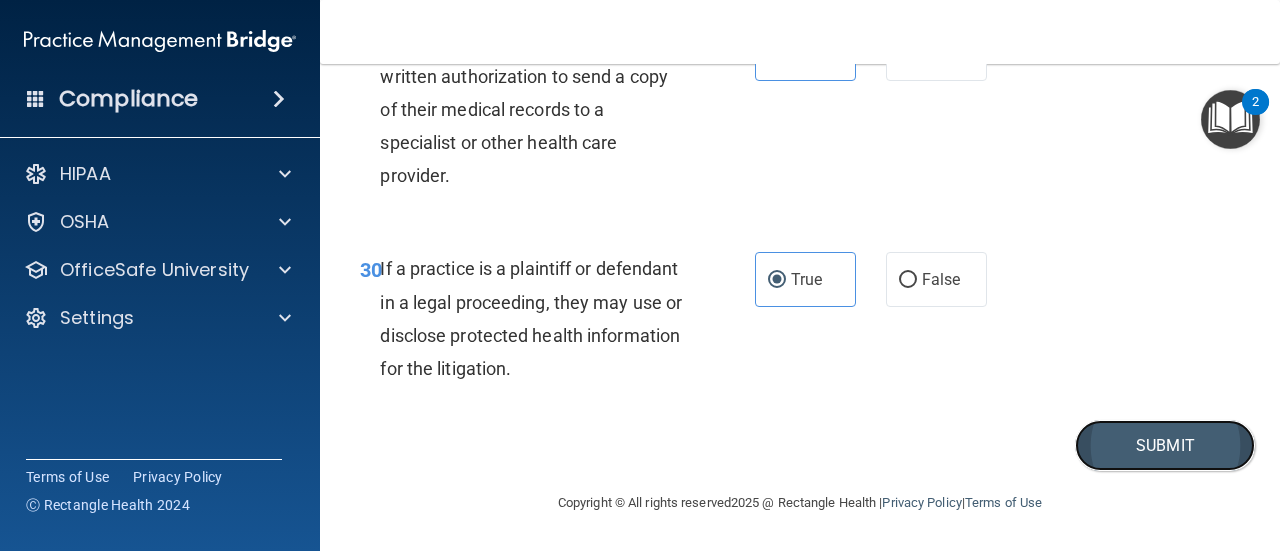 click on "Submit" at bounding box center (1165, 445) 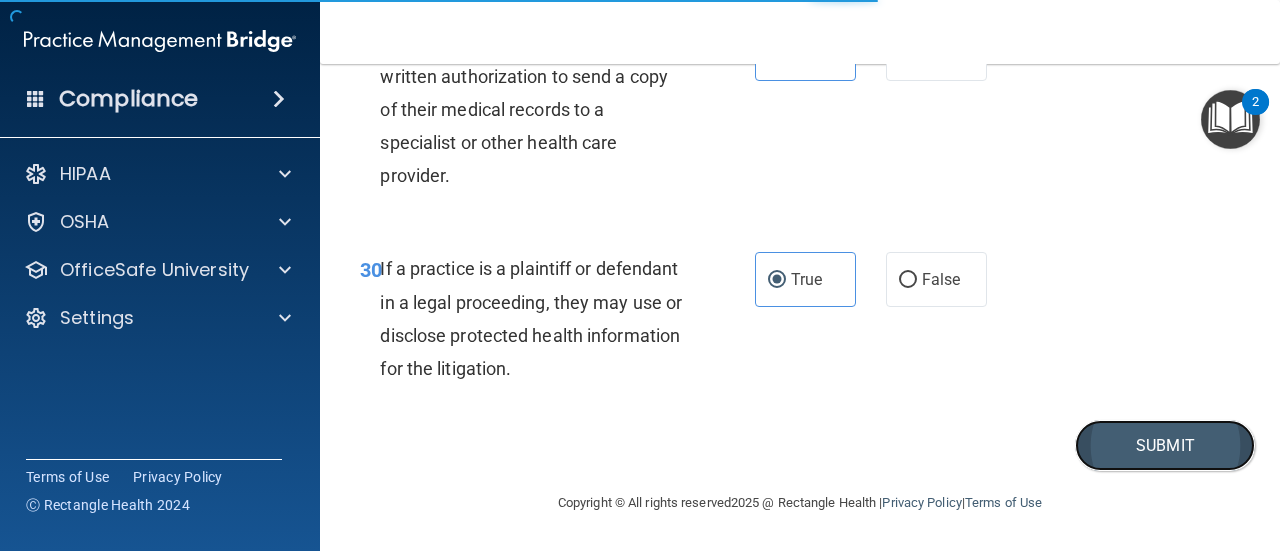 click on "Submit" at bounding box center (1165, 445) 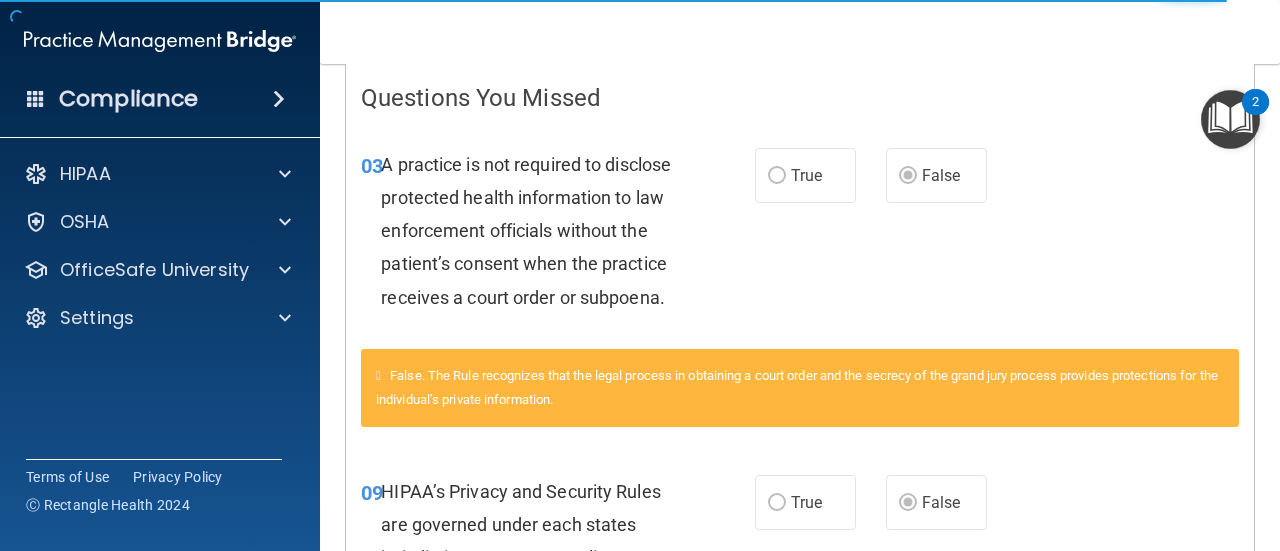 scroll, scrollTop: 400, scrollLeft: 0, axis: vertical 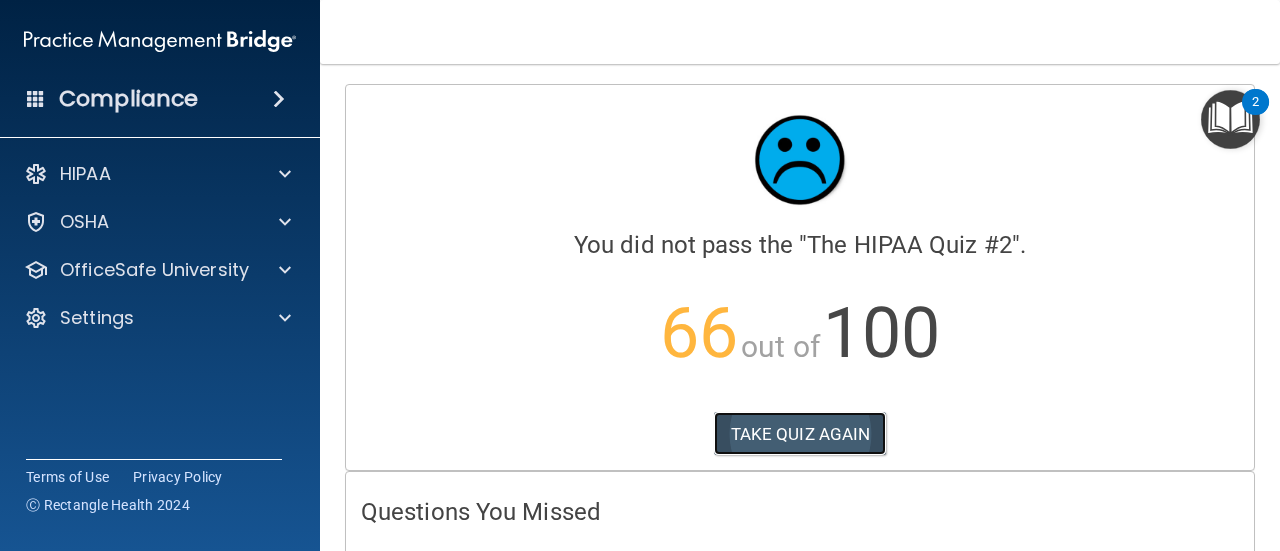 click on "TAKE QUIZ AGAIN" at bounding box center (800, 434) 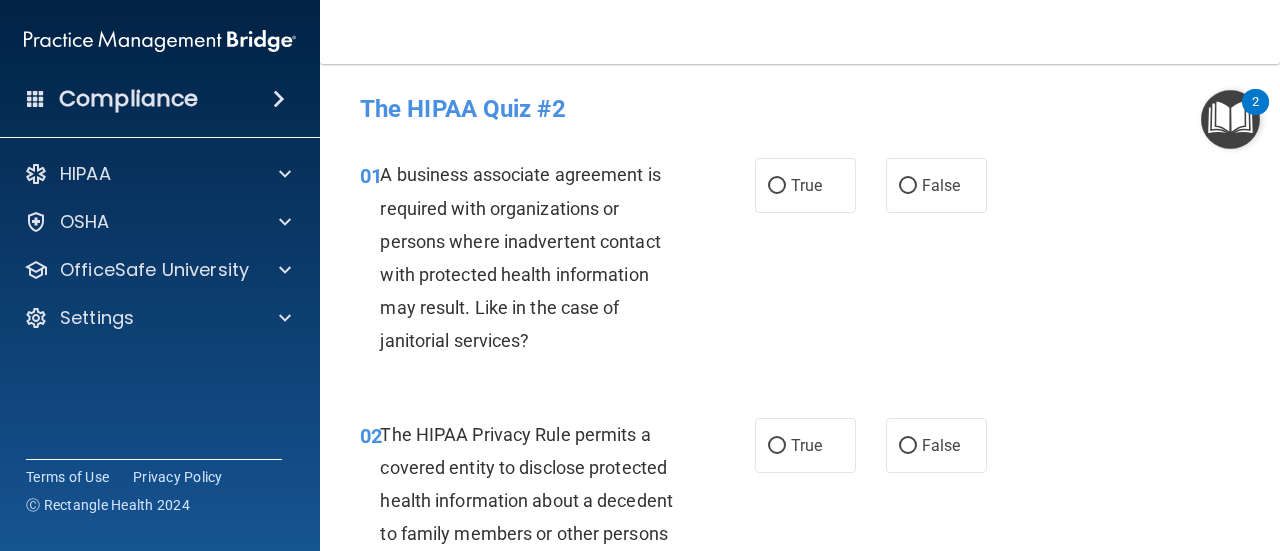 click on "01       A business associate agreement is required with organizations or persons where inadvertent contact with protected health information may result.  Like in the case of janitorial services?                 True           False" at bounding box center (800, 262) 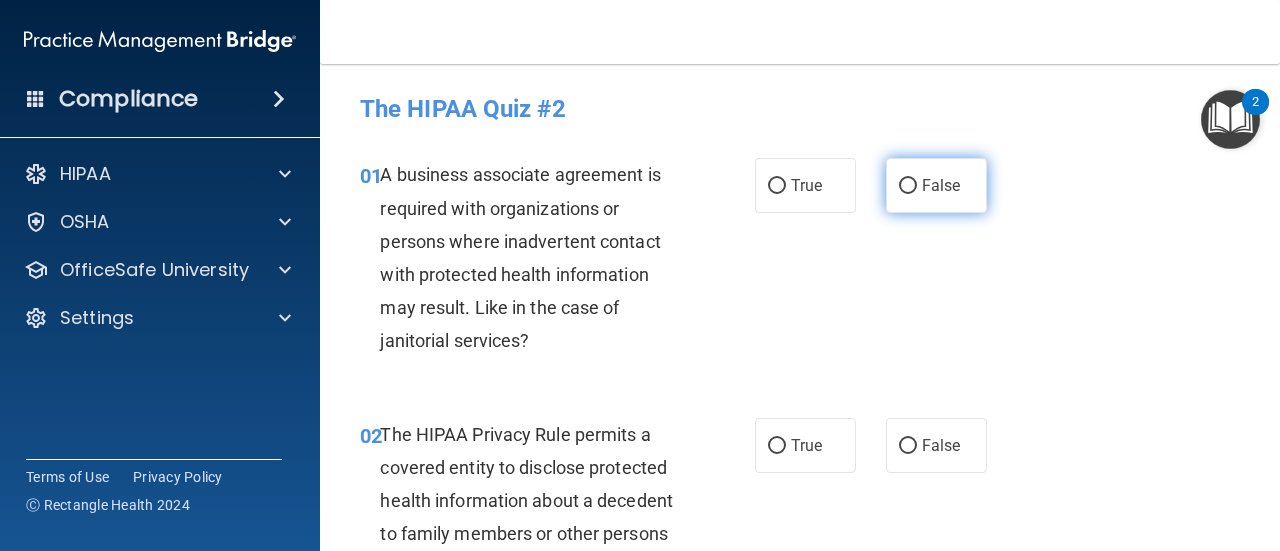 click on "False" at bounding box center [941, 185] 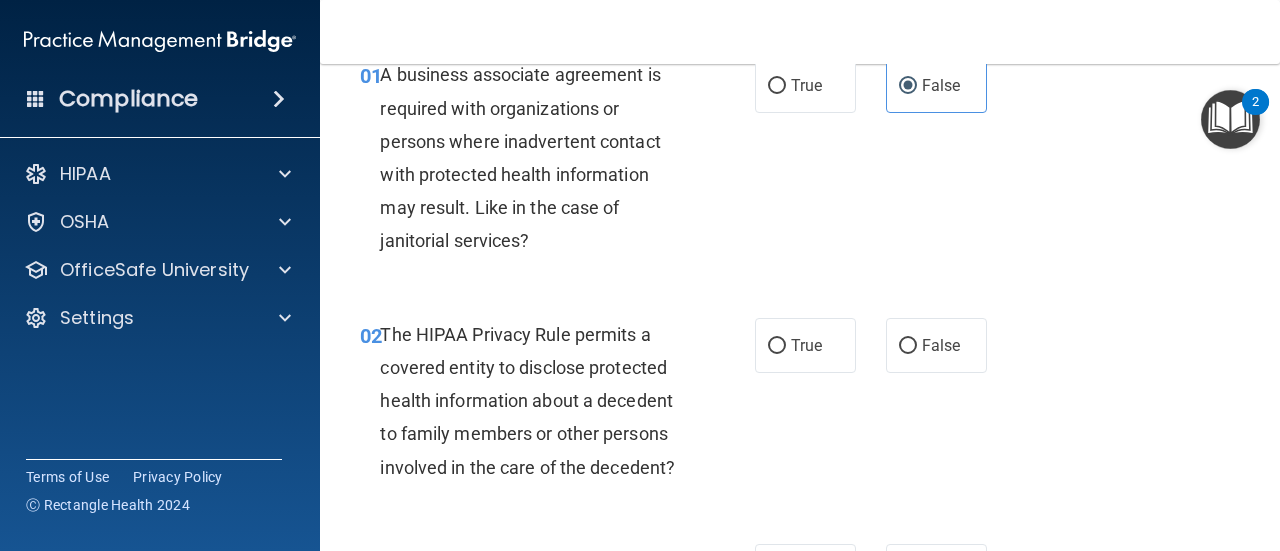 scroll, scrollTop: 200, scrollLeft: 0, axis: vertical 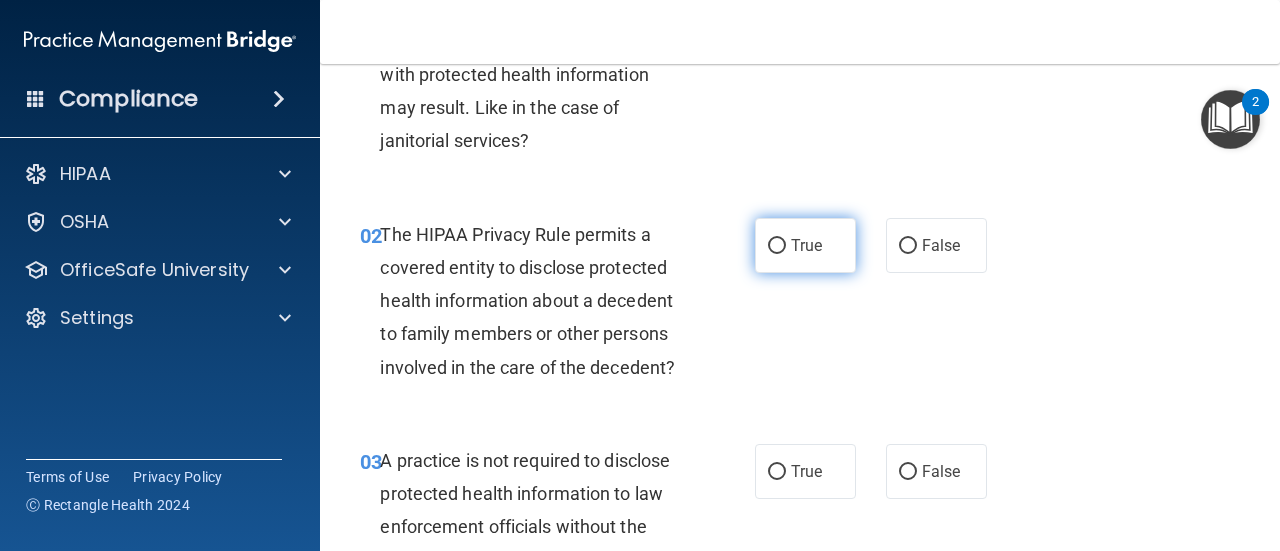click on "True" at bounding box center [806, 245] 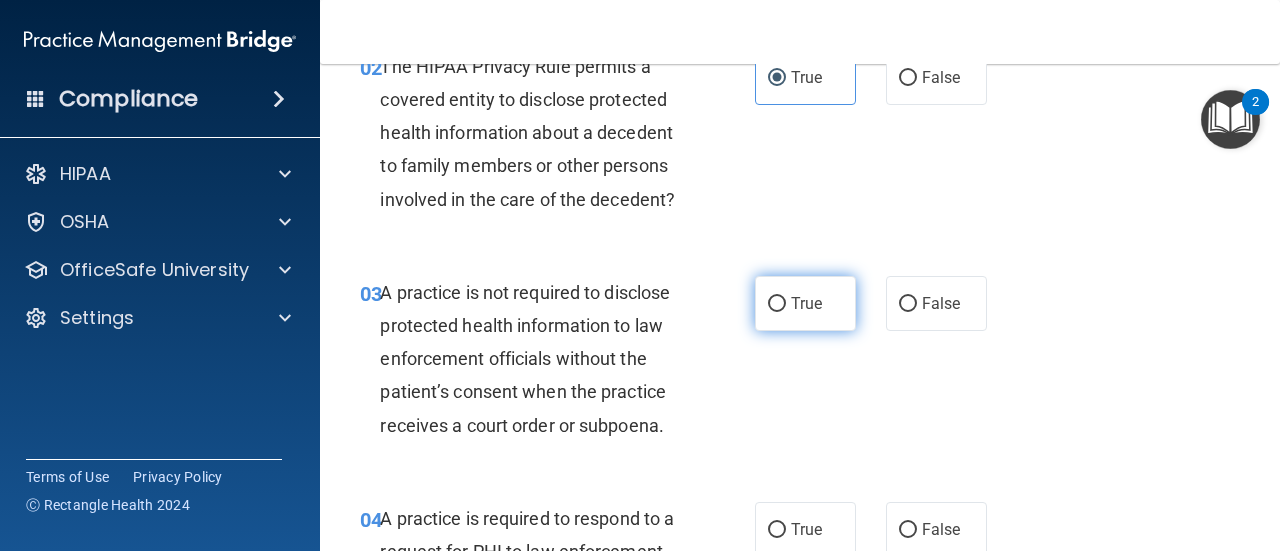 scroll, scrollTop: 400, scrollLeft: 0, axis: vertical 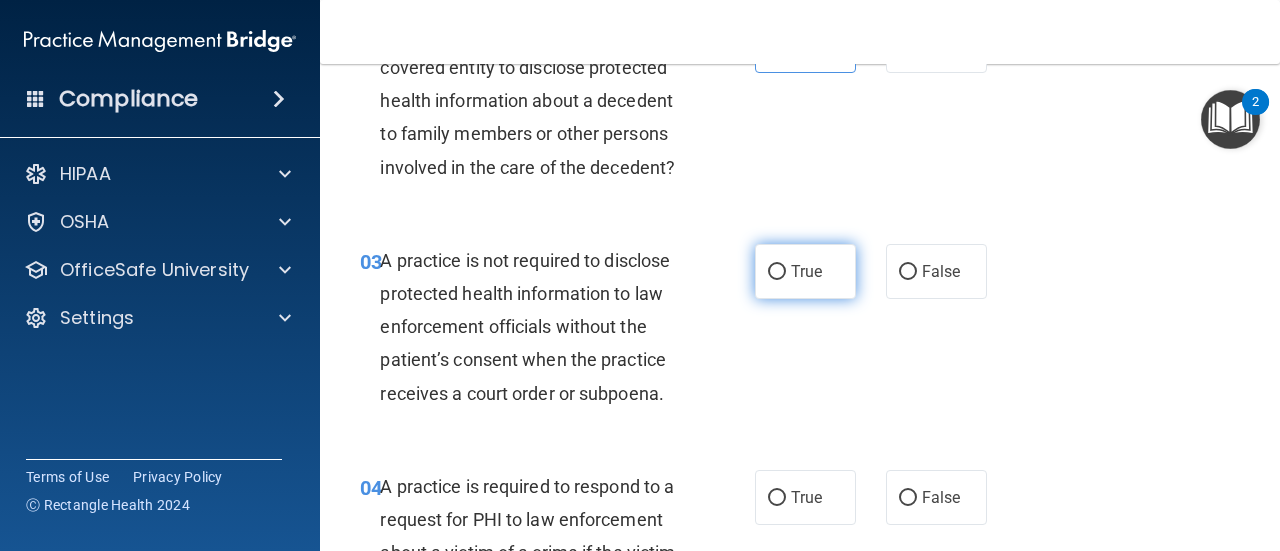 click on "True" at bounding box center (806, 271) 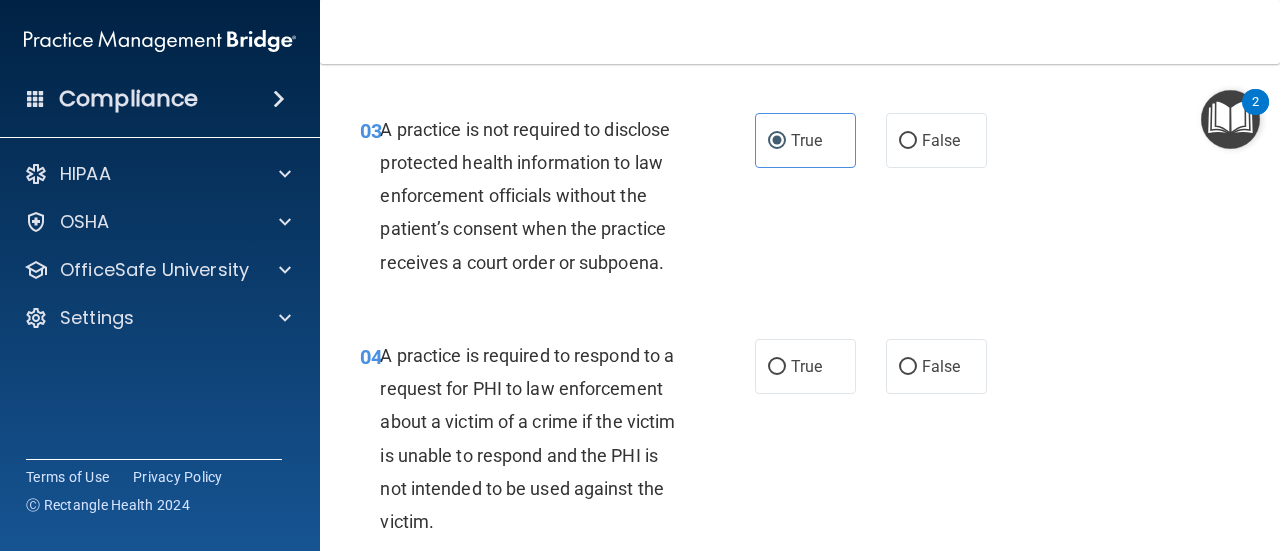 scroll, scrollTop: 500, scrollLeft: 0, axis: vertical 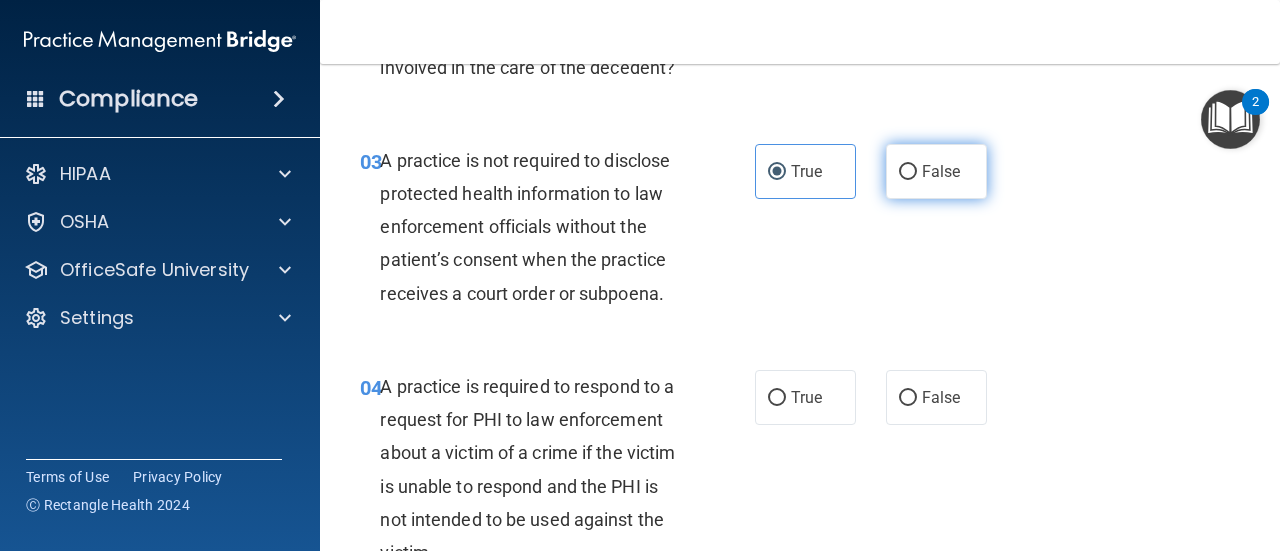 click on "False" at bounding box center (941, 171) 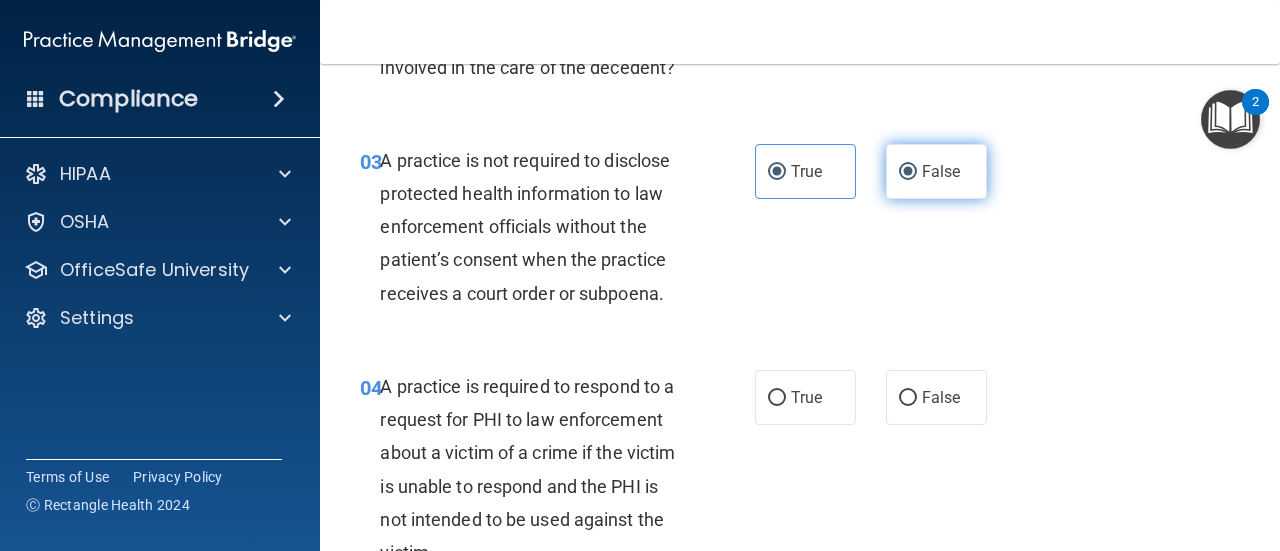 radio on "false" 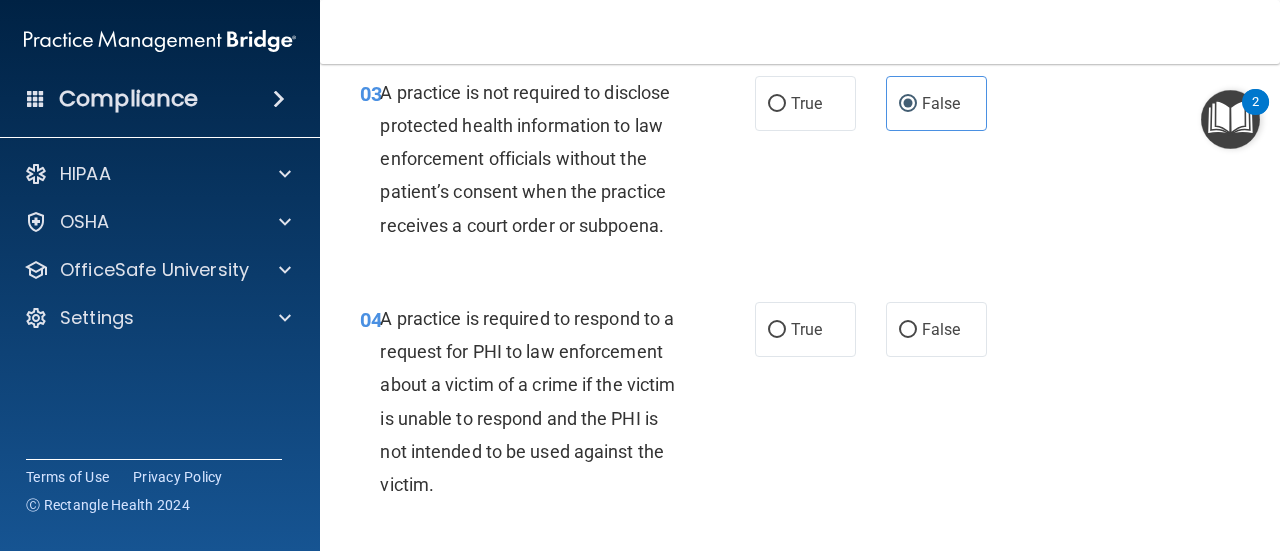 scroll, scrollTop: 600, scrollLeft: 0, axis: vertical 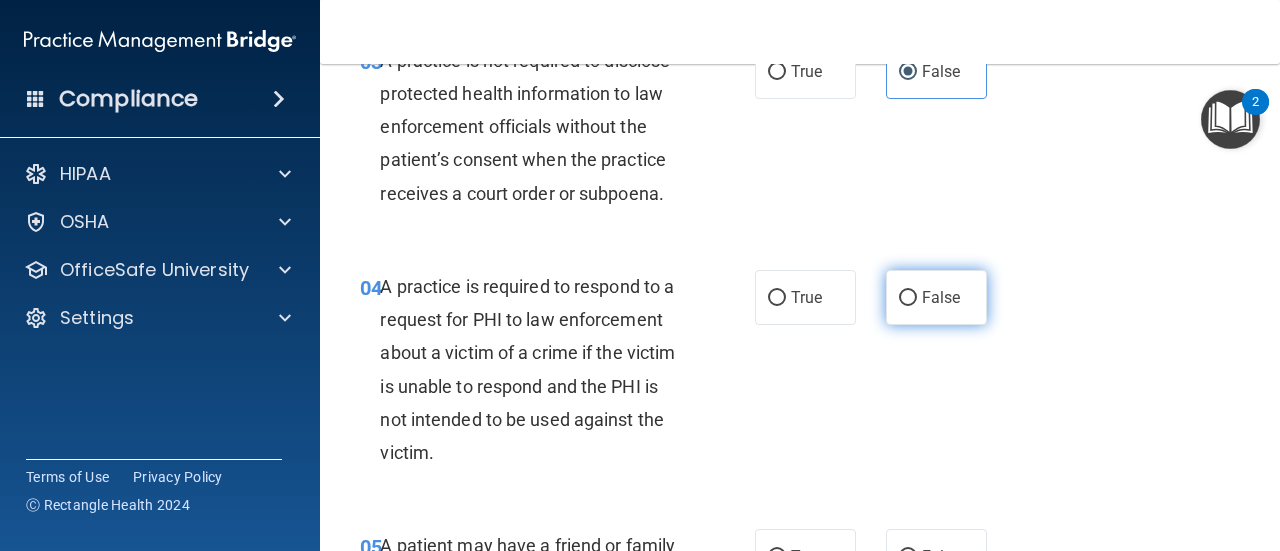 click on "False" at bounding box center [908, 298] 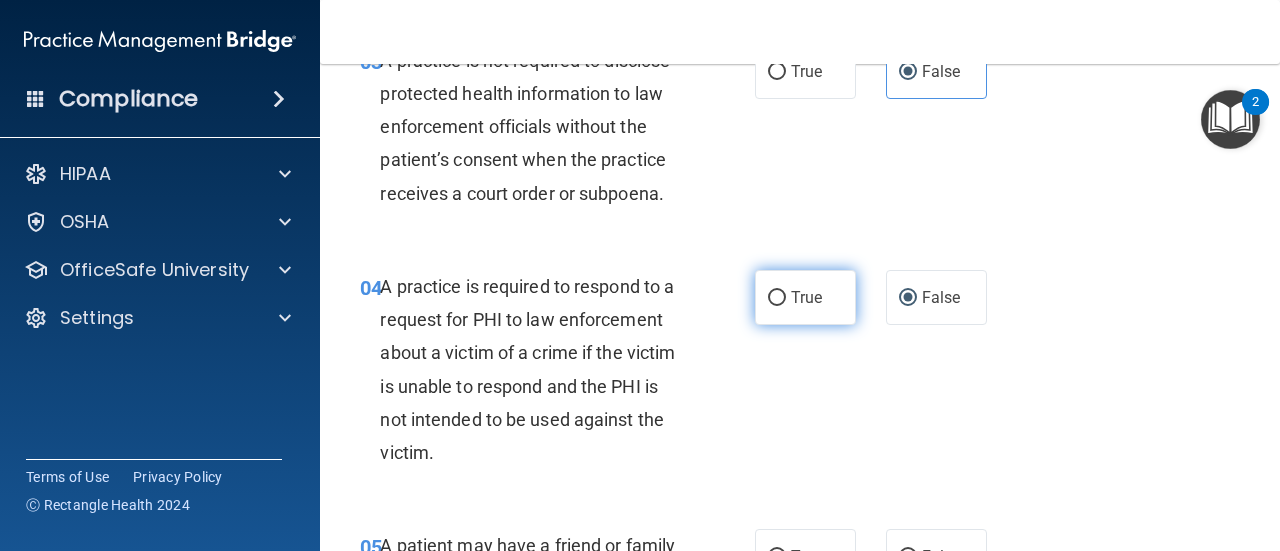 drag, startPoint x: 804, startPoint y: 298, endPoint x: 781, endPoint y: 259, distance: 45.276924 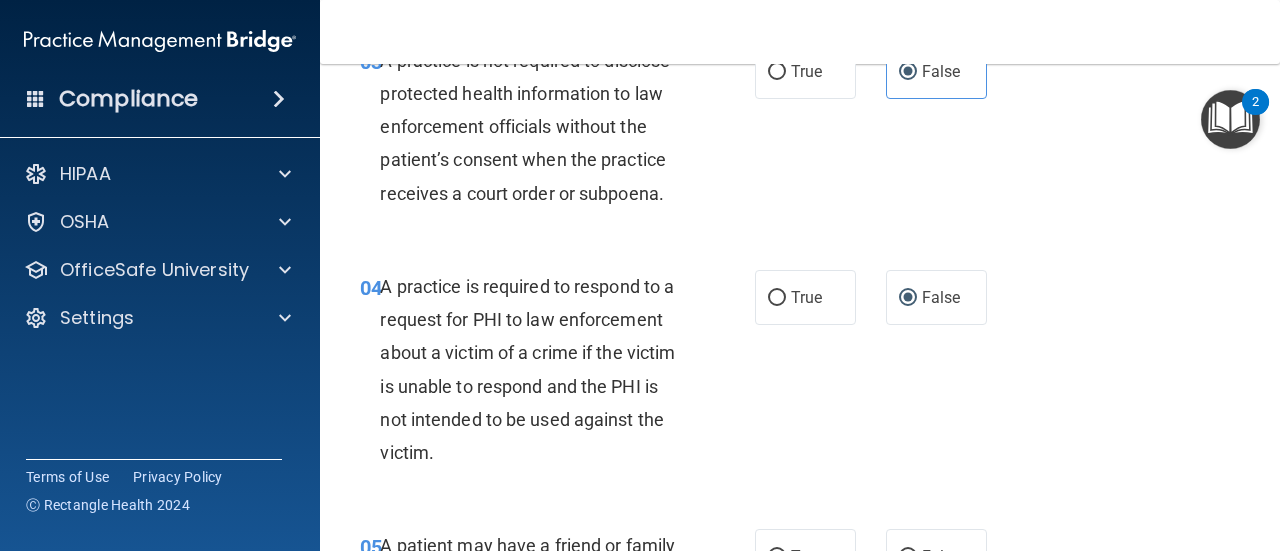 click on "True" at bounding box center [777, 298] 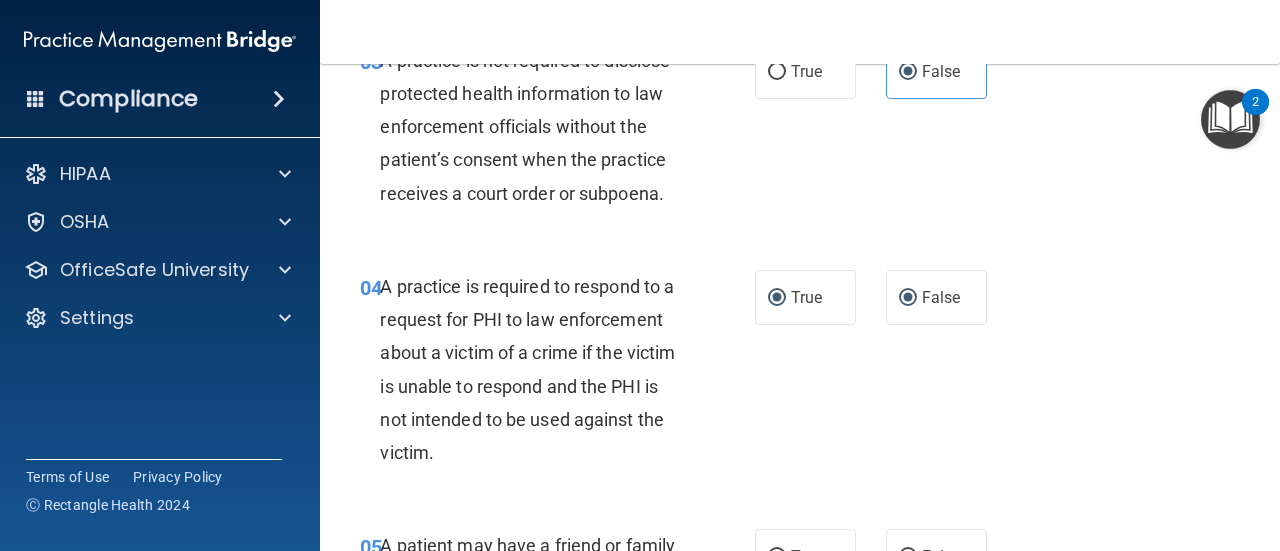 radio on "false" 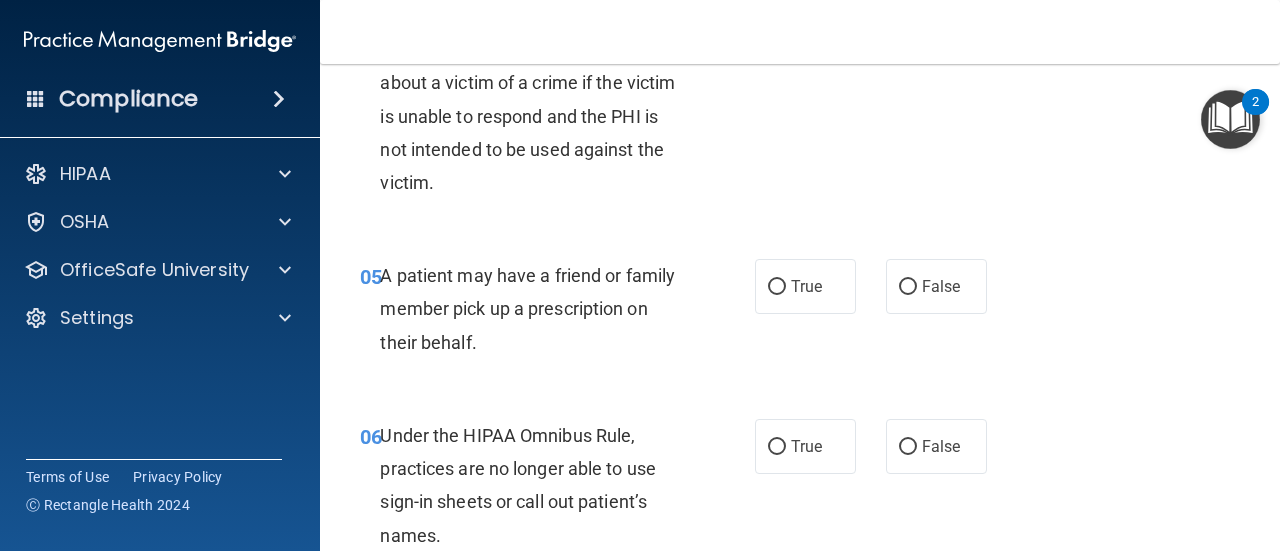 scroll, scrollTop: 900, scrollLeft: 0, axis: vertical 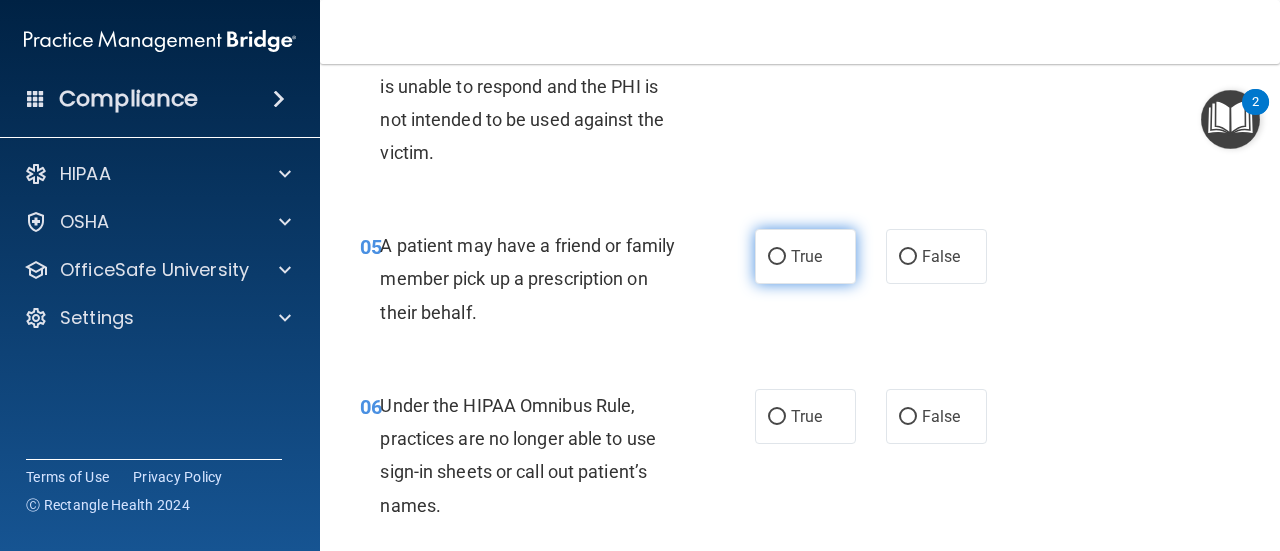 click on "True" at bounding box center [806, 256] 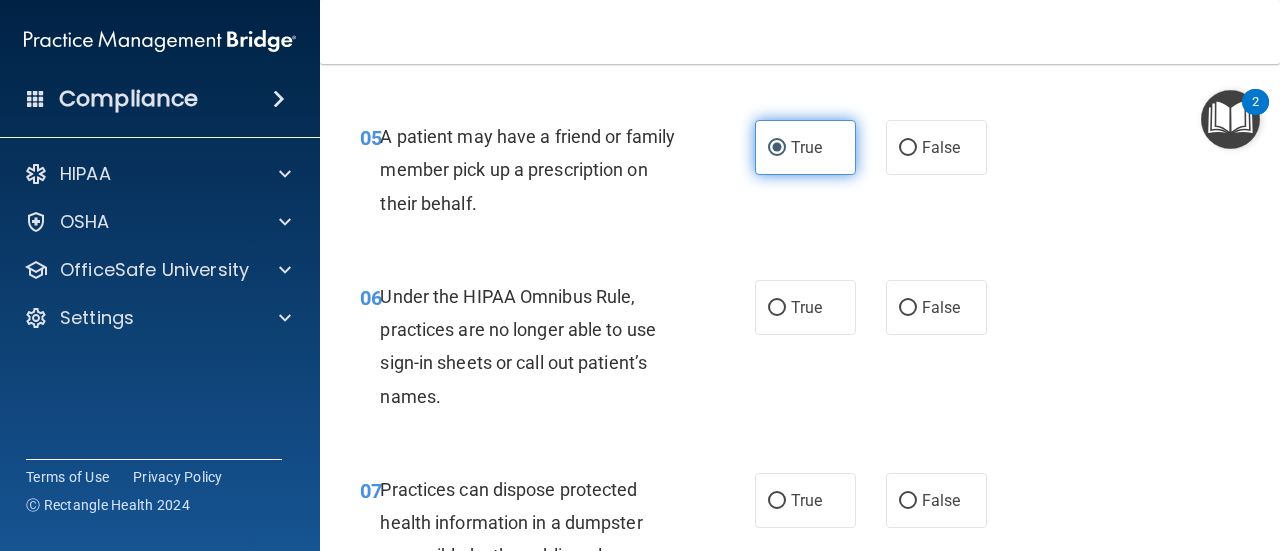 scroll, scrollTop: 1100, scrollLeft: 0, axis: vertical 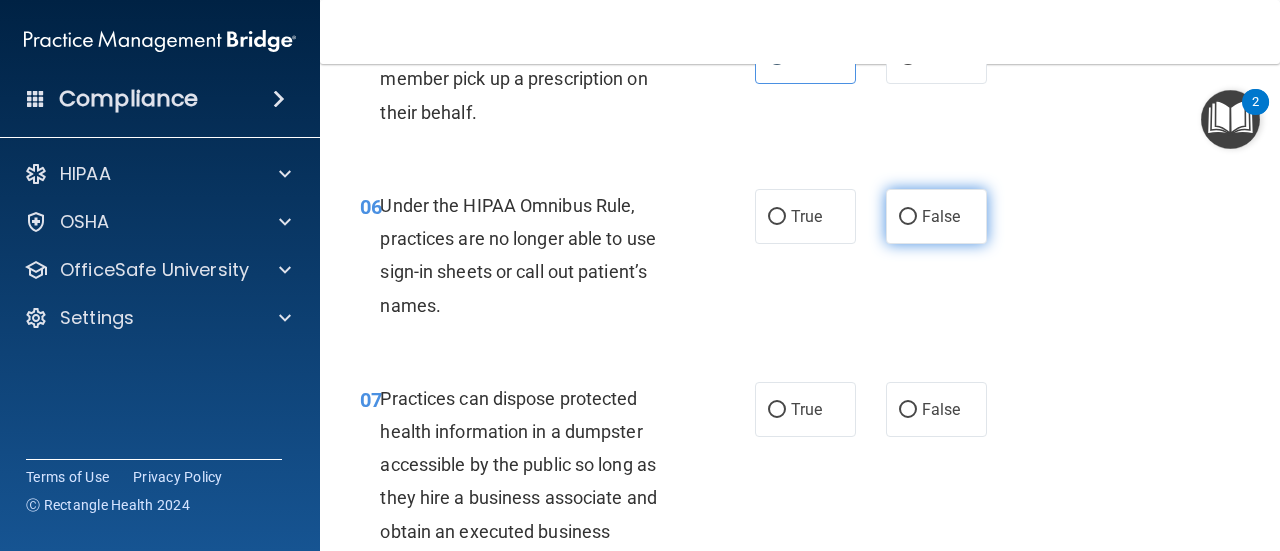 click on "False" at bounding box center [936, 216] 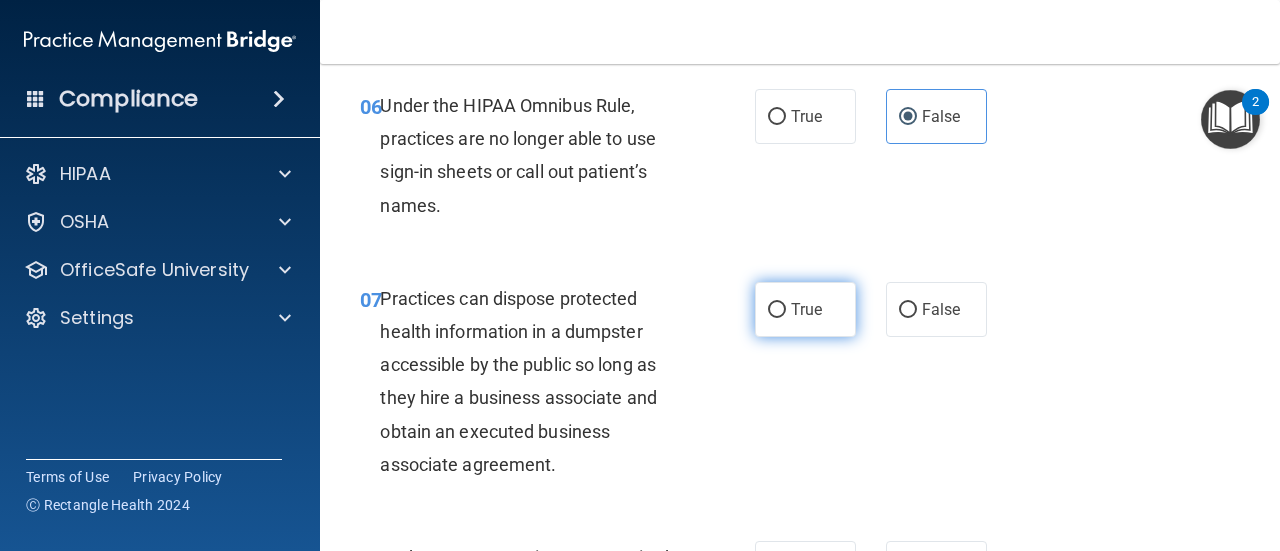 scroll, scrollTop: 1300, scrollLeft: 0, axis: vertical 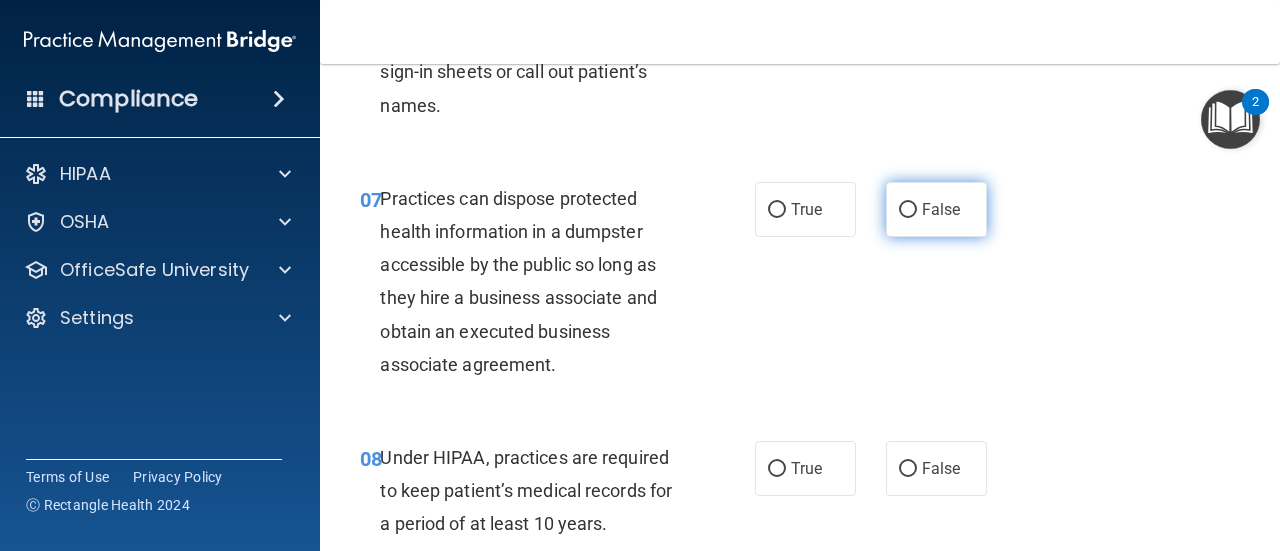 click on "False" at bounding box center (936, 209) 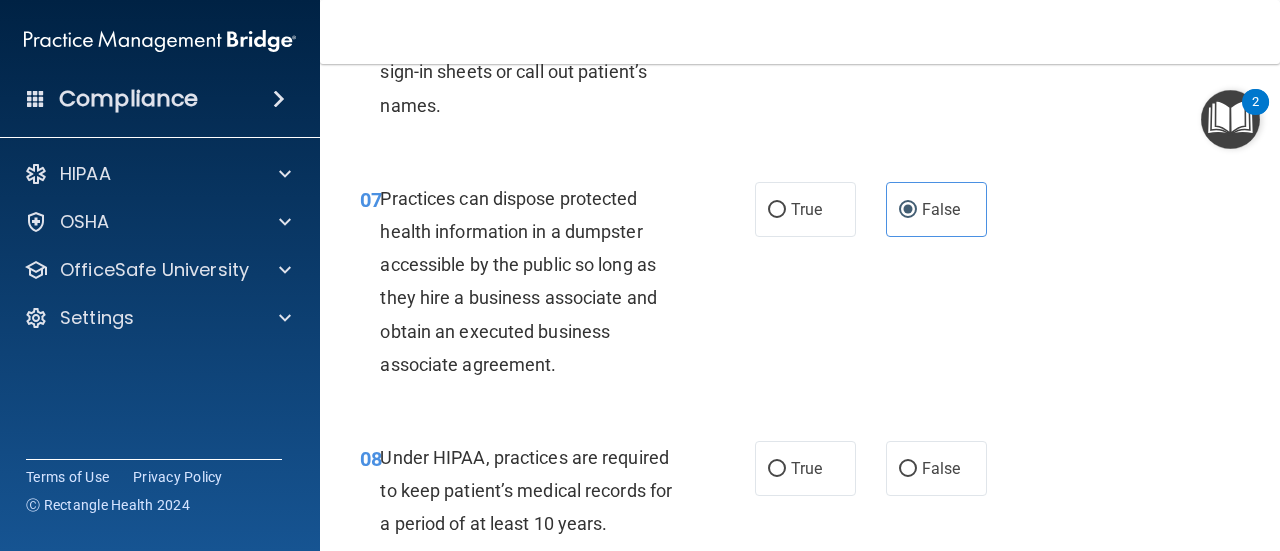 scroll, scrollTop: 1500, scrollLeft: 0, axis: vertical 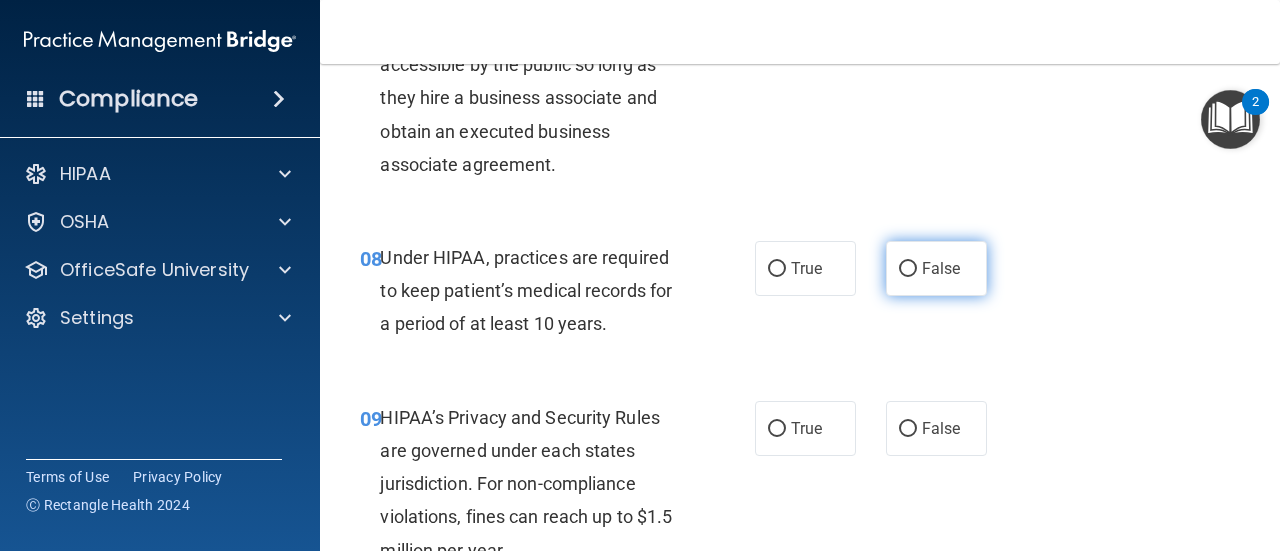 click on "False" at bounding box center [936, 268] 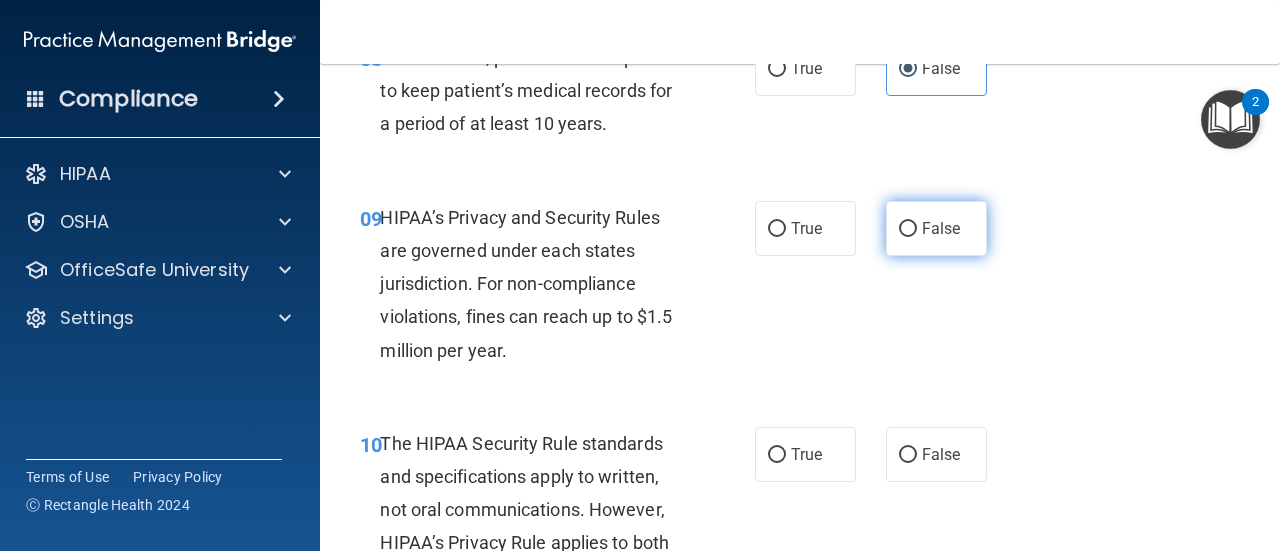 drag, startPoint x: 902, startPoint y: 239, endPoint x: 888, endPoint y: 237, distance: 14.142136 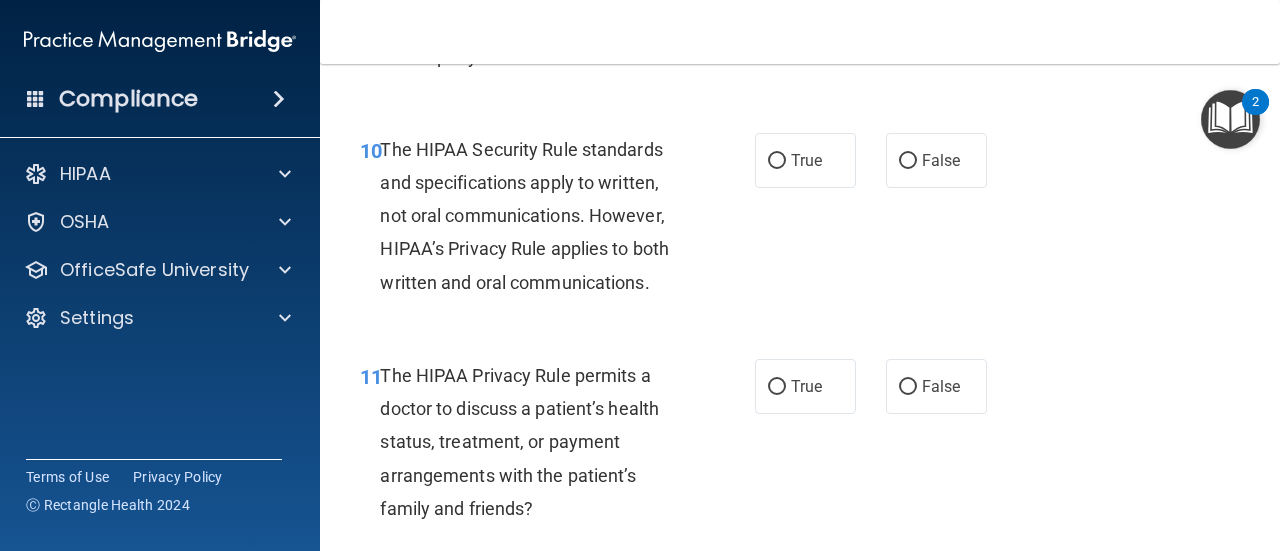 scroll, scrollTop: 2000, scrollLeft: 0, axis: vertical 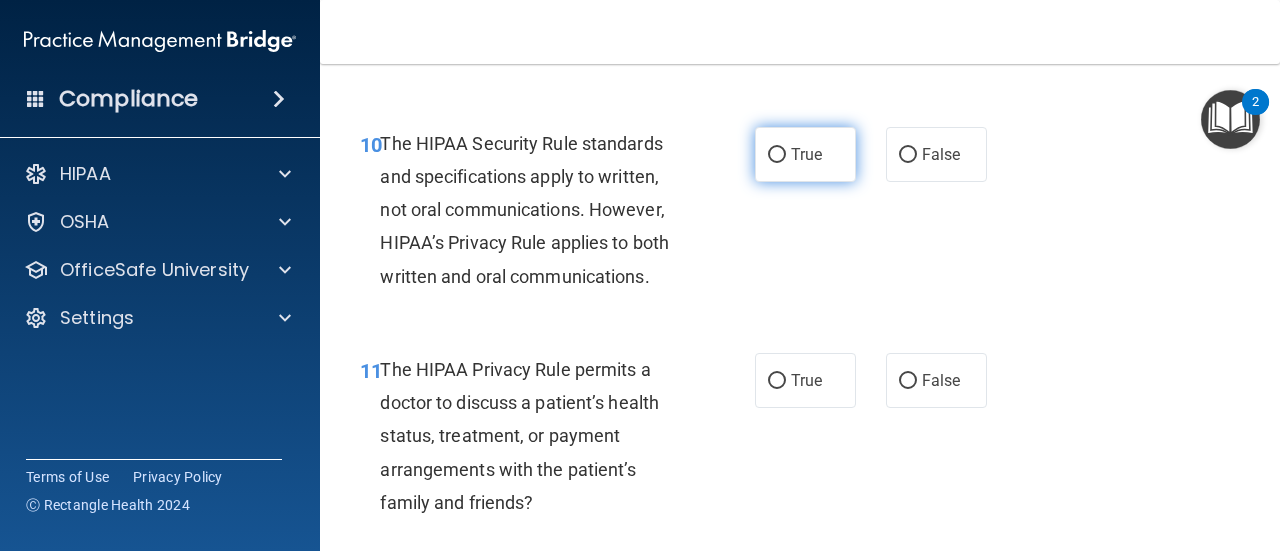 click on "True" at bounding box center [805, 154] 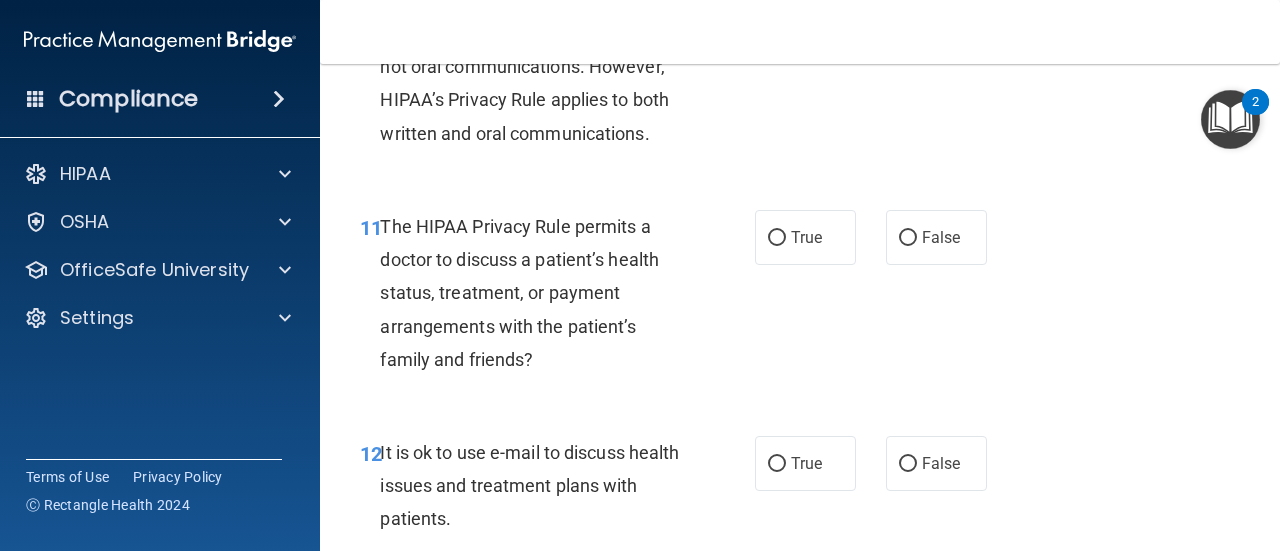 scroll, scrollTop: 2200, scrollLeft: 0, axis: vertical 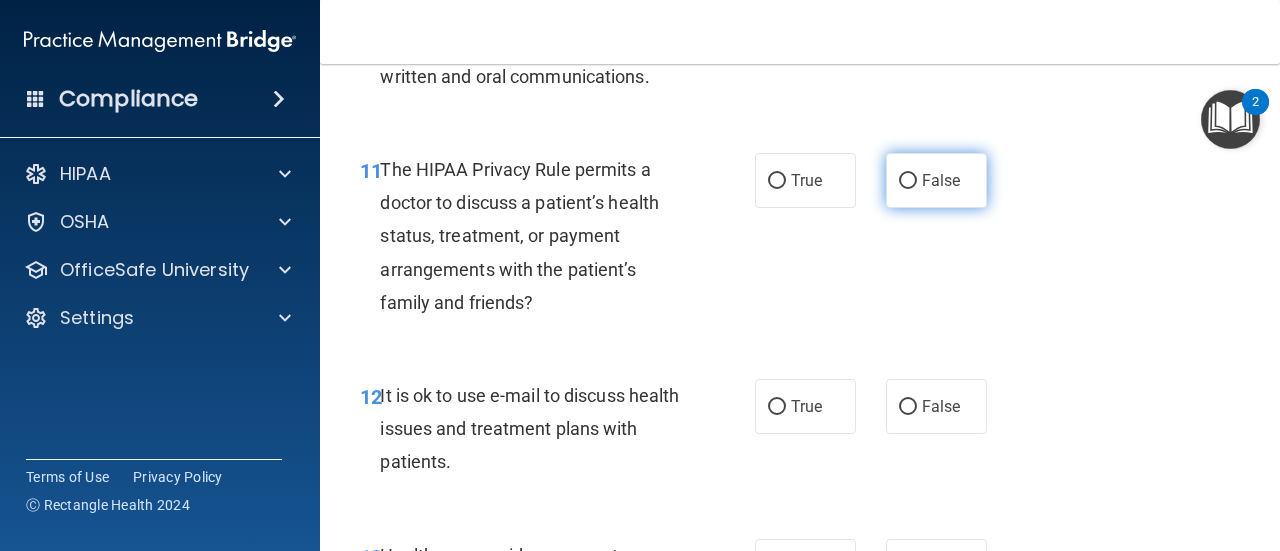 click on "False" at bounding box center [936, 180] 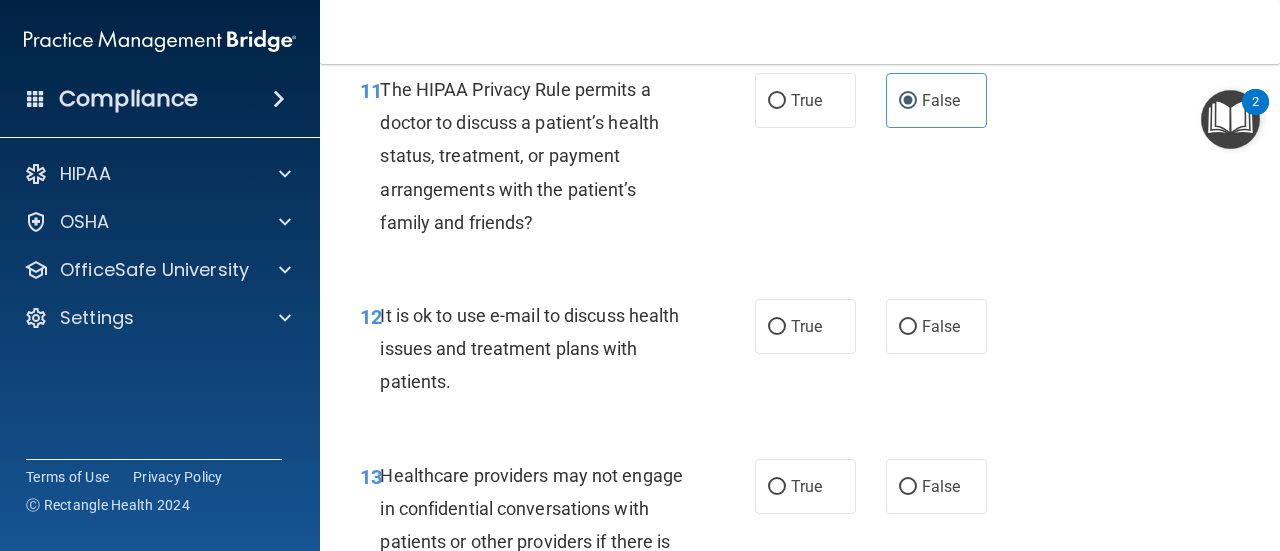 scroll, scrollTop: 2400, scrollLeft: 0, axis: vertical 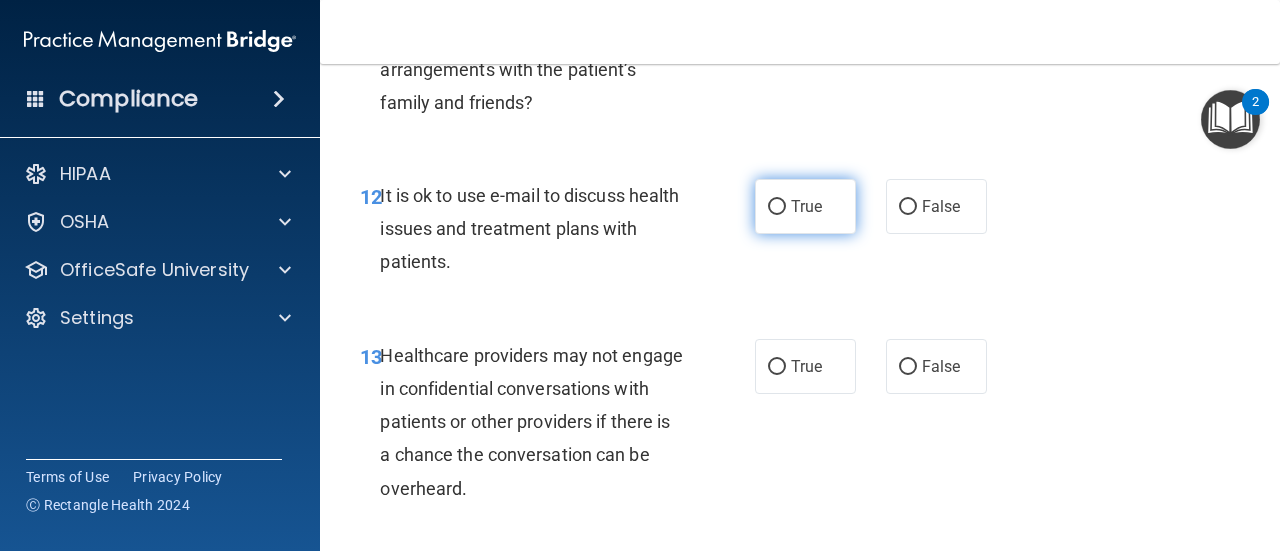 click on "True" at bounding box center [806, 206] 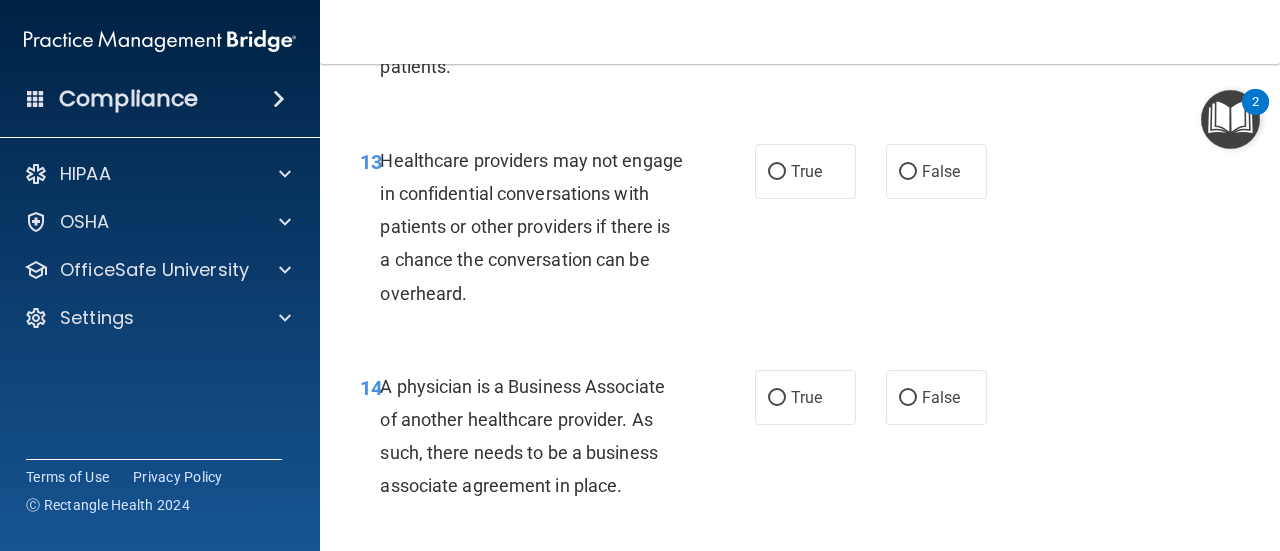 scroll, scrollTop: 2600, scrollLeft: 0, axis: vertical 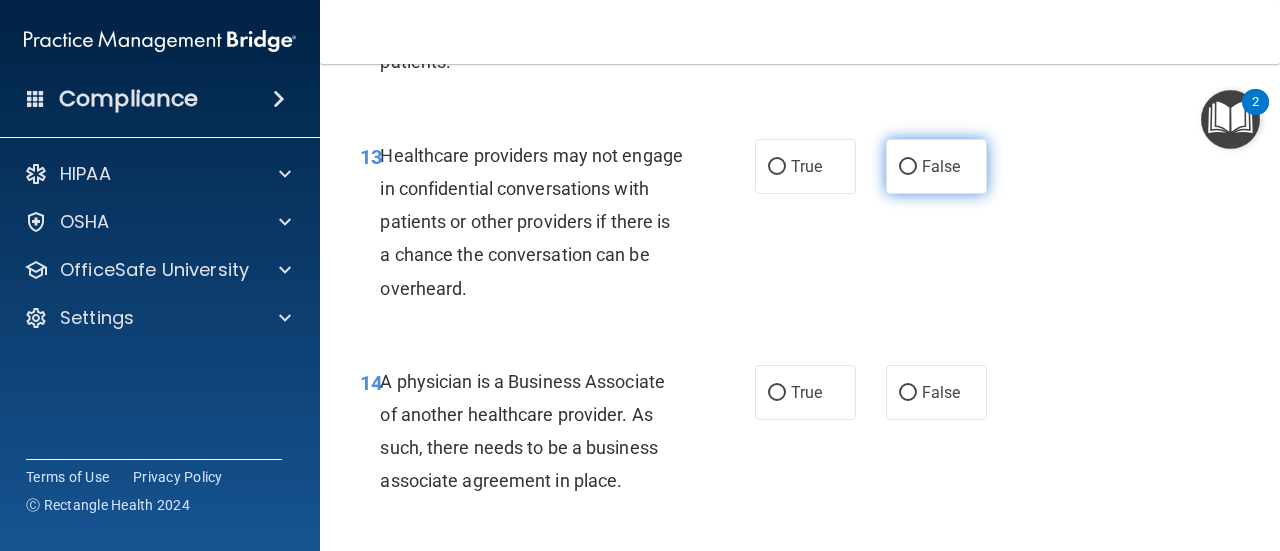 click on "False" at bounding box center (936, 166) 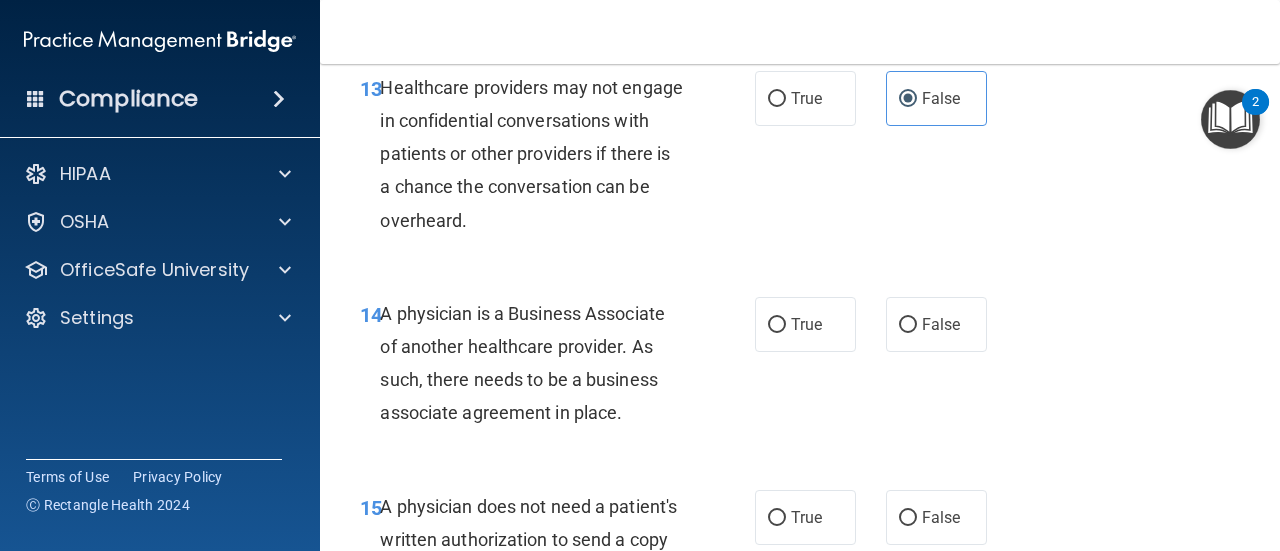 scroll, scrollTop: 2700, scrollLeft: 0, axis: vertical 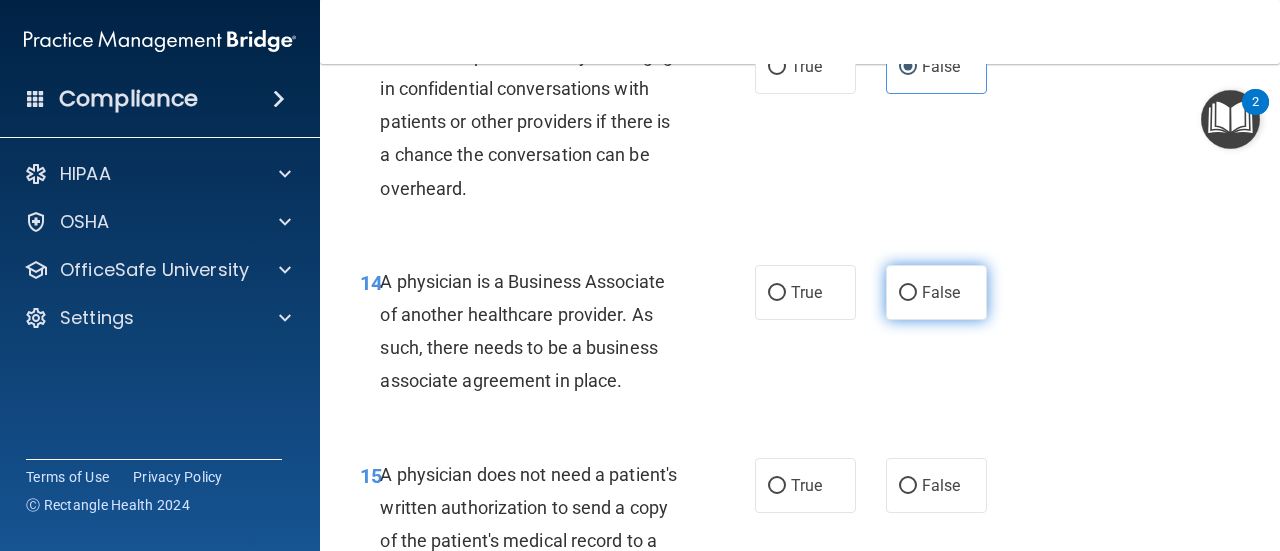 click on "False" at bounding box center (908, 293) 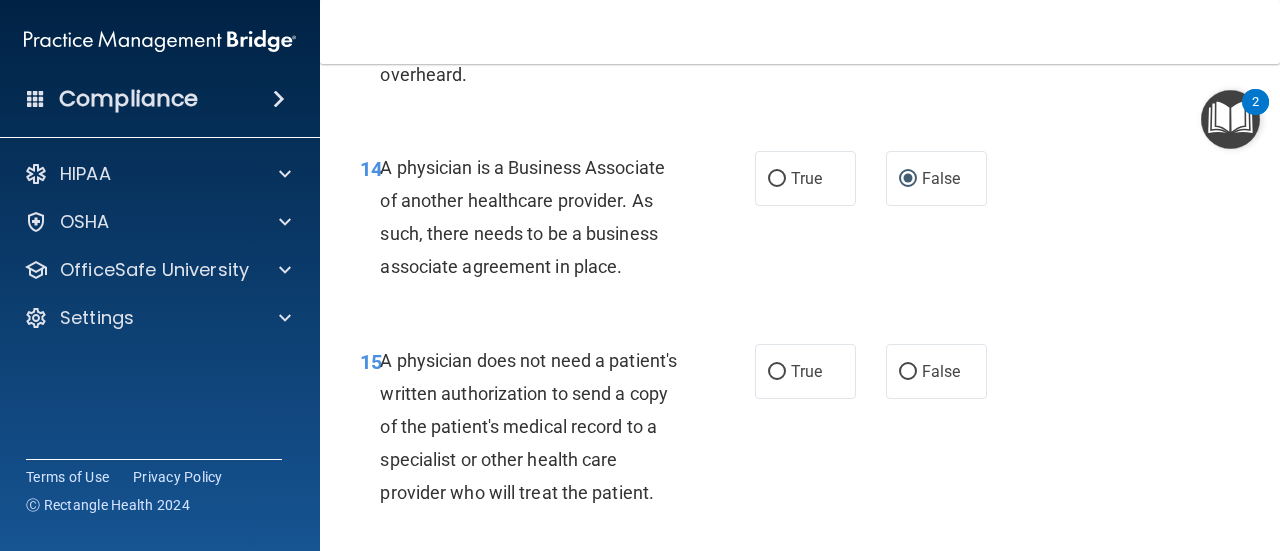 scroll, scrollTop: 2900, scrollLeft: 0, axis: vertical 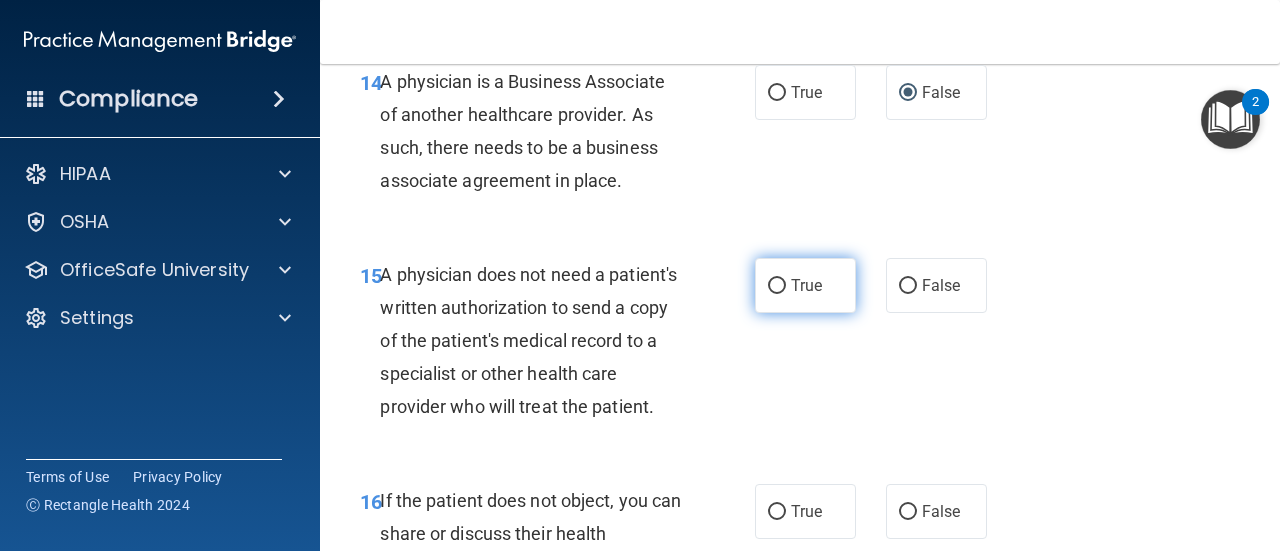 click on "True" at bounding box center (805, 285) 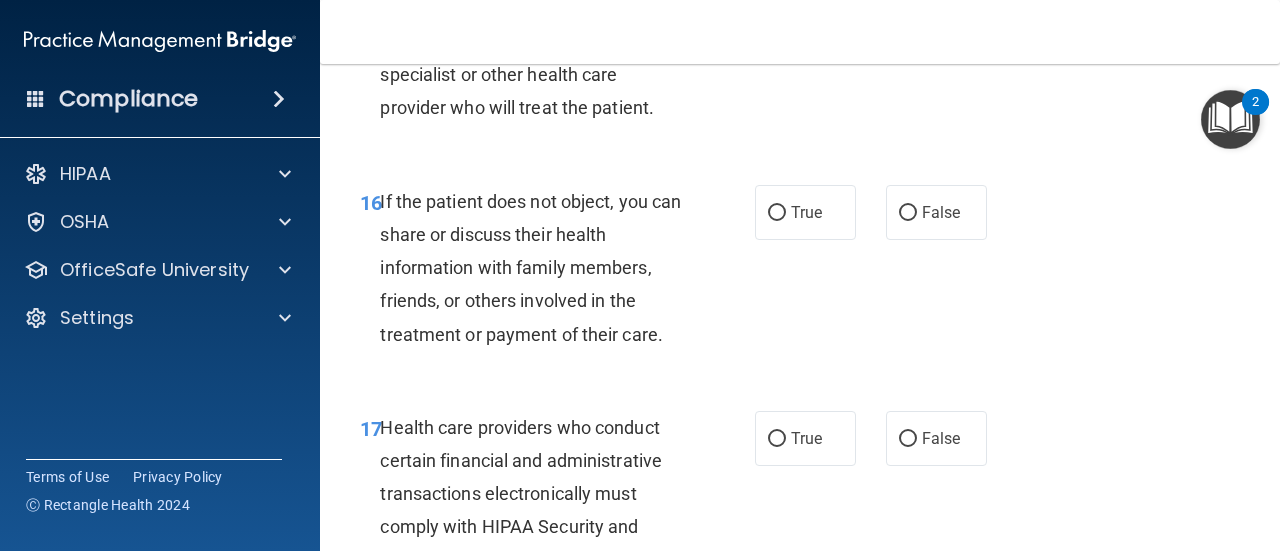 scroll, scrollTop: 3200, scrollLeft: 0, axis: vertical 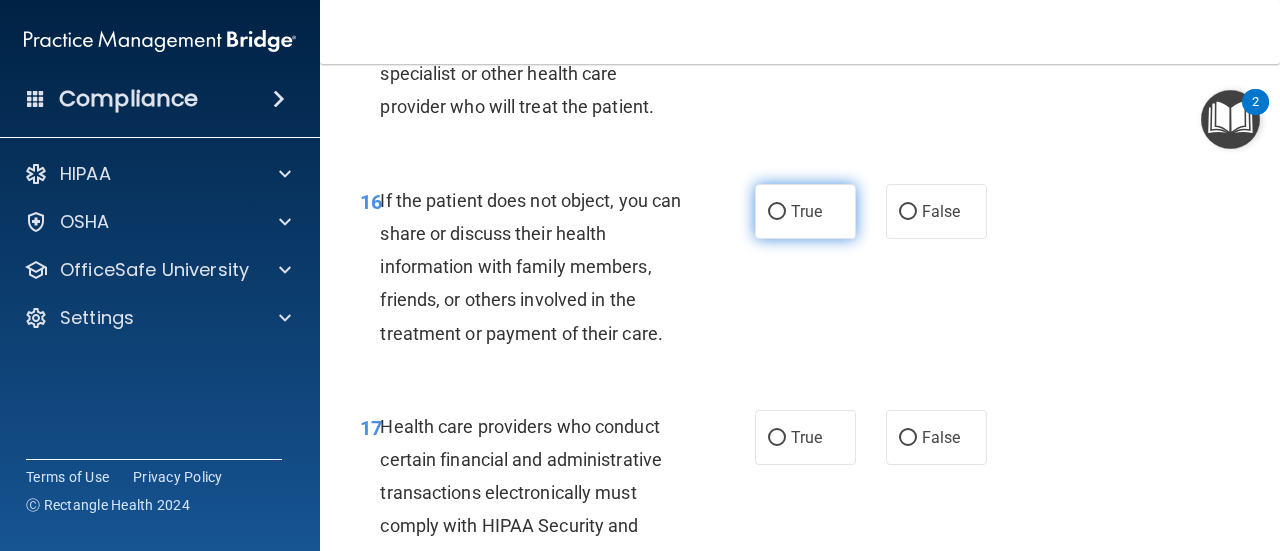 click on "True" at bounding box center (806, 211) 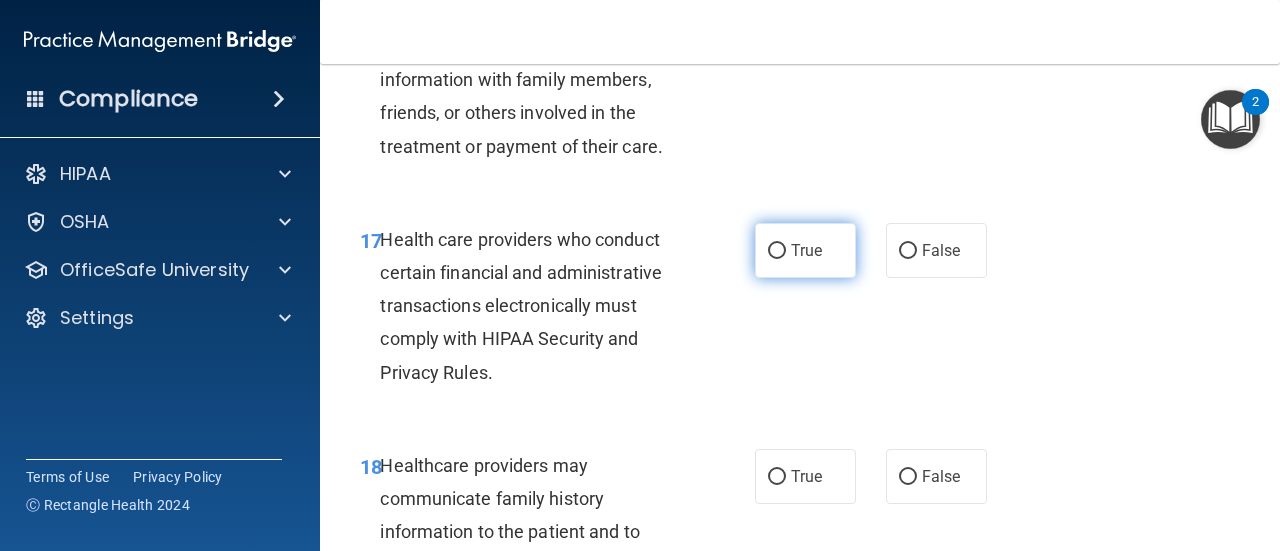 scroll, scrollTop: 3400, scrollLeft: 0, axis: vertical 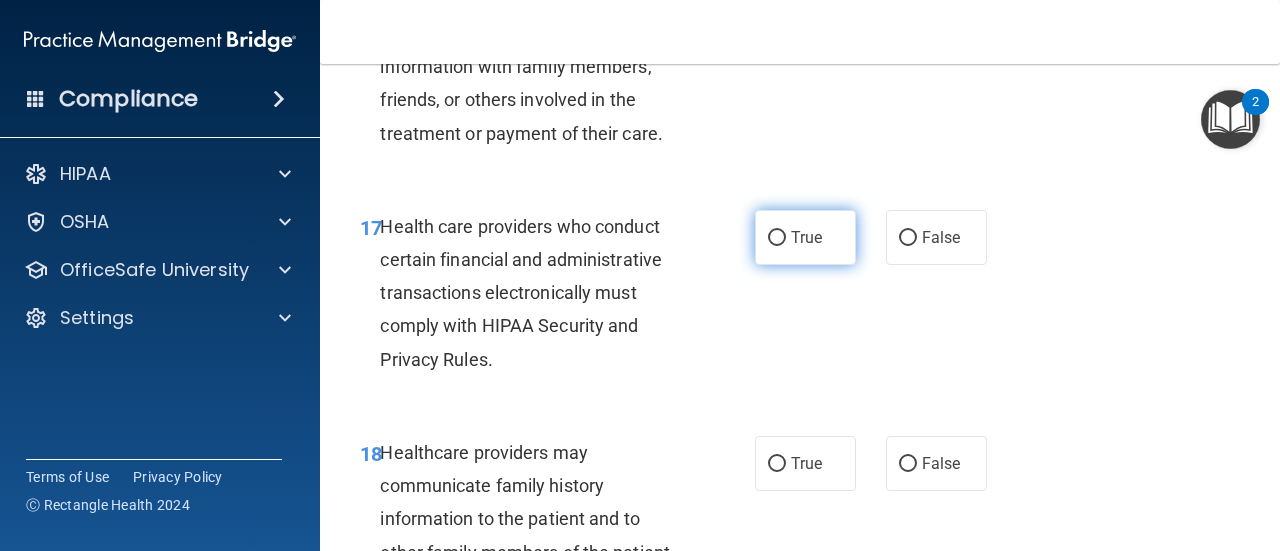 click on "True" at bounding box center (805, 237) 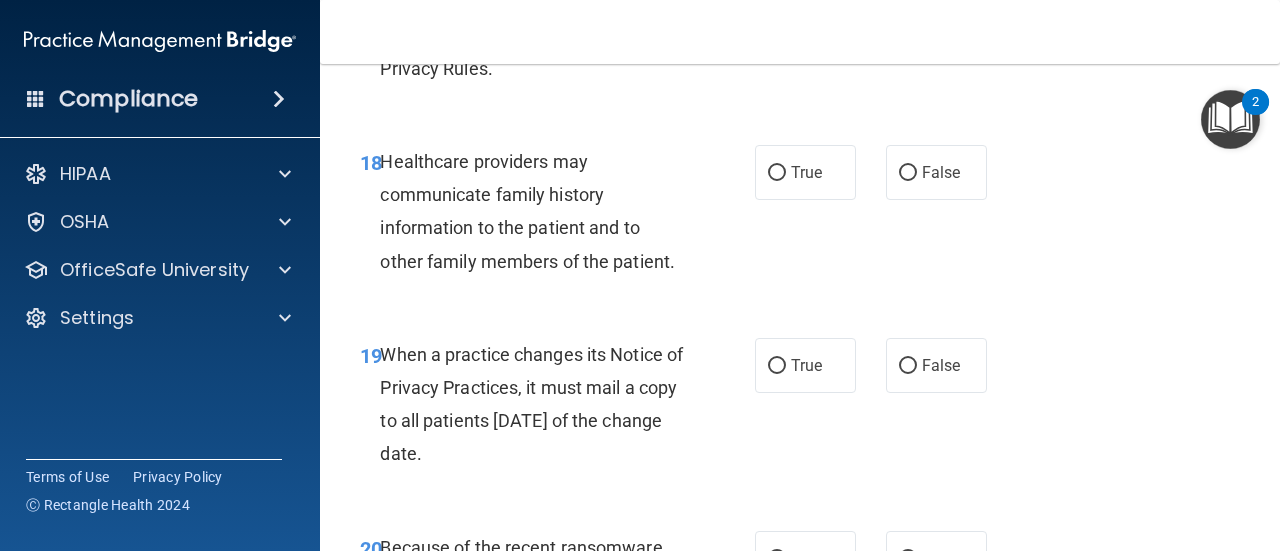 scroll, scrollTop: 3700, scrollLeft: 0, axis: vertical 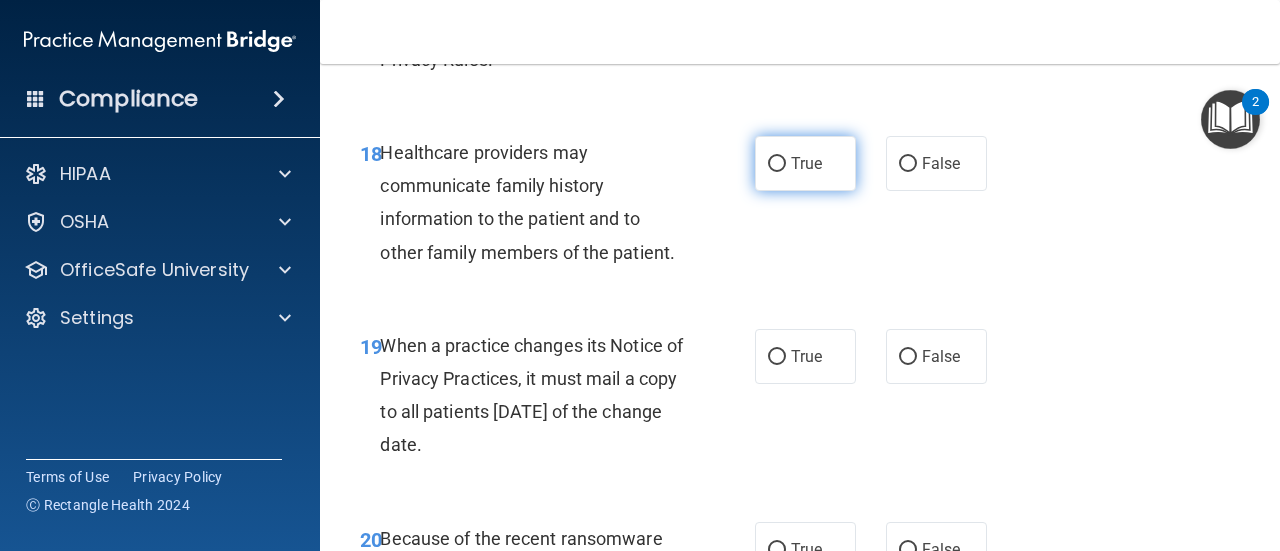 click on "True" at bounding box center (805, 163) 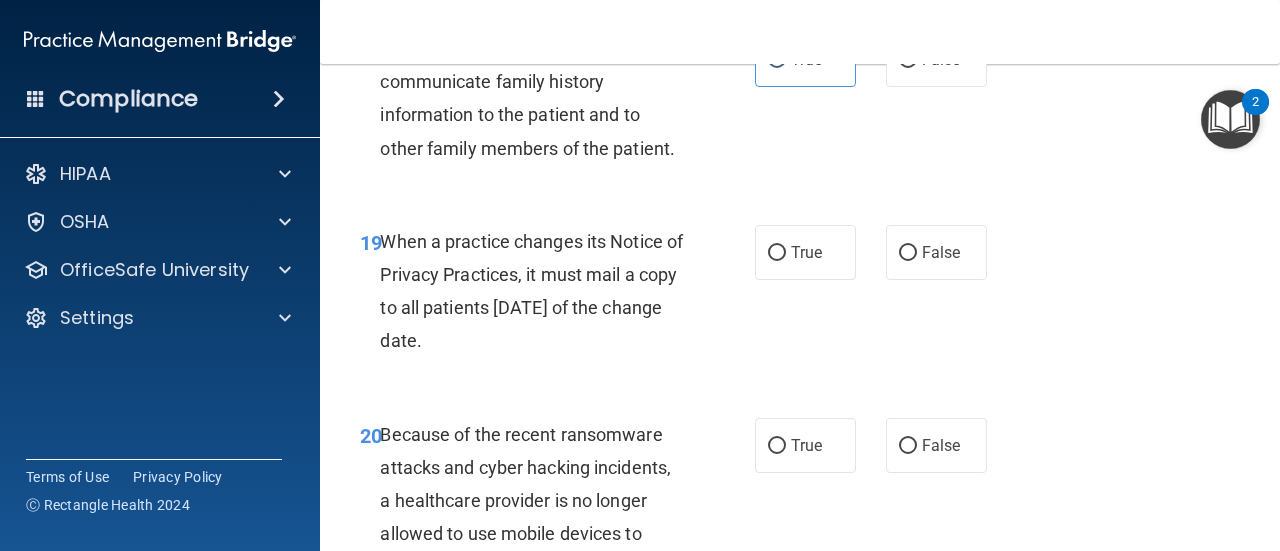 scroll, scrollTop: 3900, scrollLeft: 0, axis: vertical 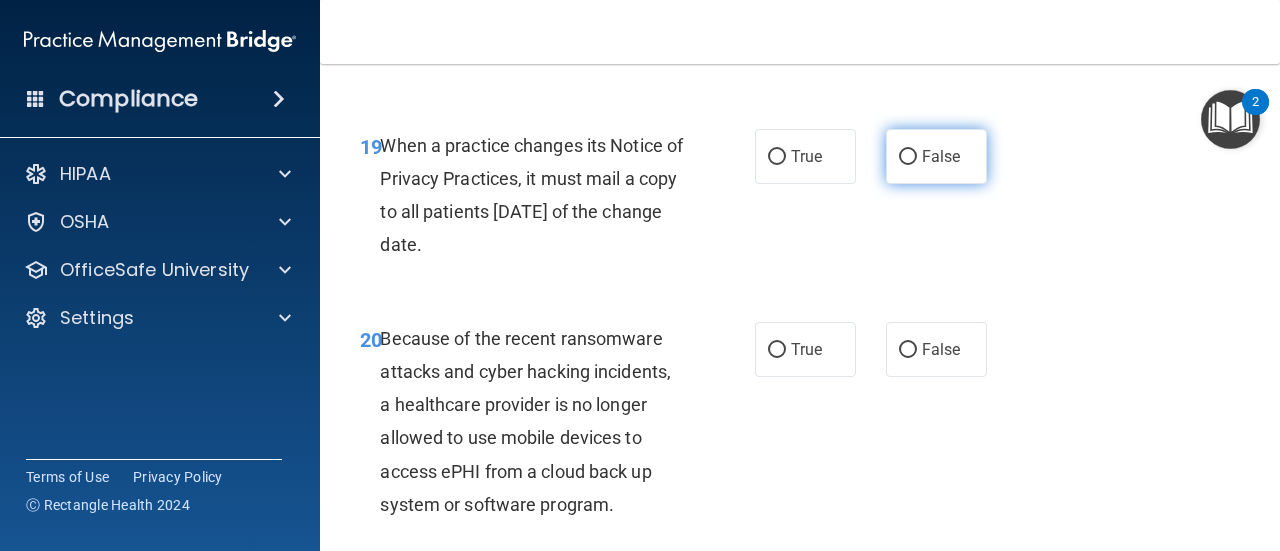 click on "False" at bounding box center (941, 156) 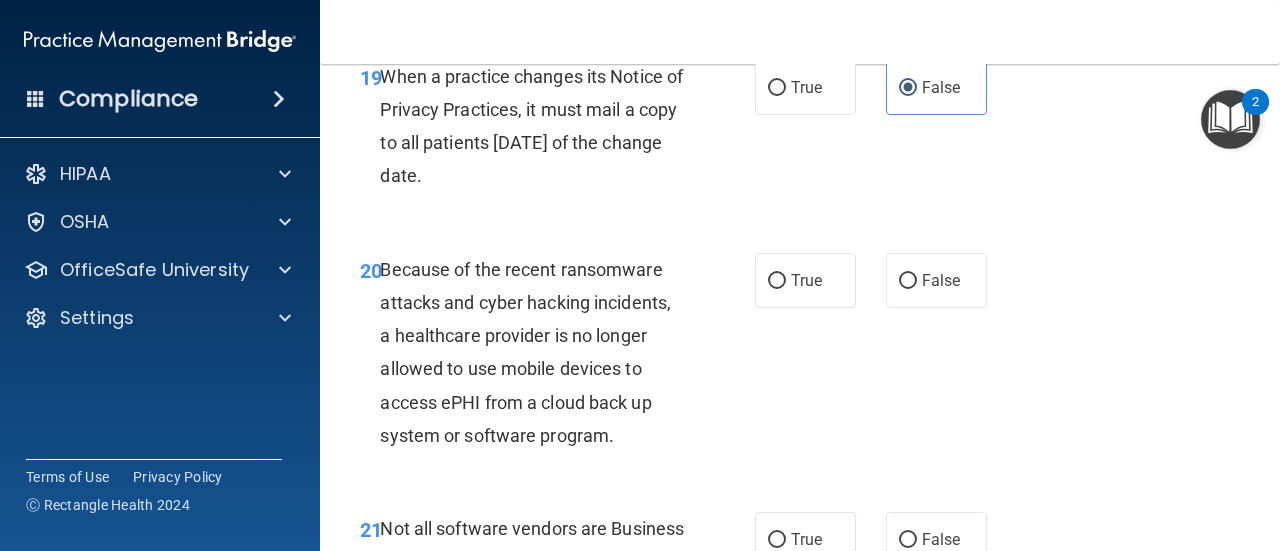 scroll, scrollTop: 4000, scrollLeft: 0, axis: vertical 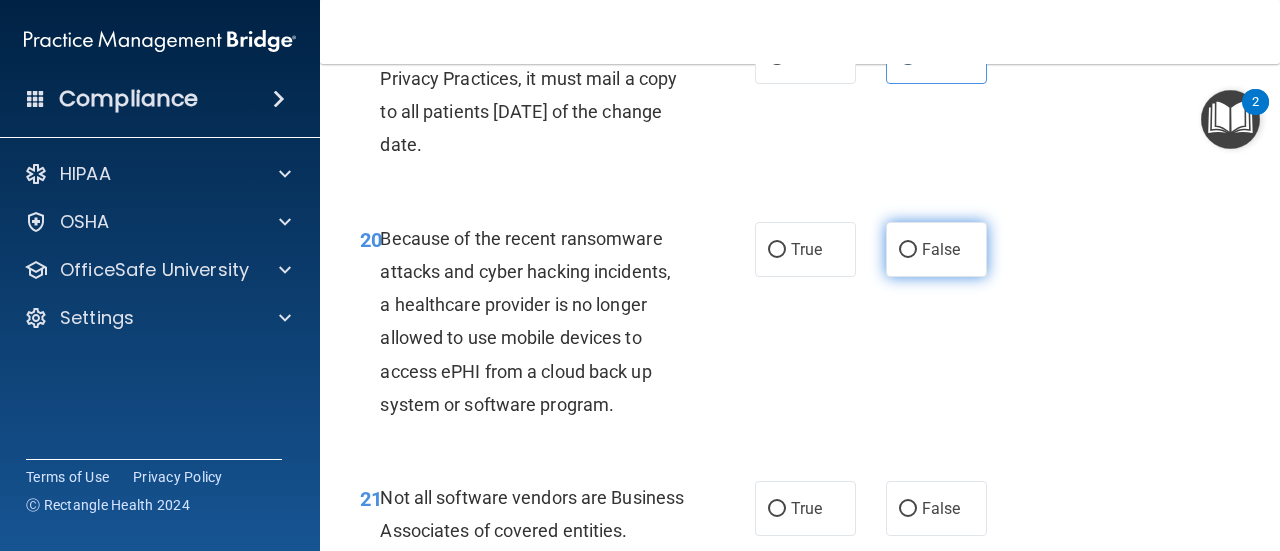 click on "False" at bounding box center [908, 250] 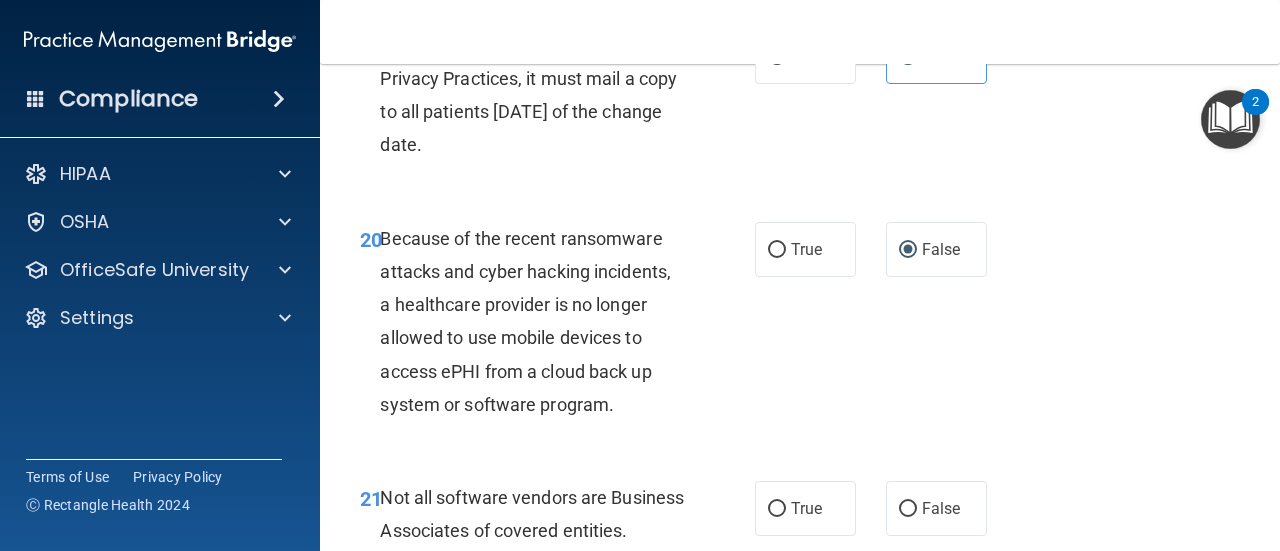 scroll, scrollTop: 4200, scrollLeft: 0, axis: vertical 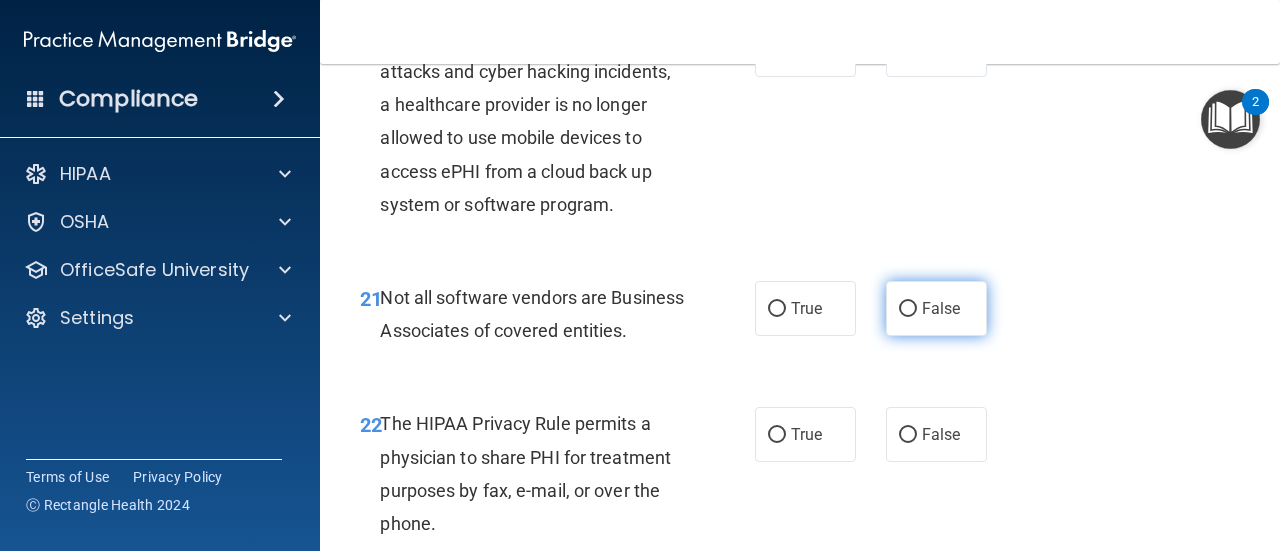 click on "False" at bounding box center [941, 308] 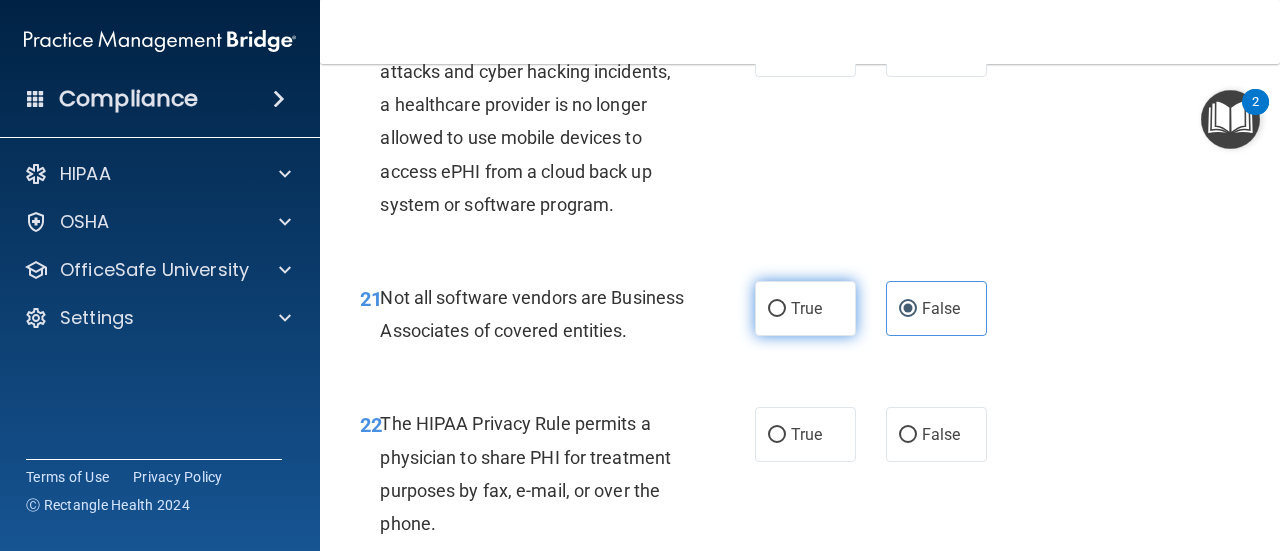 scroll, scrollTop: 4400, scrollLeft: 0, axis: vertical 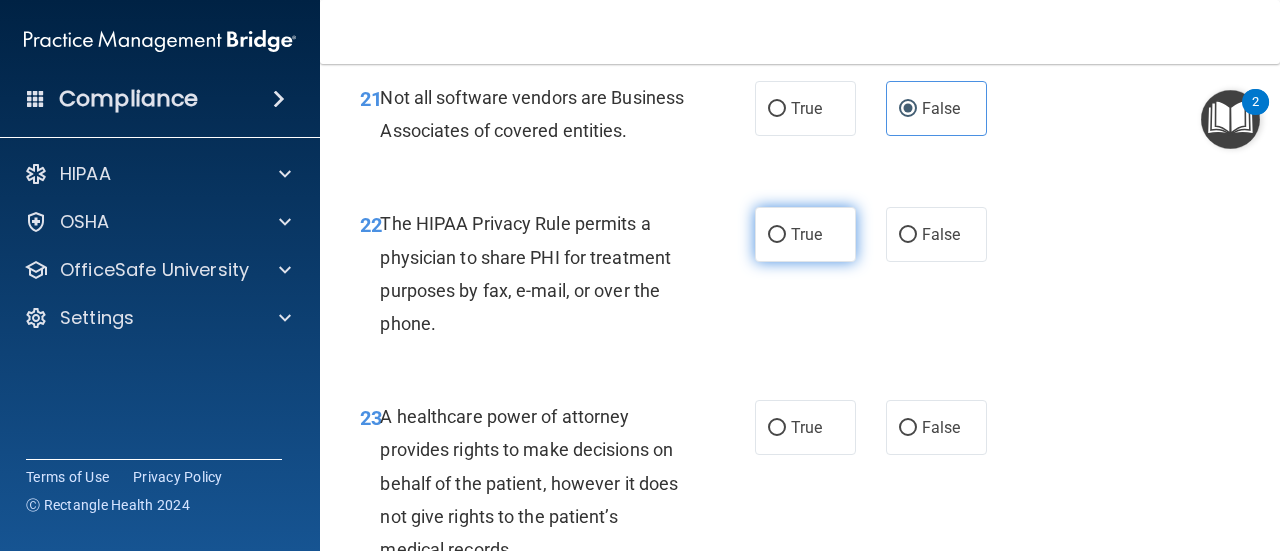 click on "True" at bounding box center (805, 234) 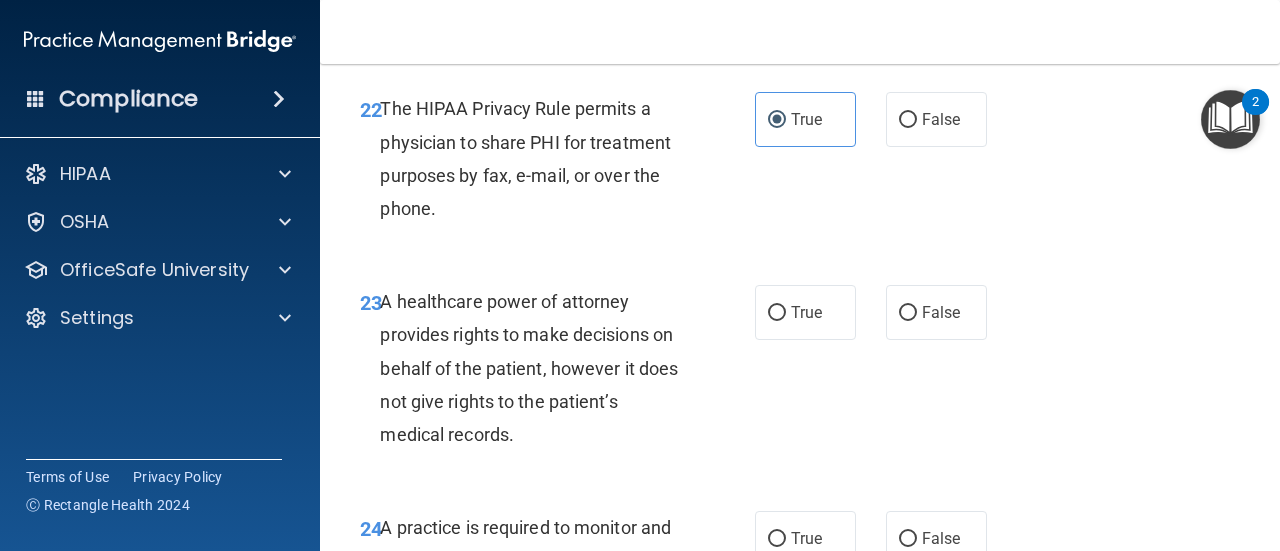 scroll, scrollTop: 4600, scrollLeft: 0, axis: vertical 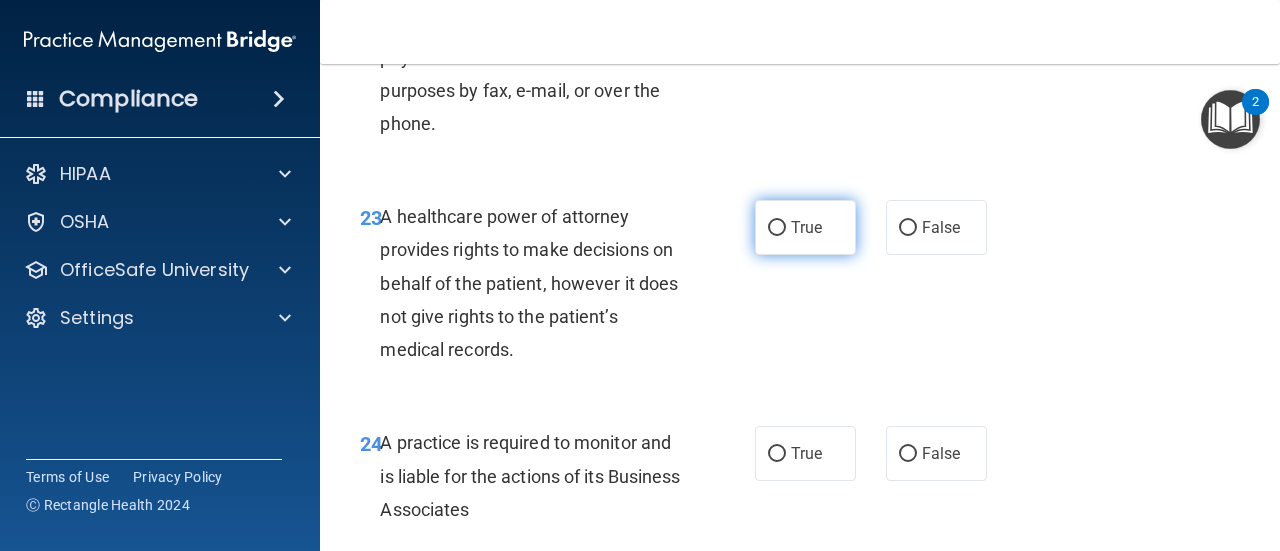click on "True" at bounding box center (805, 227) 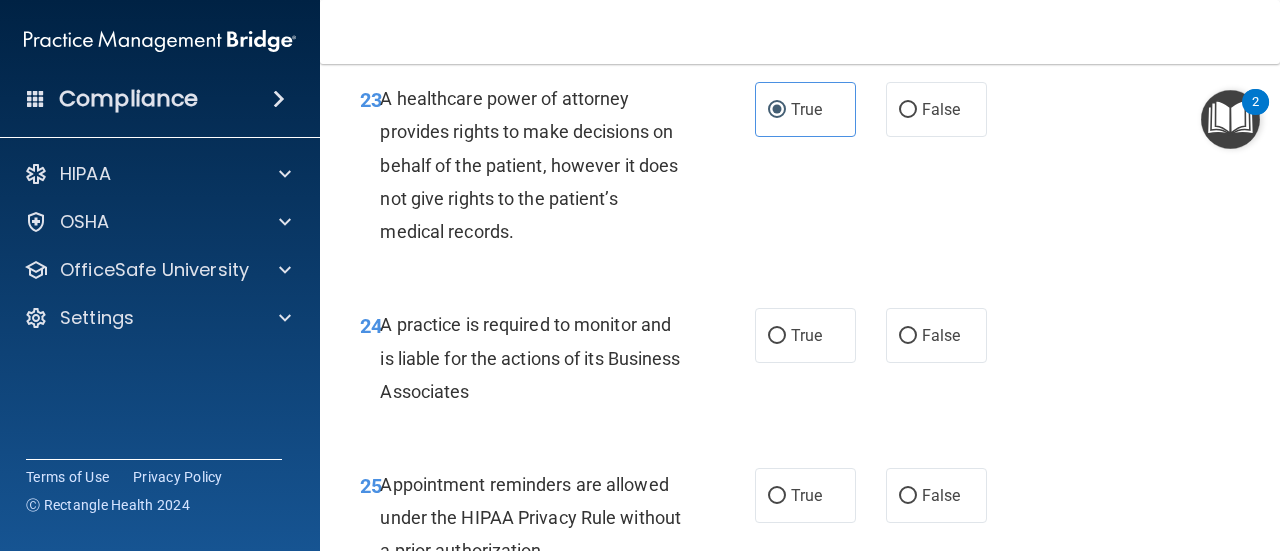 scroll, scrollTop: 4900, scrollLeft: 0, axis: vertical 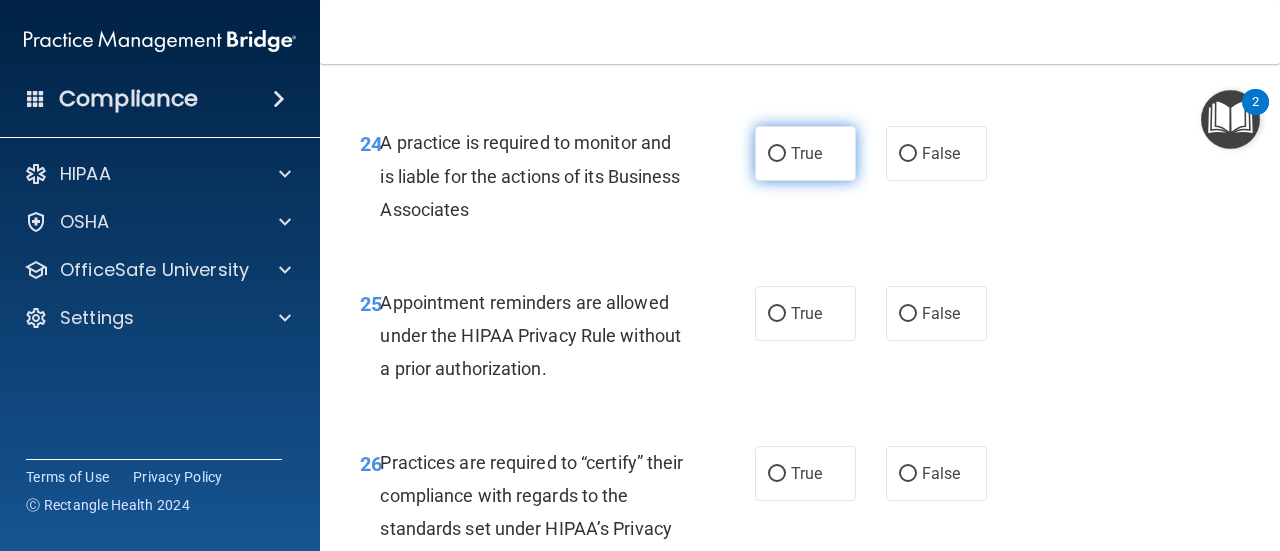 click on "True" at bounding box center [805, 153] 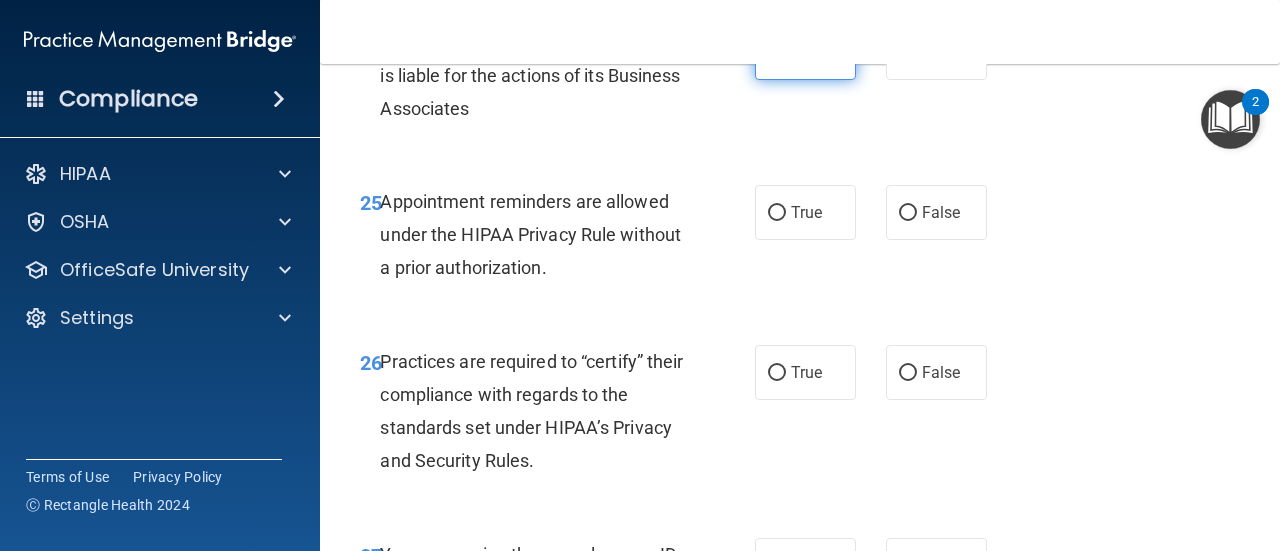 scroll, scrollTop: 5100, scrollLeft: 0, axis: vertical 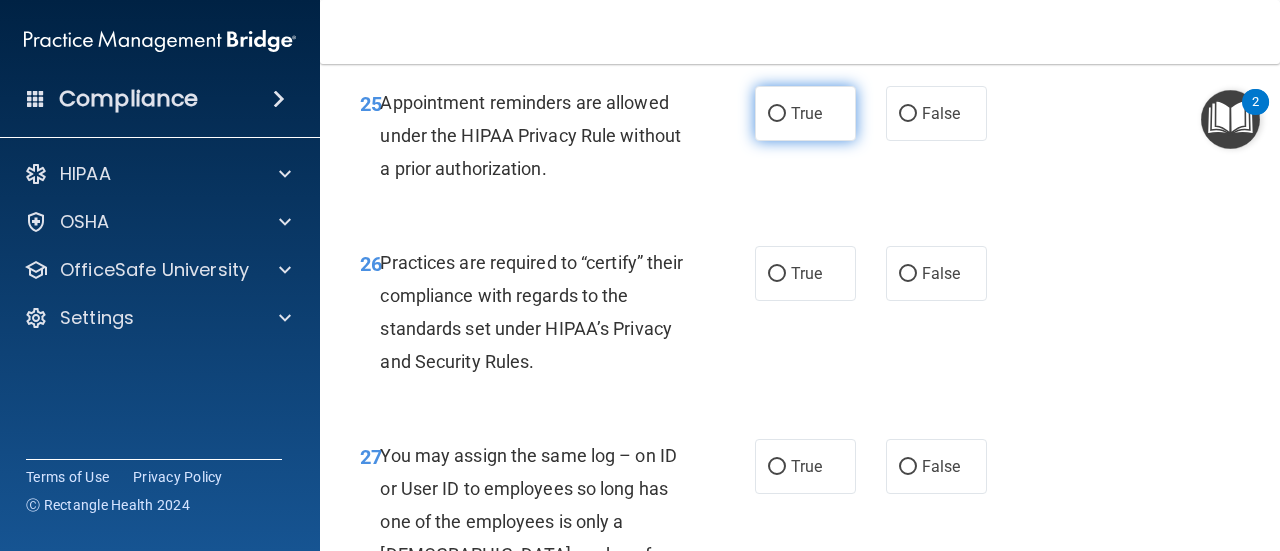 click on "True" at bounding box center (805, 113) 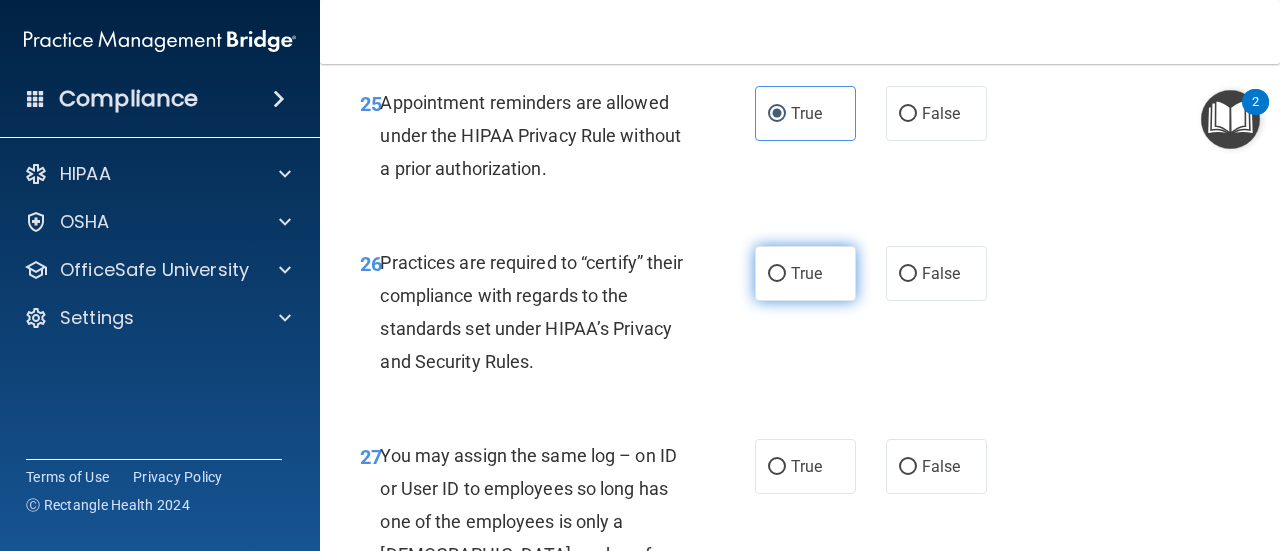 click on "True" at bounding box center (806, 273) 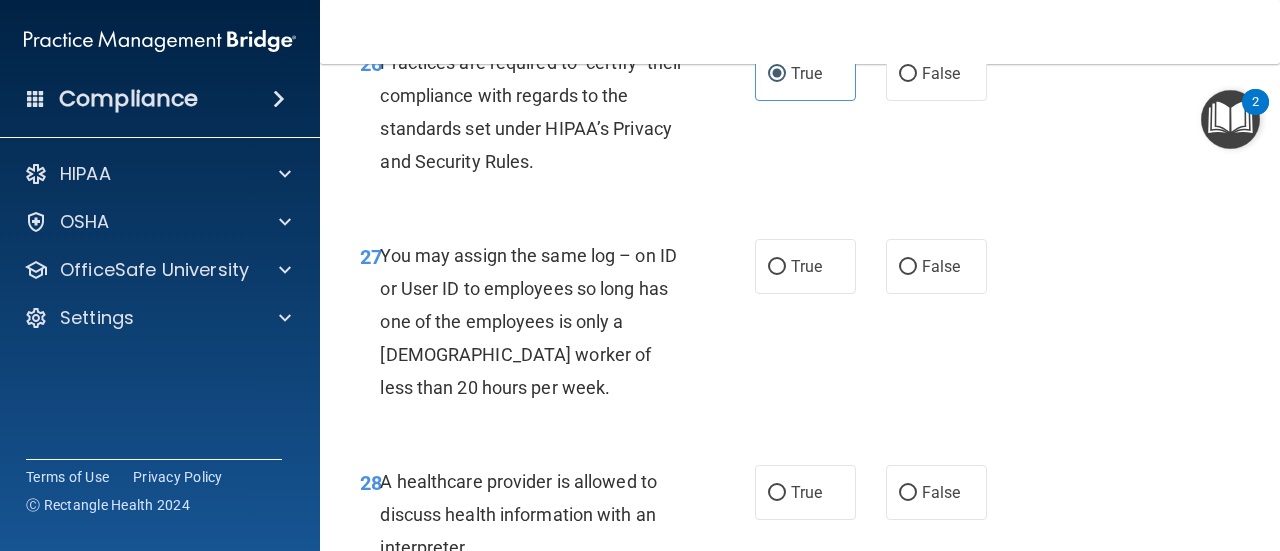 scroll, scrollTop: 5400, scrollLeft: 0, axis: vertical 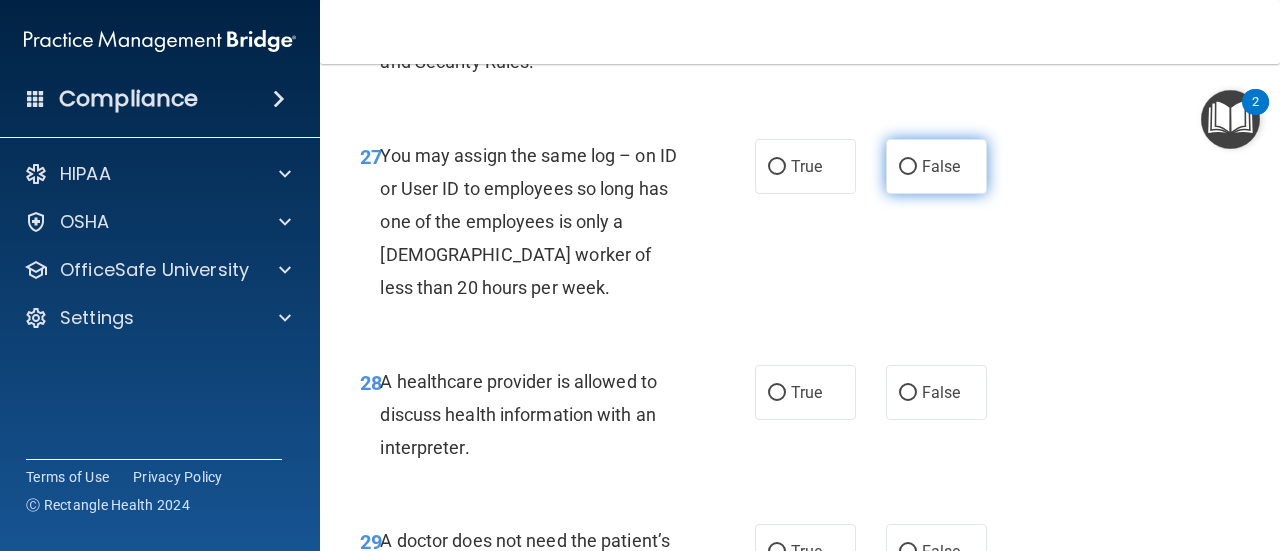 click on "False" at bounding box center (908, 167) 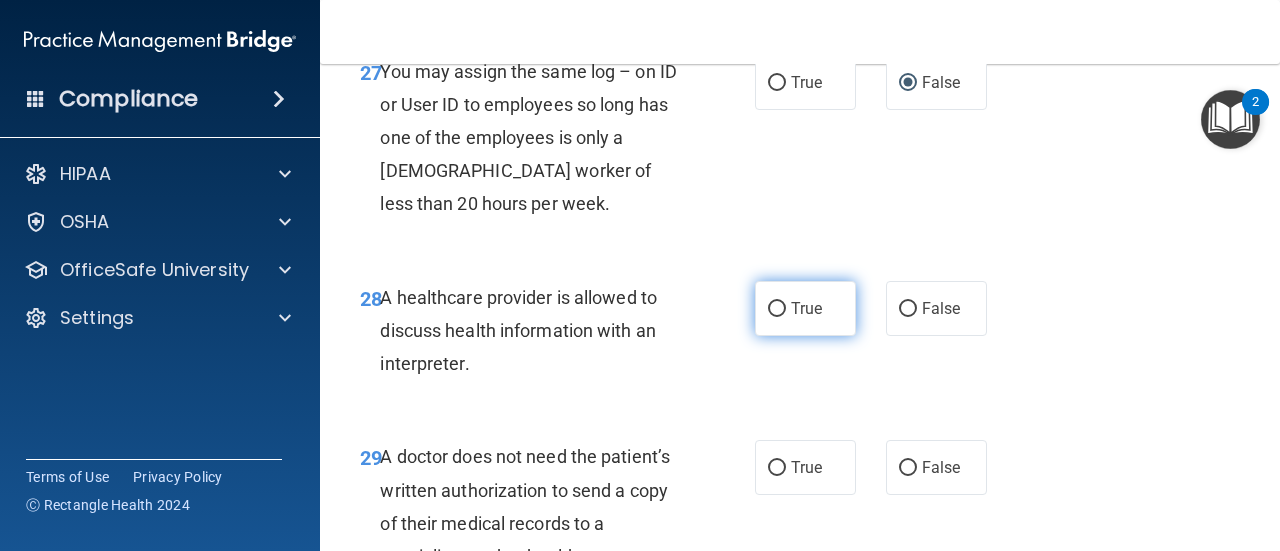 scroll, scrollTop: 5600, scrollLeft: 0, axis: vertical 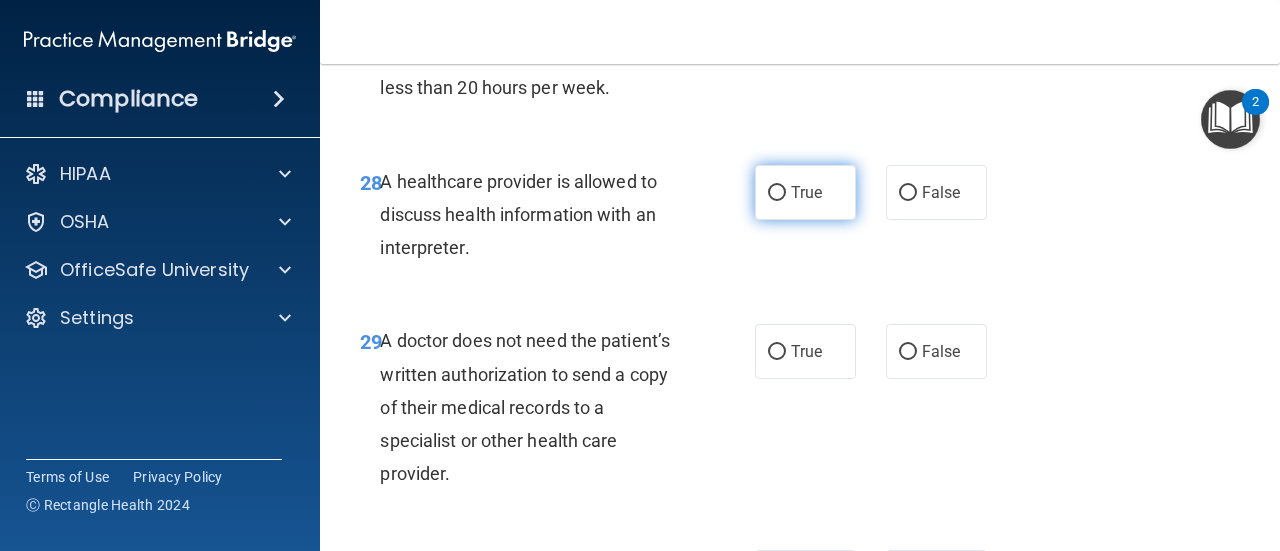 click on "True" at bounding box center [806, 192] 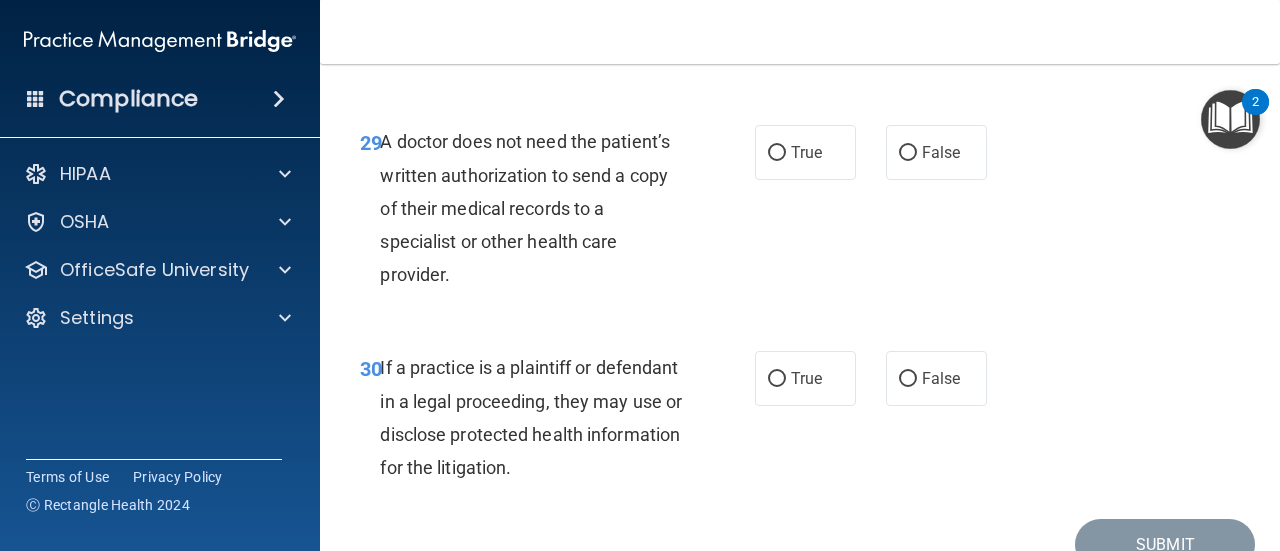 scroll, scrollTop: 5800, scrollLeft: 0, axis: vertical 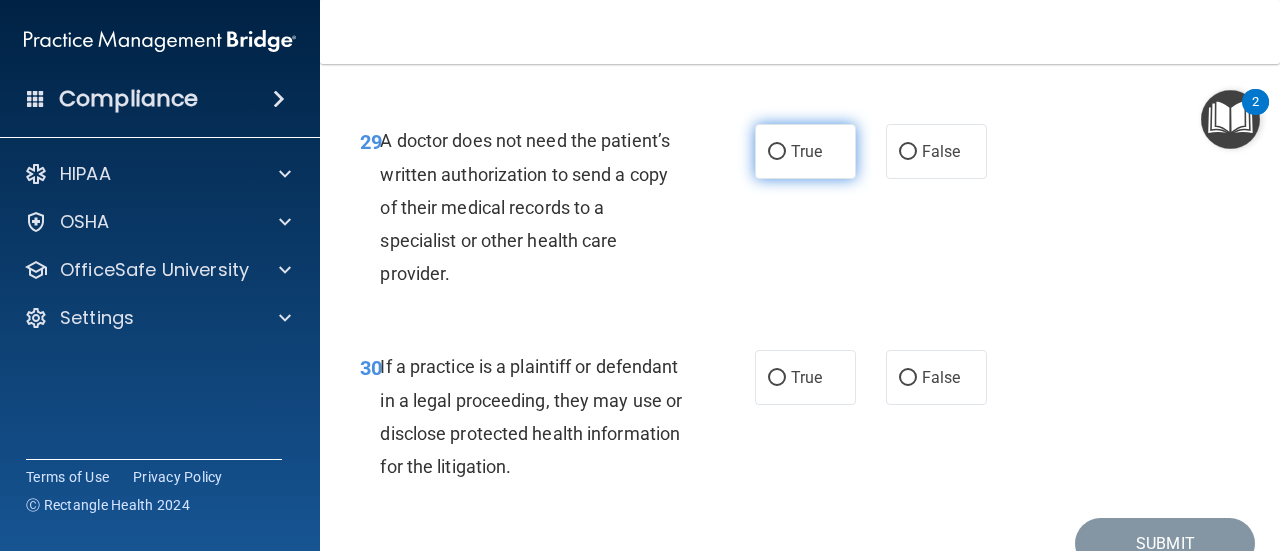 click on "True" at bounding box center (805, 151) 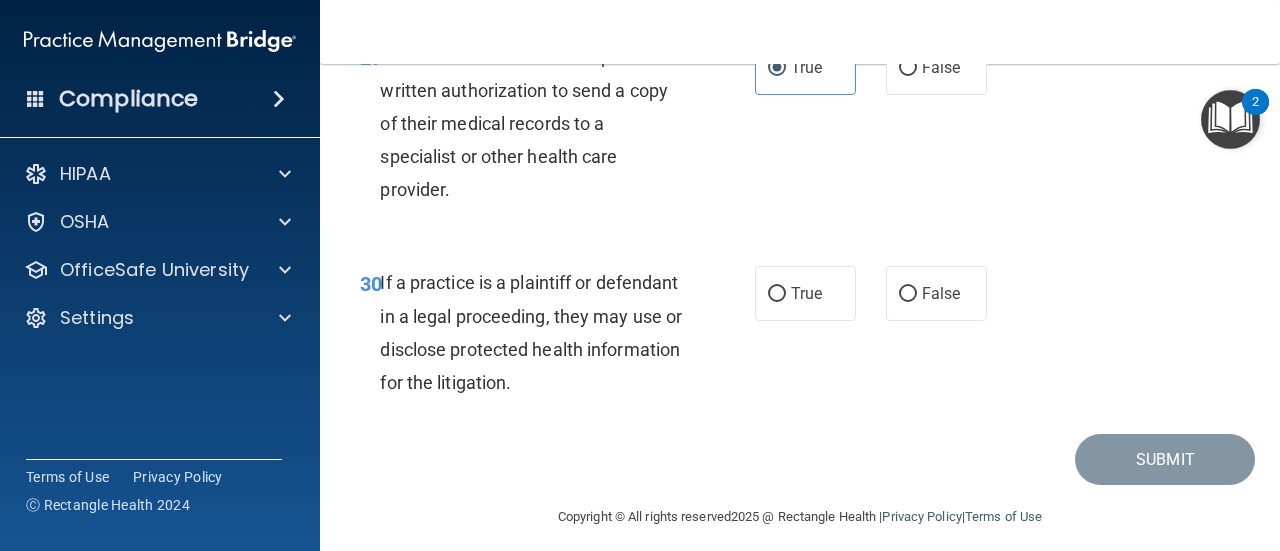 scroll, scrollTop: 5963, scrollLeft: 0, axis: vertical 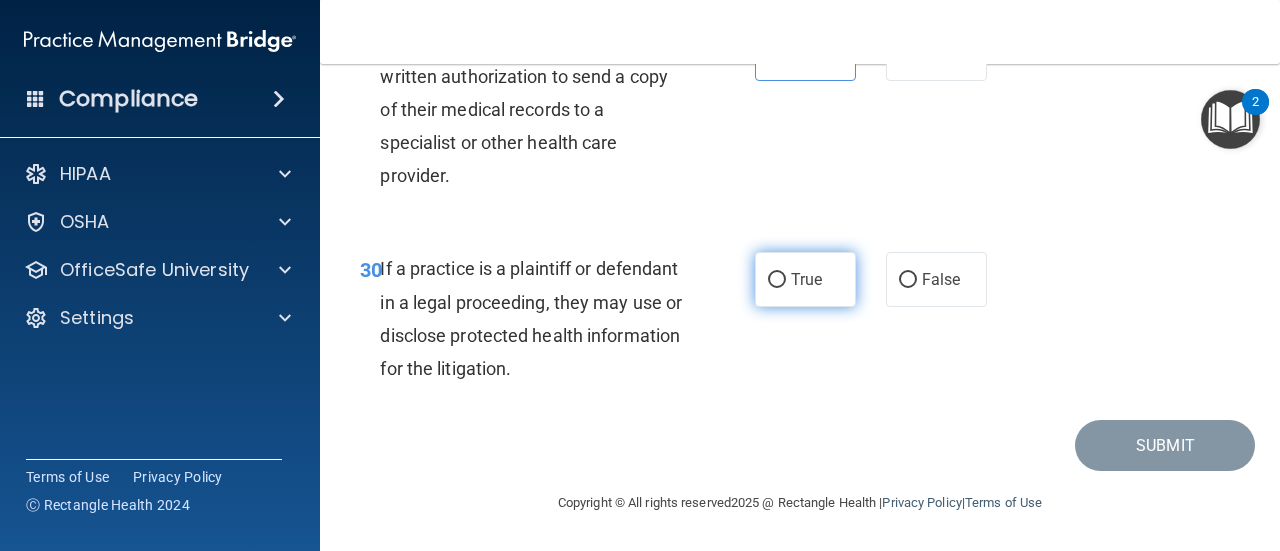 click on "True" at bounding box center [805, 279] 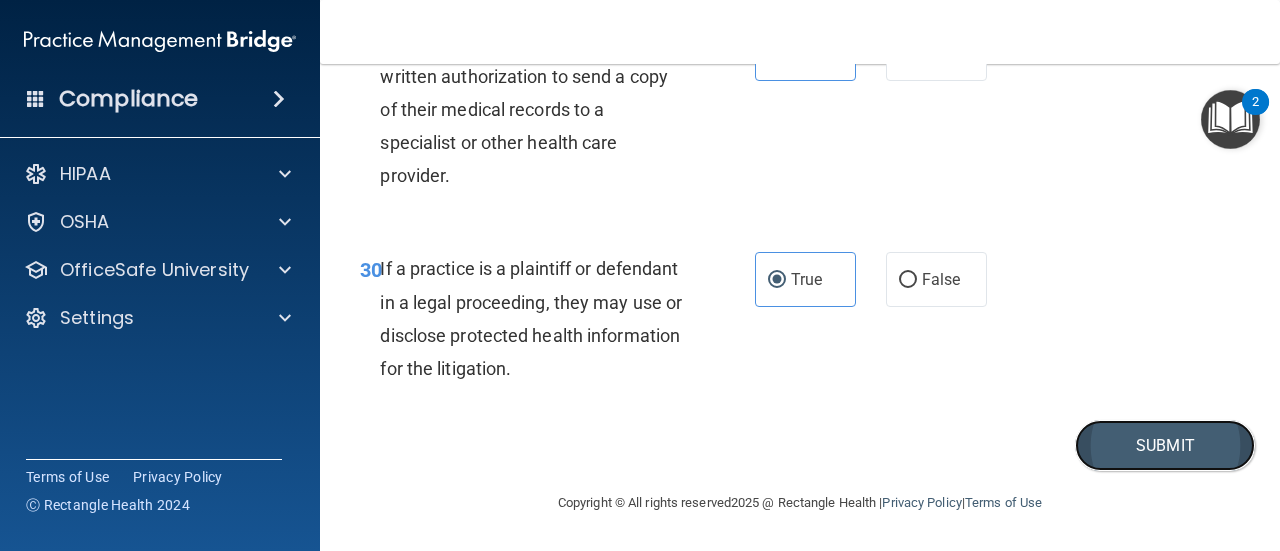 click on "Submit" at bounding box center (1165, 445) 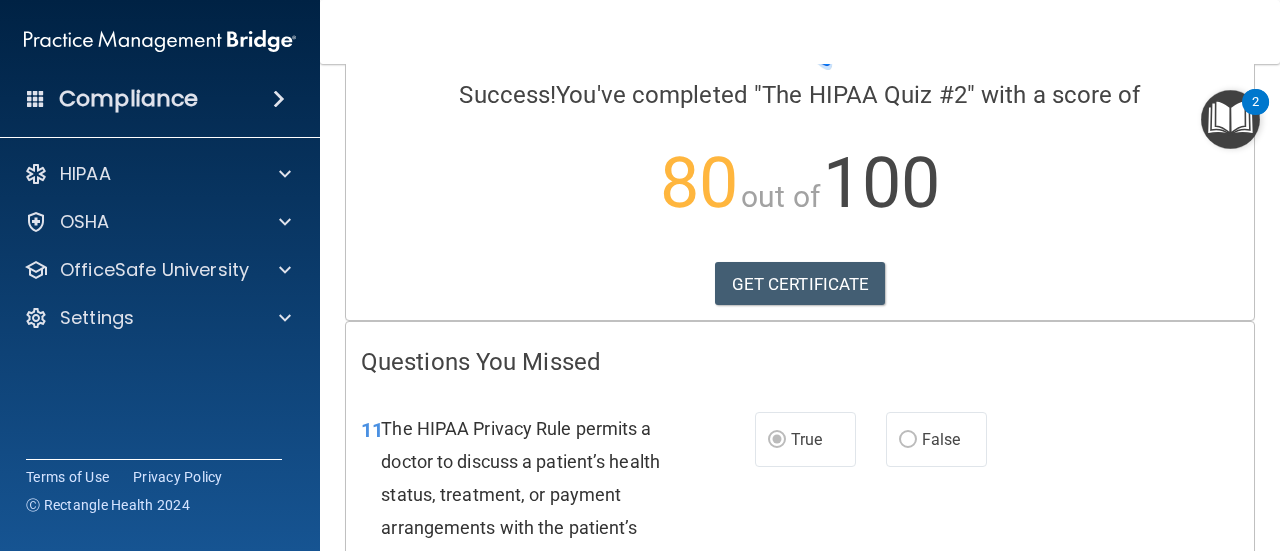 scroll, scrollTop: 0, scrollLeft: 0, axis: both 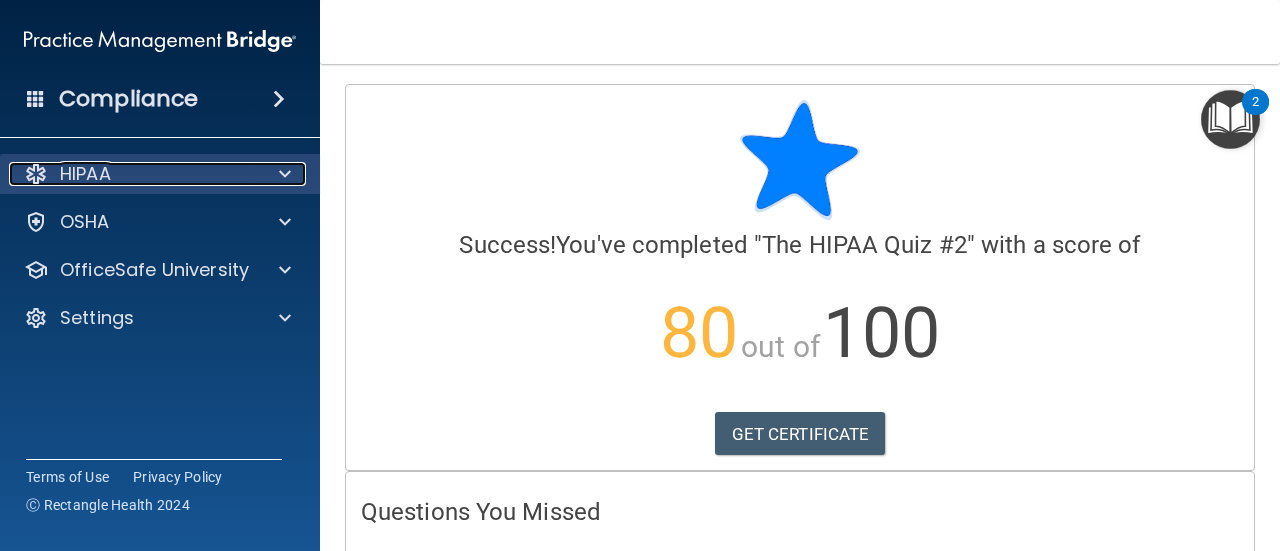 click on "HIPAA" at bounding box center [133, 174] 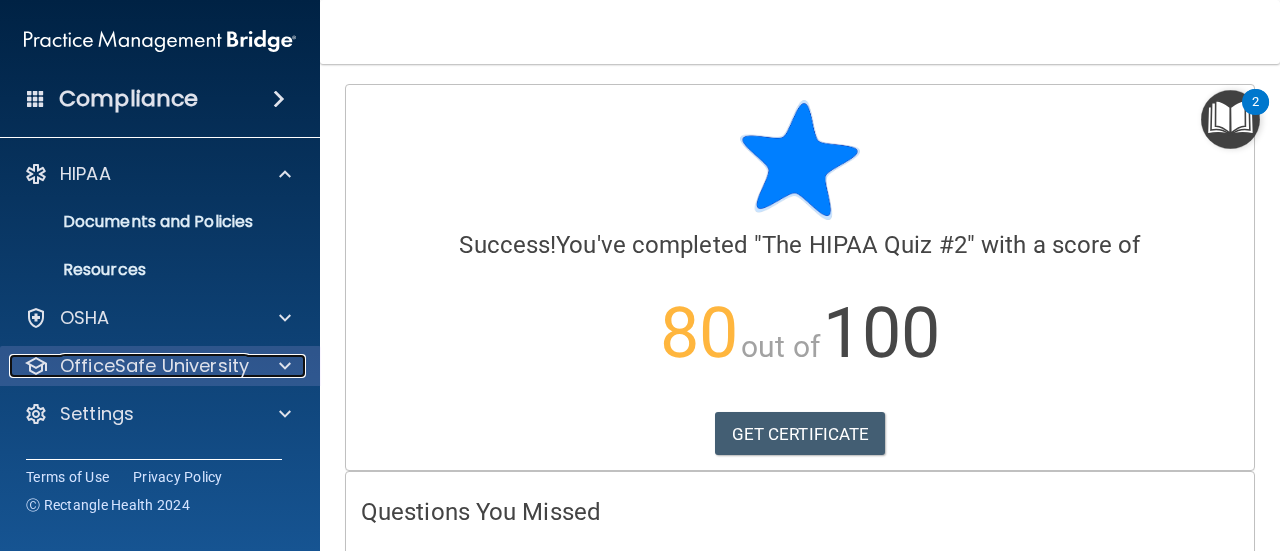 click on "OfficeSafe University" at bounding box center (154, 366) 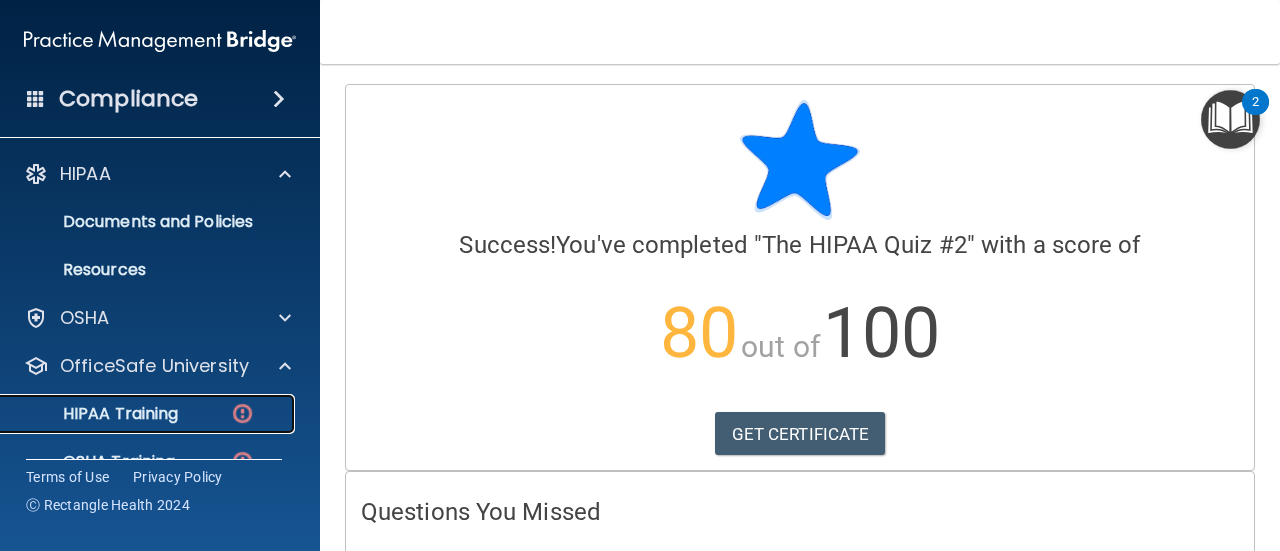 click on "HIPAA Training" at bounding box center (149, 414) 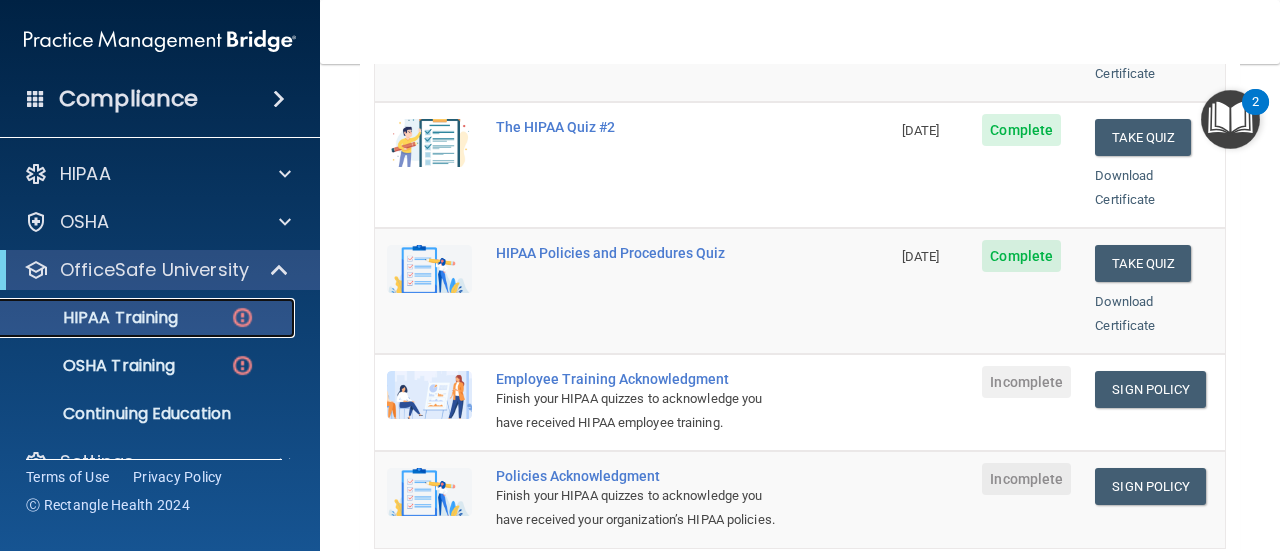 scroll, scrollTop: 500, scrollLeft: 0, axis: vertical 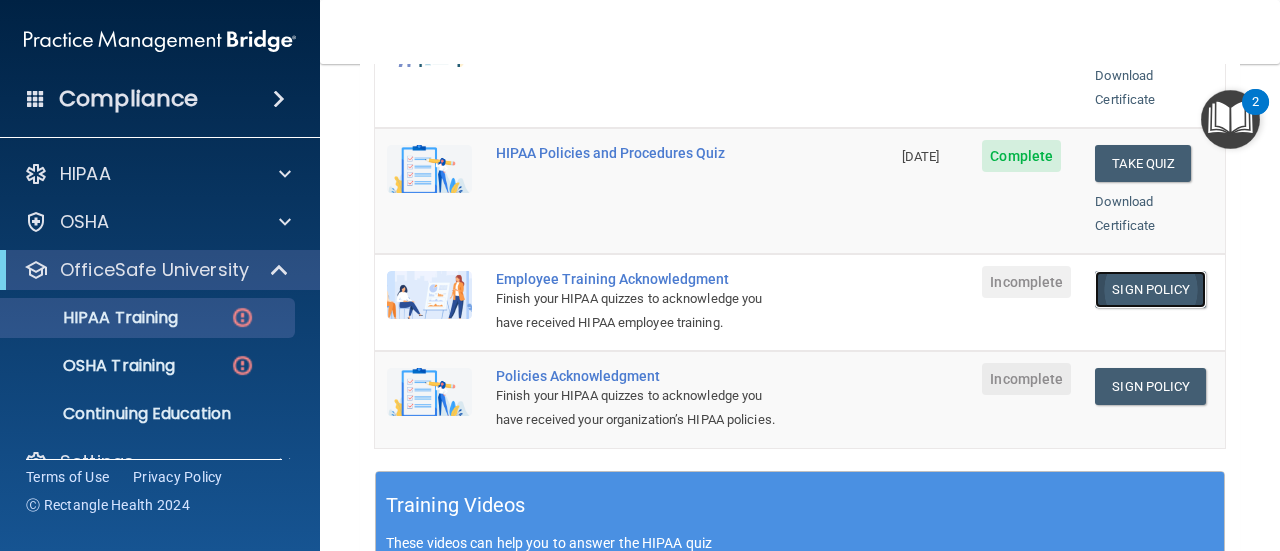 click on "Sign Policy" at bounding box center [1150, 289] 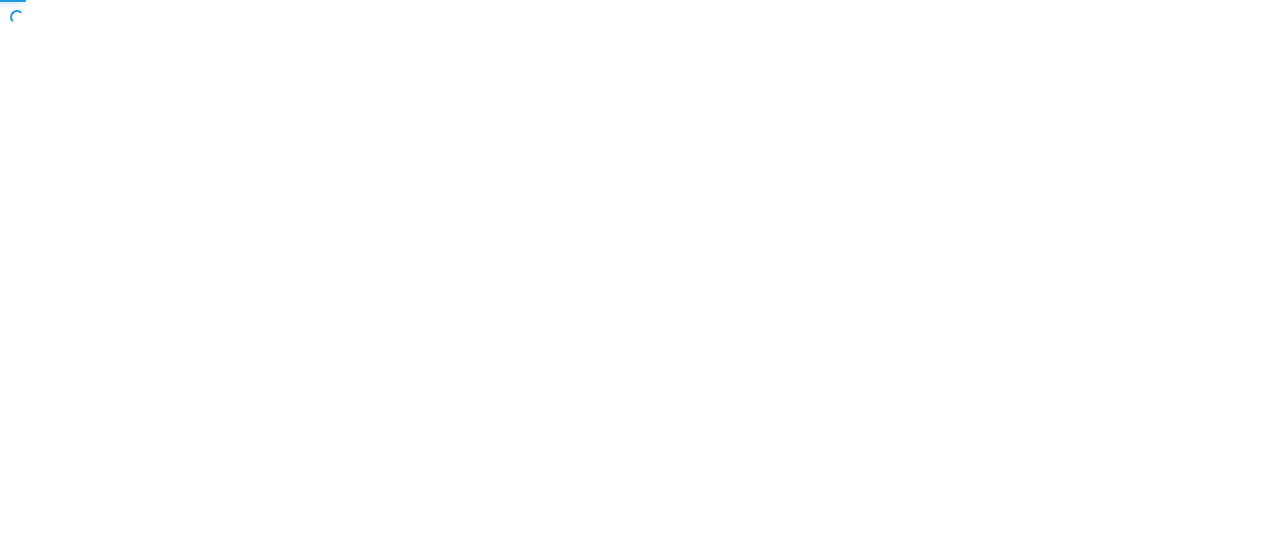 scroll, scrollTop: 0, scrollLeft: 0, axis: both 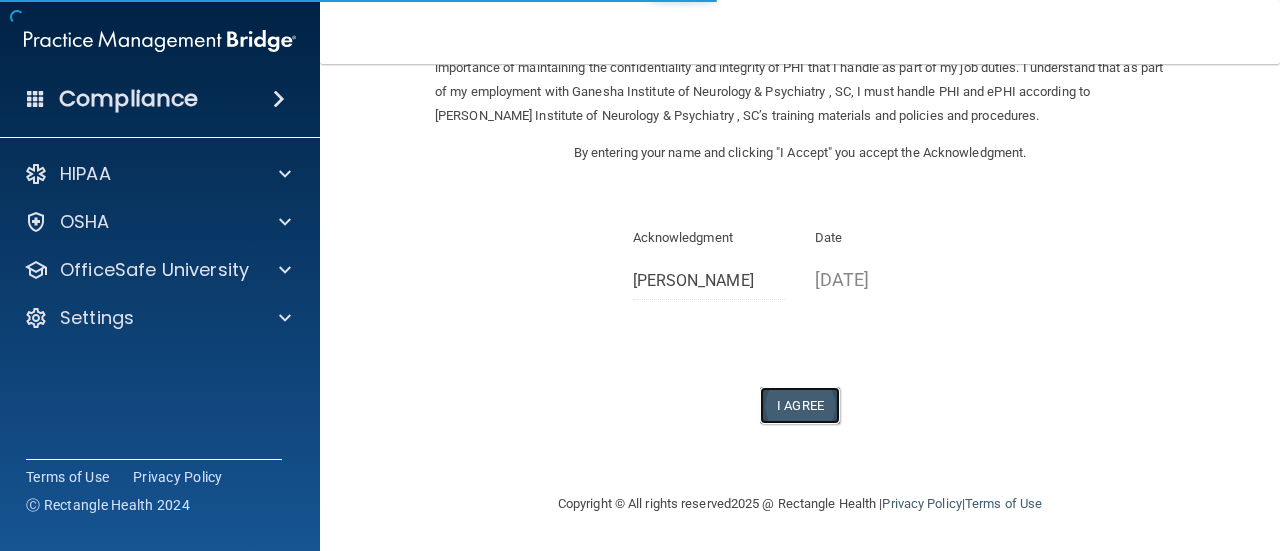 click on "I Agree" at bounding box center [800, 405] 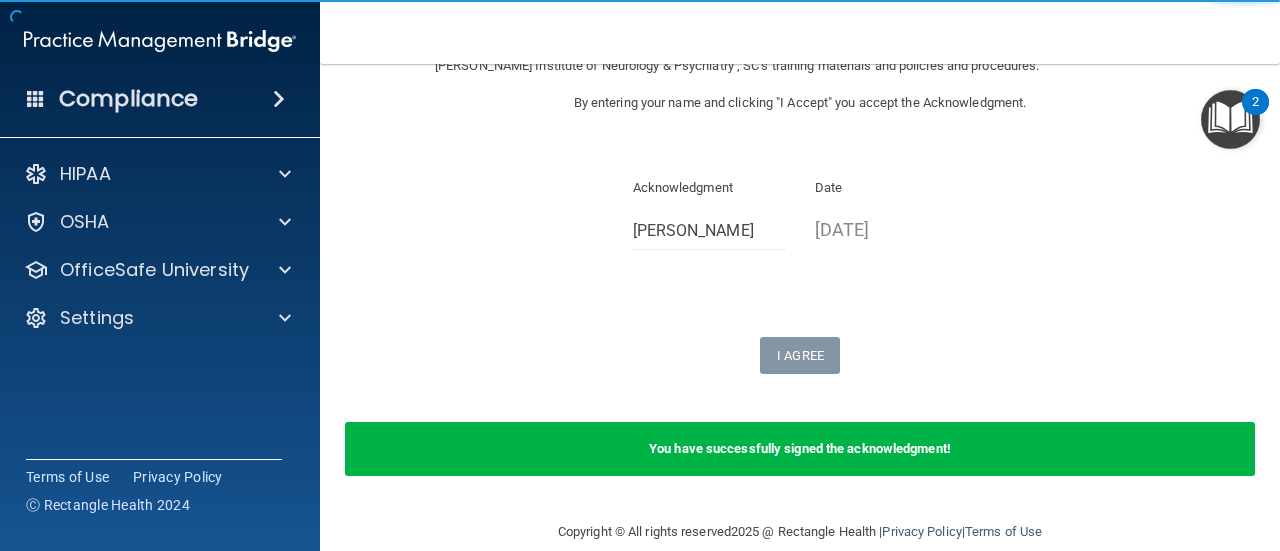 scroll, scrollTop: 250, scrollLeft: 0, axis: vertical 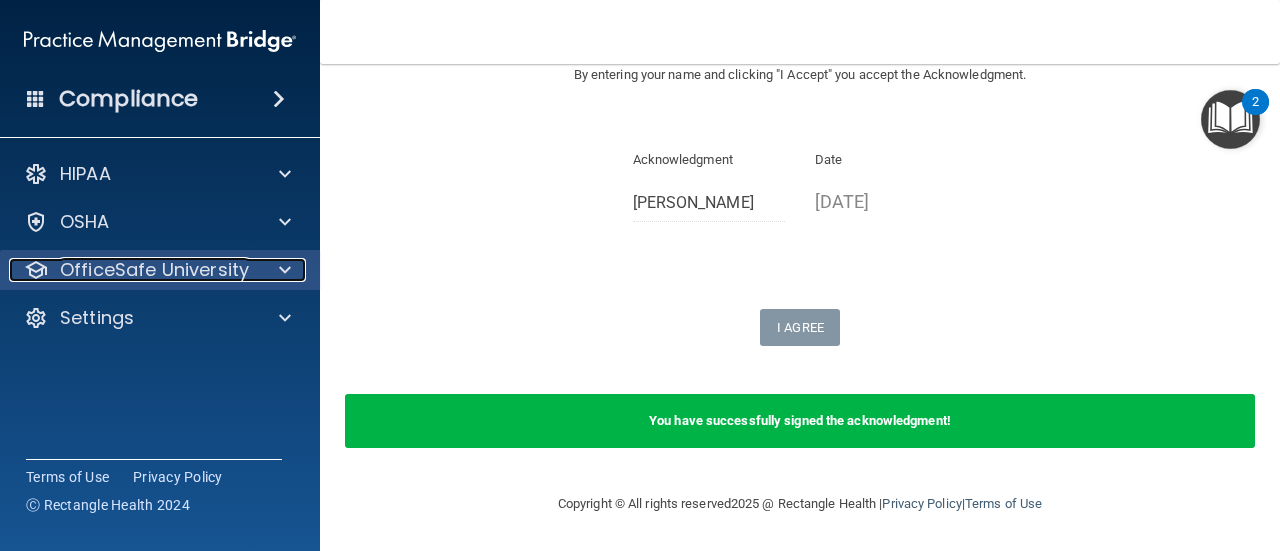 click on "OfficeSafe University" at bounding box center [154, 270] 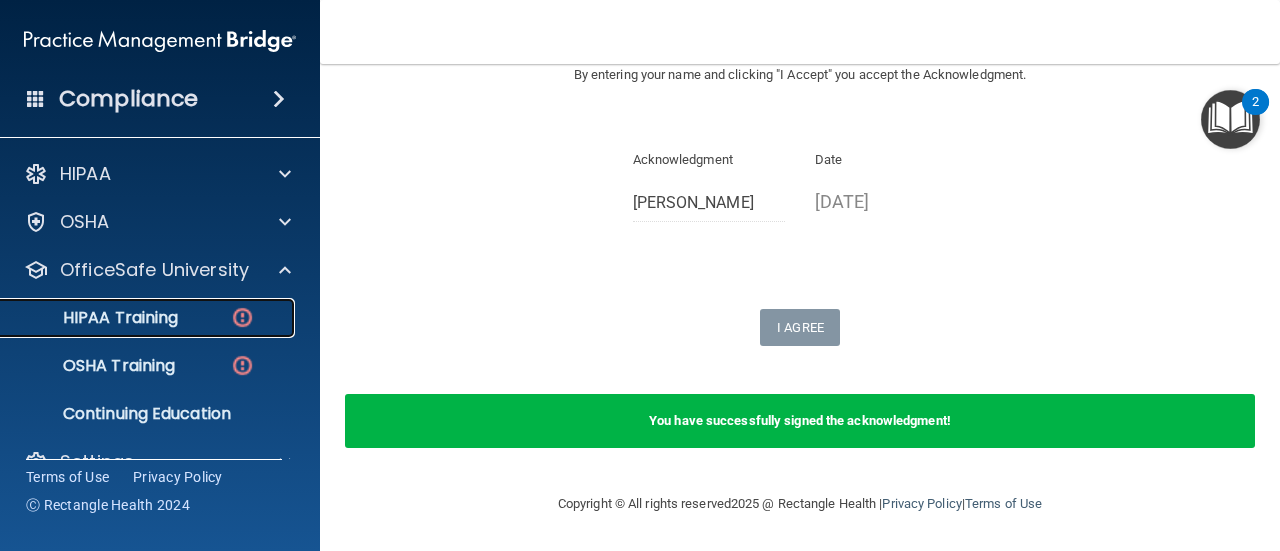 click on "HIPAA Training" at bounding box center (95, 318) 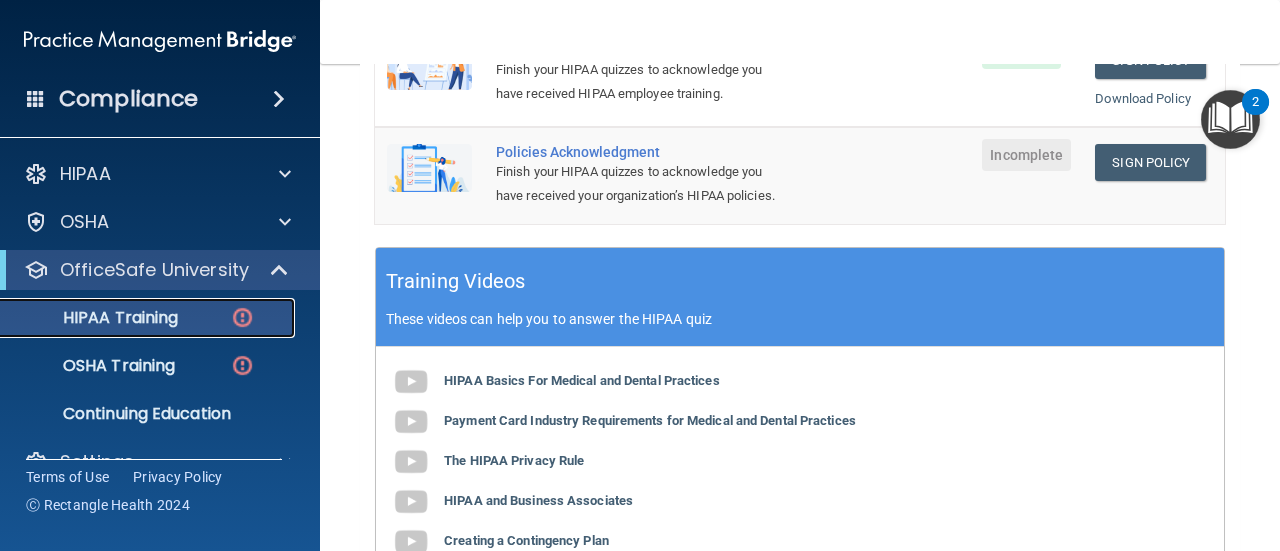 scroll, scrollTop: 740, scrollLeft: 0, axis: vertical 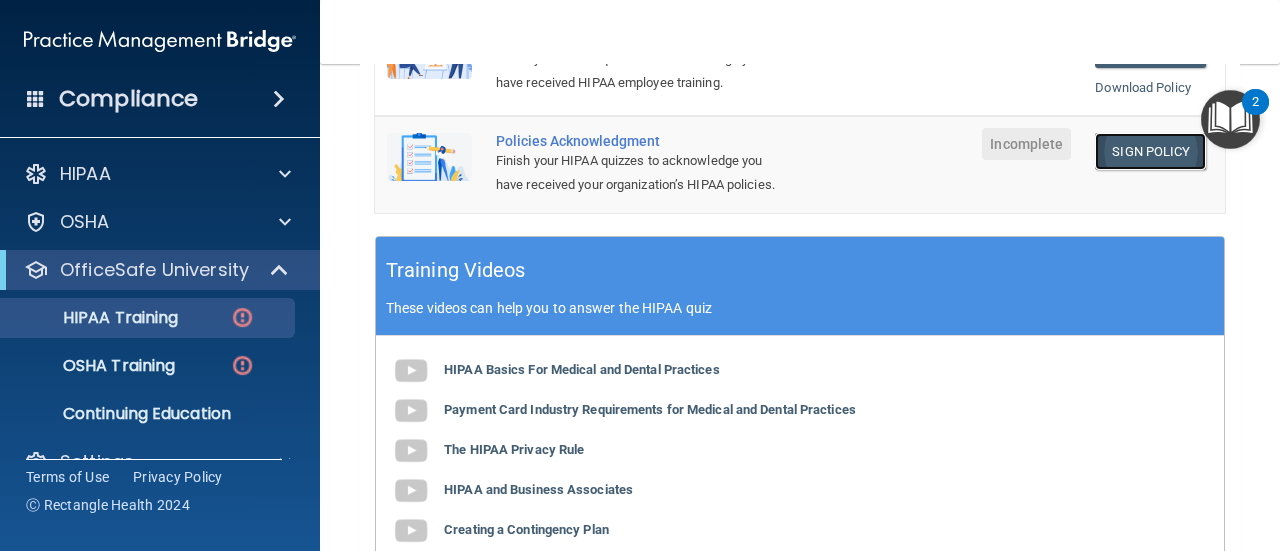 click on "Sign Policy" at bounding box center (1150, 151) 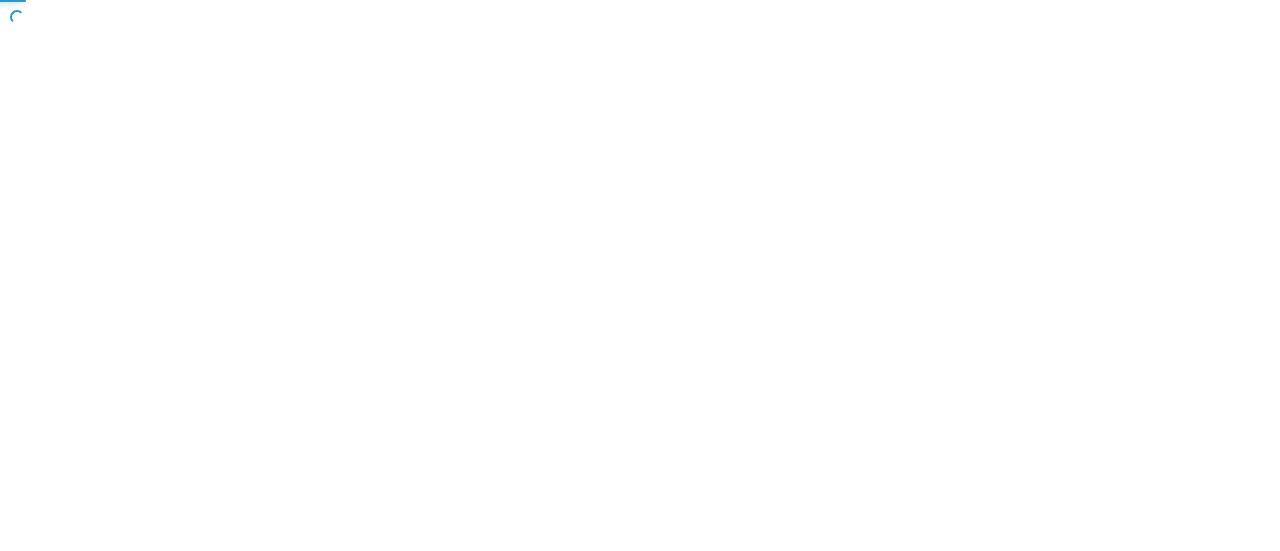 scroll, scrollTop: 0, scrollLeft: 0, axis: both 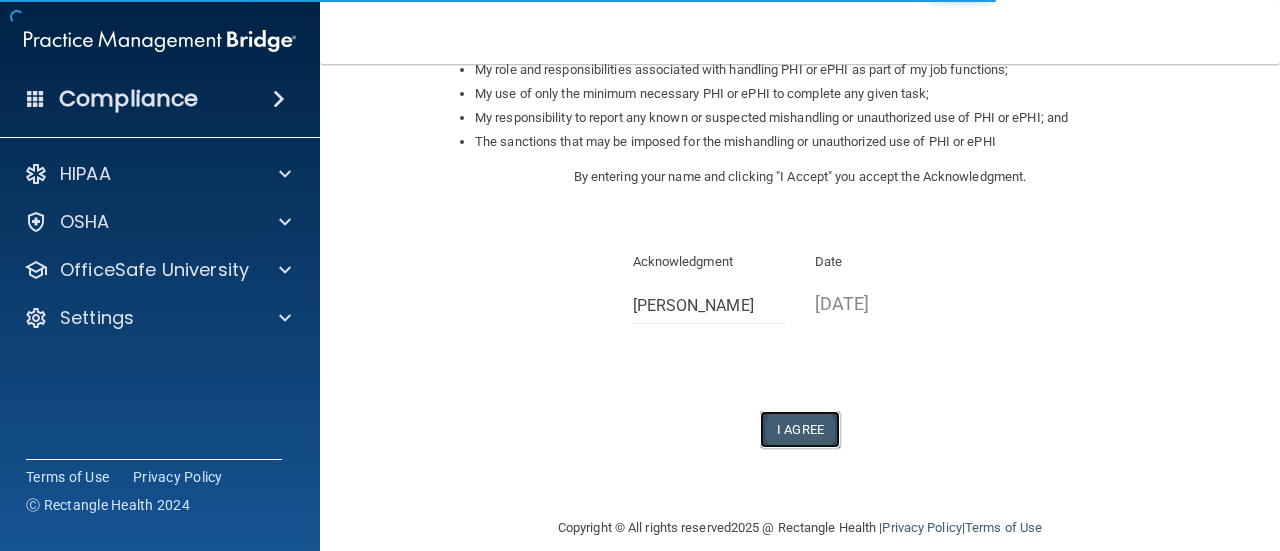 click on "I Agree" at bounding box center (800, 429) 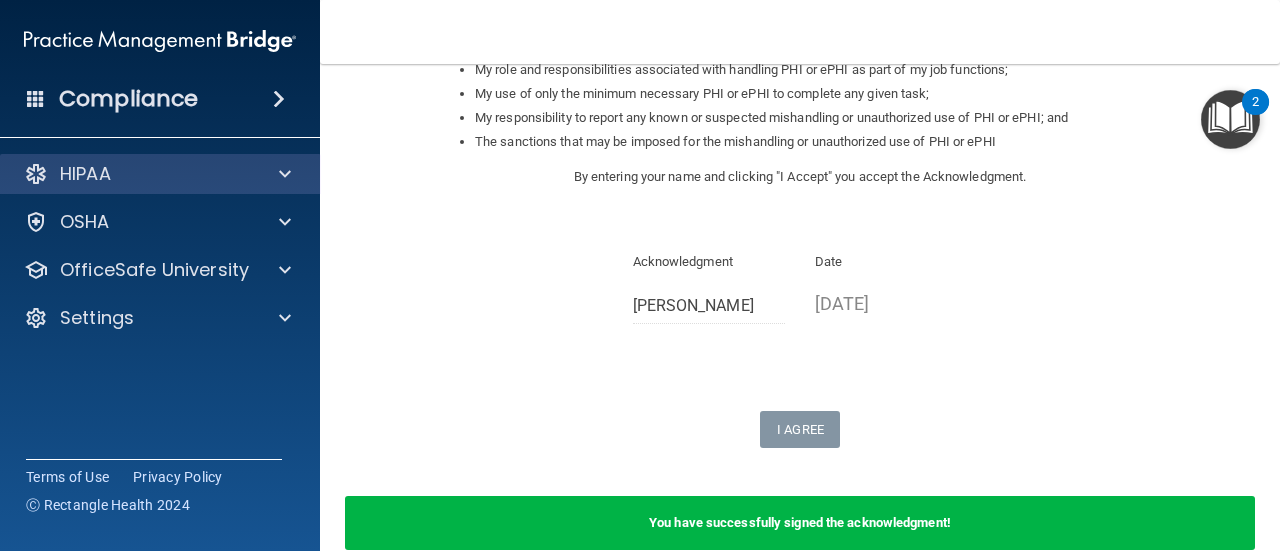 click on "HIPAA" at bounding box center [160, 174] 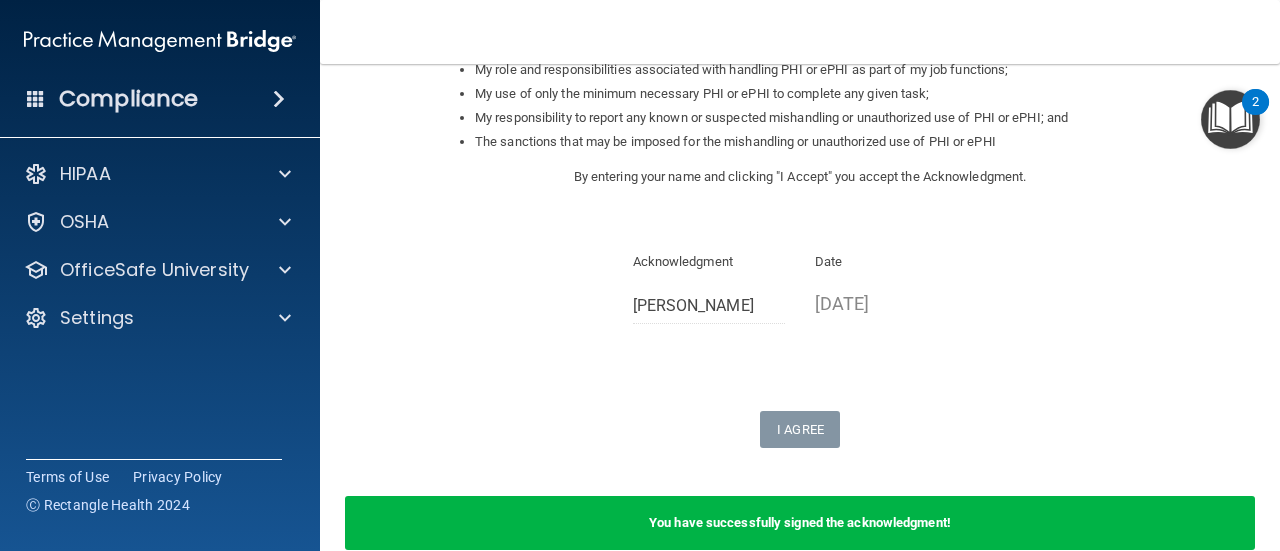 click on "HIPAA
Documents and Policies                 Report an Incident               Business Associates               Emergency Planning               Resources                 HIPAA Risk Assessment
[GEOGRAPHIC_DATA]
Documents               Safety Data Sheets               Self-Assessment                Injury and Illness Report                Resources
PCI
PCI Compliance                Merchant Savings Calculator
[GEOGRAPHIC_DATA]
HIPAA Training                   OSHA Training                   Continuing Education
Settings
My Account               My Users               Services                 Sign Out" at bounding box center [160, 250] 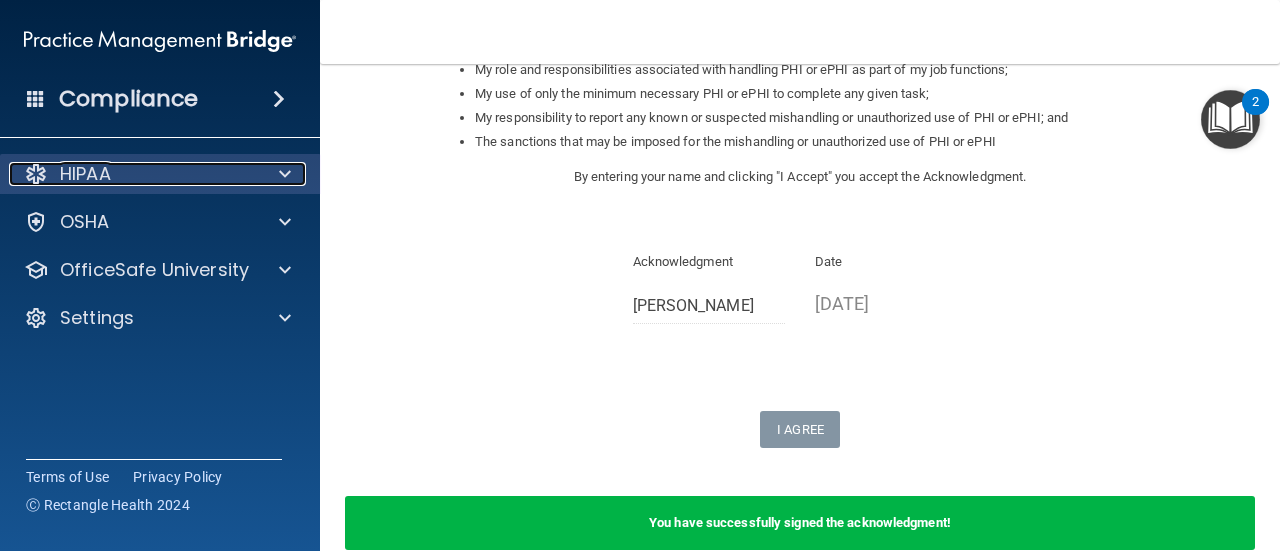 click on "HIPAA" at bounding box center (133, 174) 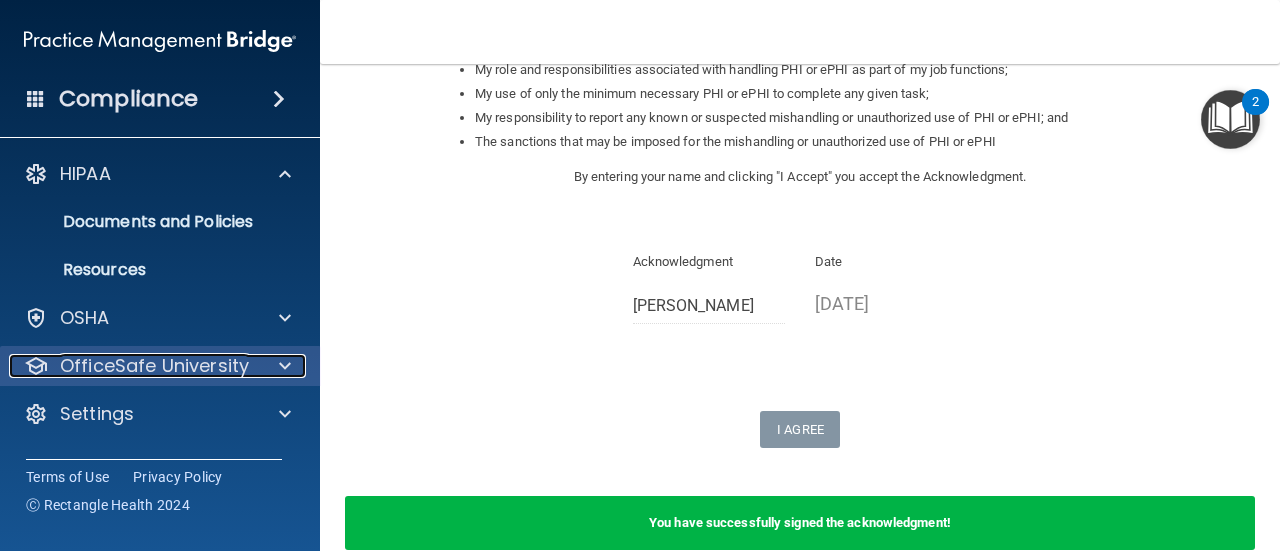 click on "OfficeSafe University" at bounding box center (154, 366) 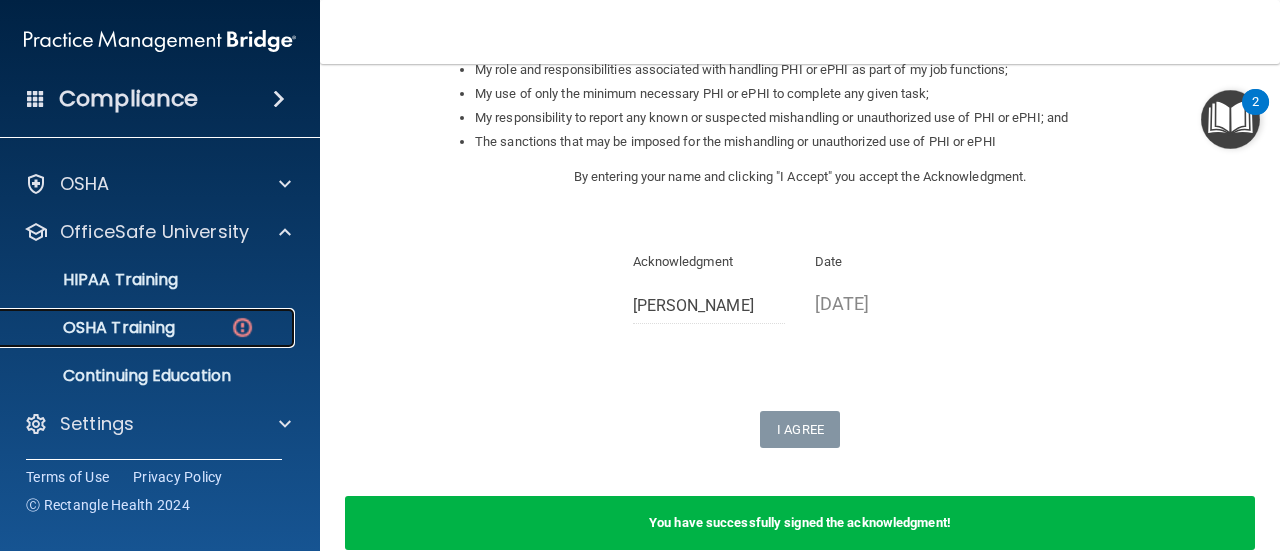click on "OSHA Training" at bounding box center [94, 328] 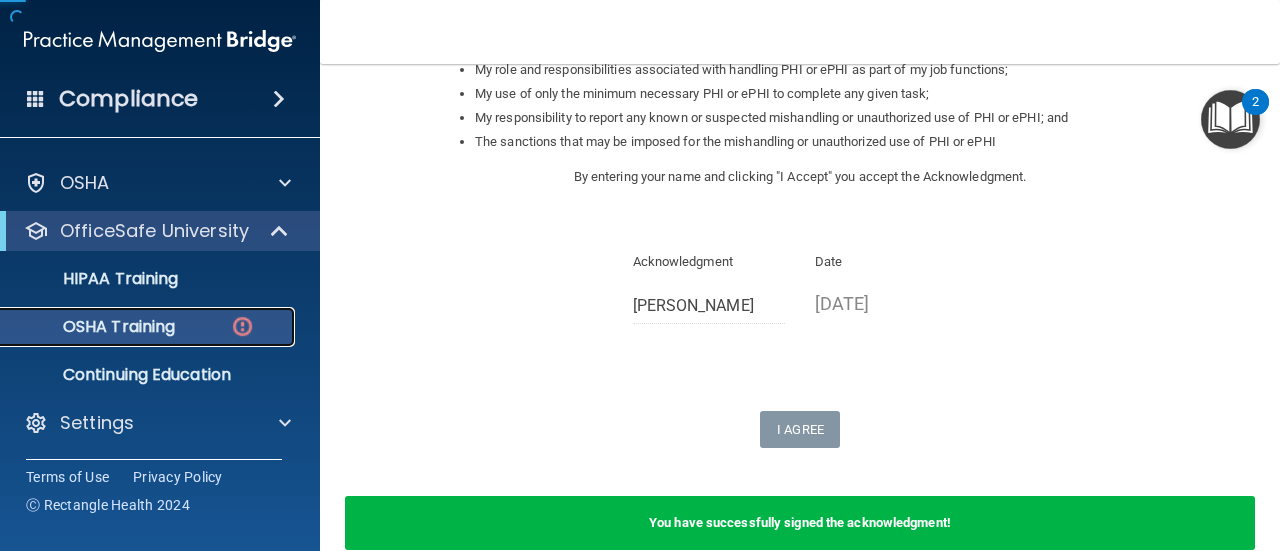 scroll, scrollTop: 38, scrollLeft: 0, axis: vertical 